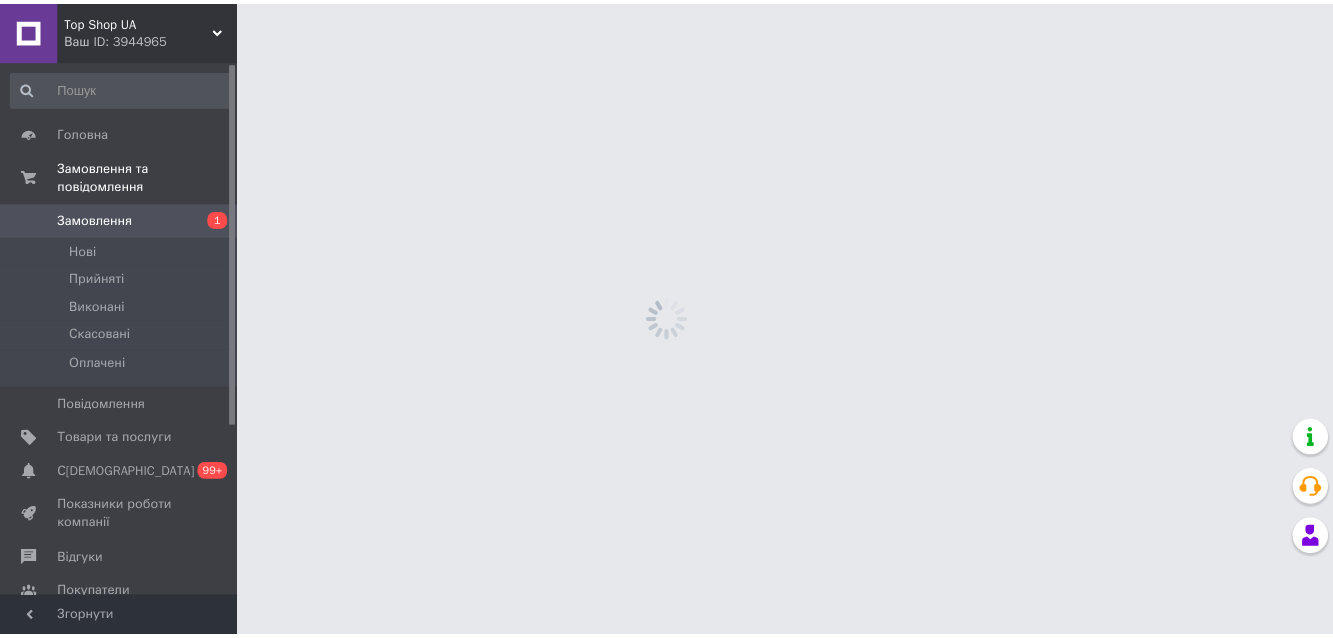 scroll, scrollTop: 0, scrollLeft: 0, axis: both 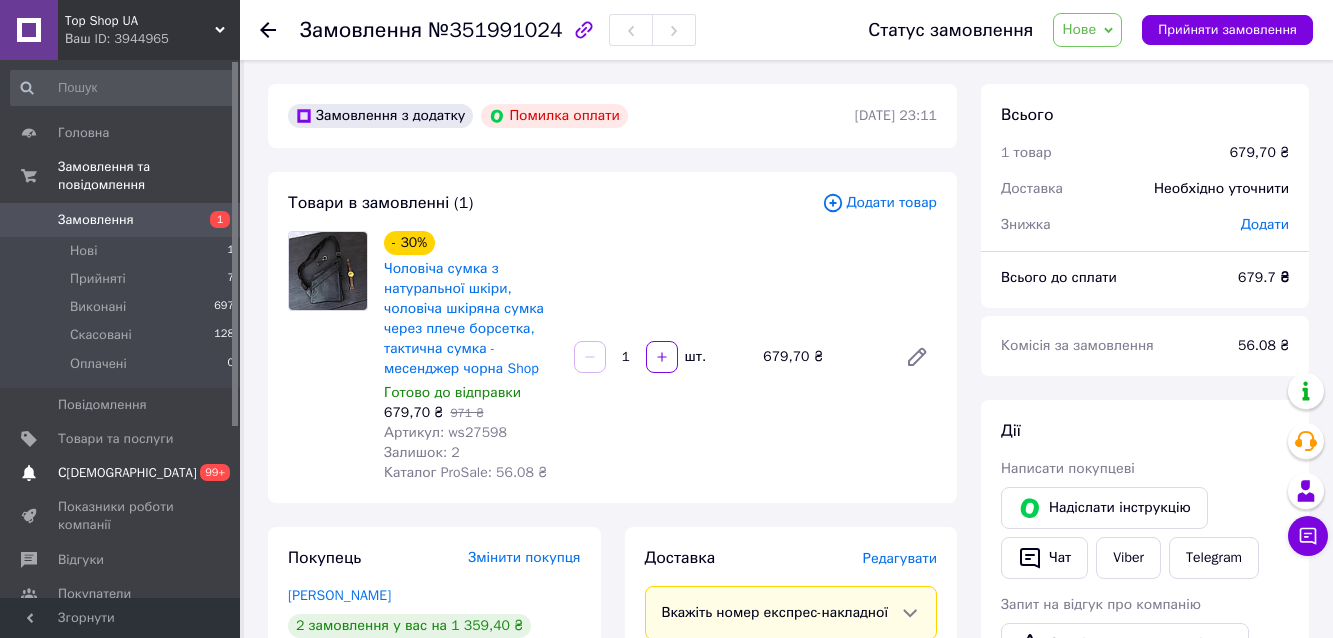 click on "С[DEMOGRAPHIC_DATA]" at bounding box center [121, 473] 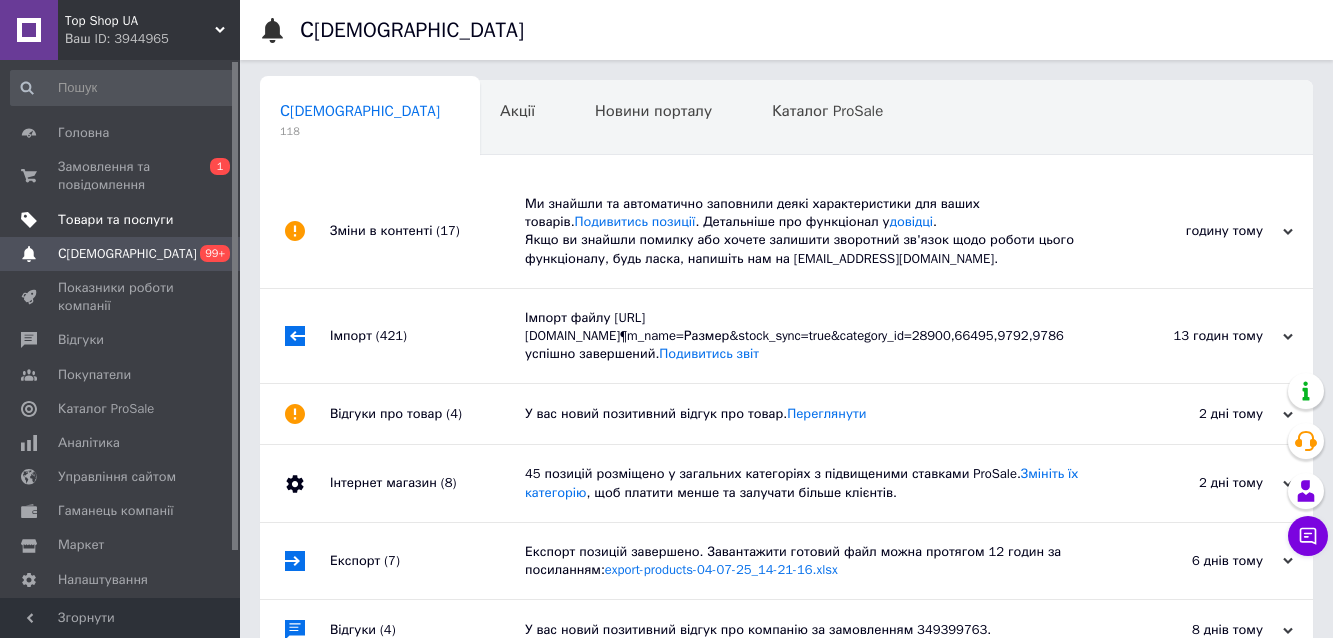 click on "Товари та послуги" at bounding box center [115, 220] 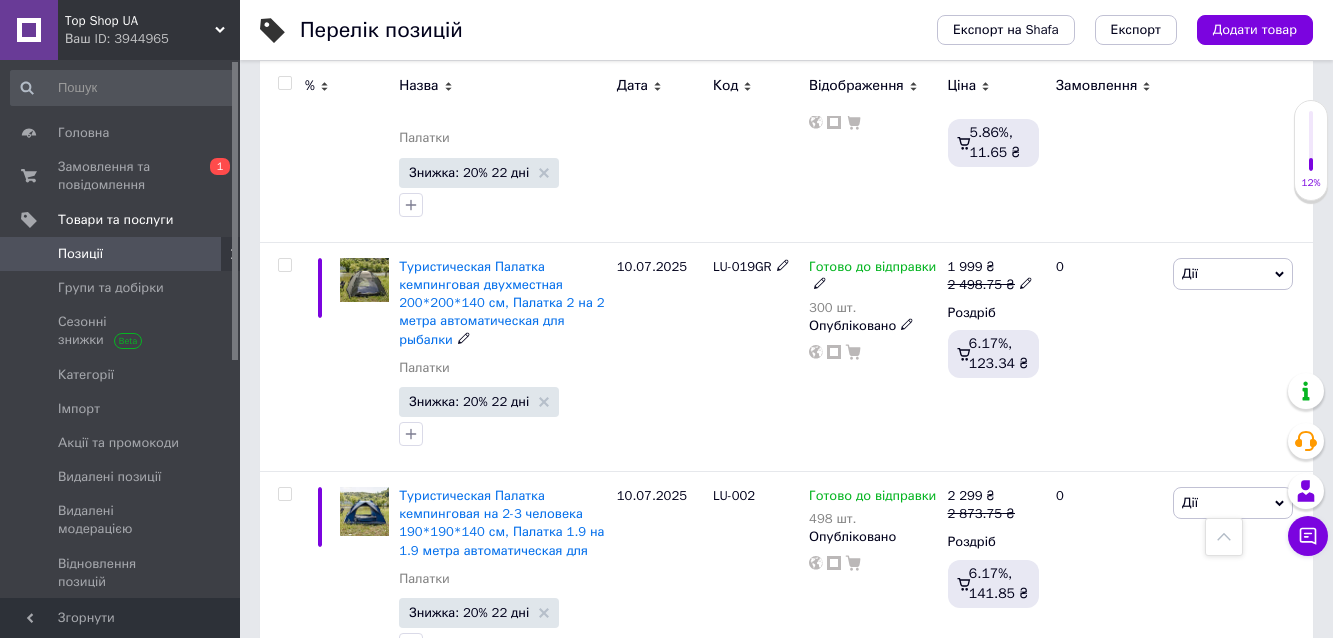 scroll, scrollTop: 0, scrollLeft: 0, axis: both 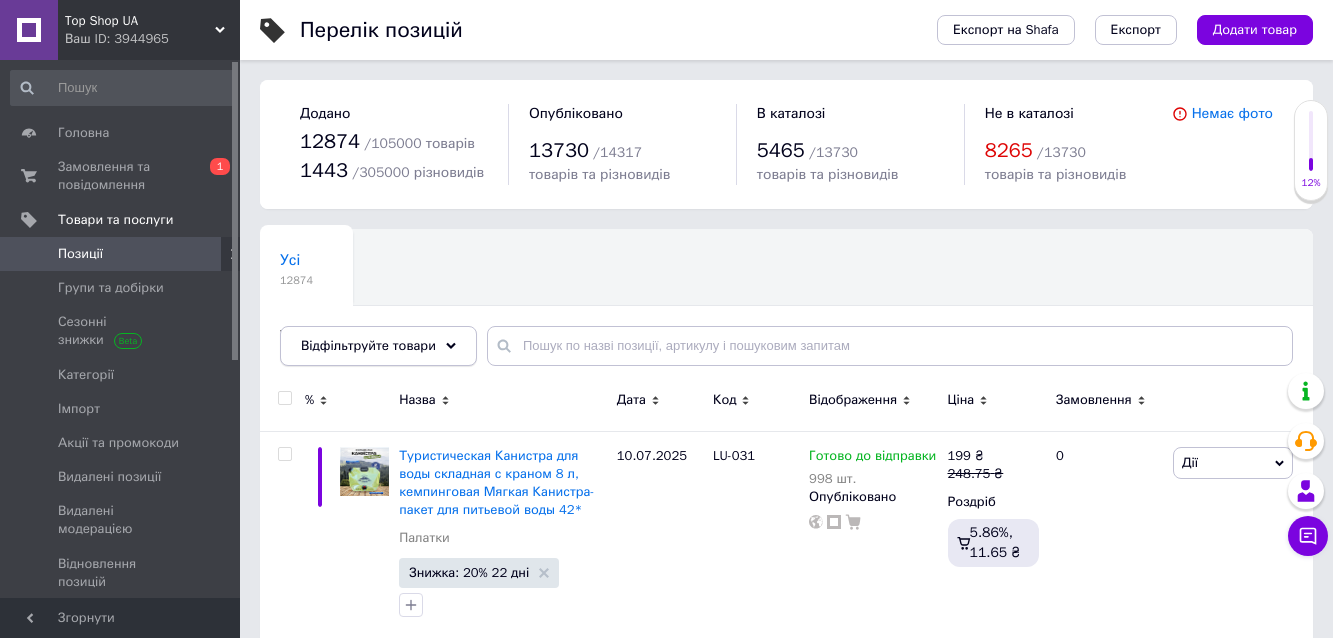 click on "Відфільтруйте товари" at bounding box center [368, 345] 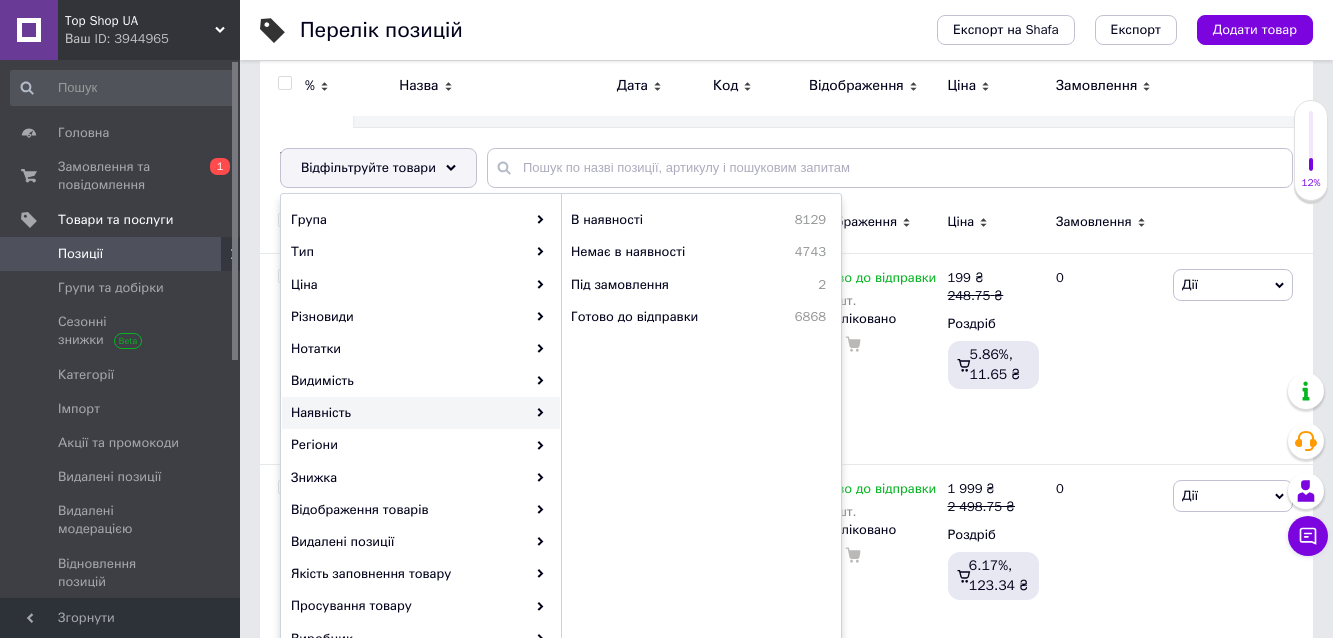 scroll, scrollTop: 133, scrollLeft: 0, axis: vertical 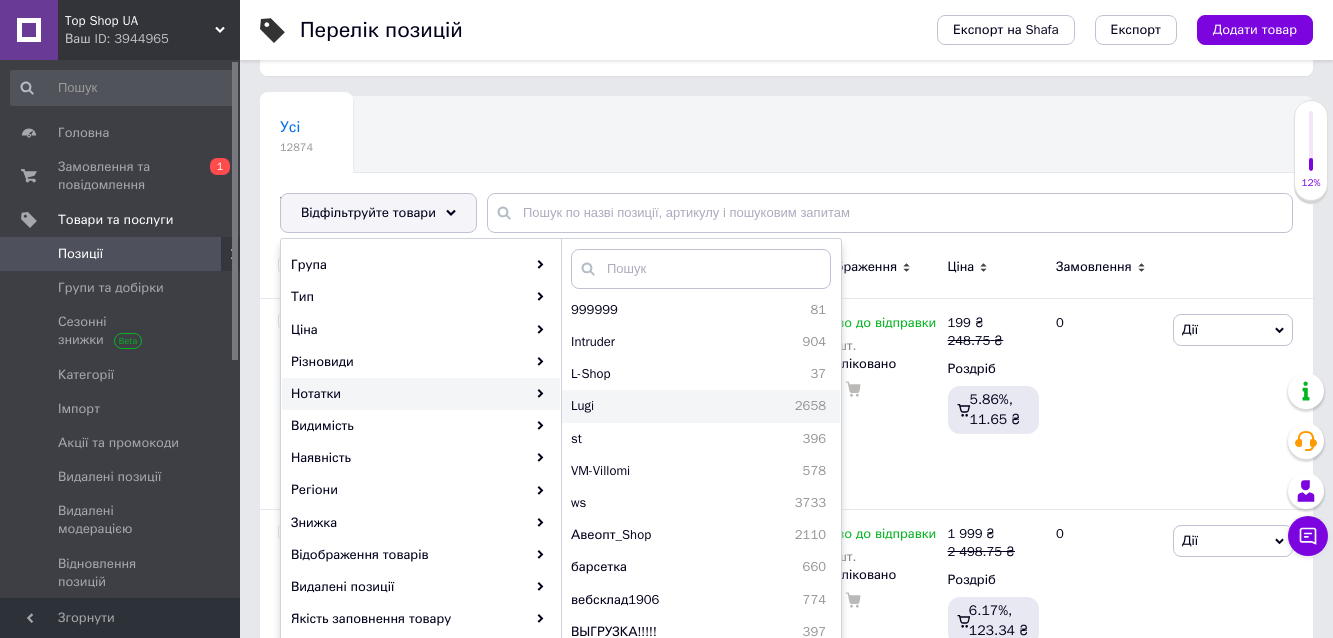 click on "Lugi" at bounding box center [617, 406] 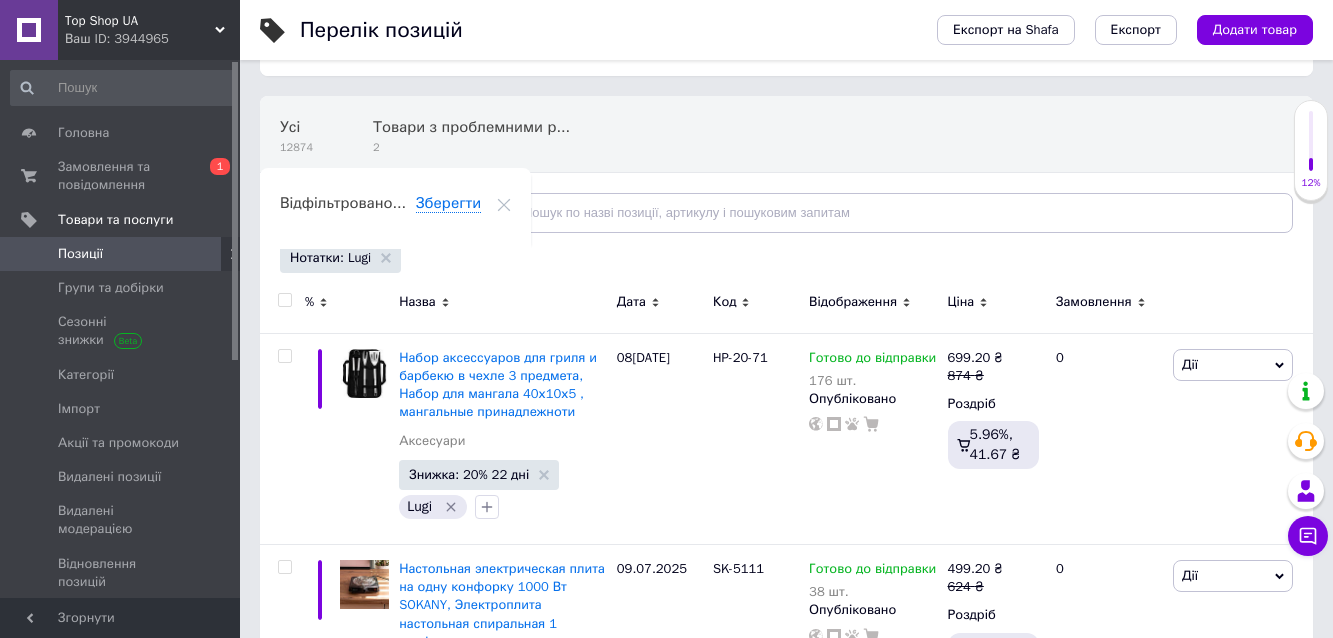 click on "Відфільтруйте товари" at bounding box center [368, 212] 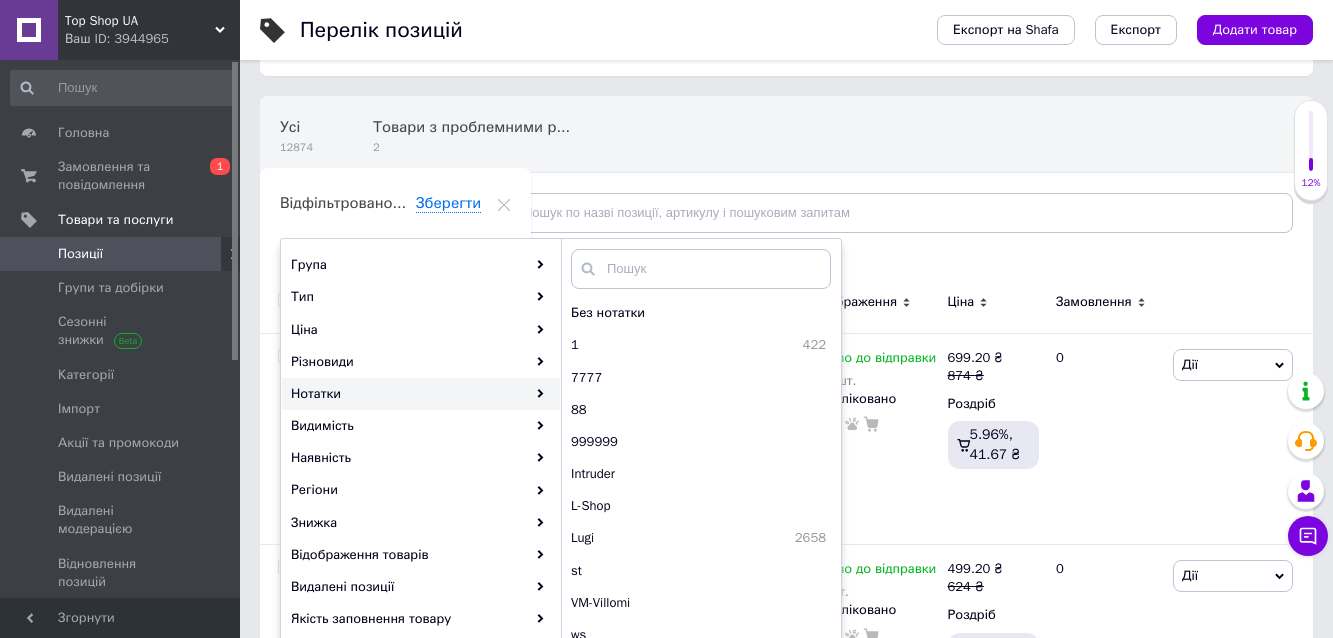 click on "Усі 12874 Товари з проблемними р... 2 Ok Відфільтровано...  Зберегти" at bounding box center (648, 173) 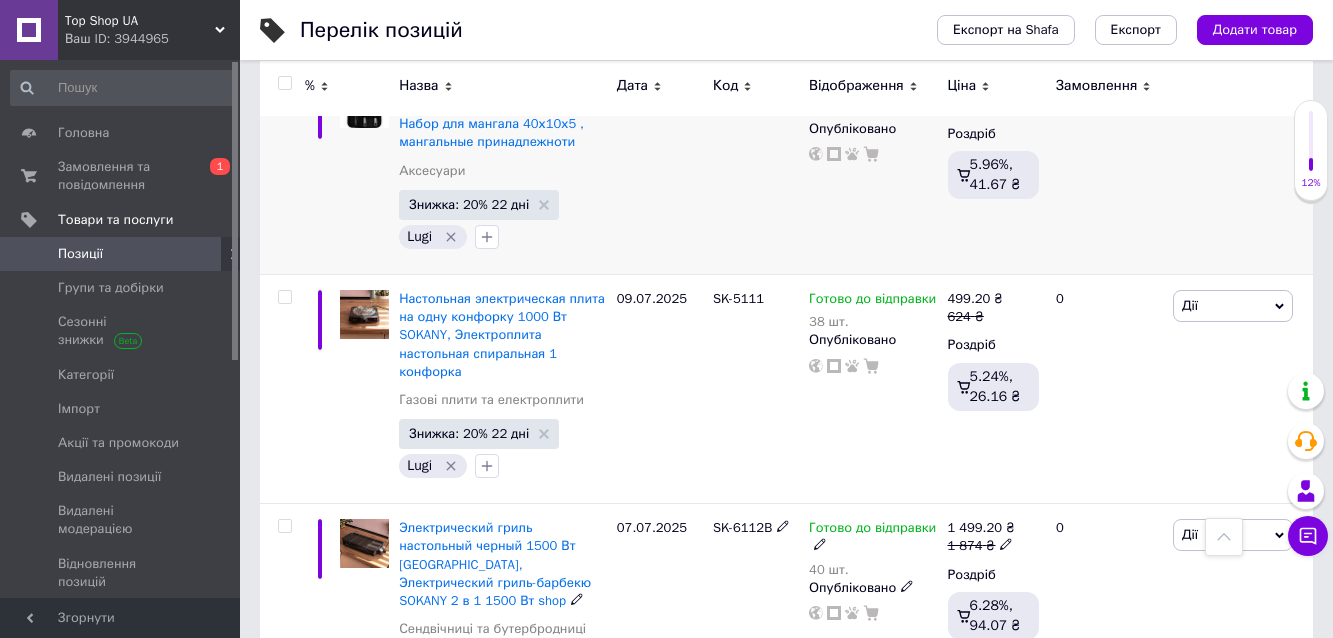 scroll, scrollTop: 133, scrollLeft: 0, axis: vertical 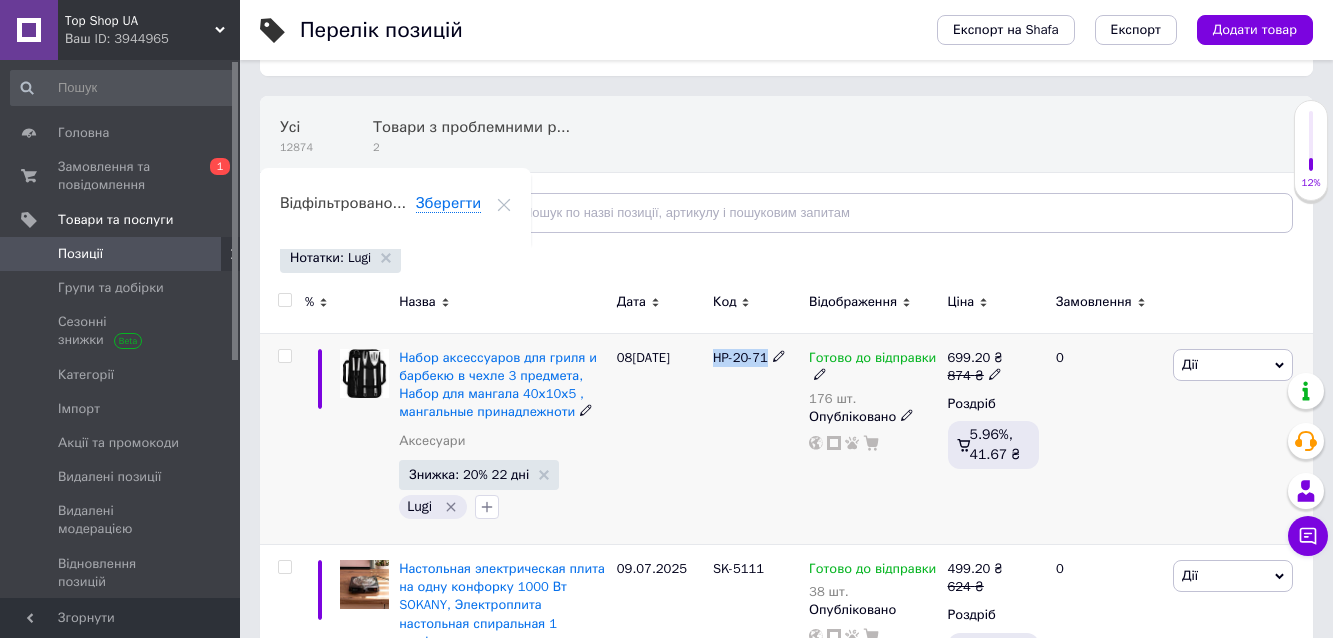 drag, startPoint x: 712, startPoint y: 357, endPoint x: 781, endPoint y: 354, distance: 69.065186 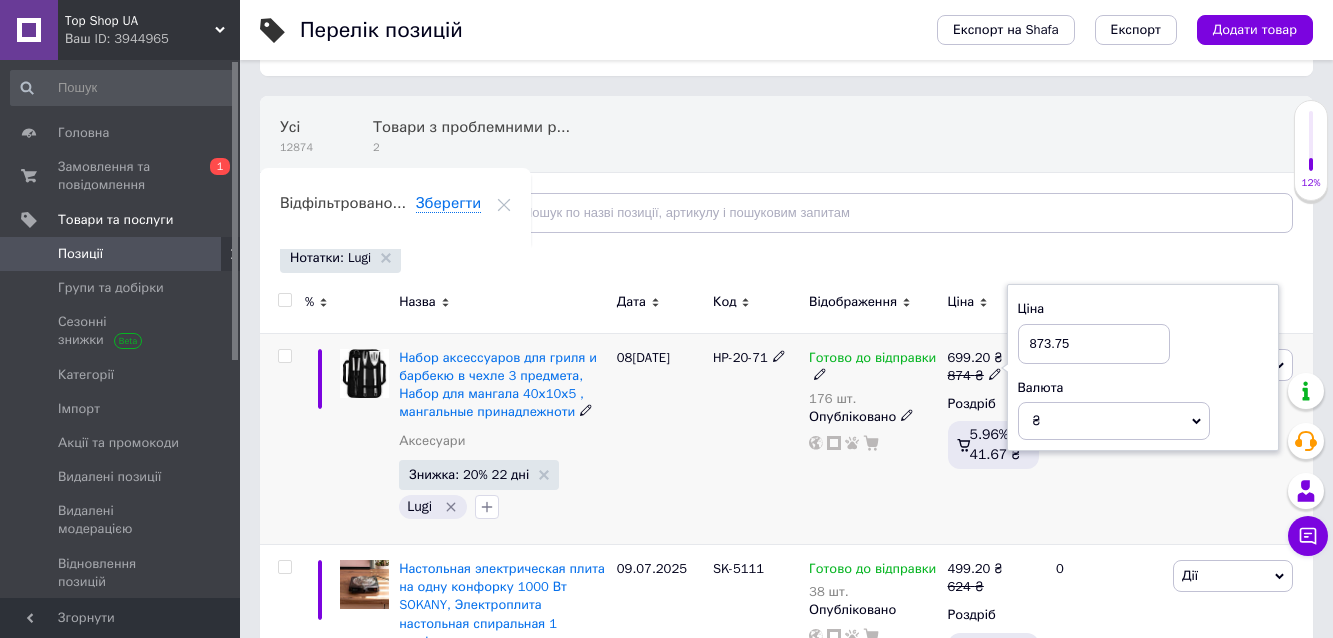 type on "873.75" 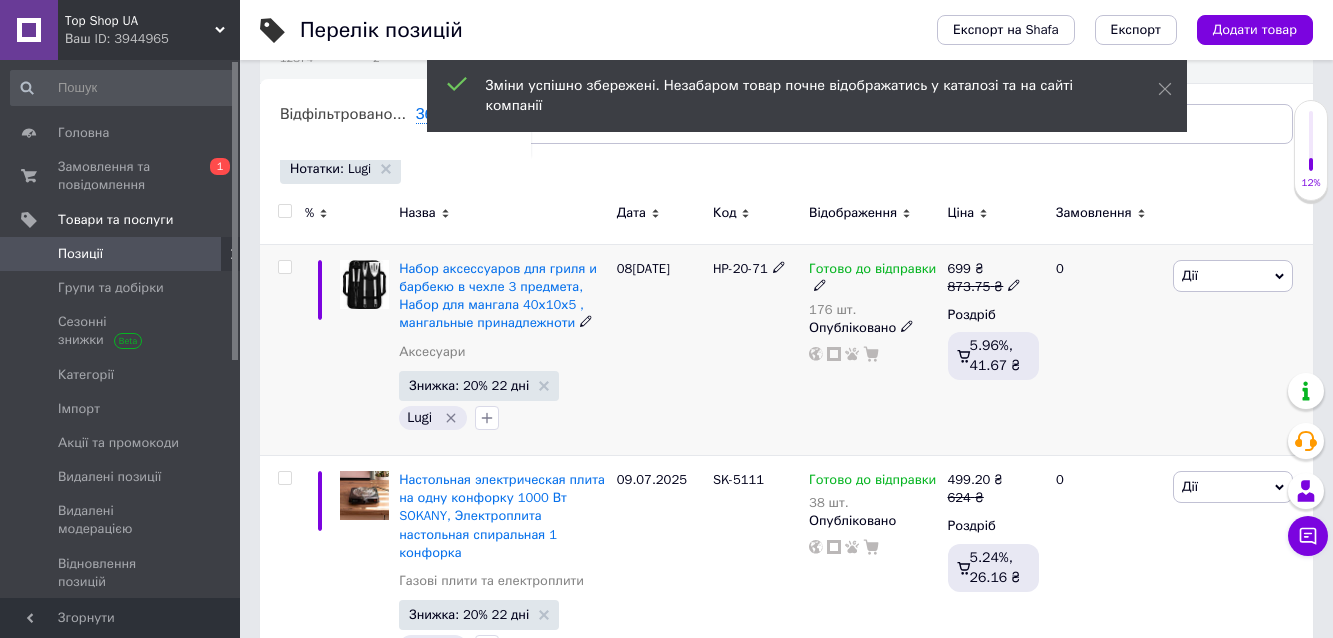 scroll, scrollTop: 267, scrollLeft: 0, axis: vertical 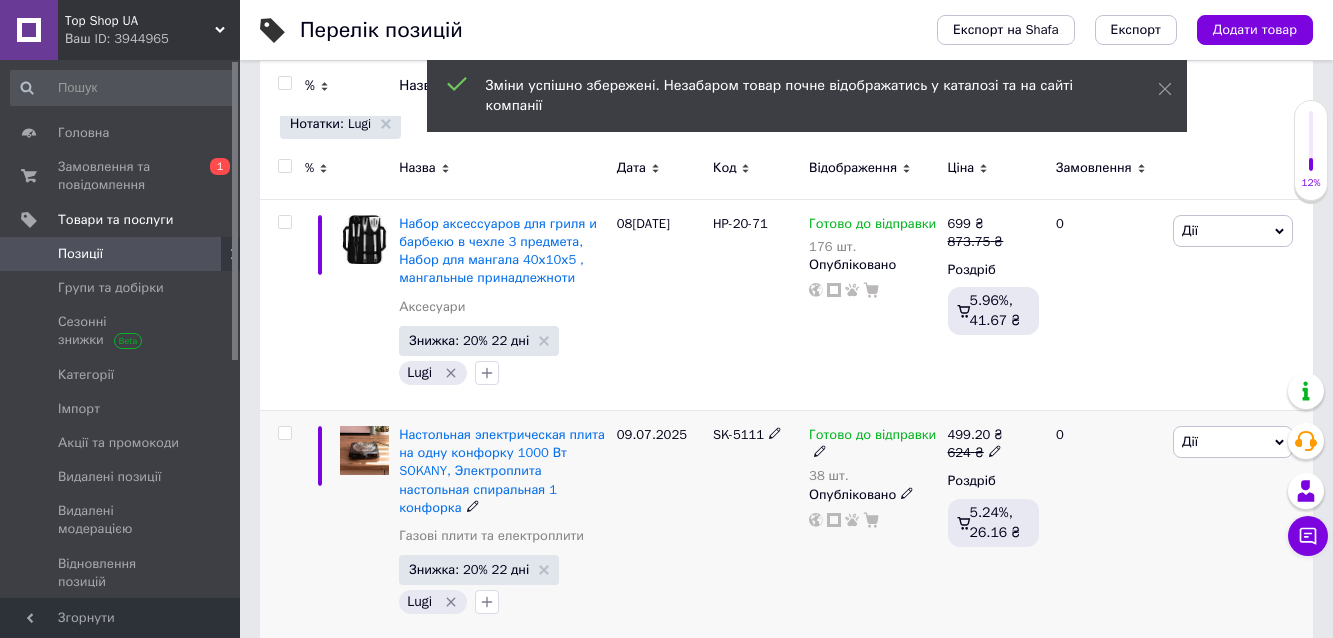 click 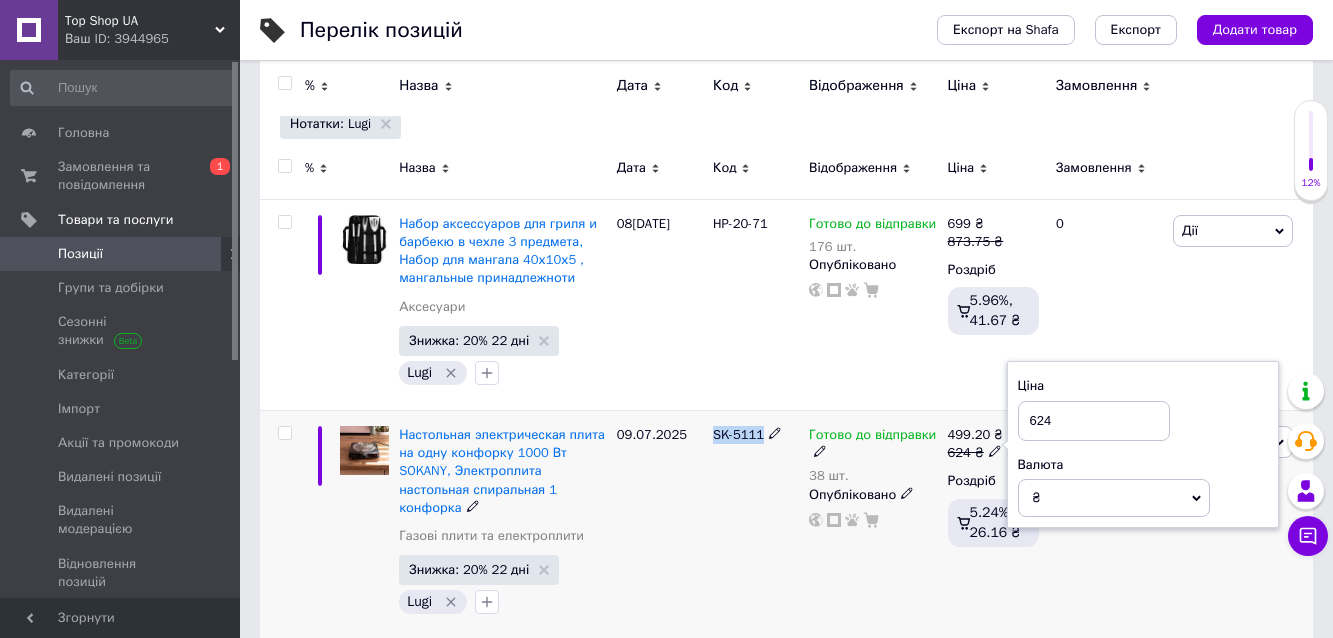 drag, startPoint x: 715, startPoint y: 431, endPoint x: 737, endPoint y: 434, distance: 22.203604 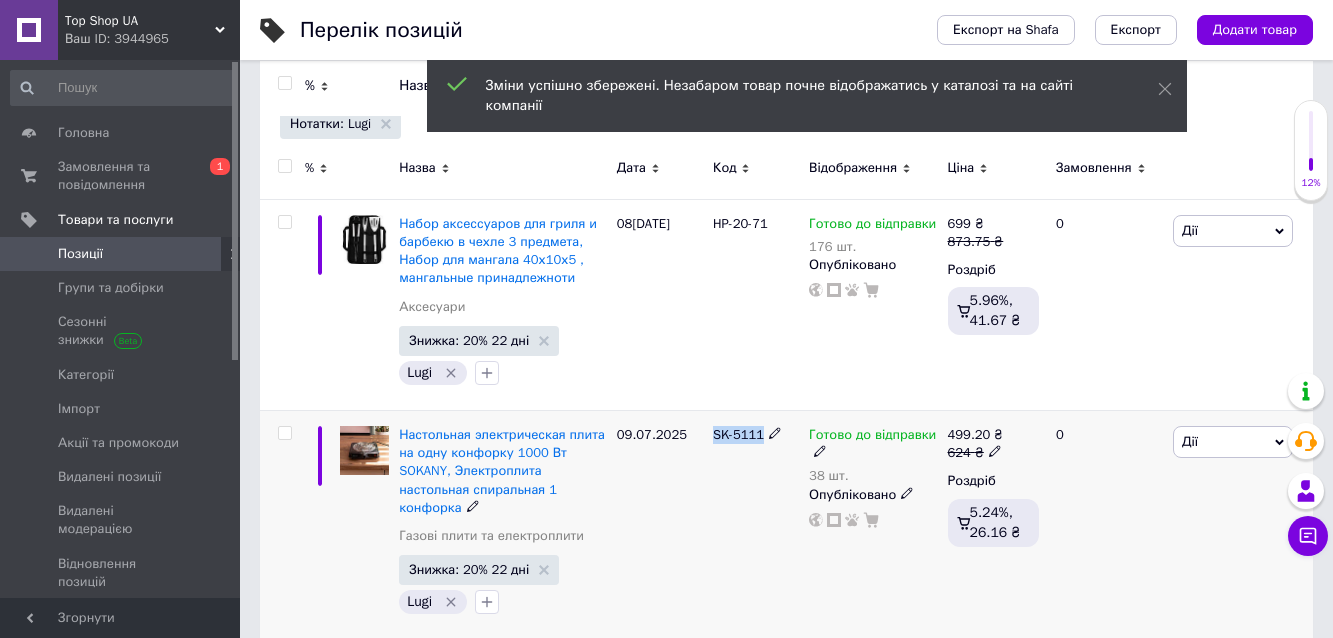copy on "SK-5111" 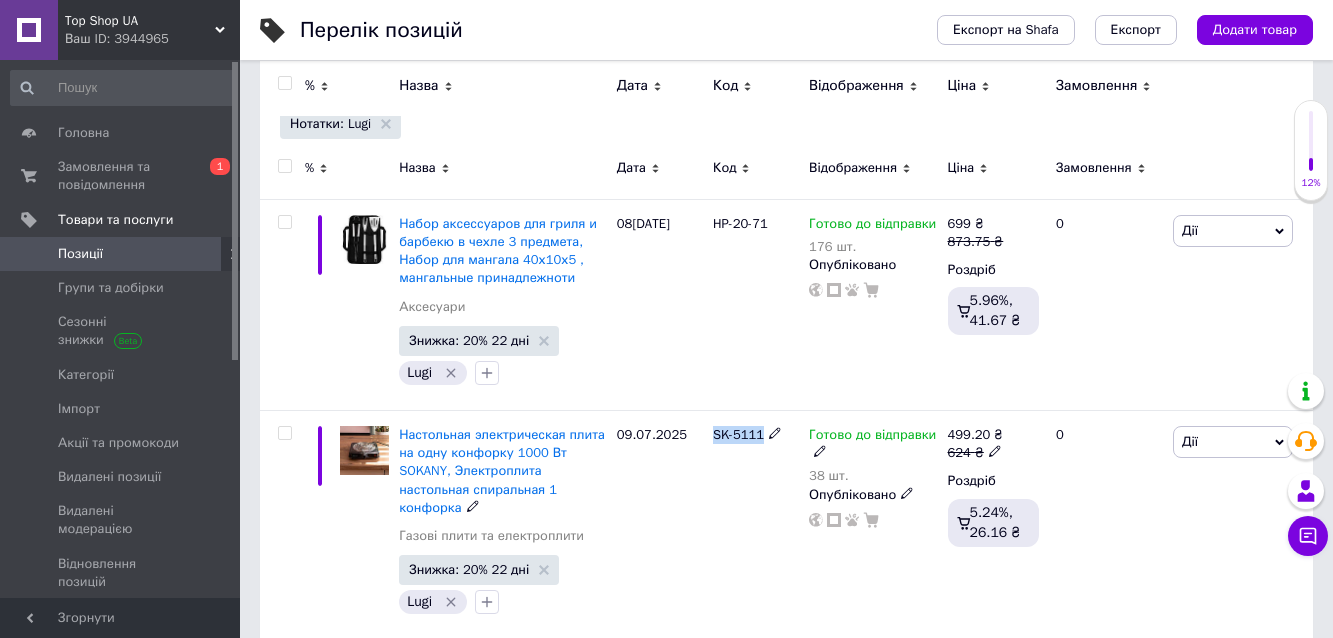 click 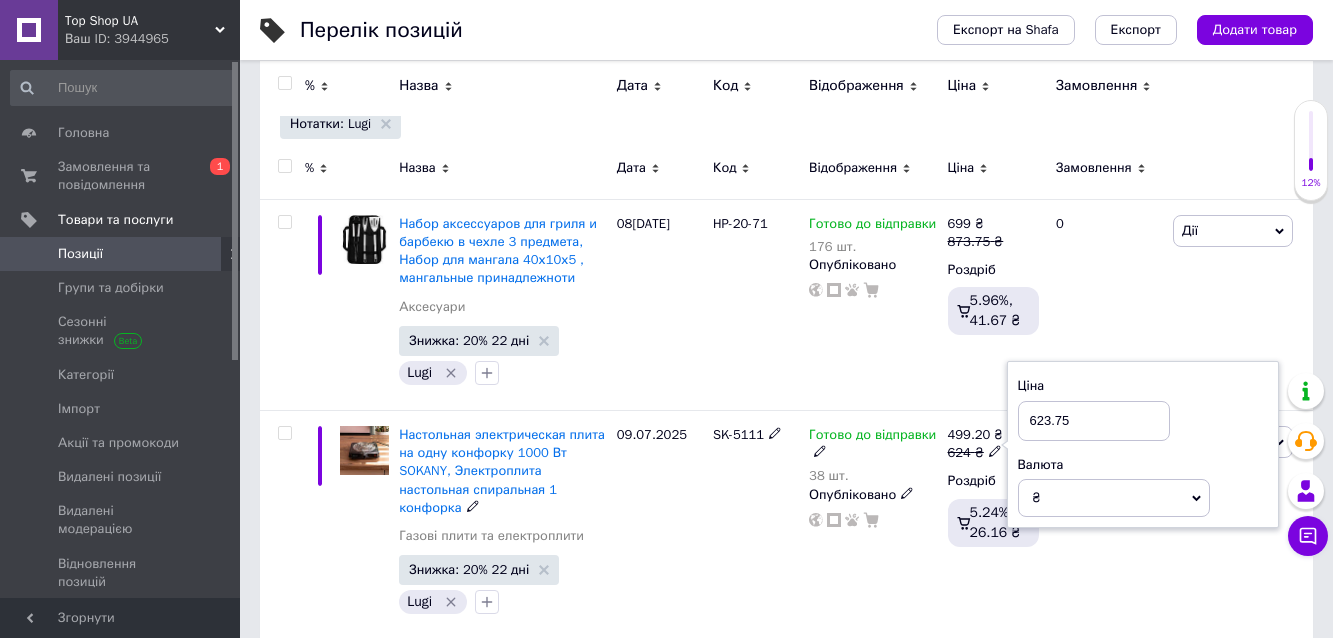type on "623.75" 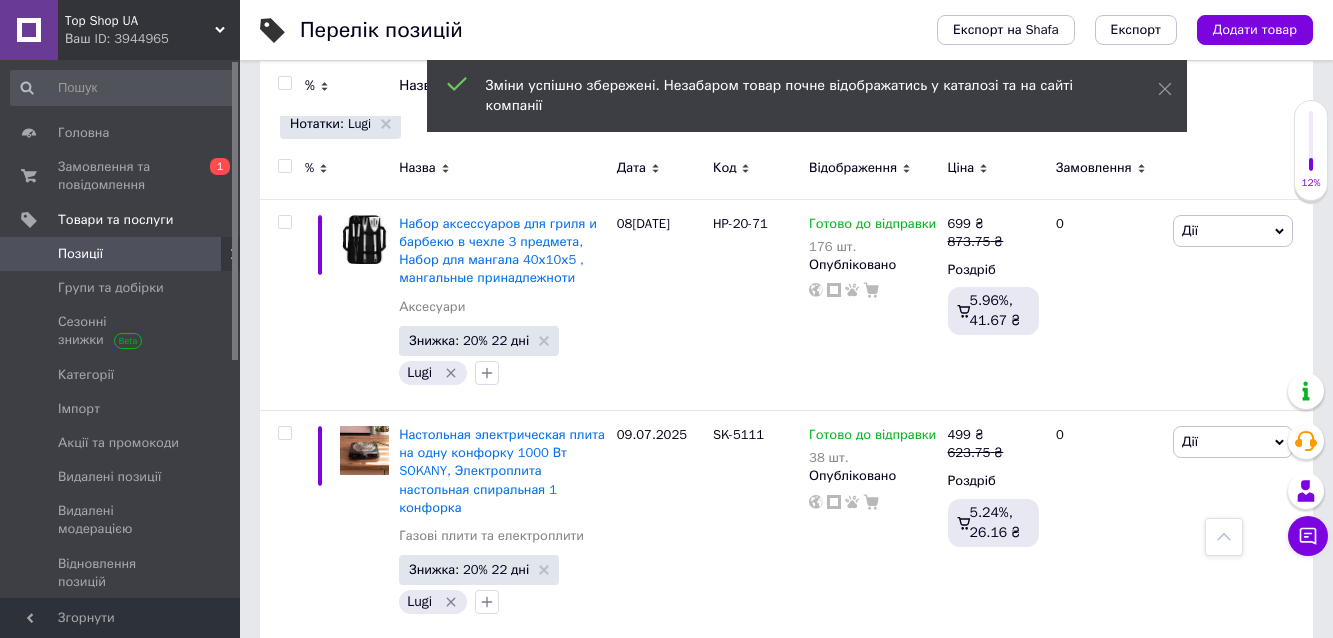 scroll, scrollTop: 533, scrollLeft: 0, axis: vertical 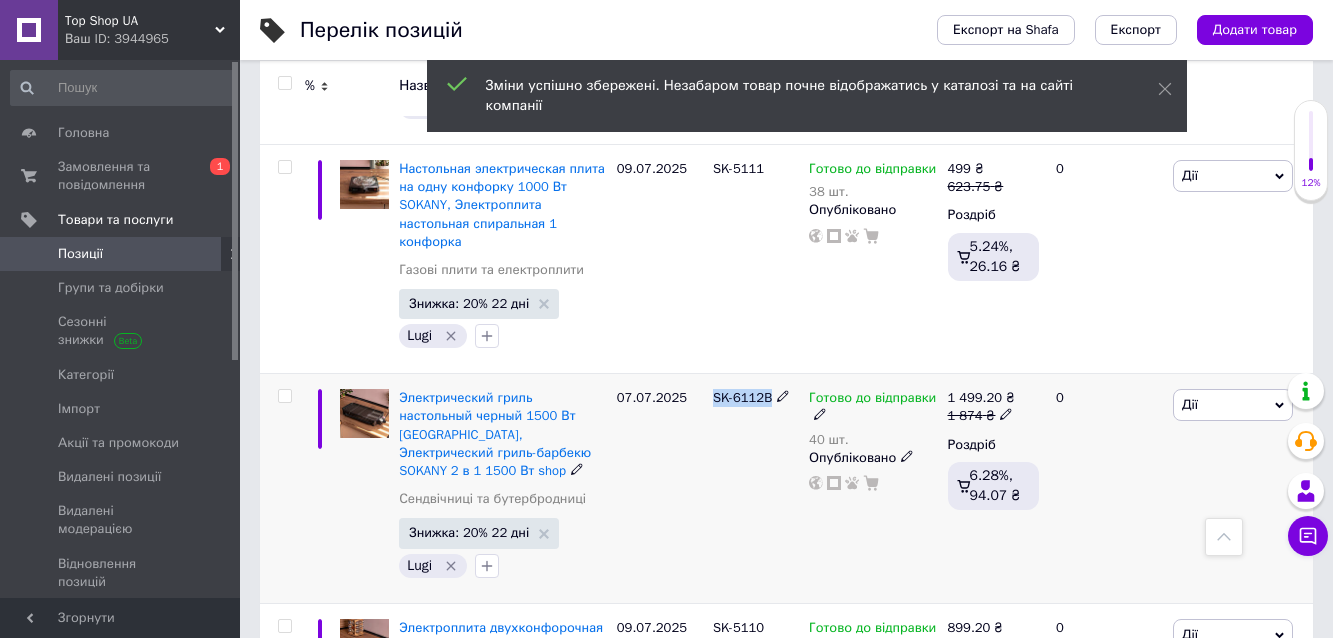 drag, startPoint x: 710, startPoint y: 394, endPoint x: 774, endPoint y: 399, distance: 64.195015 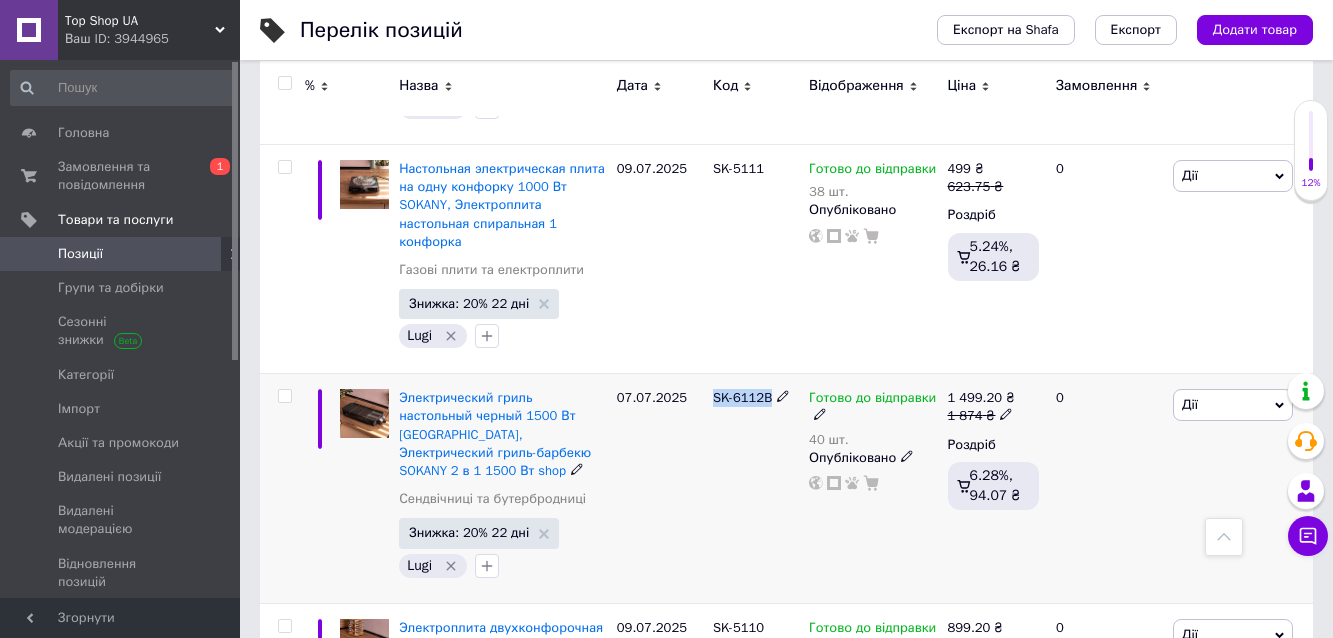 copy on "SK-6112B" 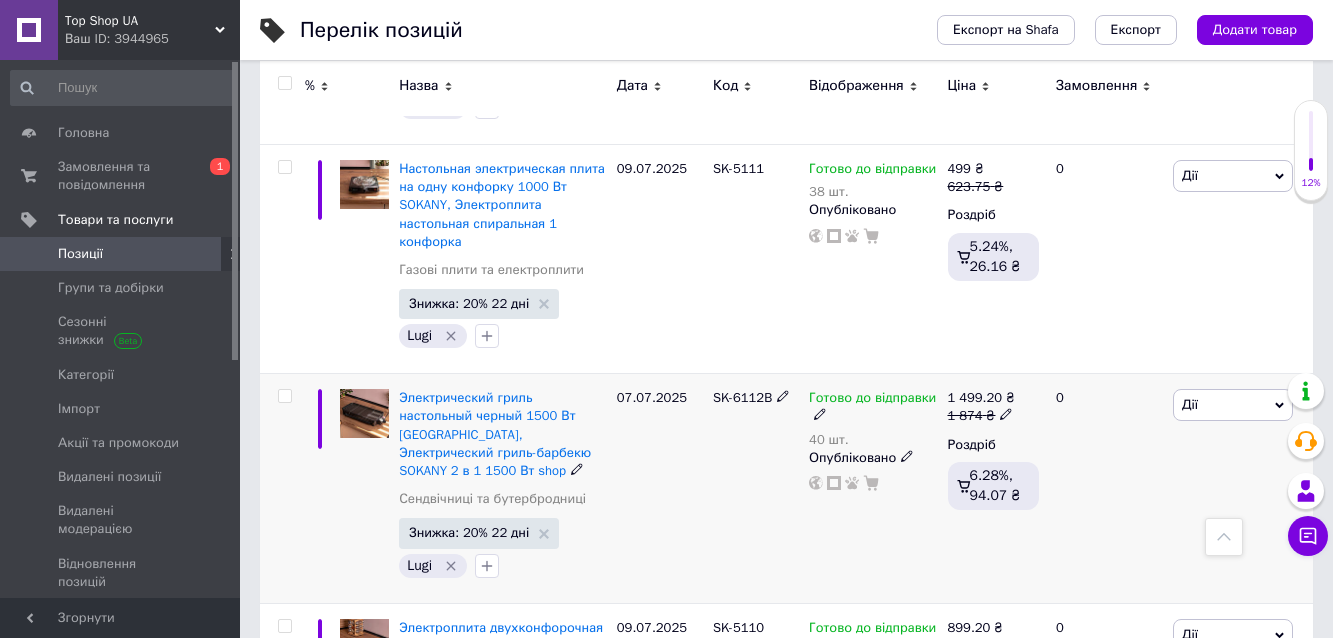 click 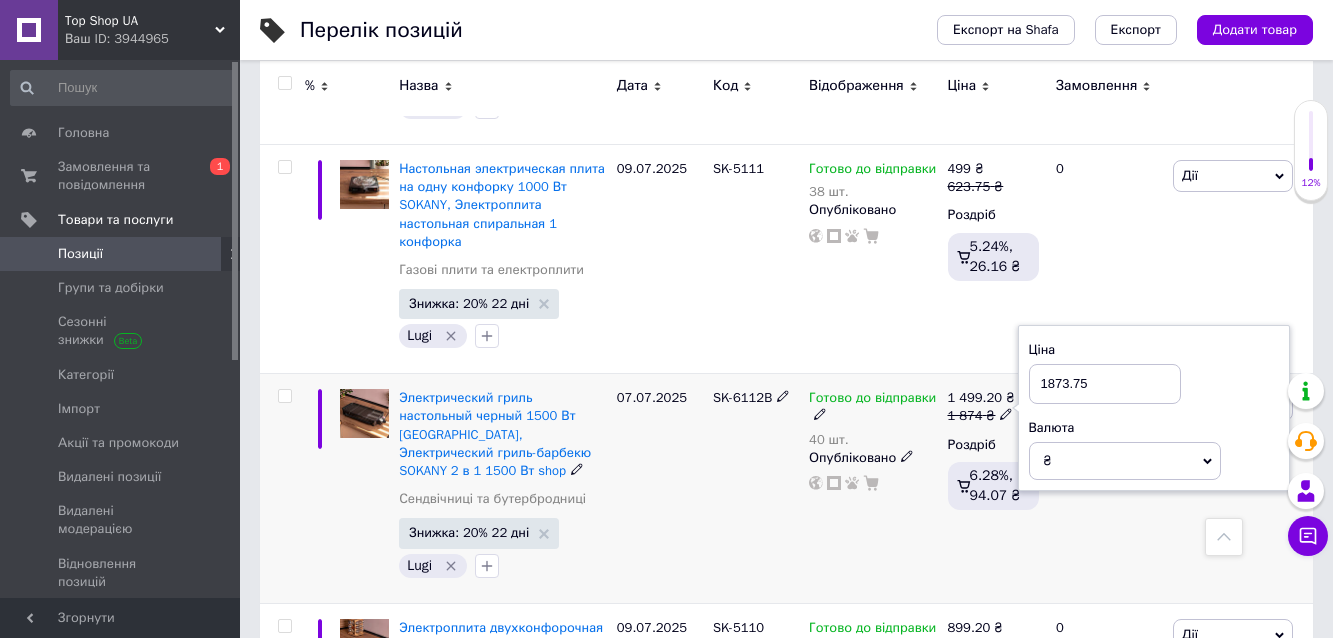 type on "1873.75" 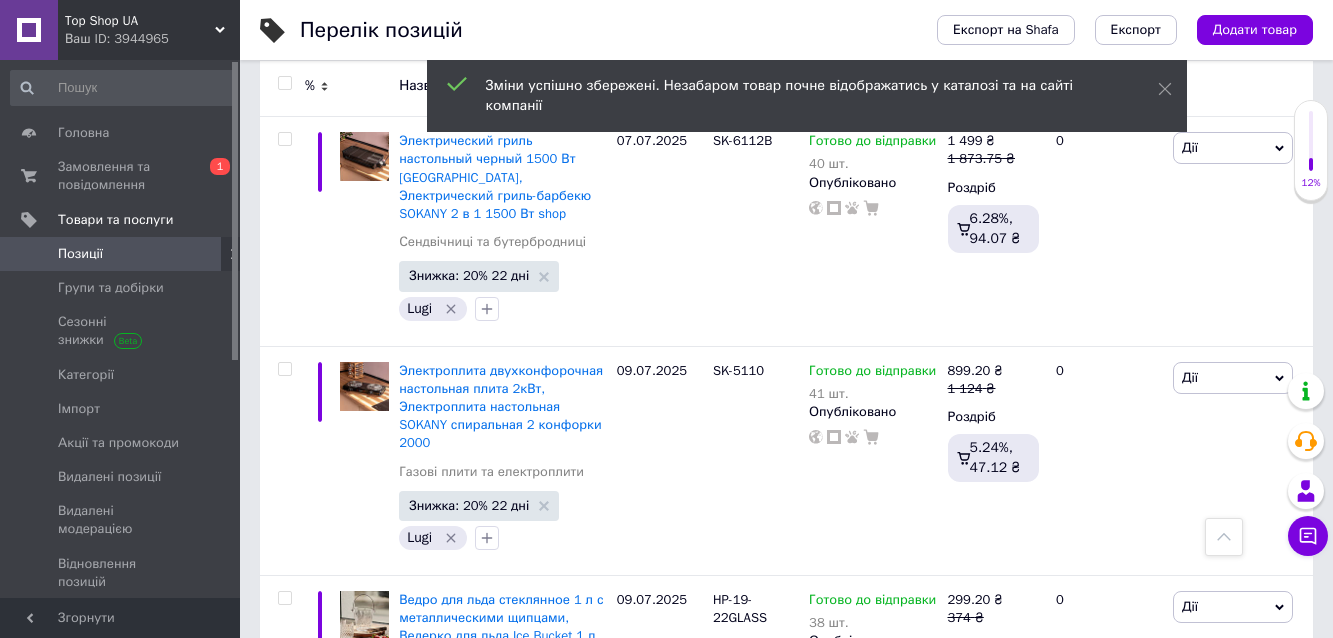 scroll, scrollTop: 800, scrollLeft: 0, axis: vertical 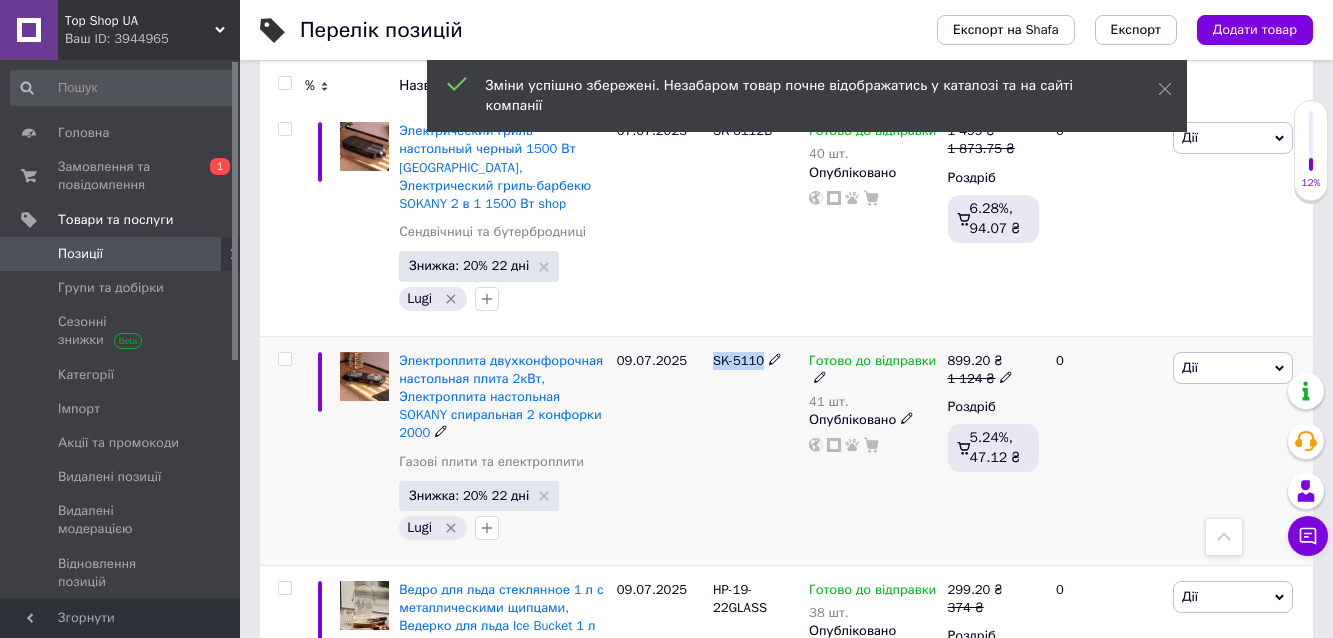 drag, startPoint x: 709, startPoint y: 338, endPoint x: 769, endPoint y: 346, distance: 60.530983 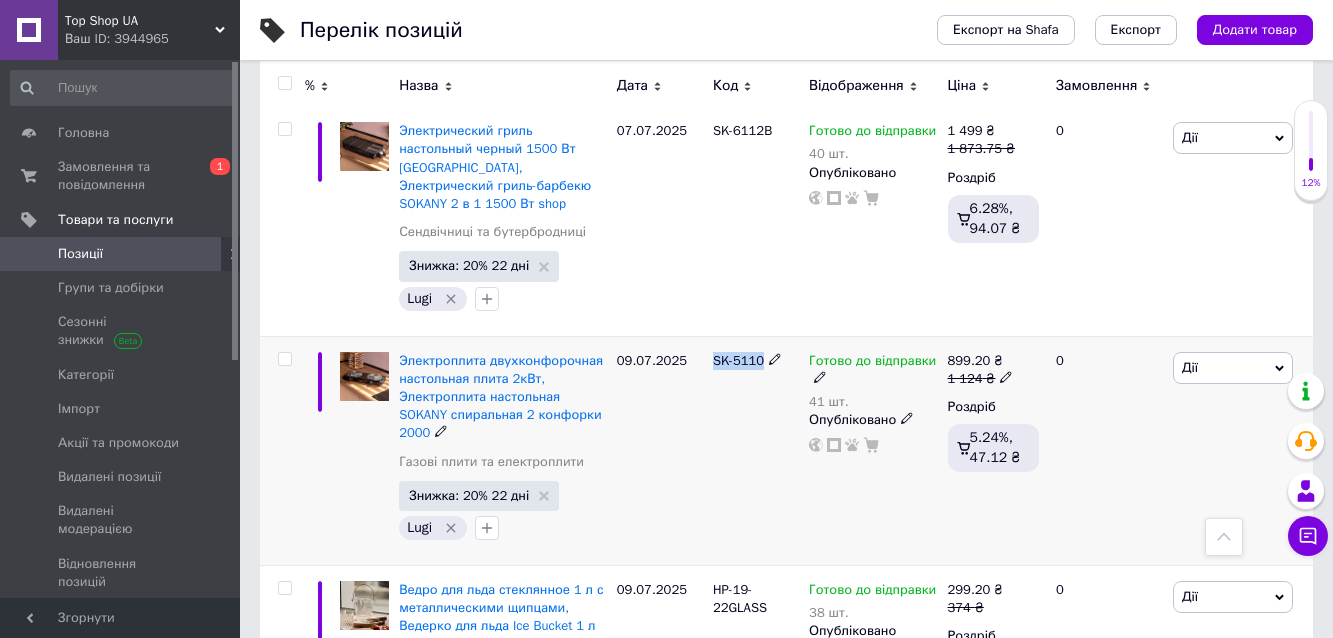 copy on "SK-5110" 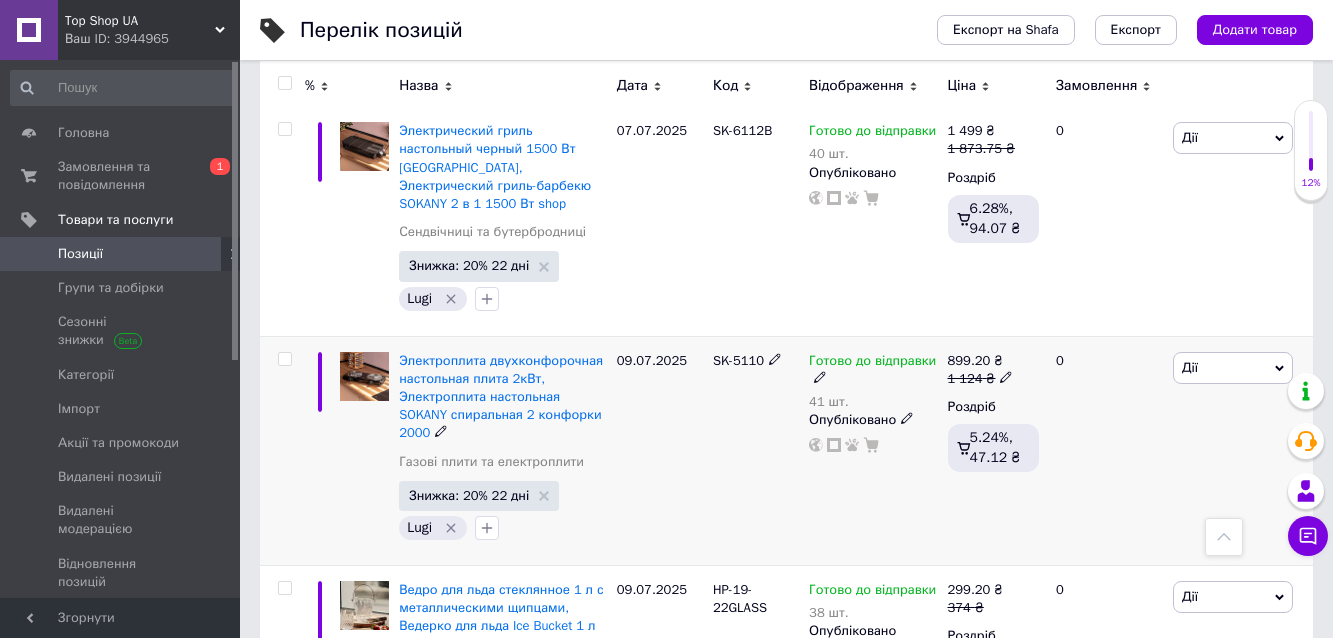 click 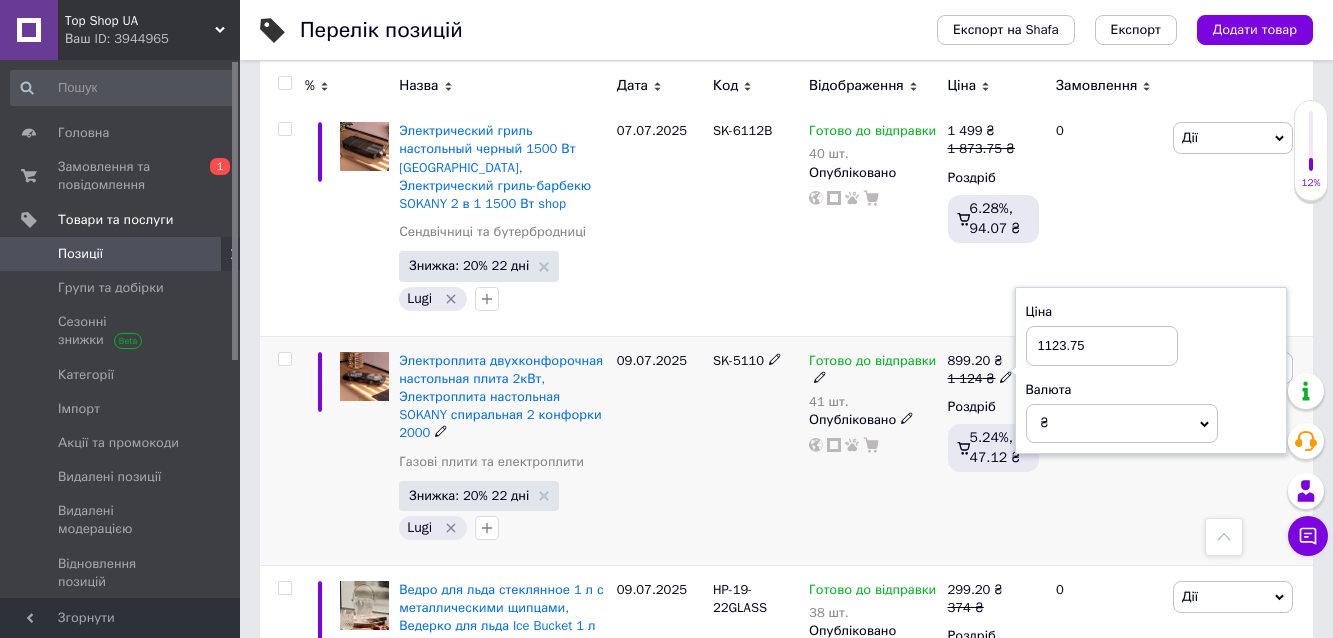 type on "1123.75" 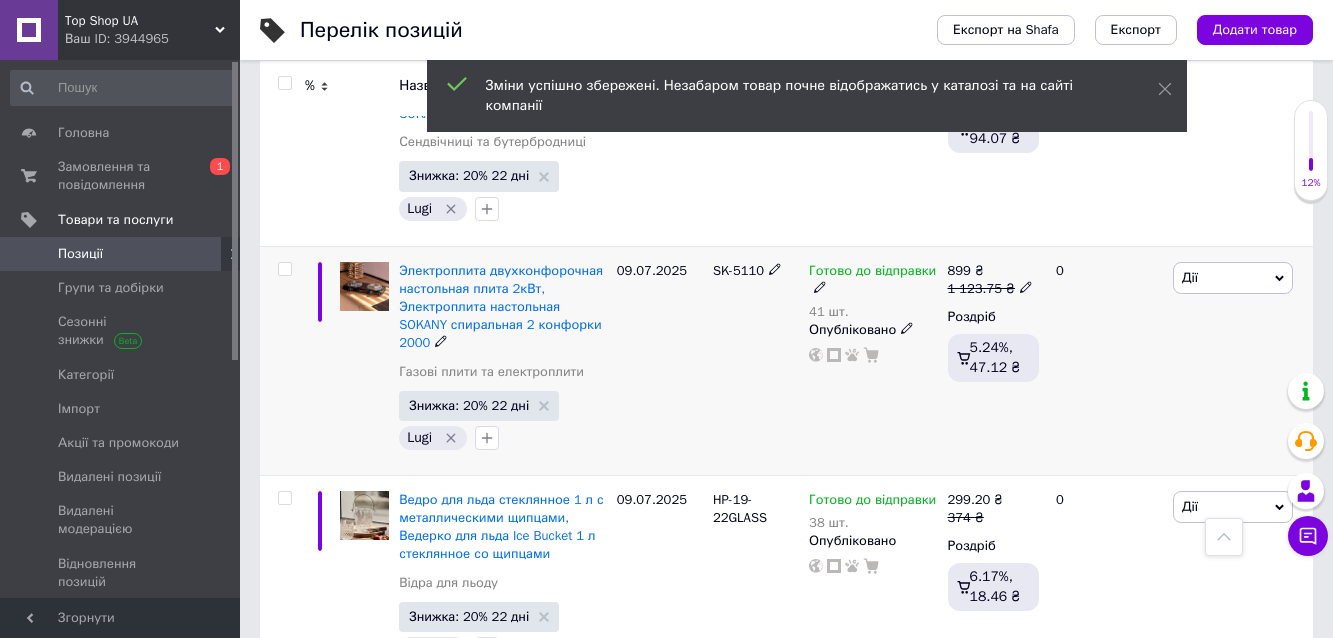 scroll, scrollTop: 1067, scrollLeft: 0, axis: vertical 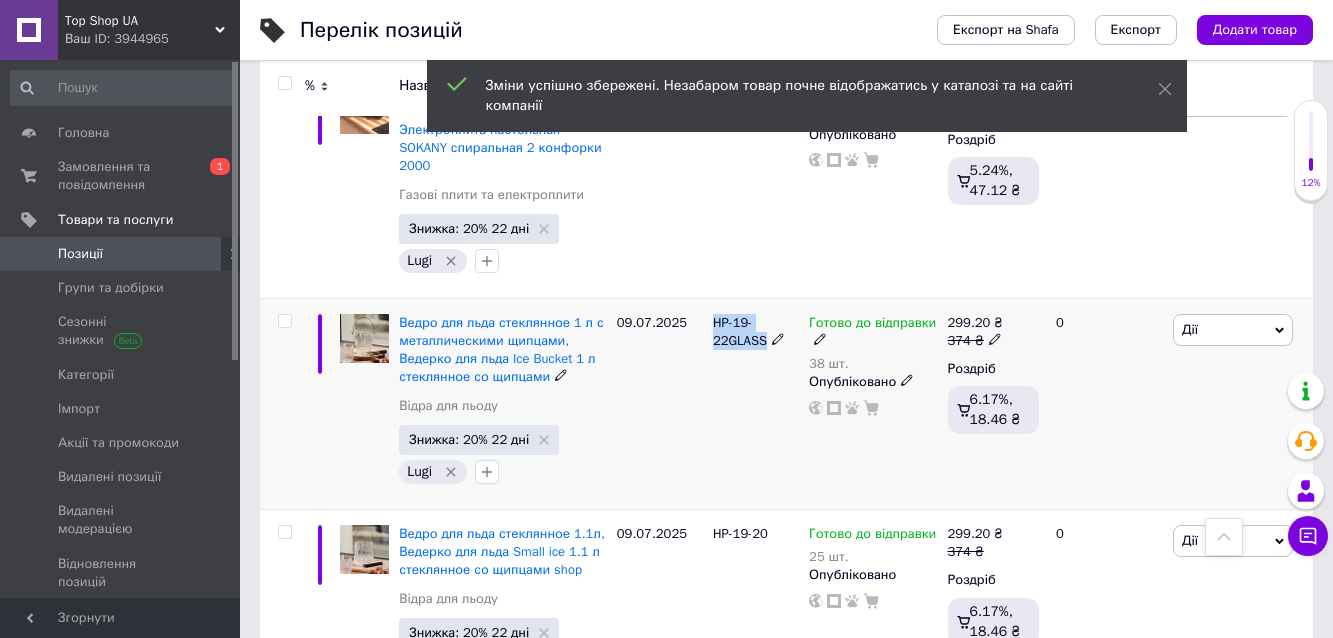 drag, startPoint x: 709, startPoint y: 283, endPoint x: 773, endPoint y: 309, distance: 69.079666 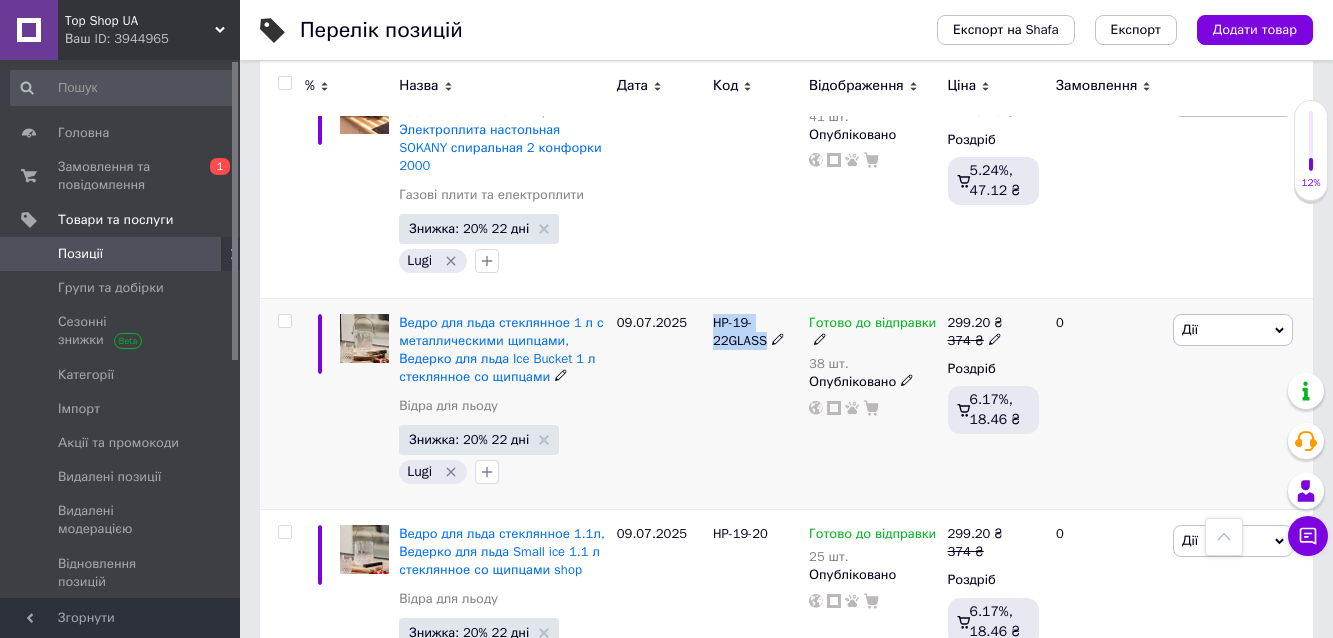 copy on "HP-19-22GLASS" 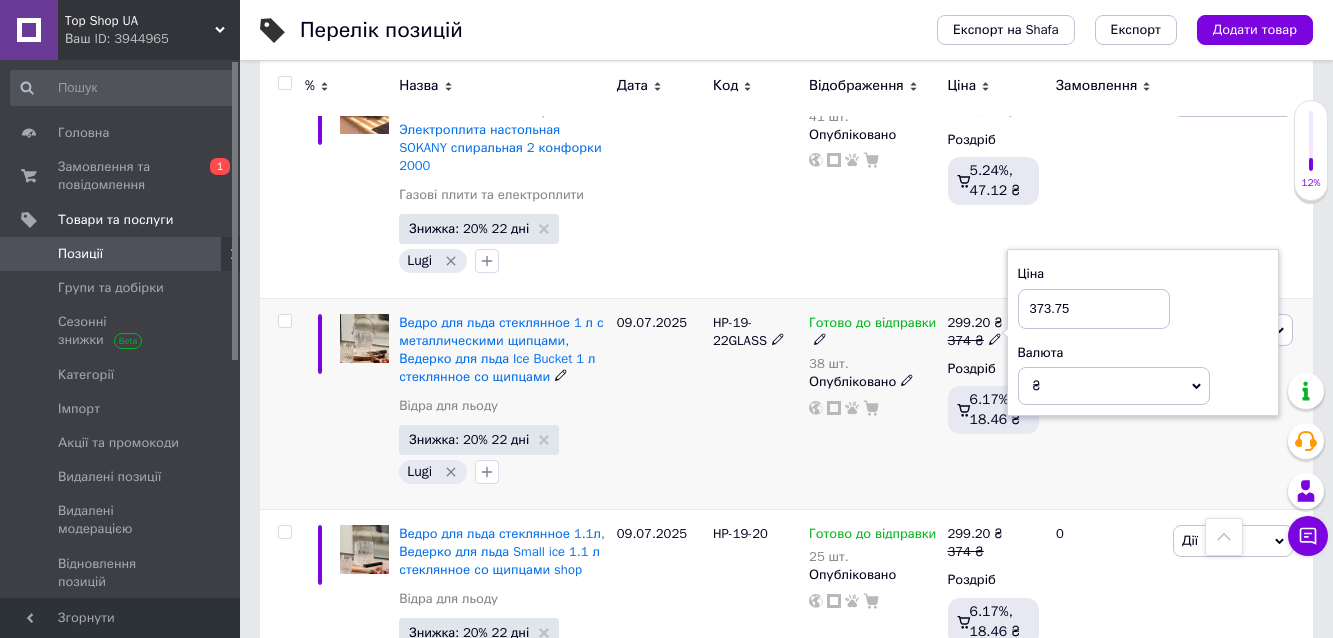 type on "373.75" 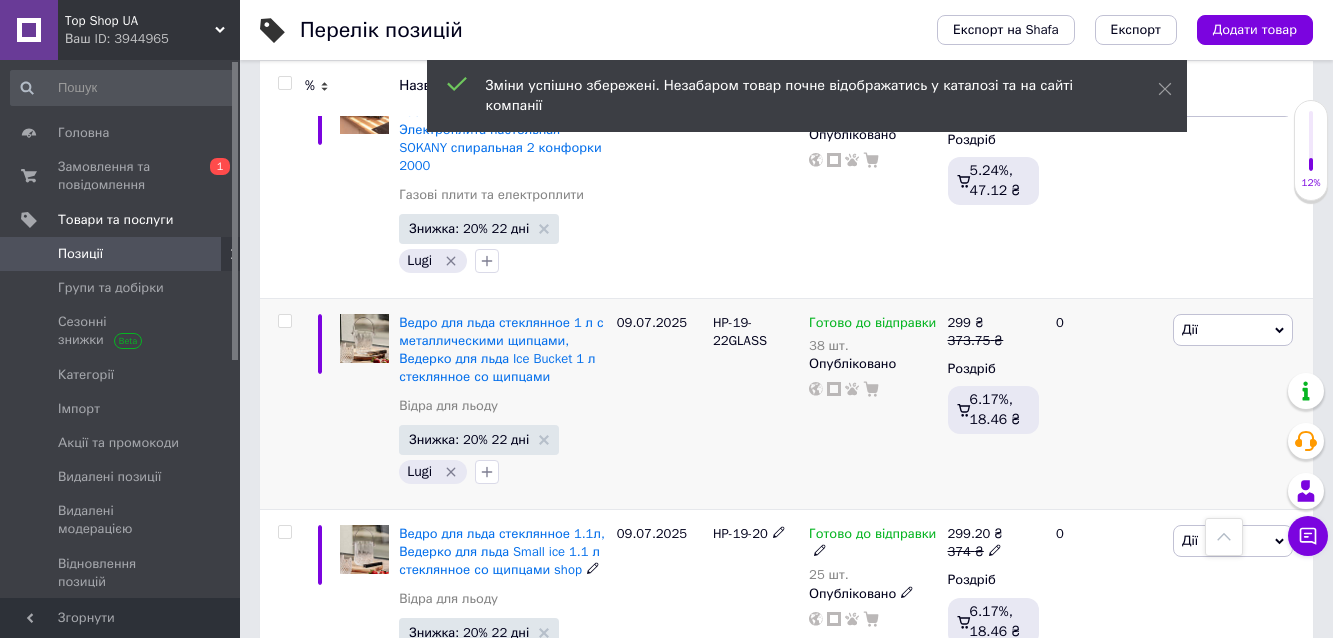 scroll, scrollTop: 1200, scrollLeft: 0, axis: vertical 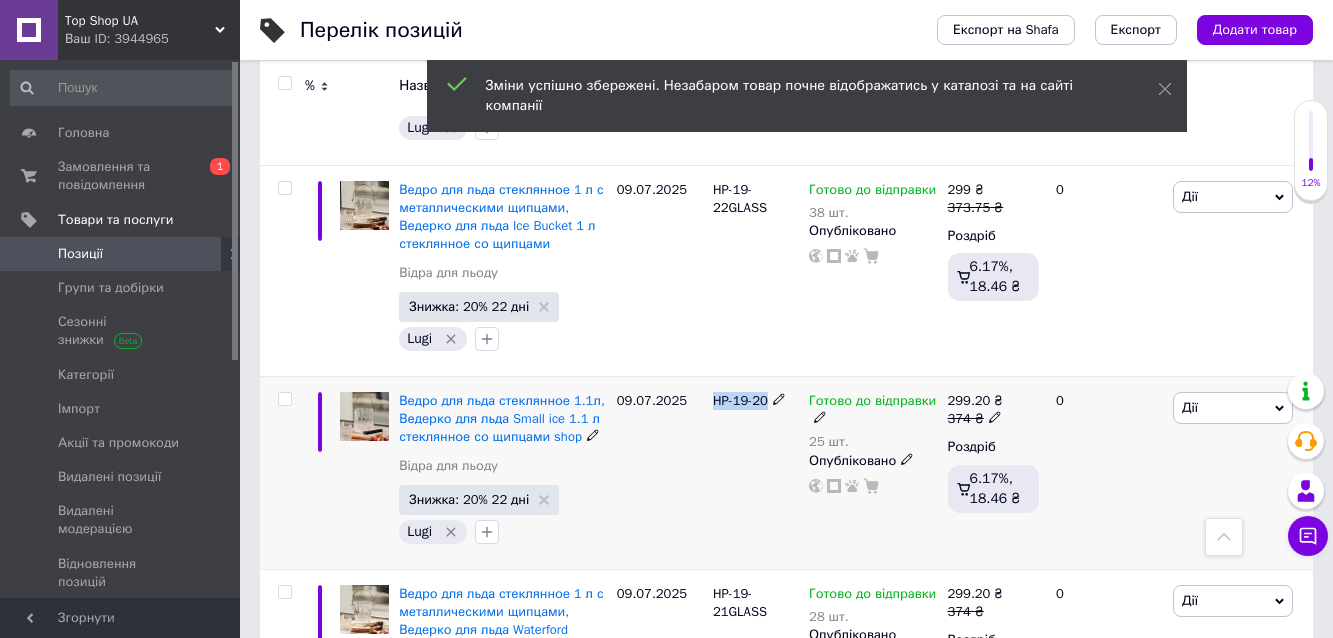 click on "HP-19-20" at bounding box center [756, 473] 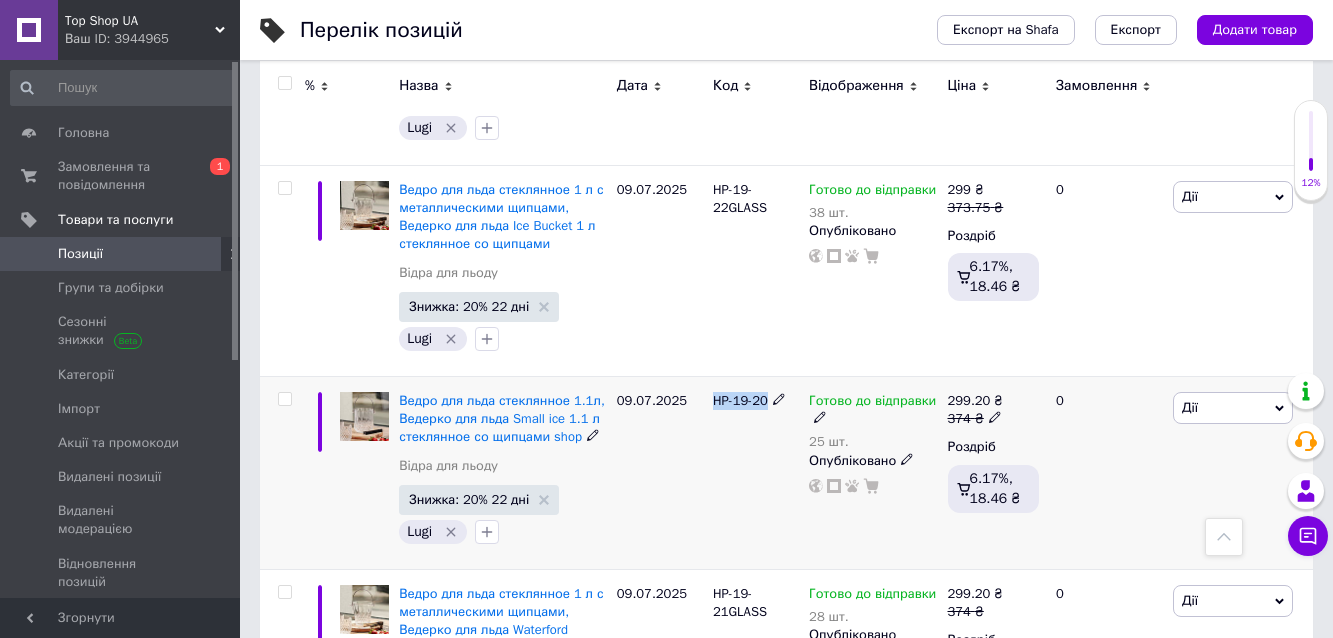 copy on "HP-19-20" 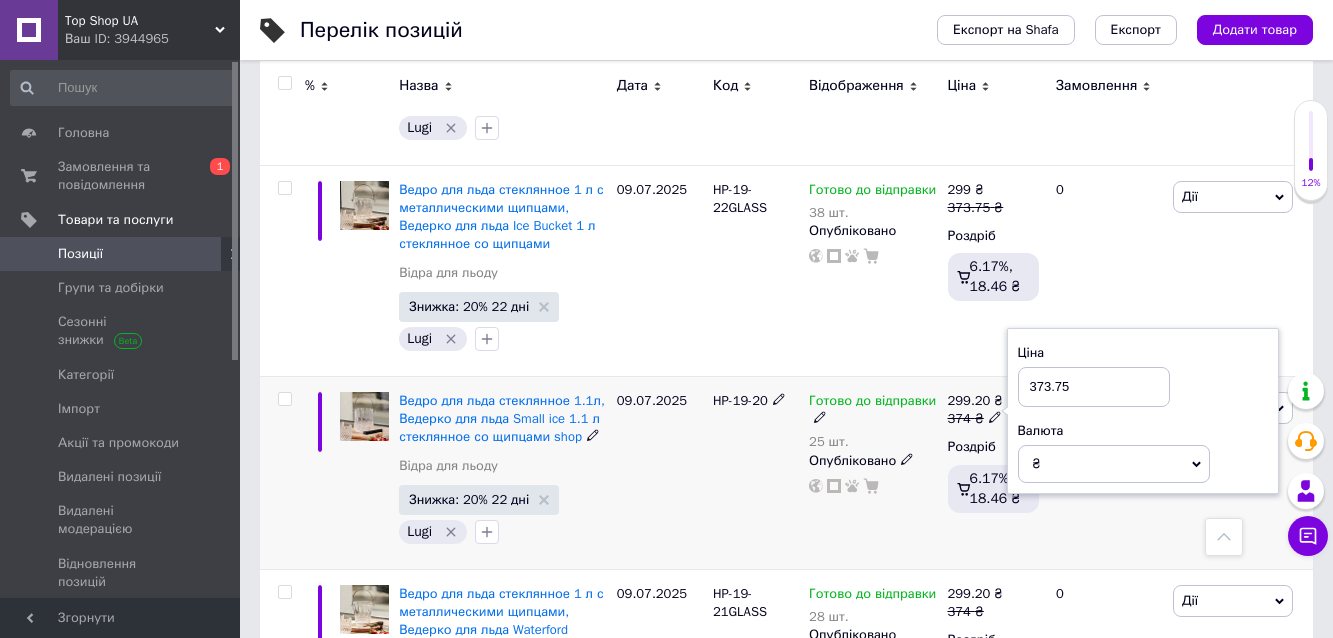 type on "373.75" 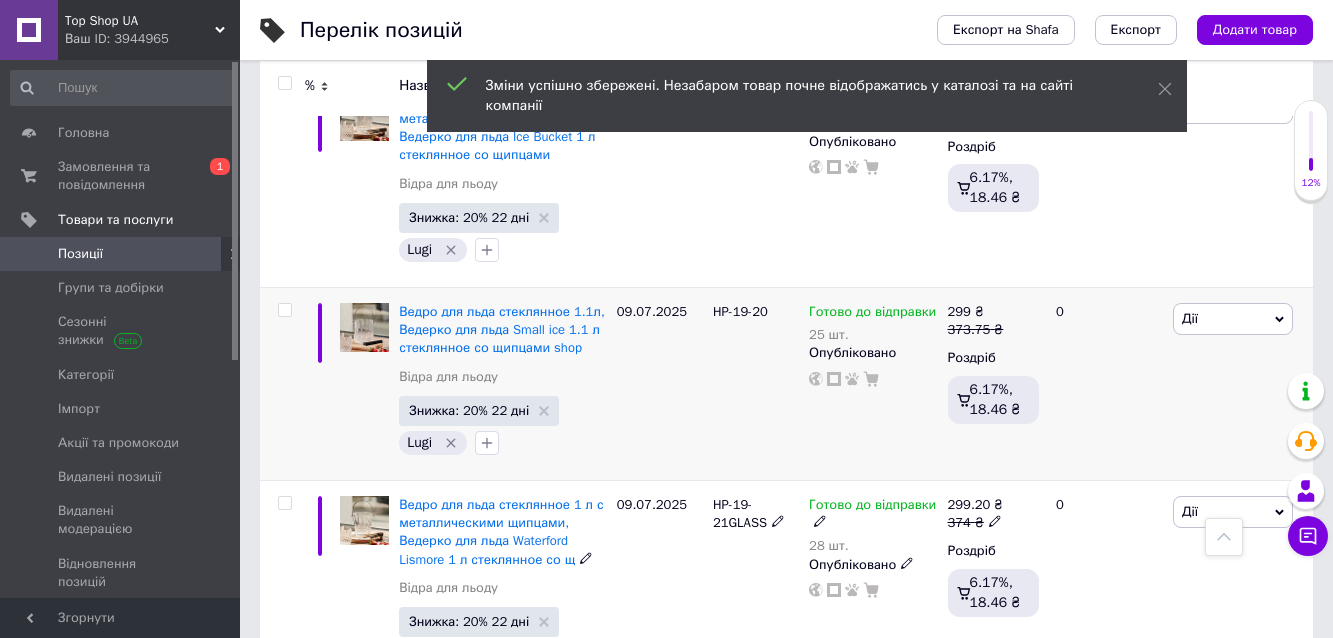 scroll, scrollTop: 1333, scrollLeft: 0, axis: vertical 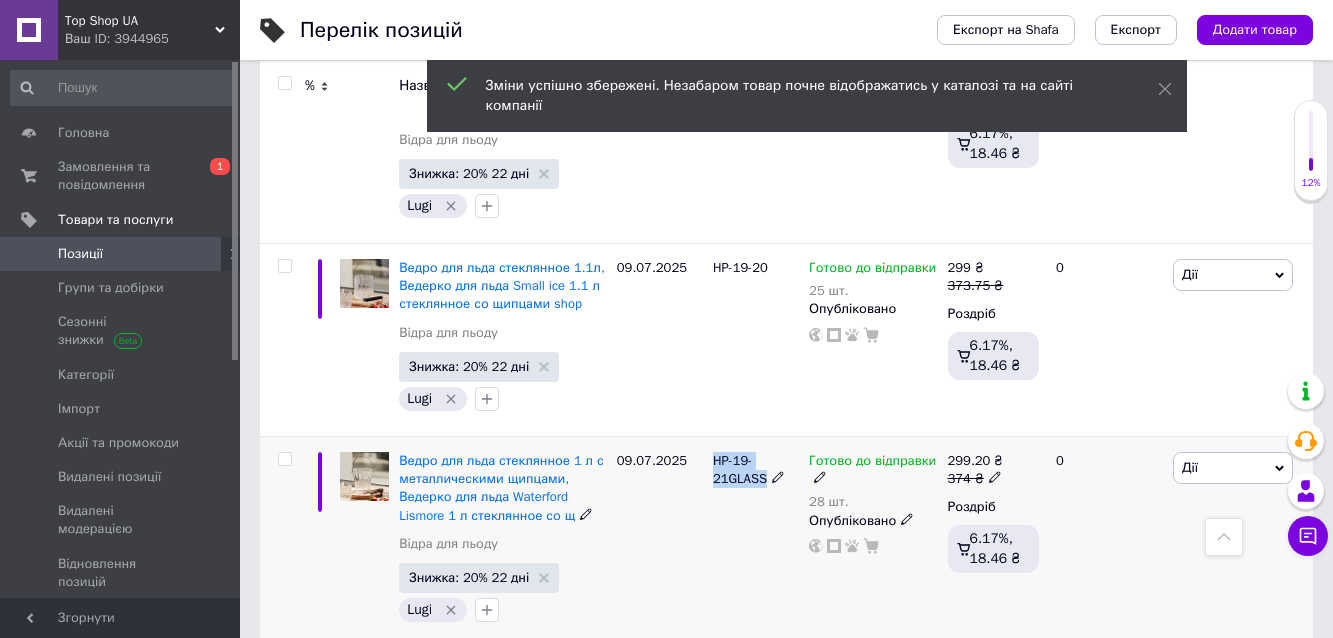 drag, startPoint x: 708, startPoint y: 417, endPoint x: 770, endPoint y: 452, distance: 71.19691 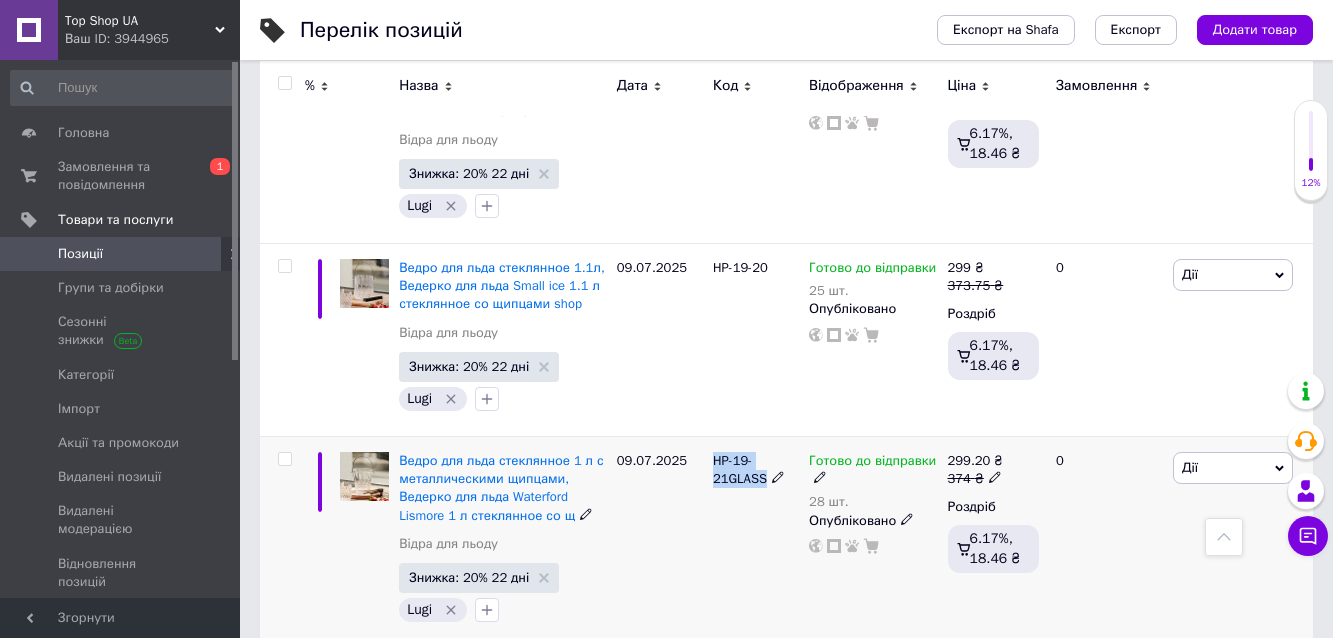 copy on "HP-19-21GLASS" 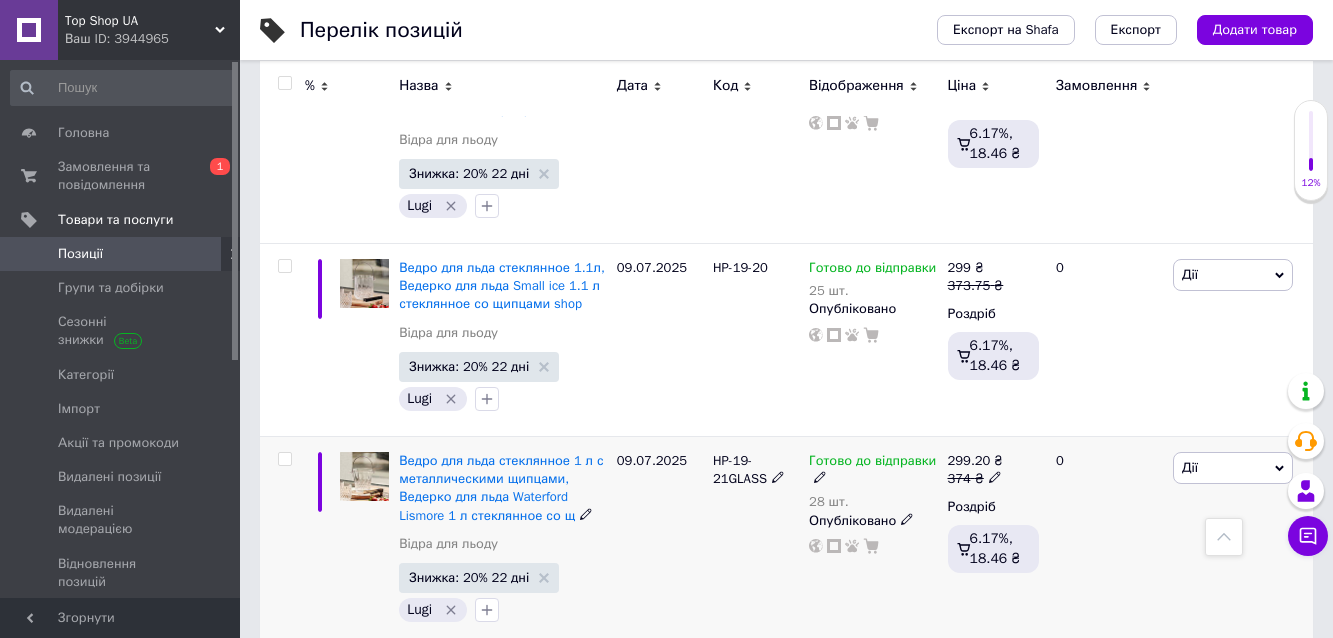 click 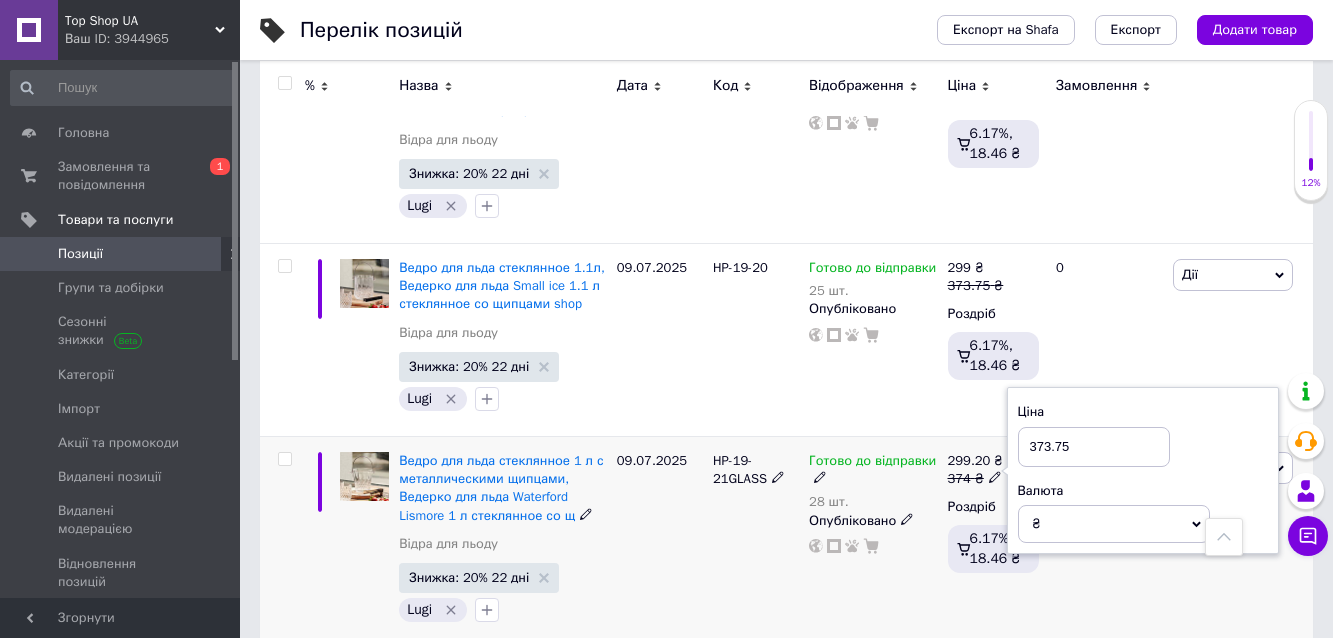 type on "373.75" 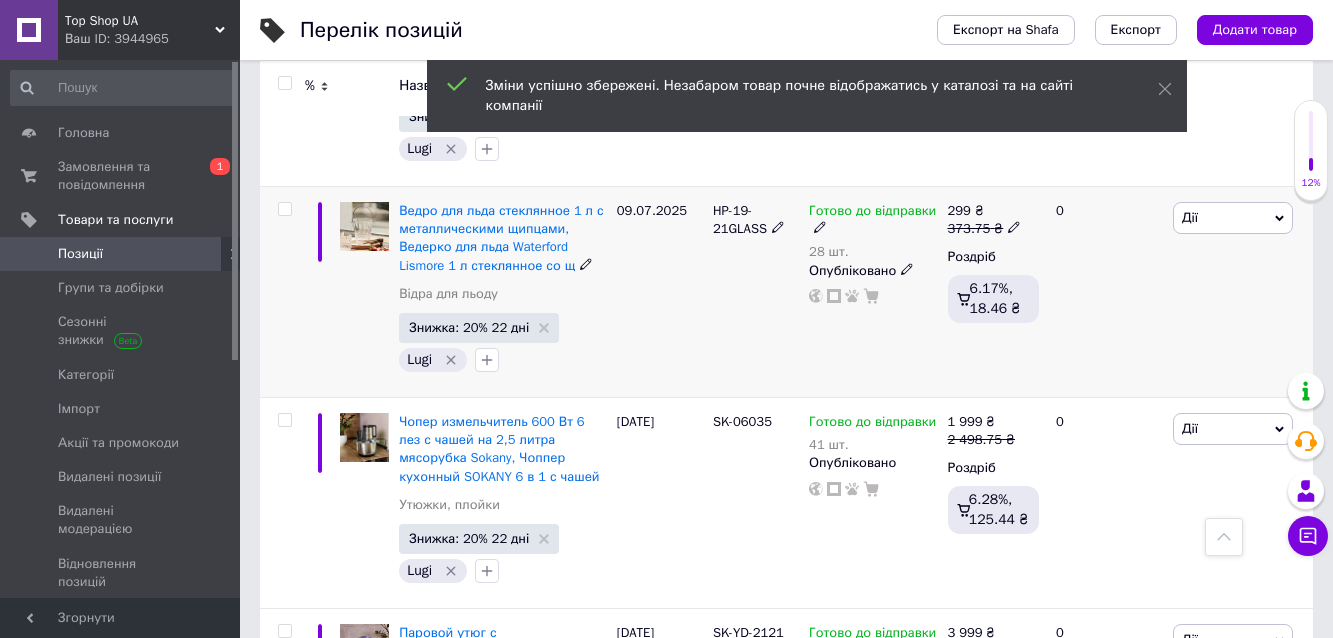 scroll, scrollTop: 1600, scrollLeft: 0, axis: vertical 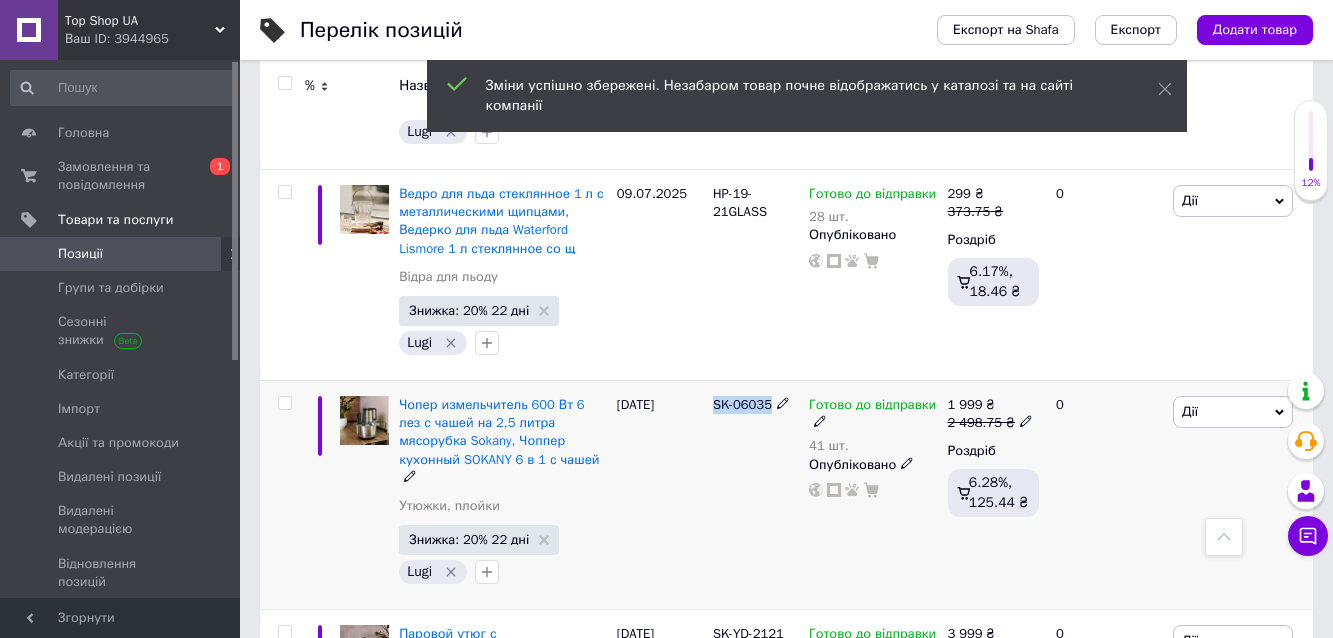 drag, startPoint x: 712, startPoint y: 373, endPoint x: 777, endPoint y: 380, distance: 65.37584 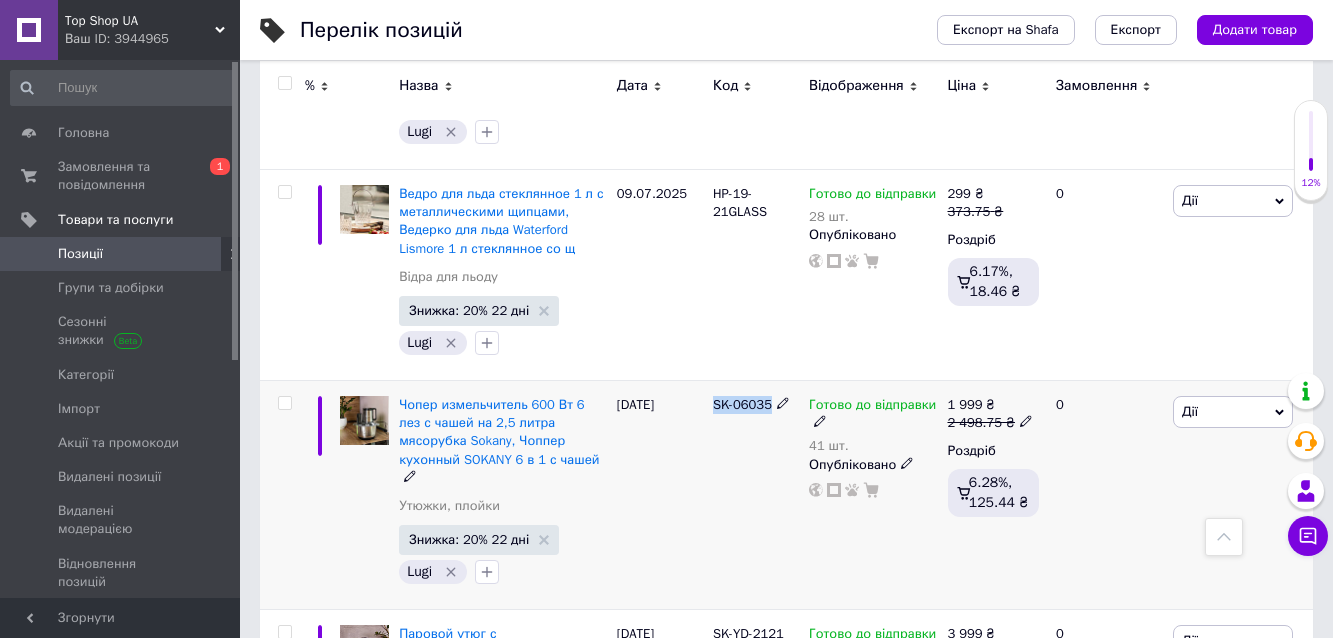 copy on "SK-06035" 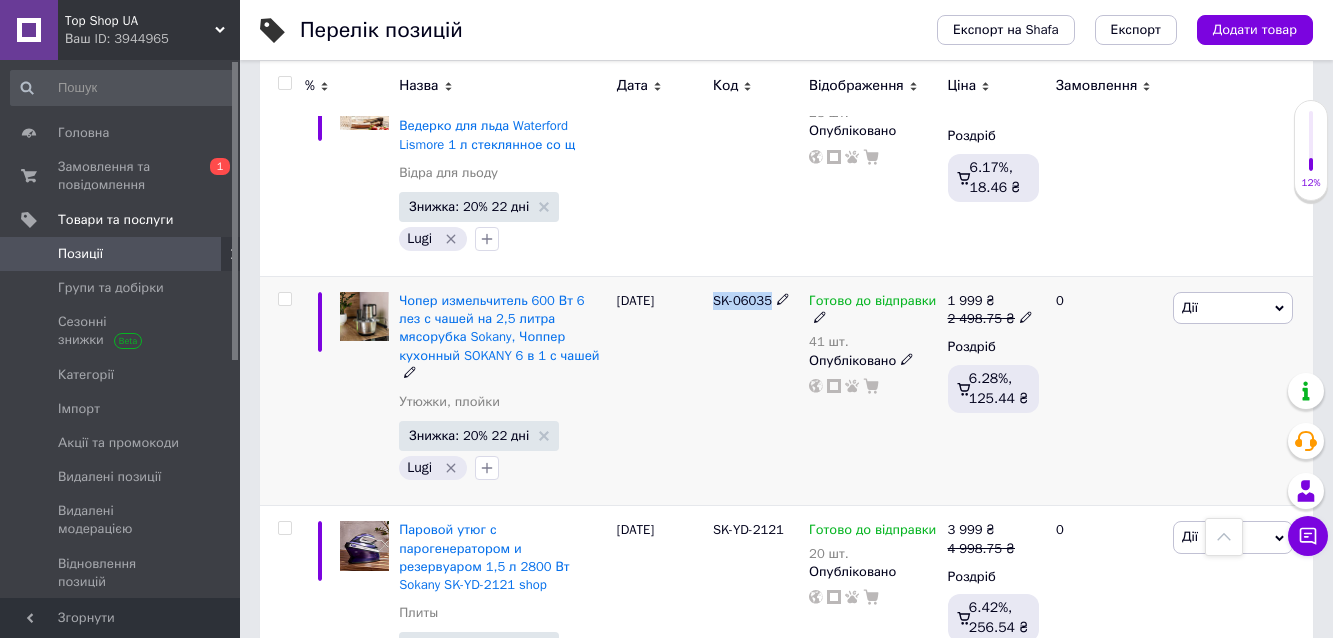 scroll, scrollTop: 1867, scrollLeft: 0, axis: vertical 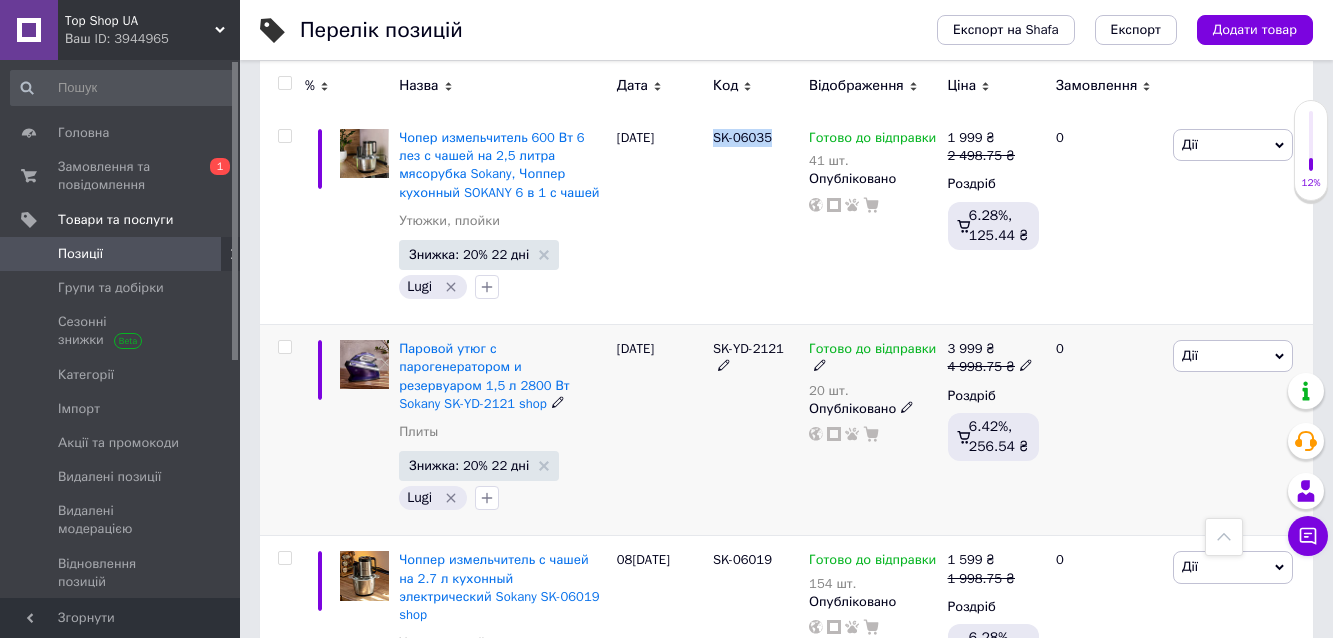 drag, startPoint x: 706, startPoint y: 307, endPoint x: 796, endPoint y: 319, distance: 90.79648 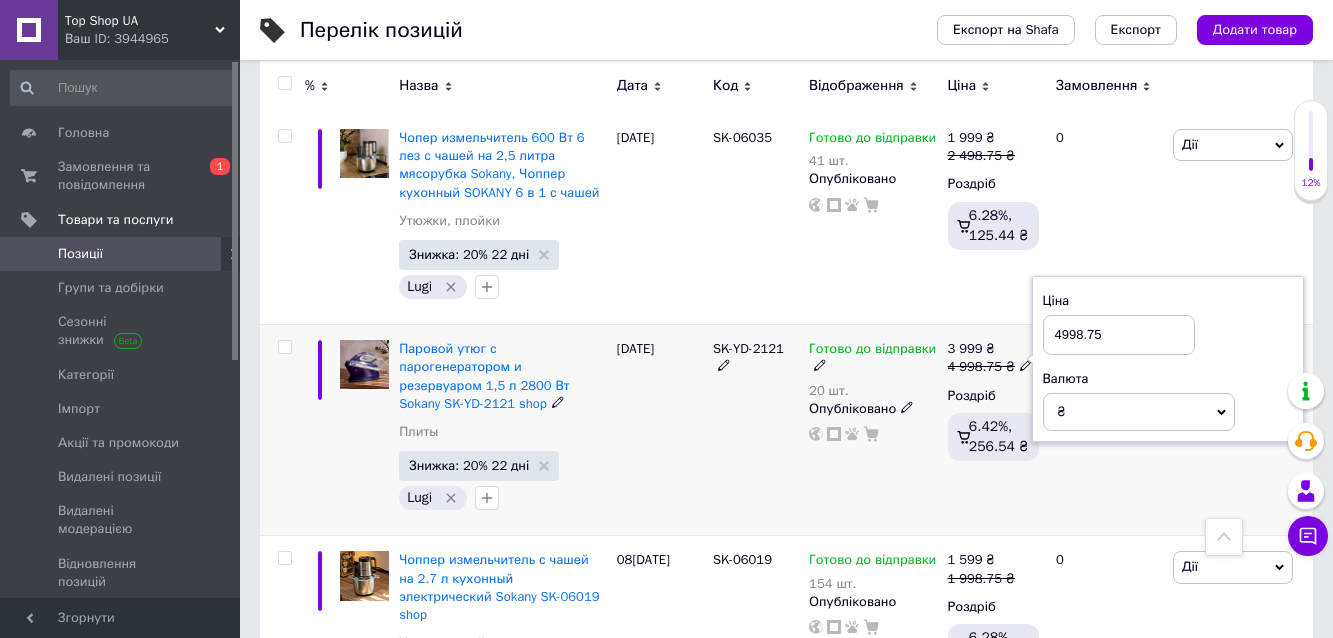 drag, startPoint x: 1080, startPoint y: 296, endPoint x: 1030, endPoint y: 300, distance: 50.159744 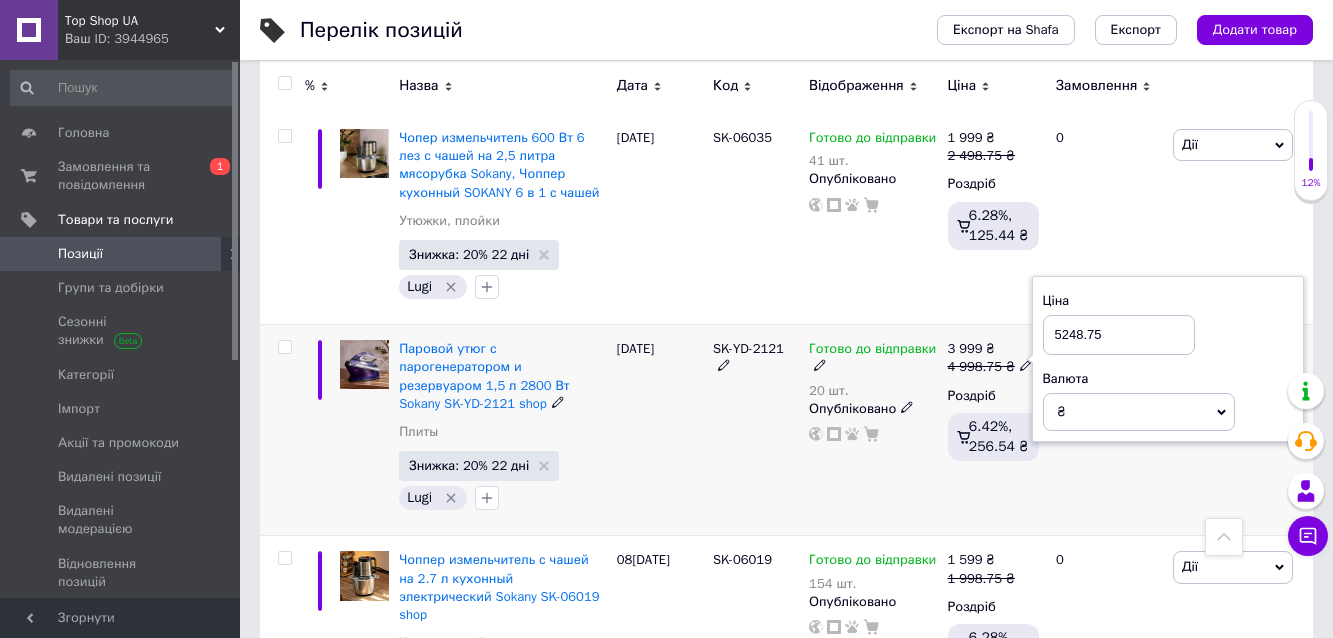 type on "5248.75" 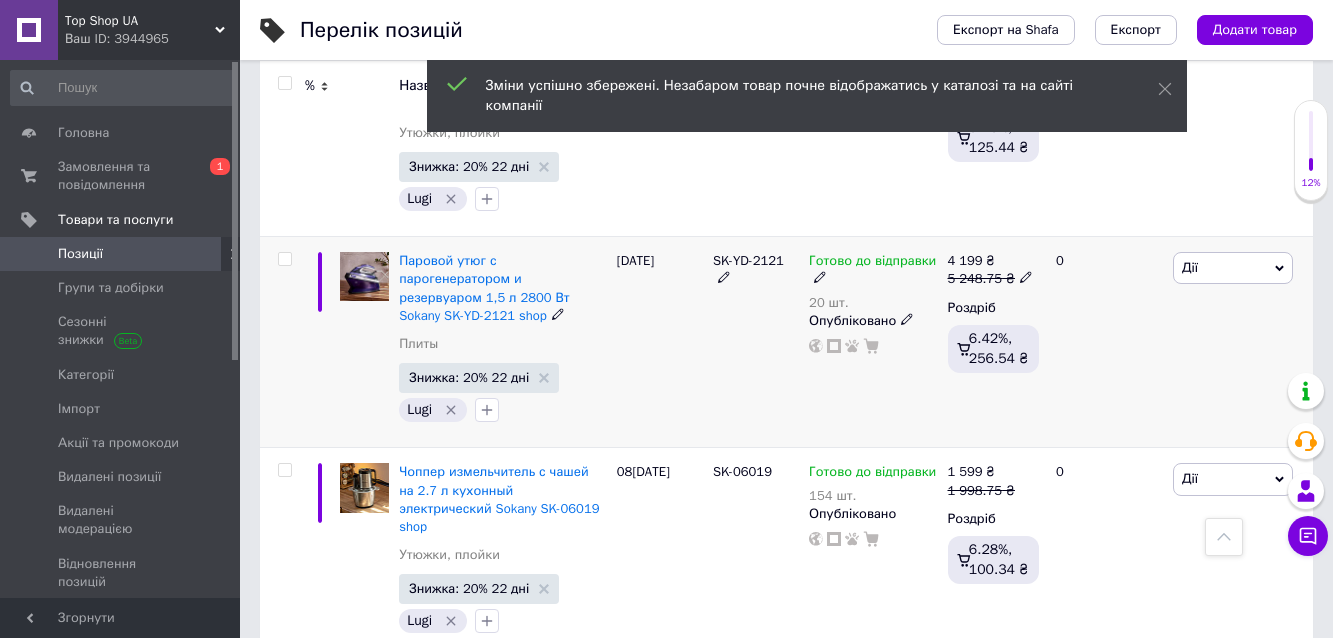 scroll, scrollTop: 2000, scrollLeft: 0, axis: vertical 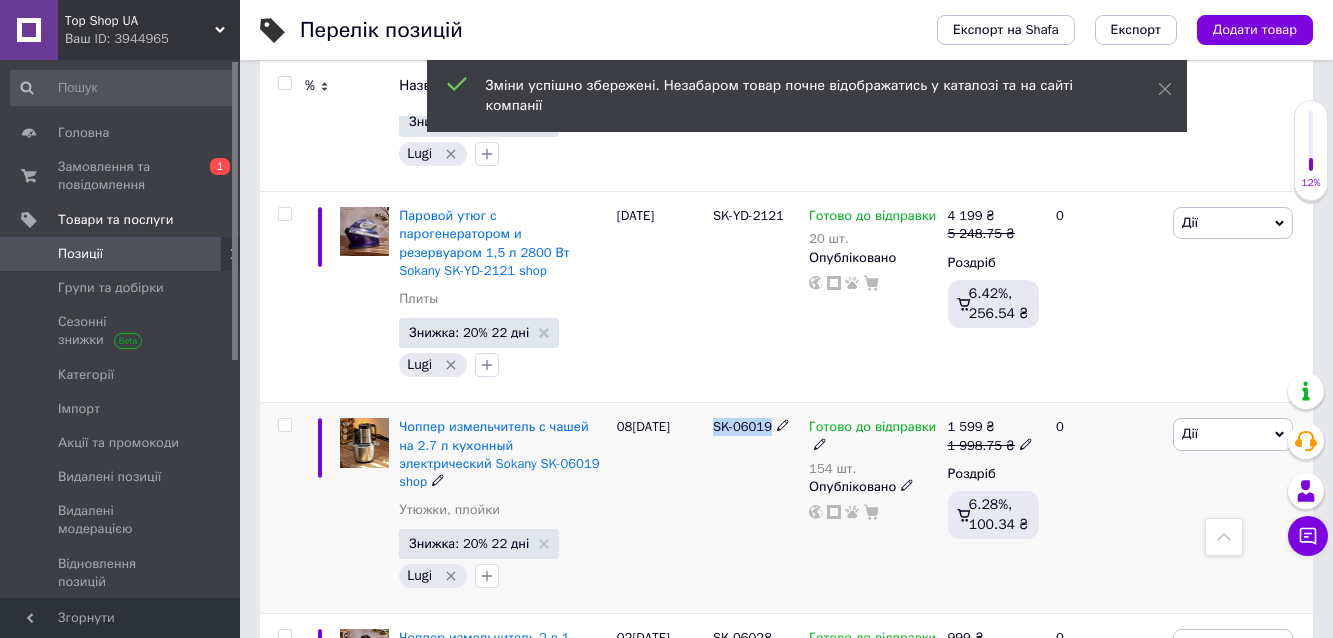drag, startPoint x: 713, startPoint y: 371, endPoint x: 773, endPoint y: 376, distance: 60.207973 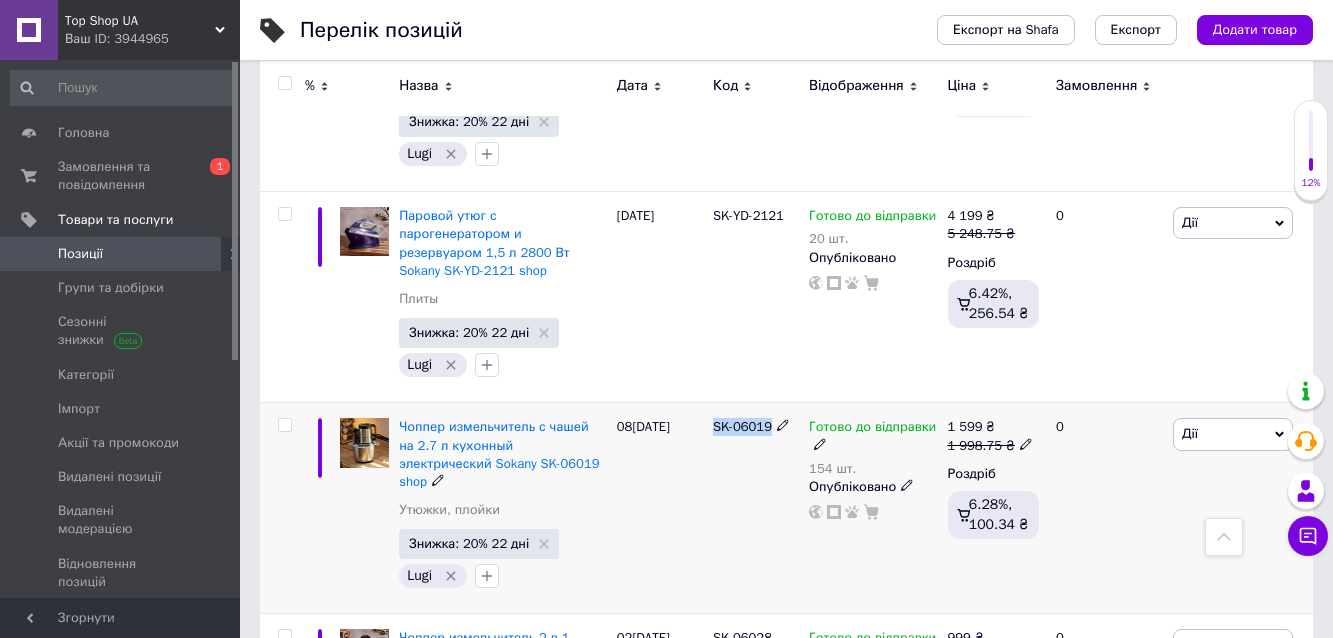 copy on "SK-06019" 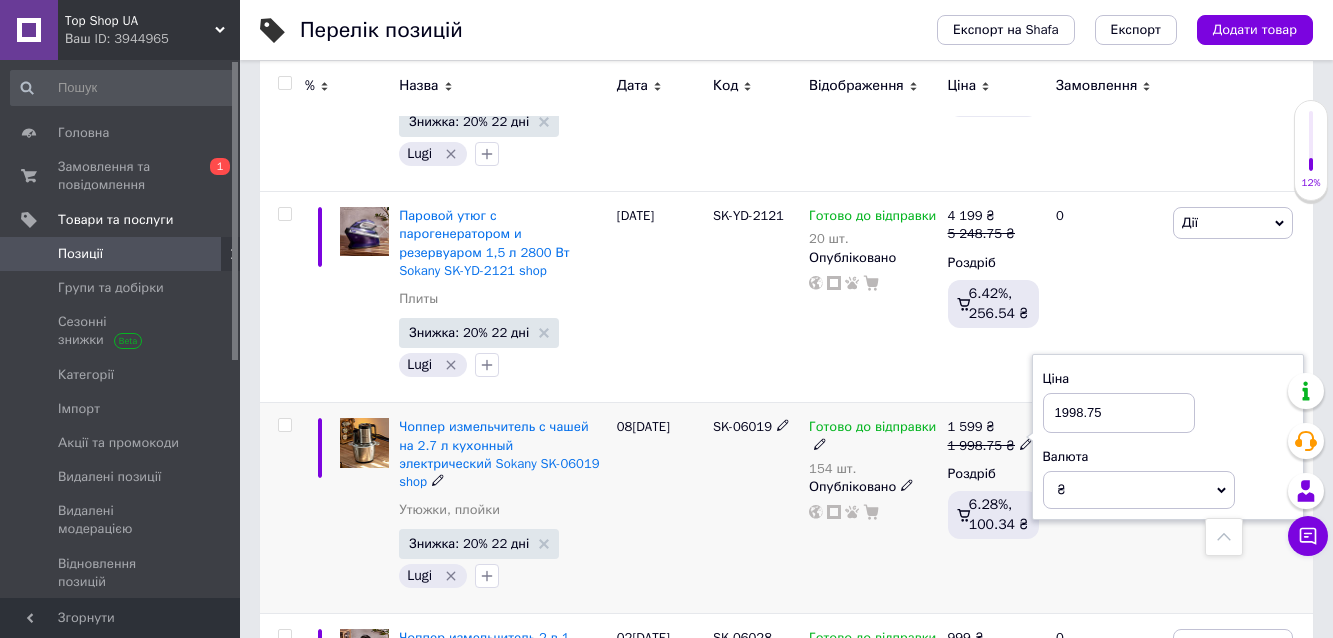 drag, startPoint x: 1082, startPoint y: 357, endPoint x: 1020, endPoint y: 355, distance: 62.03225 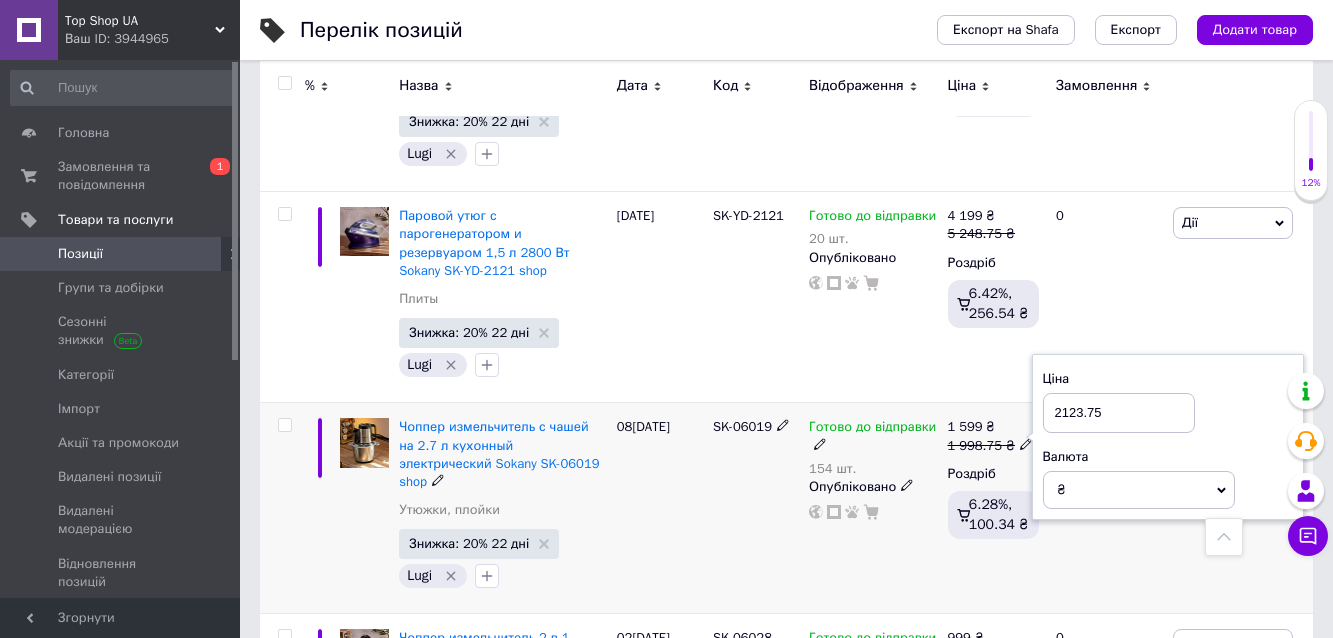 type on "2123.75" 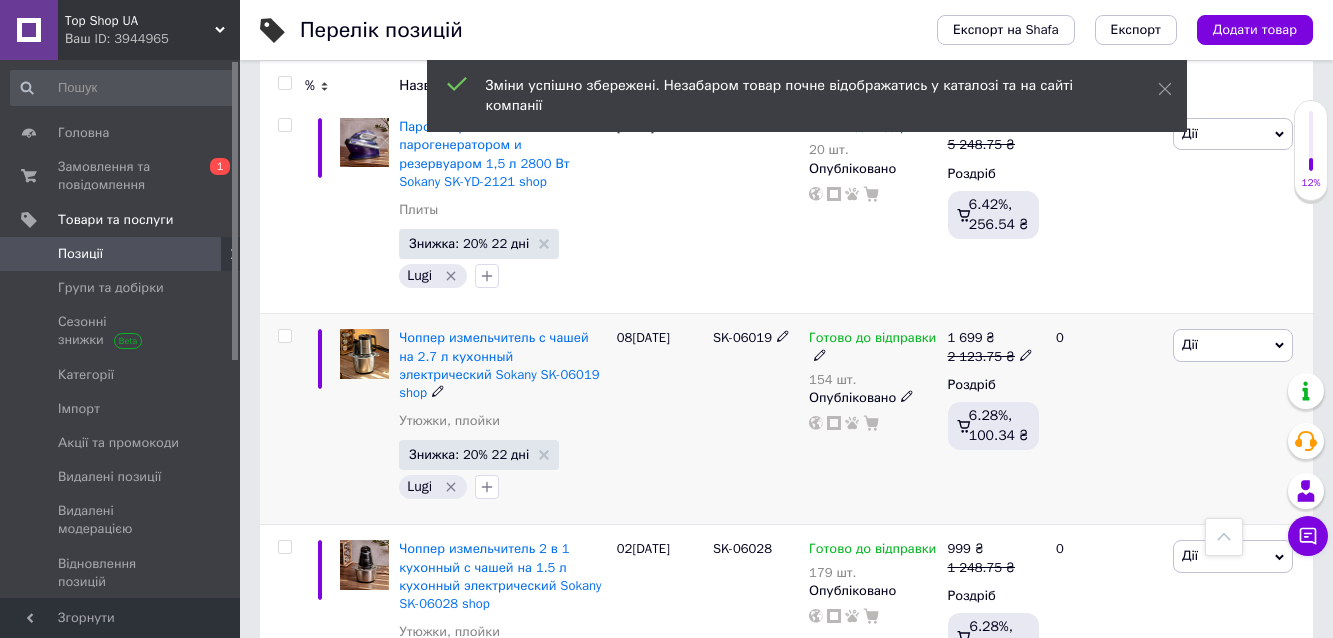 scroll, scrollTop: 2267, scrollLeft: 0, axis: vertical 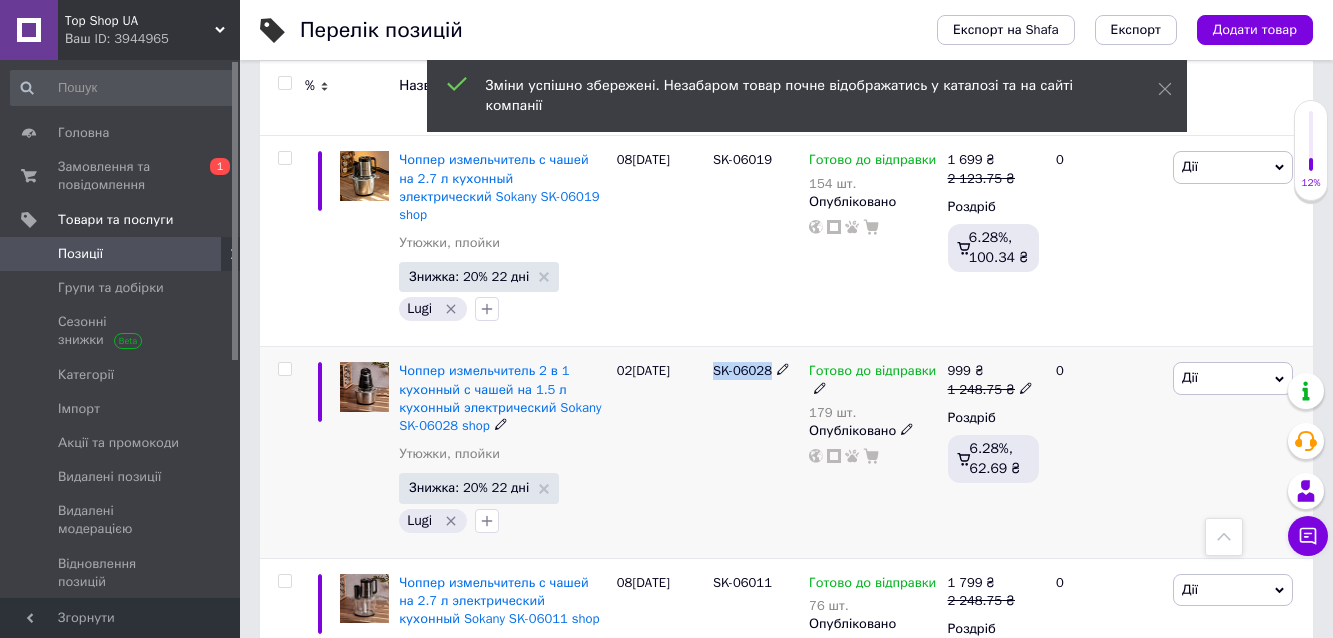 drag, startPoint x: 712, startPoint y: 294, endPoint x: 780, endPoint y: 302, distance: 68.46897 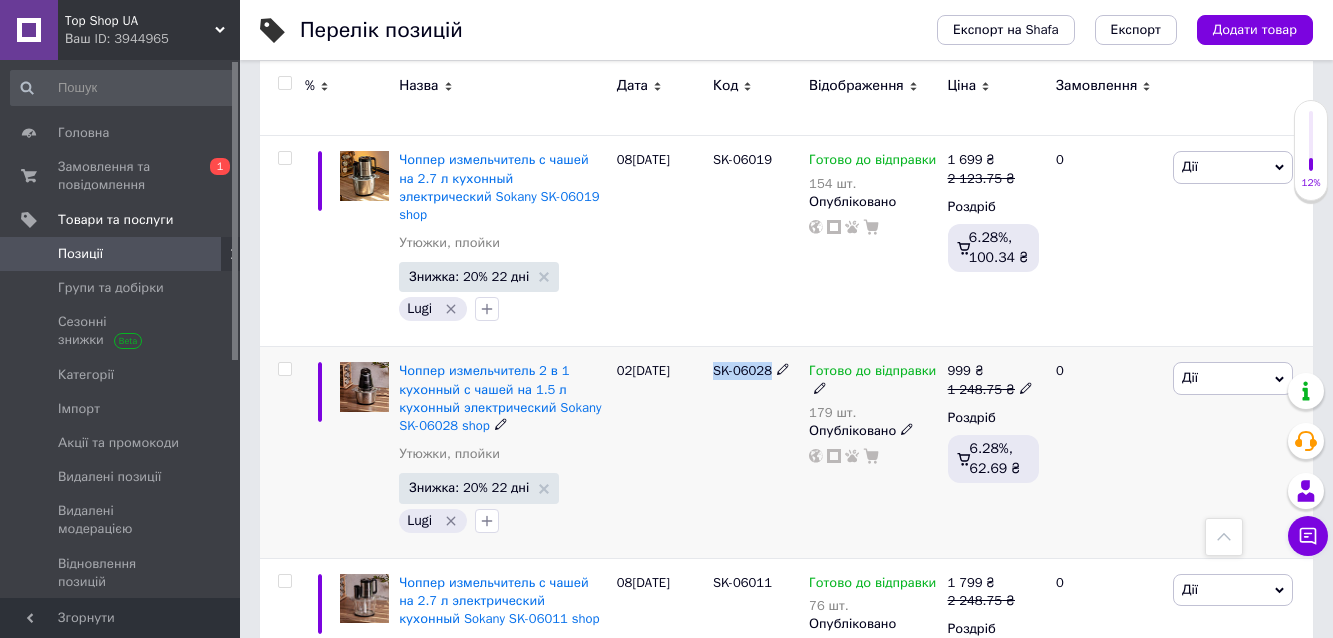 copy on "SK-06028" 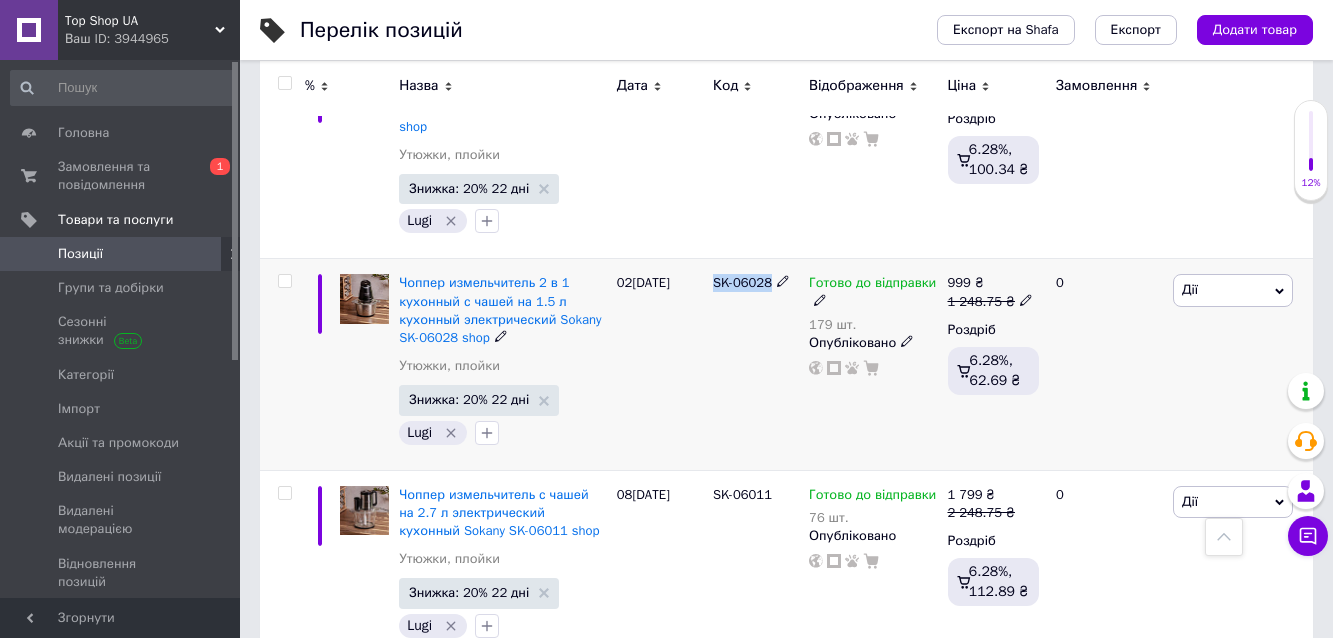 scroll, scrollTop: 2533, scrollLeft: 0, axis: vertical 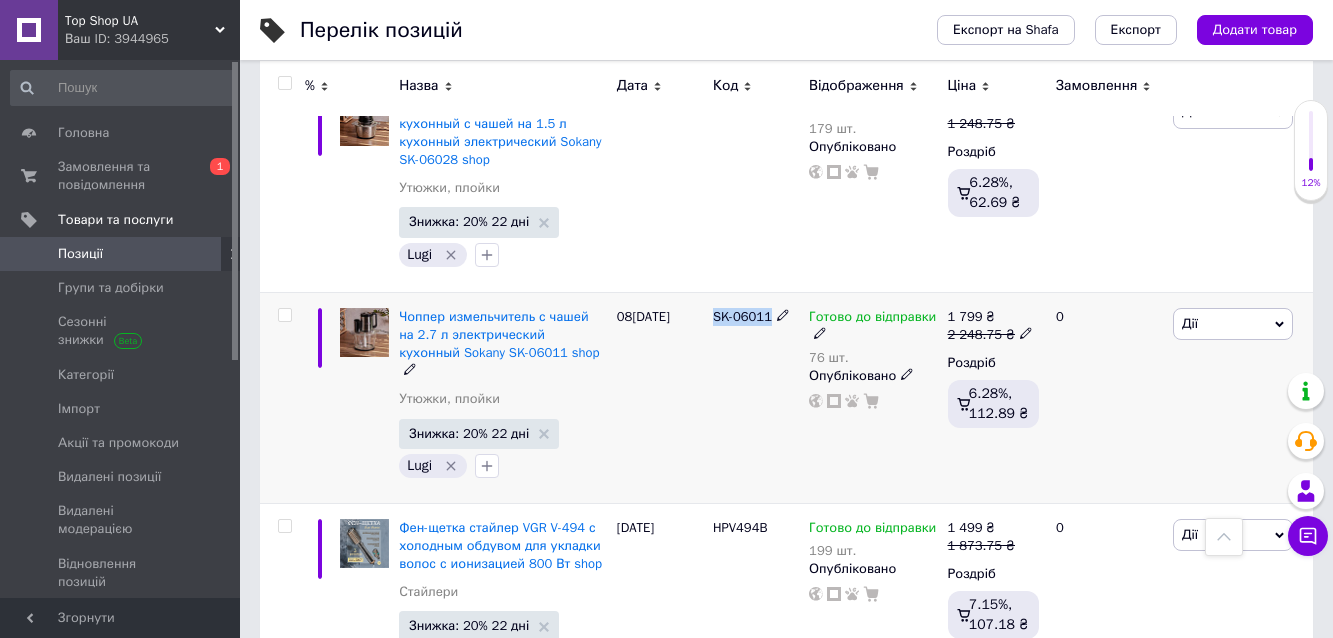 drag, startPoint x: 713, startPoint y: 236, endPoint x: 777, endPoint y: 239, distance: 64.070274 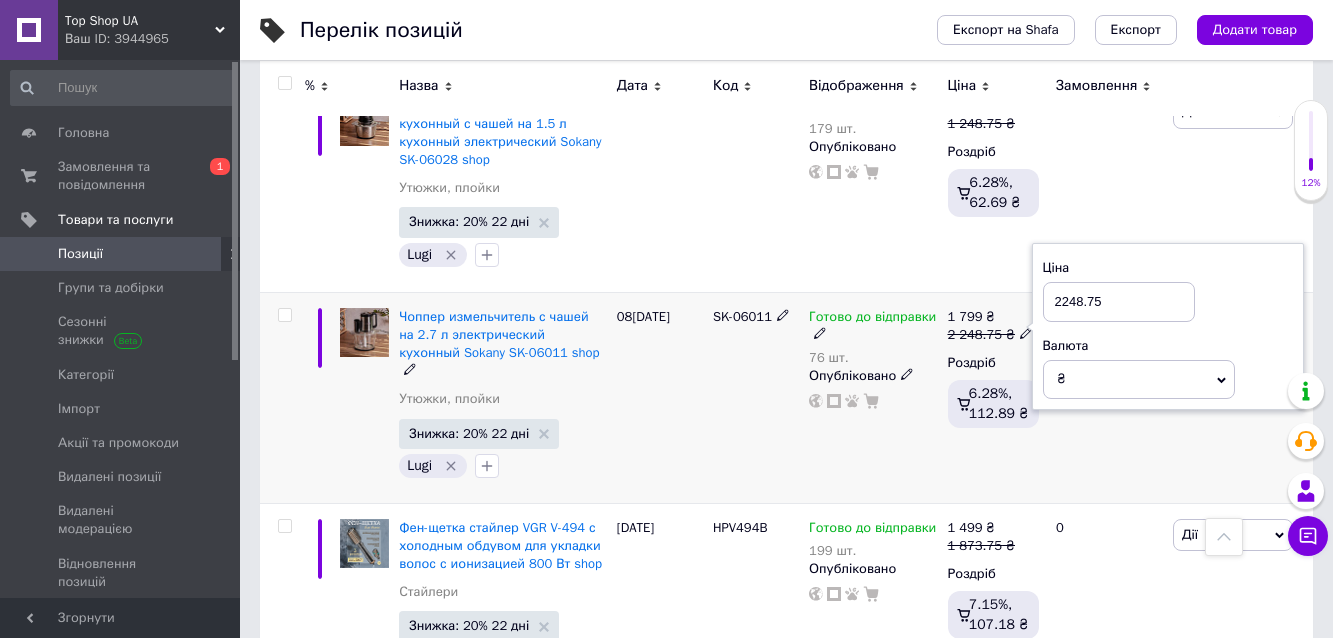 drag, startPoint x: 1062, startPoint y: 231, endPoint x: 1081, endPoint y: 232, distance: 19.026299 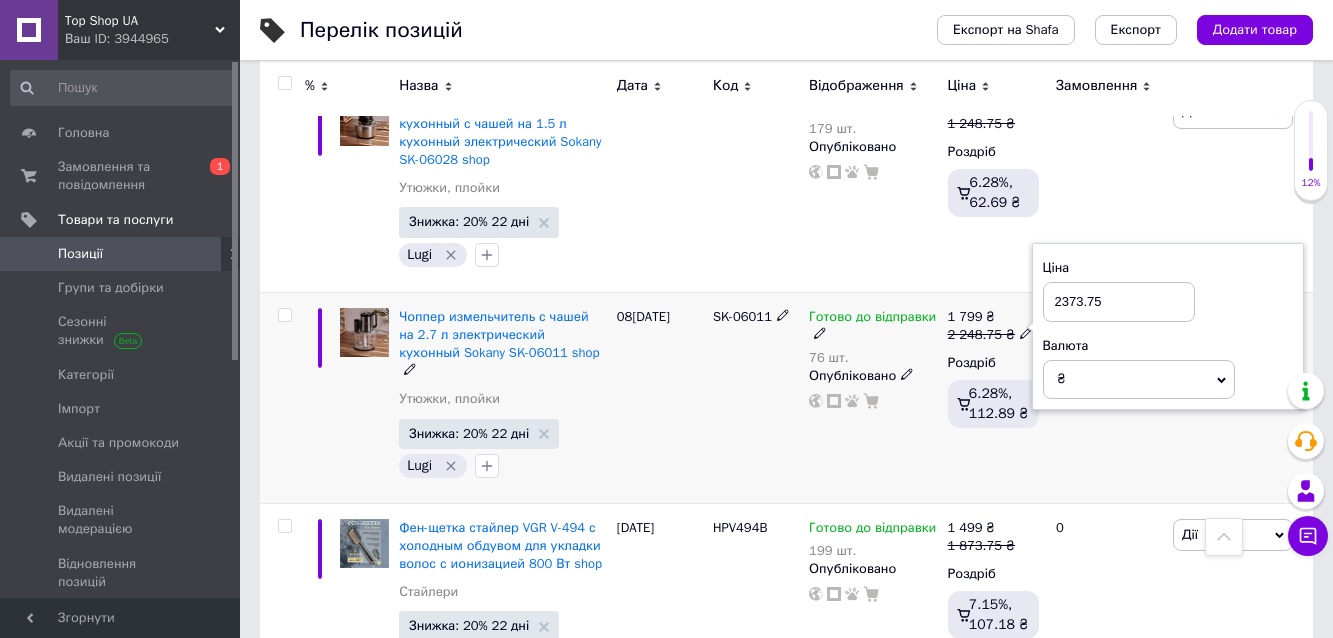 type on "2373.75" 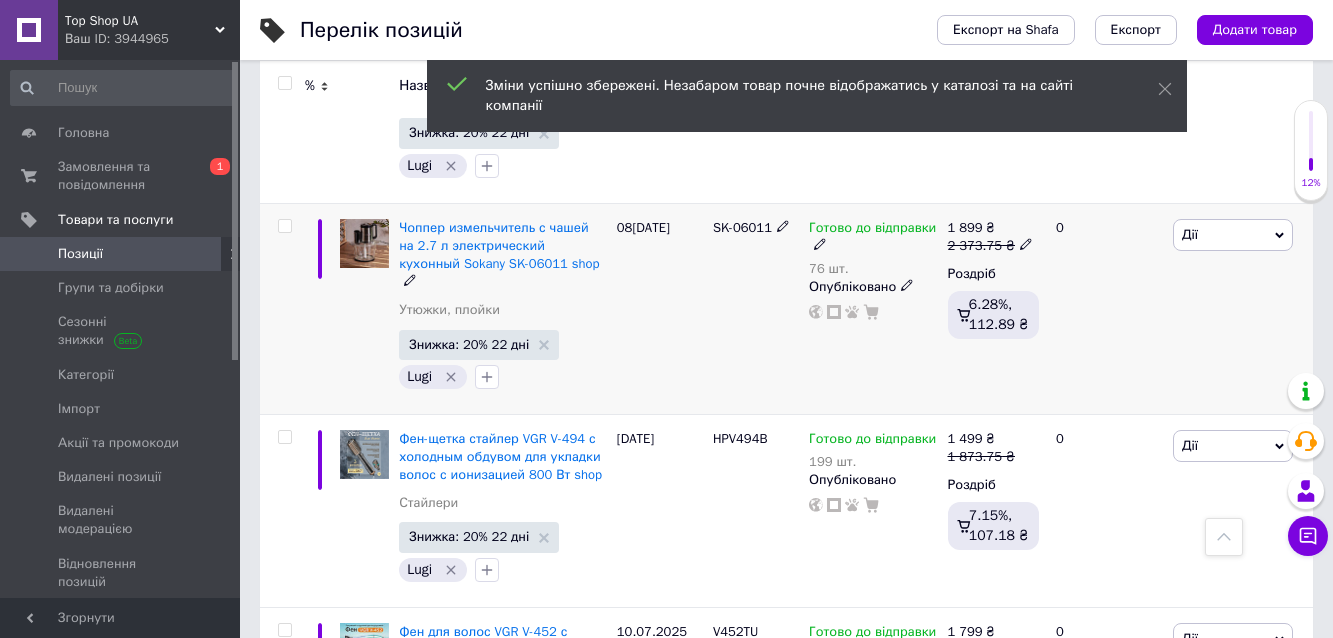scroll, scrollTop: 2667, scrollLeft: 0, axis: vertical 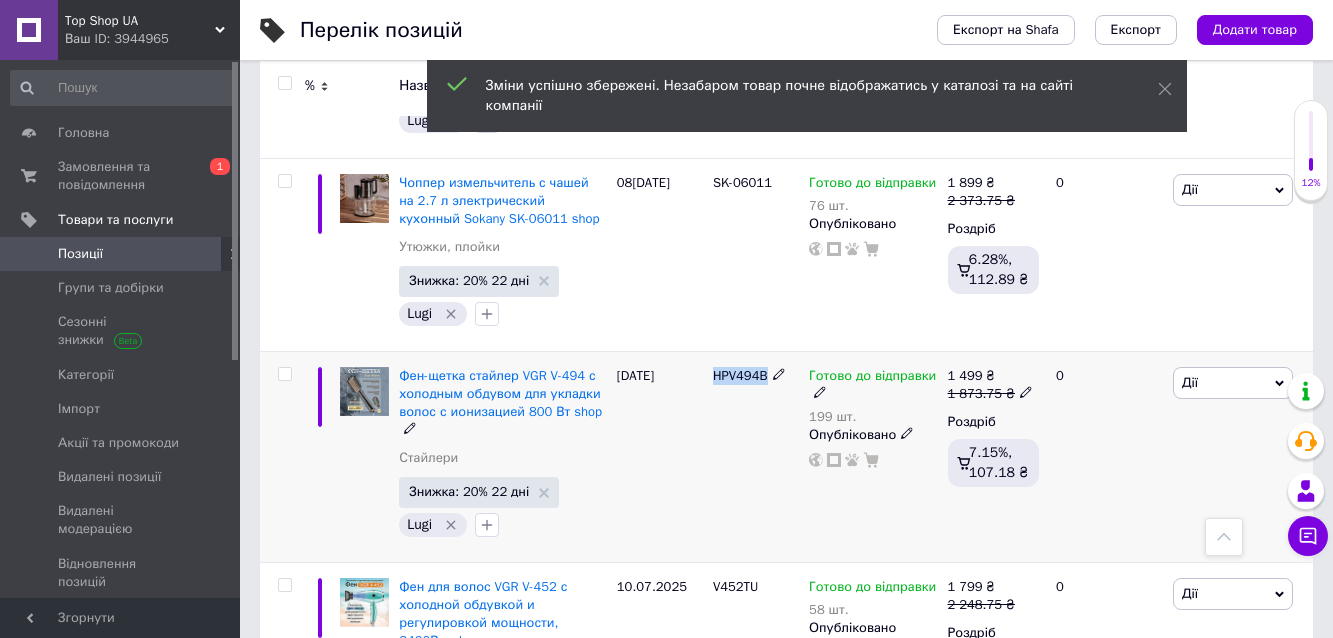drag, startPoint x: 713, startPoint y: 304, endPoint x: 775, endPoint y: 311, distance: 62.39391 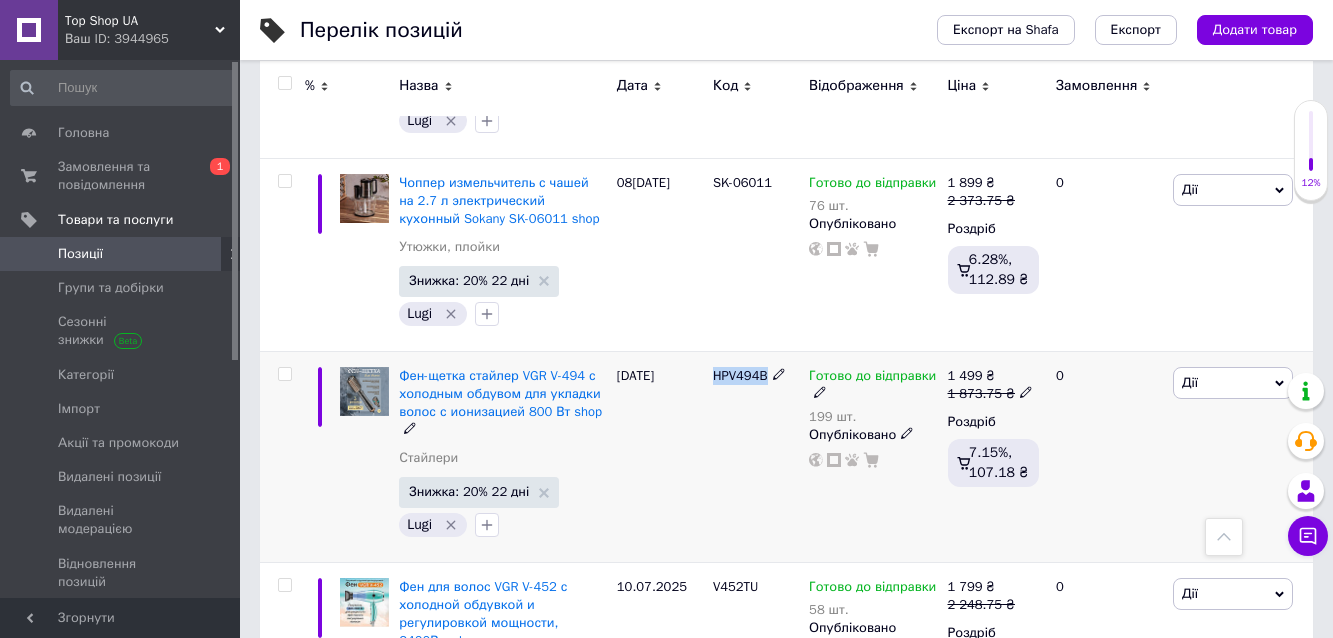 click 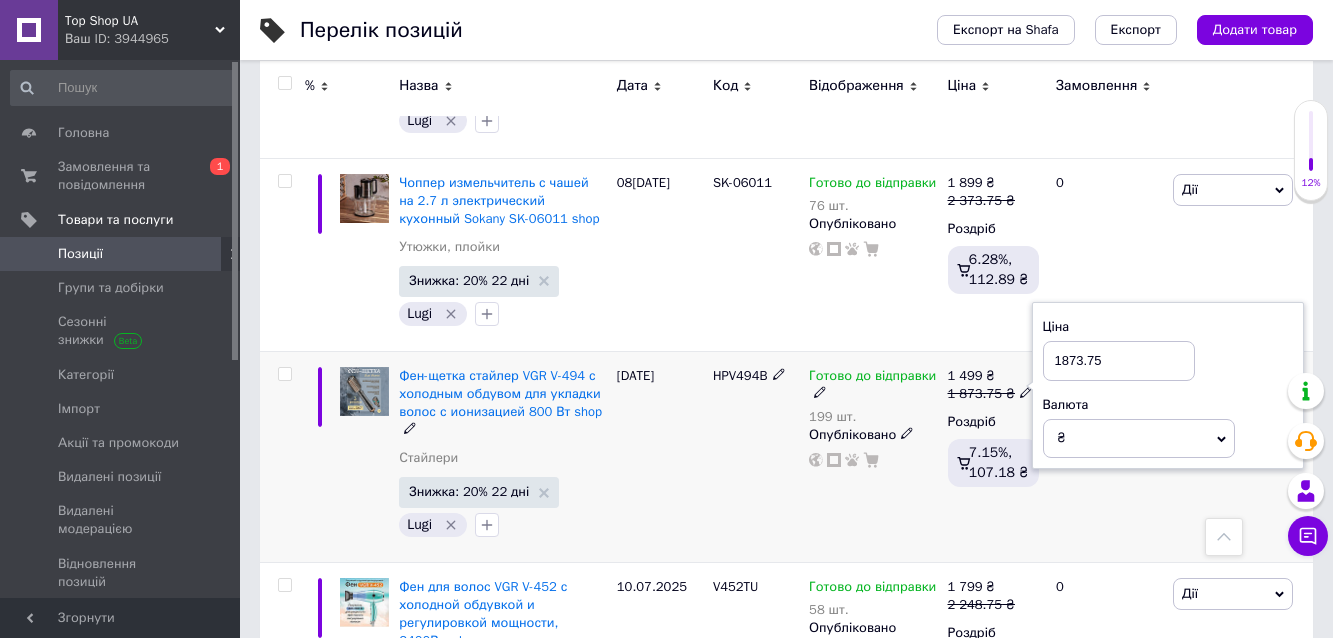 drag, startPoint x: 1081, startPoint y: 285, endPoint x: 1063, endPoint y: 286, distance: 18.027756 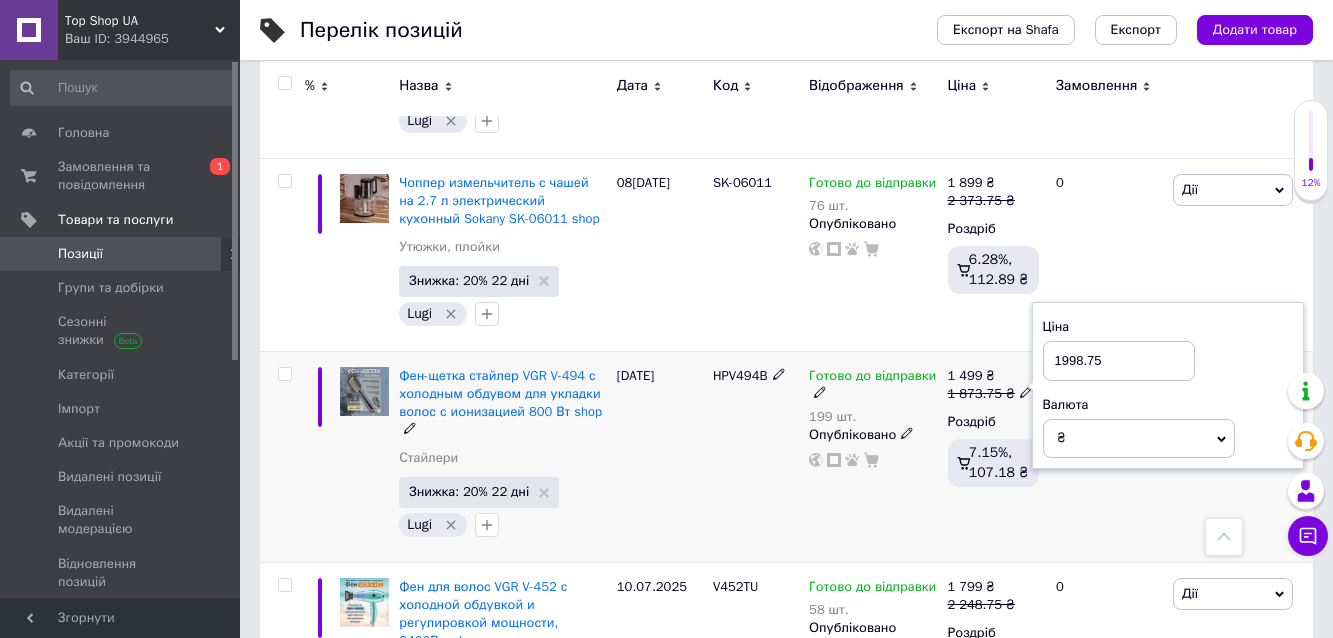 type on "1998.75" 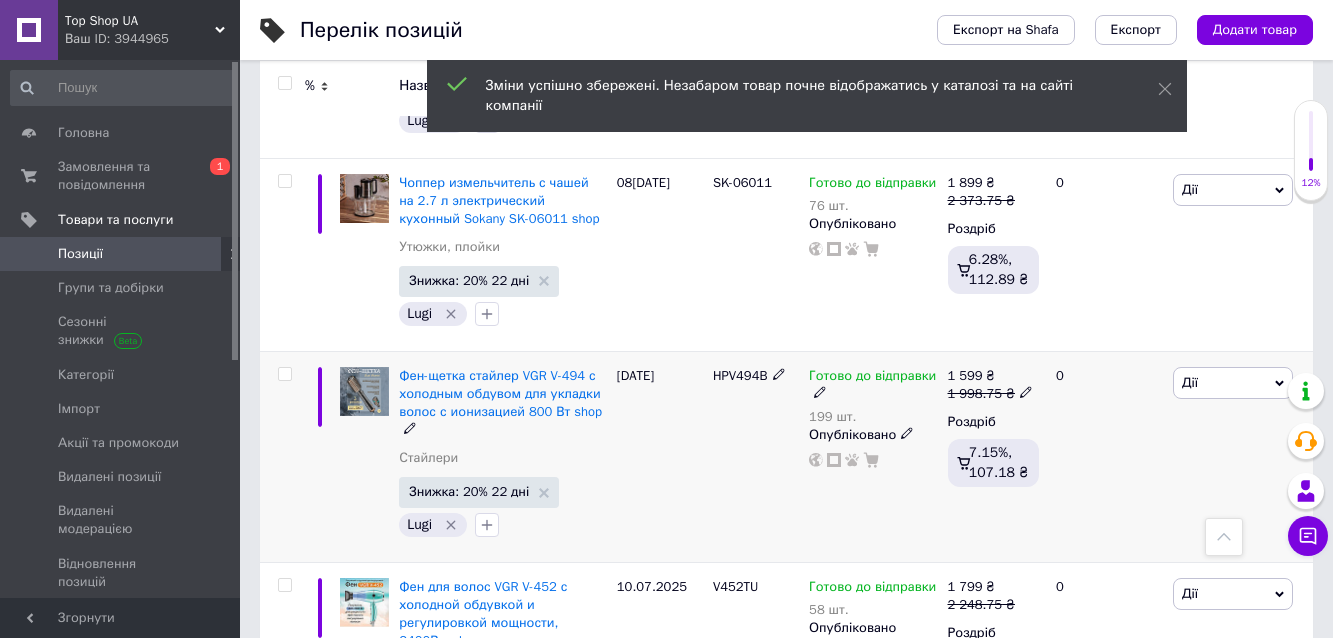 scroll, scrollTop: 2800, scrollLeft: 0, axis: vertical 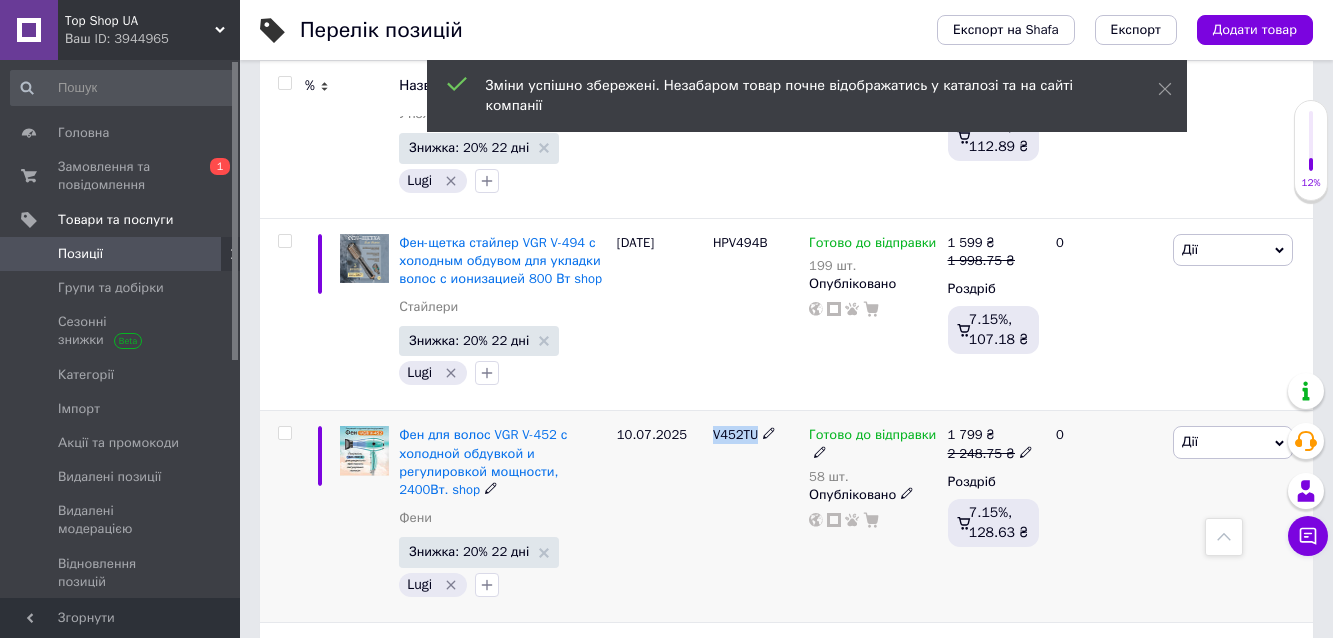 drag, startPoint x: 714, startPoint y: 357, endPoint x: 765, endPoint y: 363, distance: 51.351727 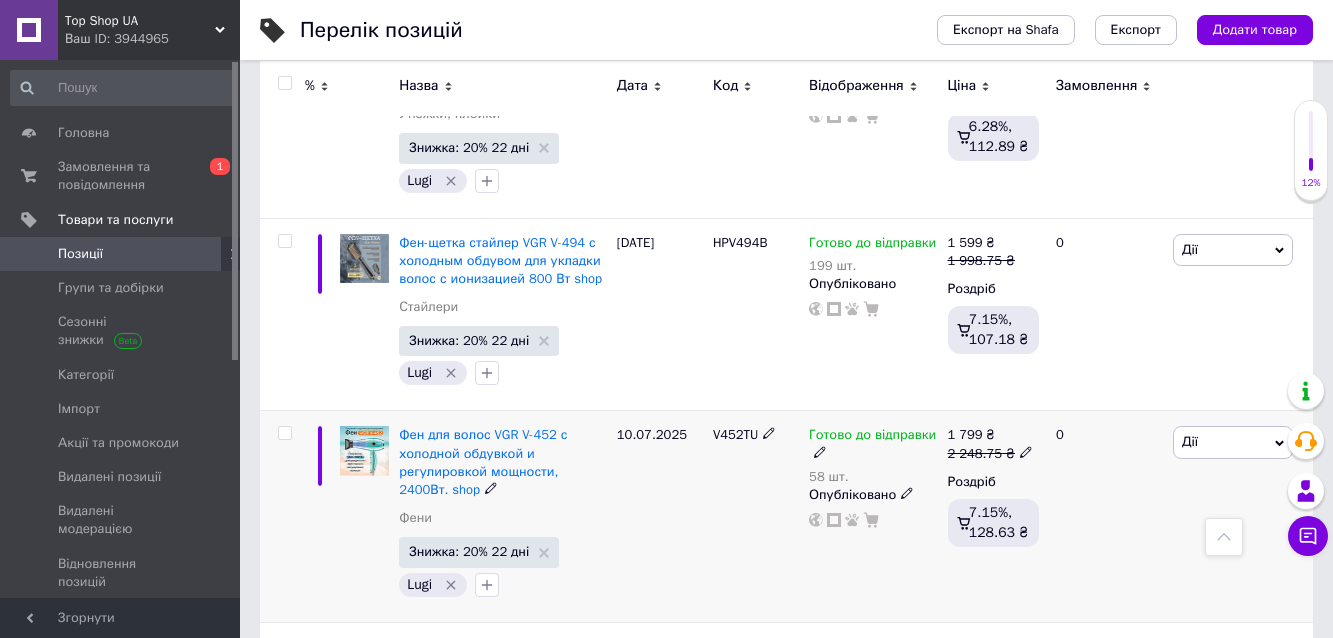 click 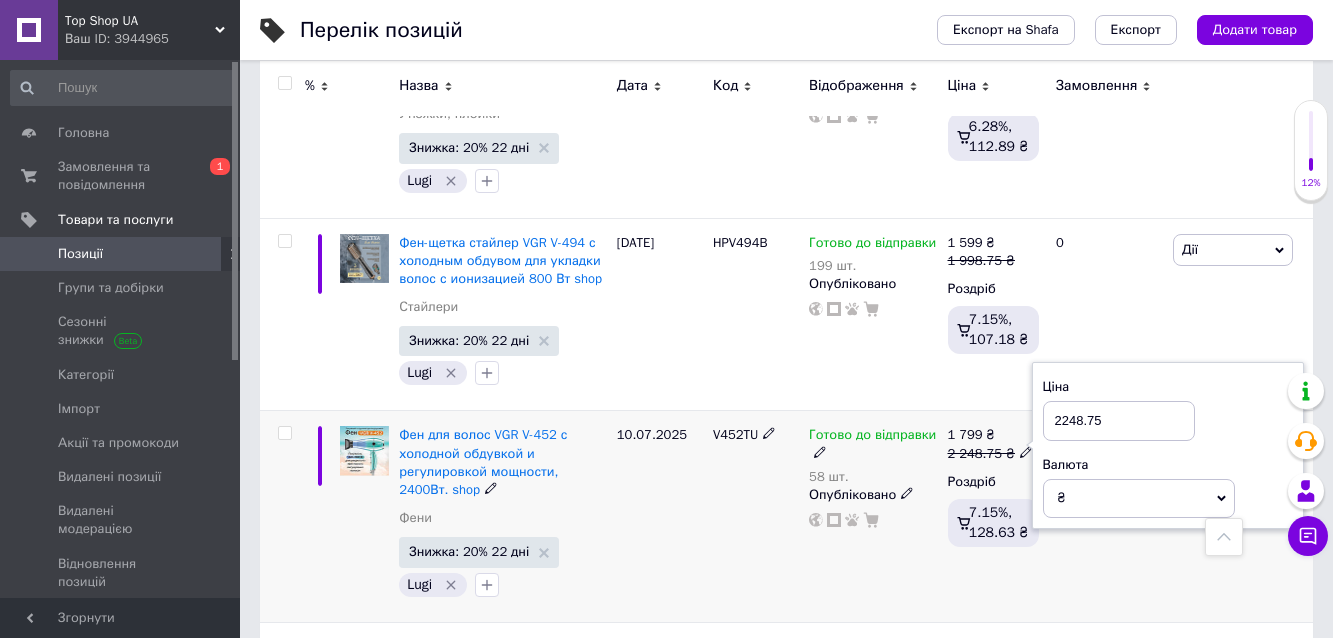 drag, startPoint x: 1062, startPoint y: 346, endPoint x: 1084, endPoint y: 348, distance: 22.090721 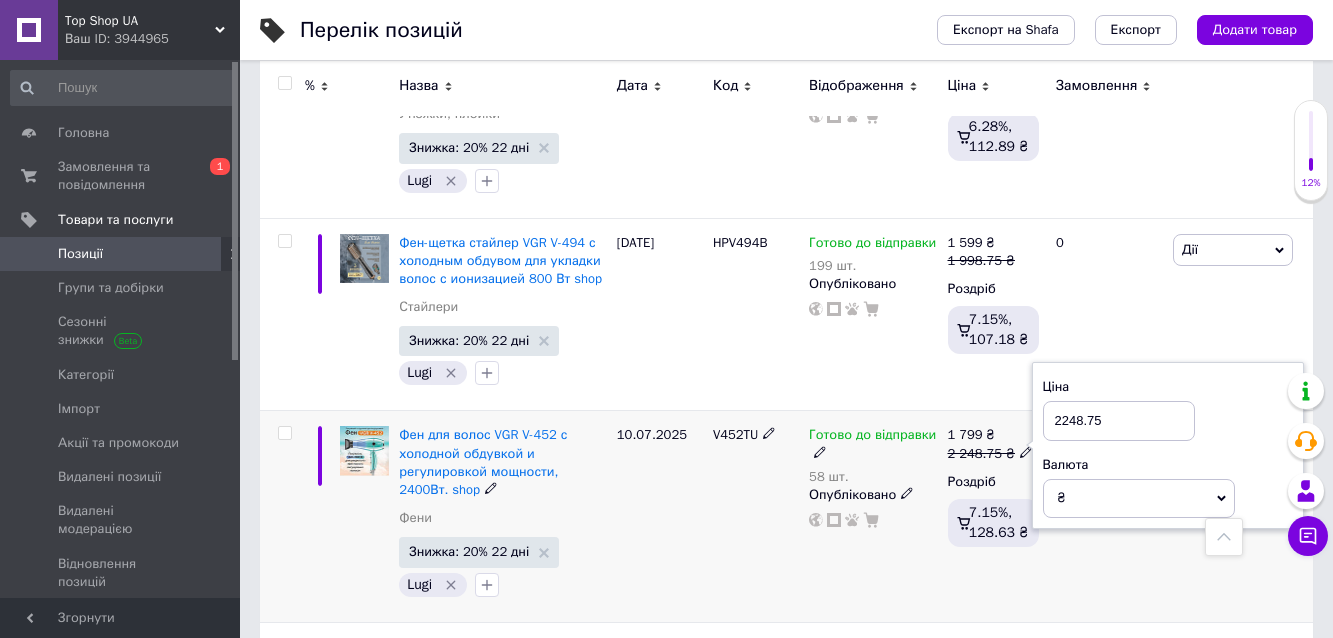 click on "2248.75" at bounding box center (1119, 421) 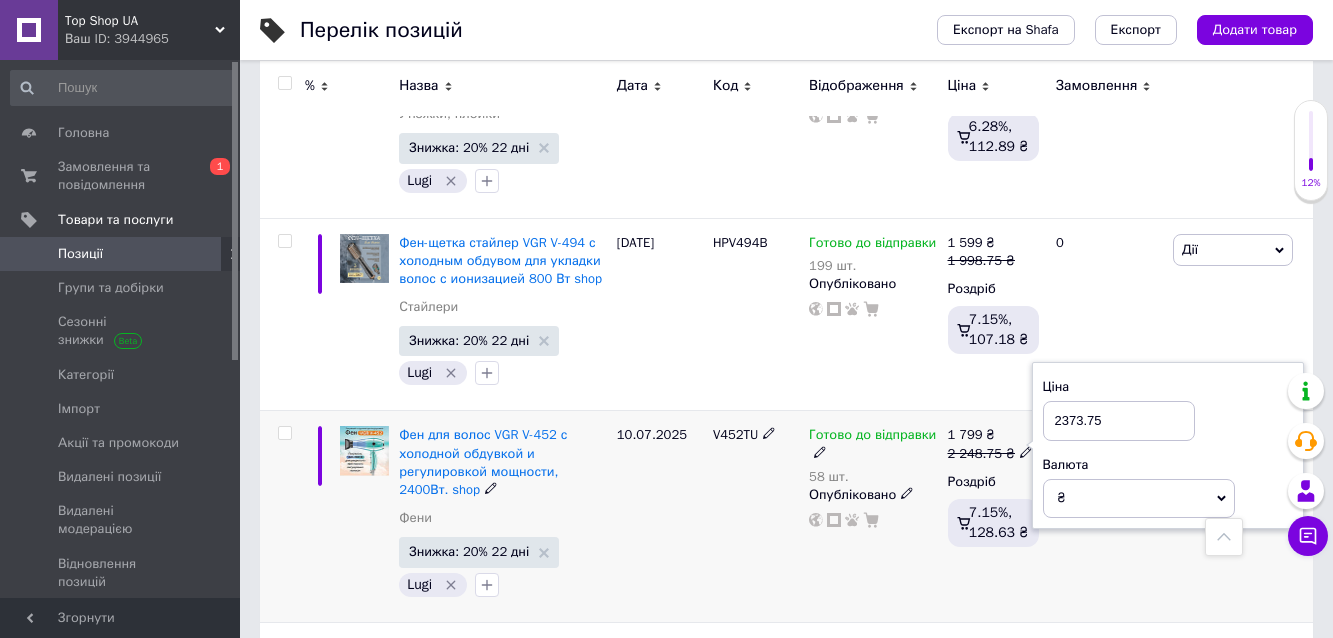 type on "2373.75" 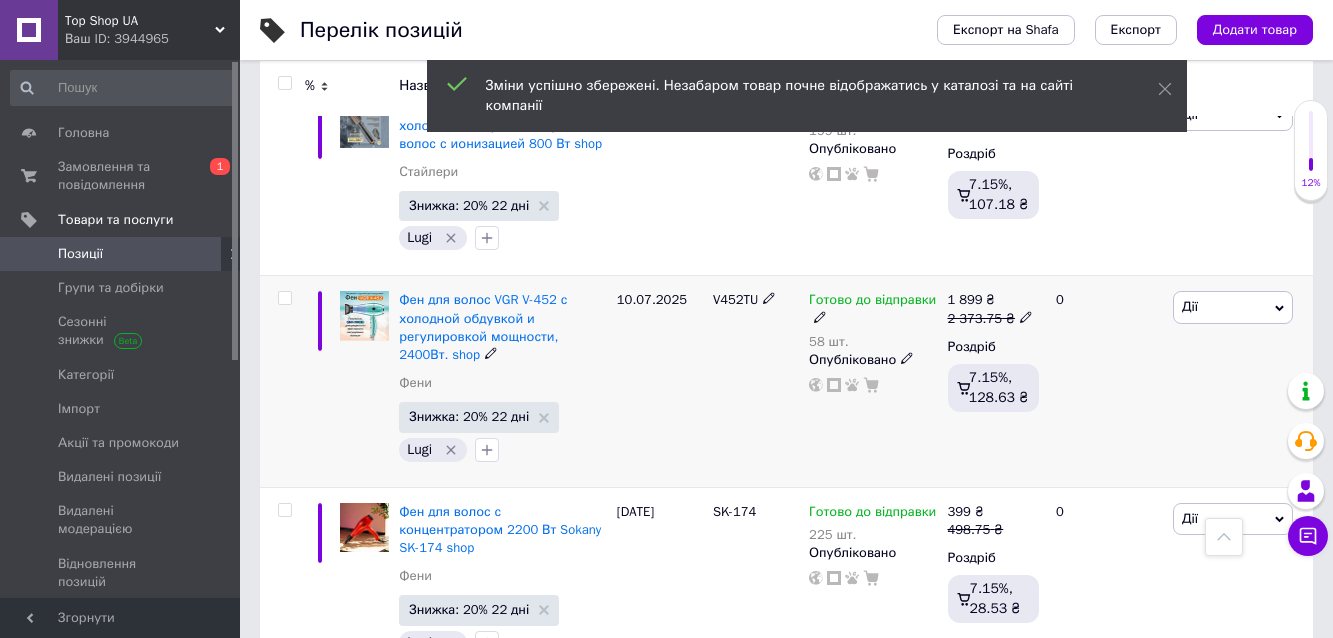 scroll, scrollTop: 3067, scrollLeft: 0, axis: vertical 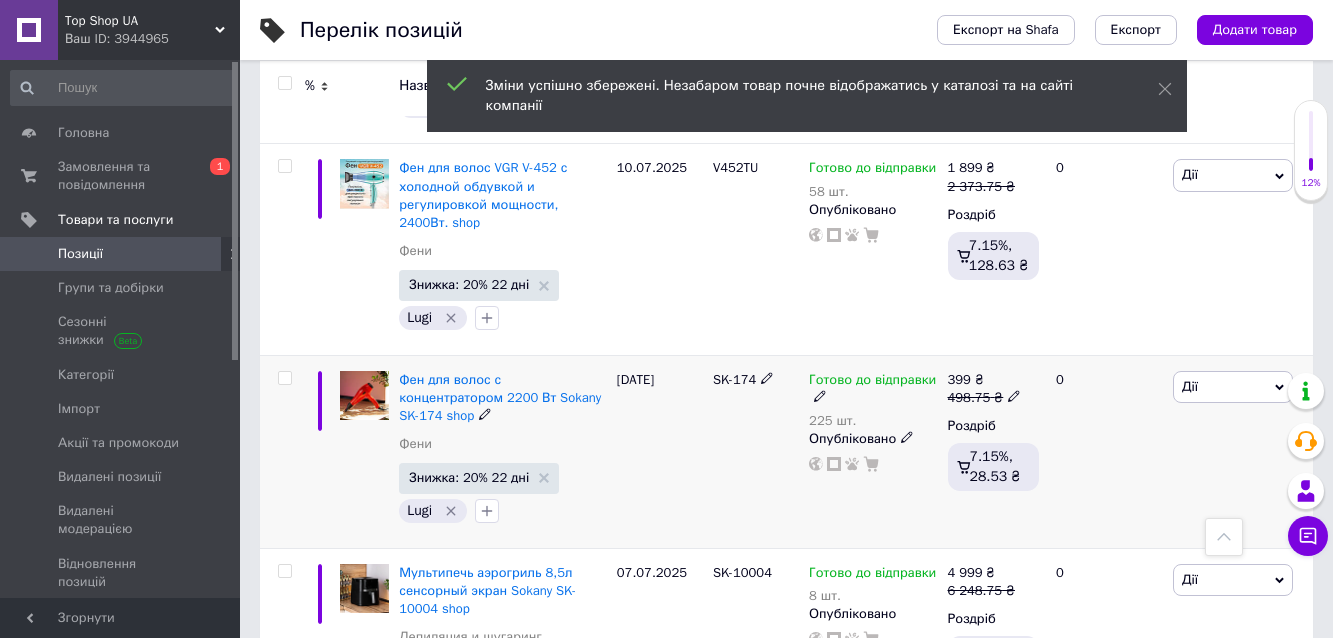drag, startPoint x: 706, startPoint y: 304, endPoint x: 767, endPoint y: 308, distance: 61.13101 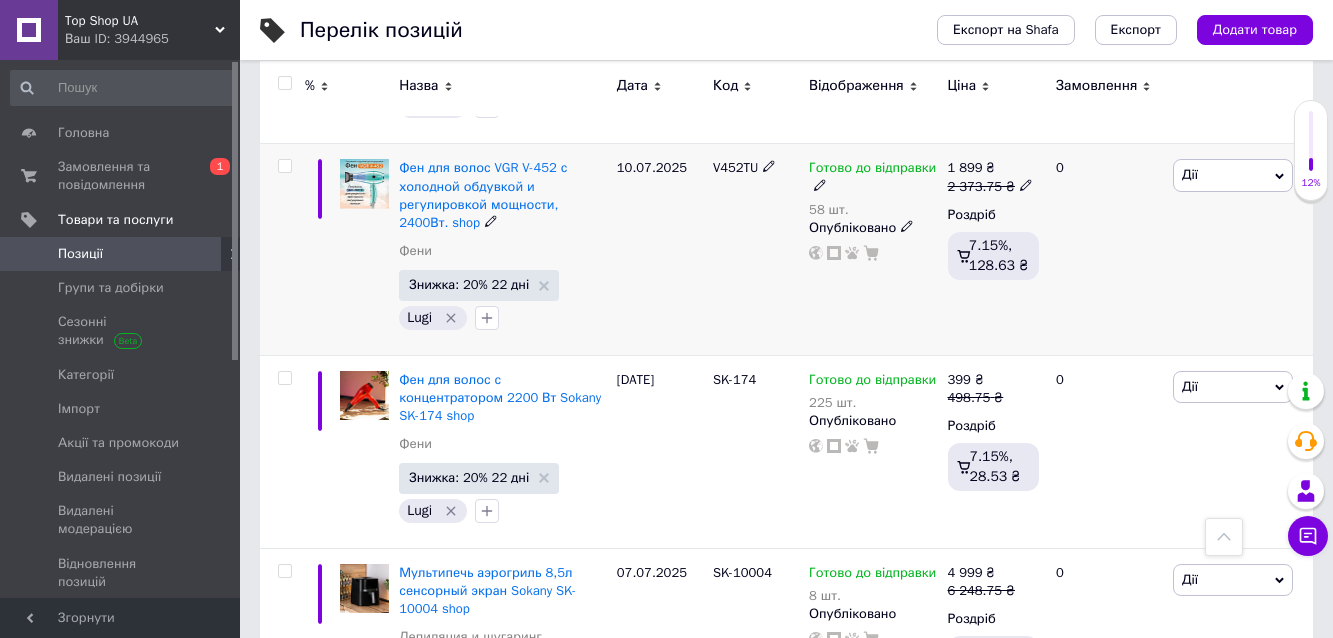scroll, scrollTop: 3200, scrollLeft: 0, axis: vertical 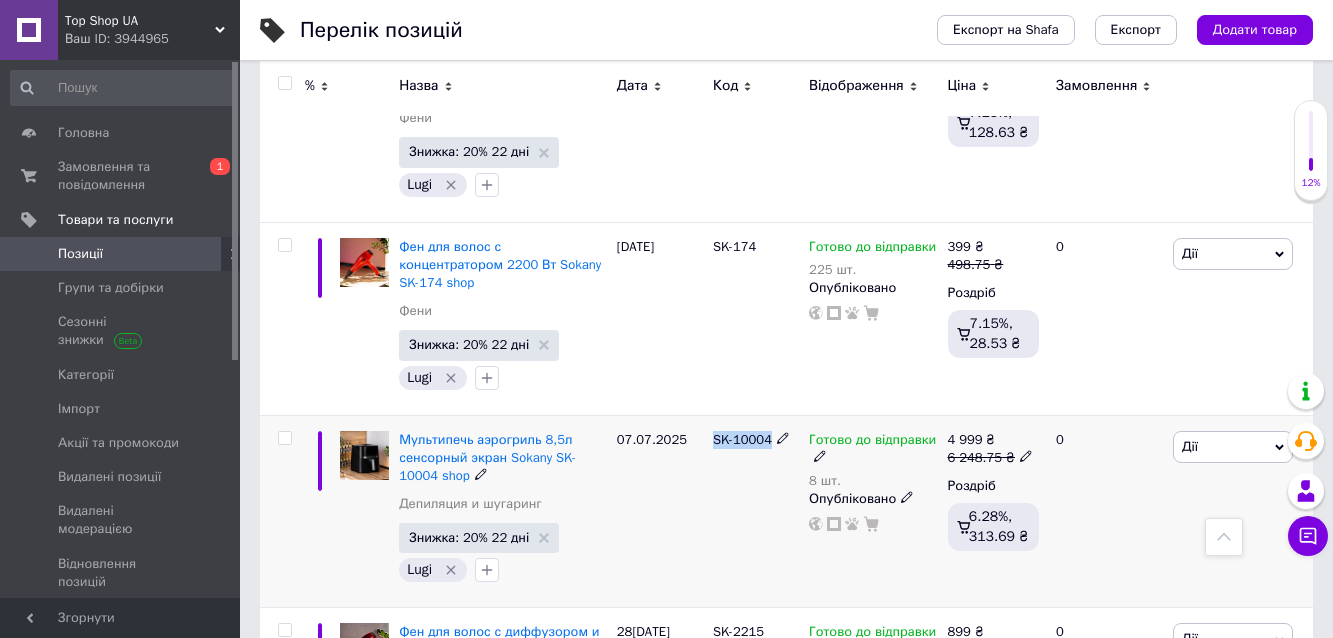 drag, startPoint x: 715, startPoint y: 353, endPoint x: 772, endPoint y: 358, distance: 57.21888 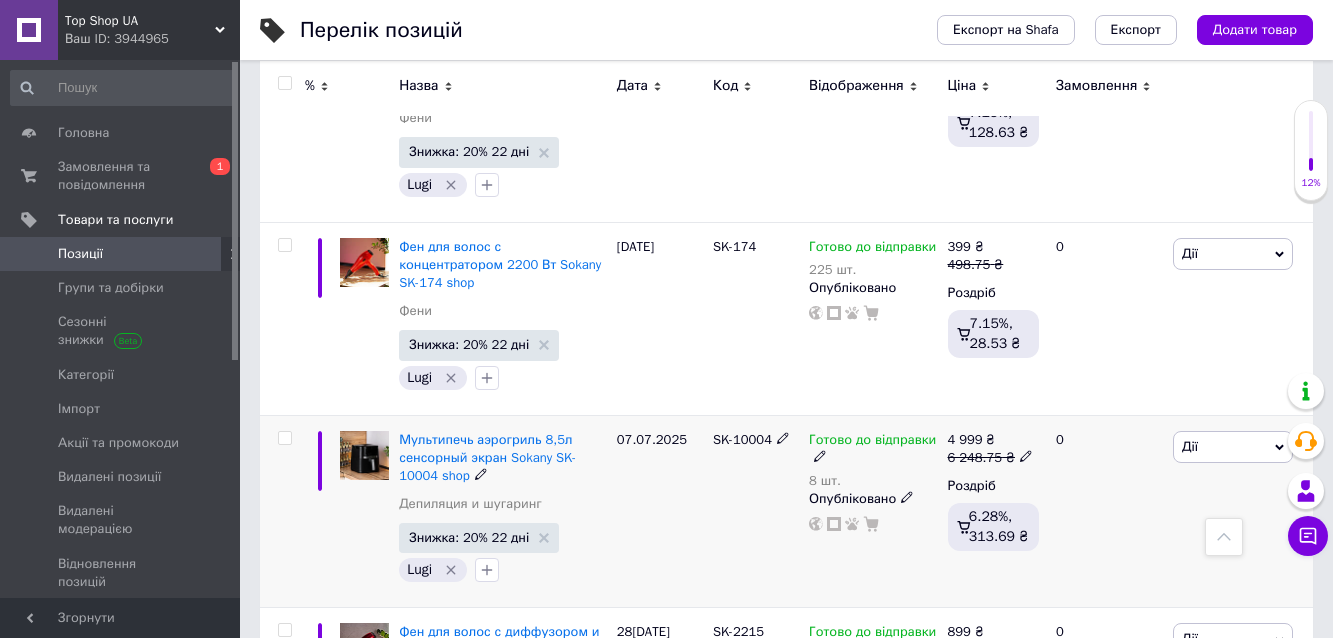 click 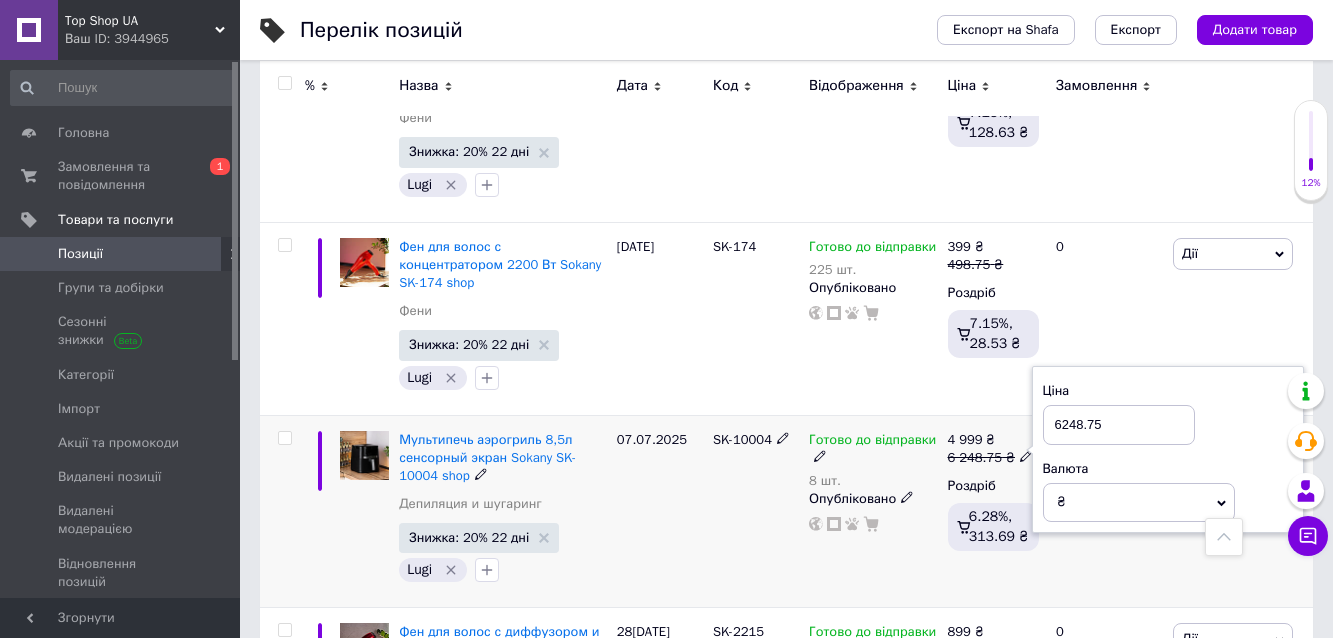 drag, startPoint x: 1063, startPoint y: 333, endPoint x: 1075, endPoint y: 334, distance: 12.0415945 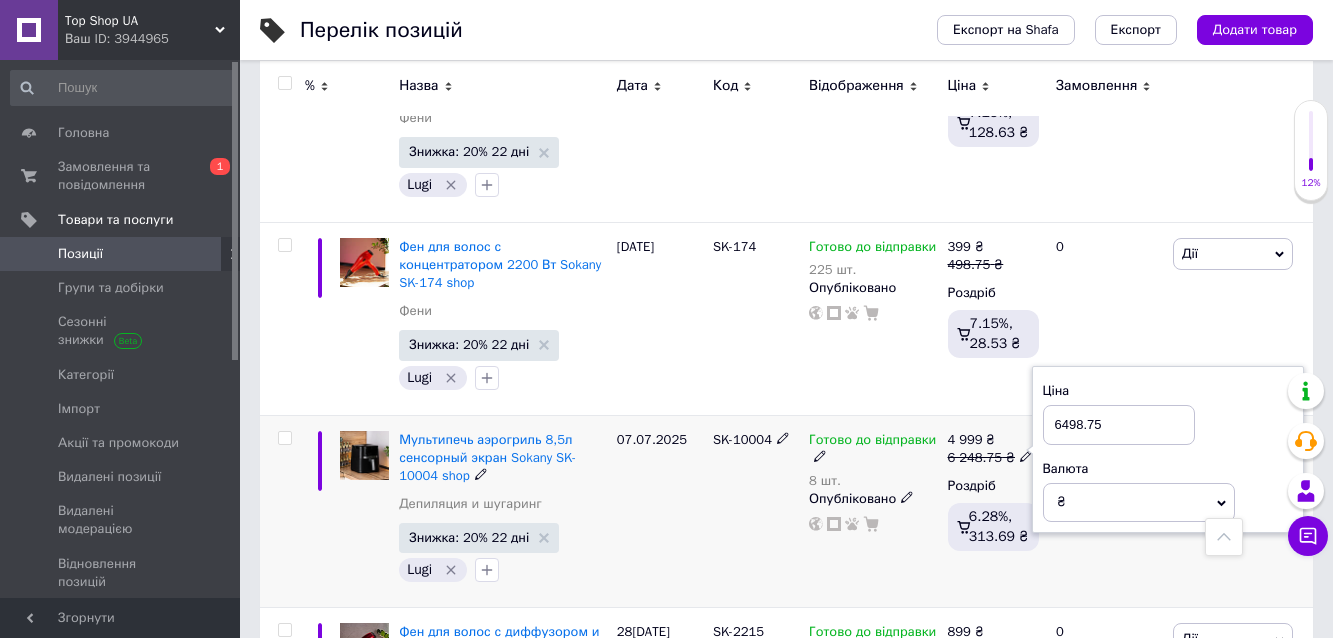 type on "6498.75" 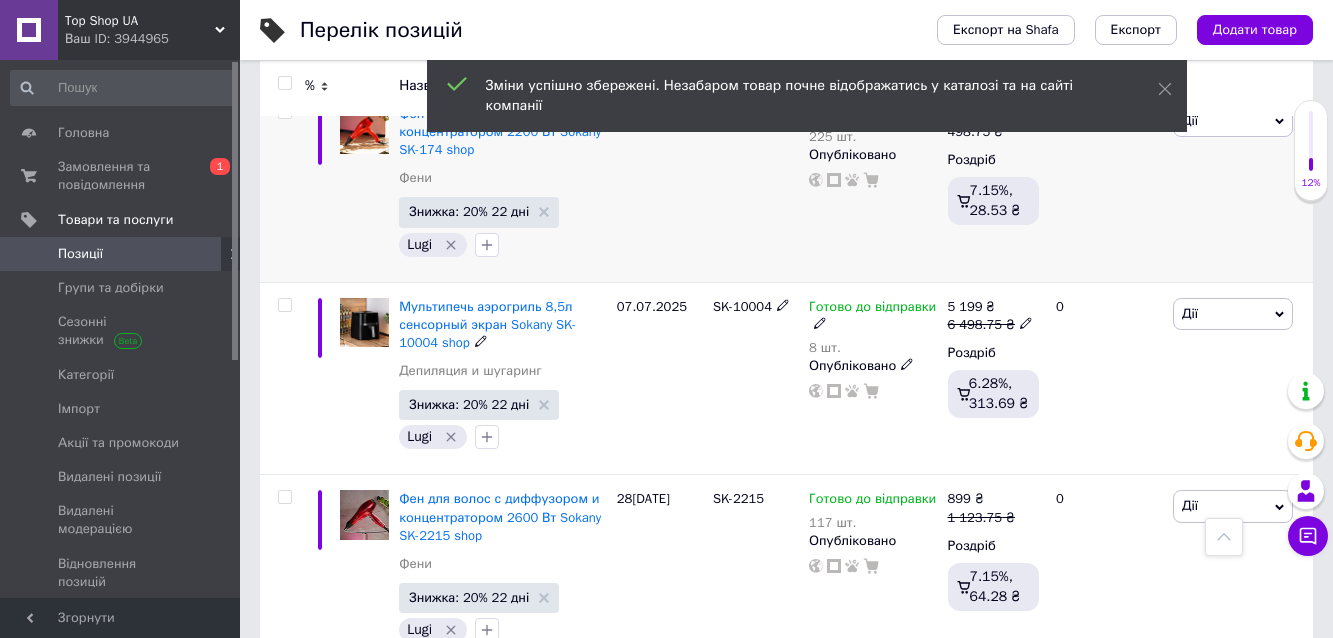 scroll, scrollTop: 3467, scrollLeft: 0, axis: vertical 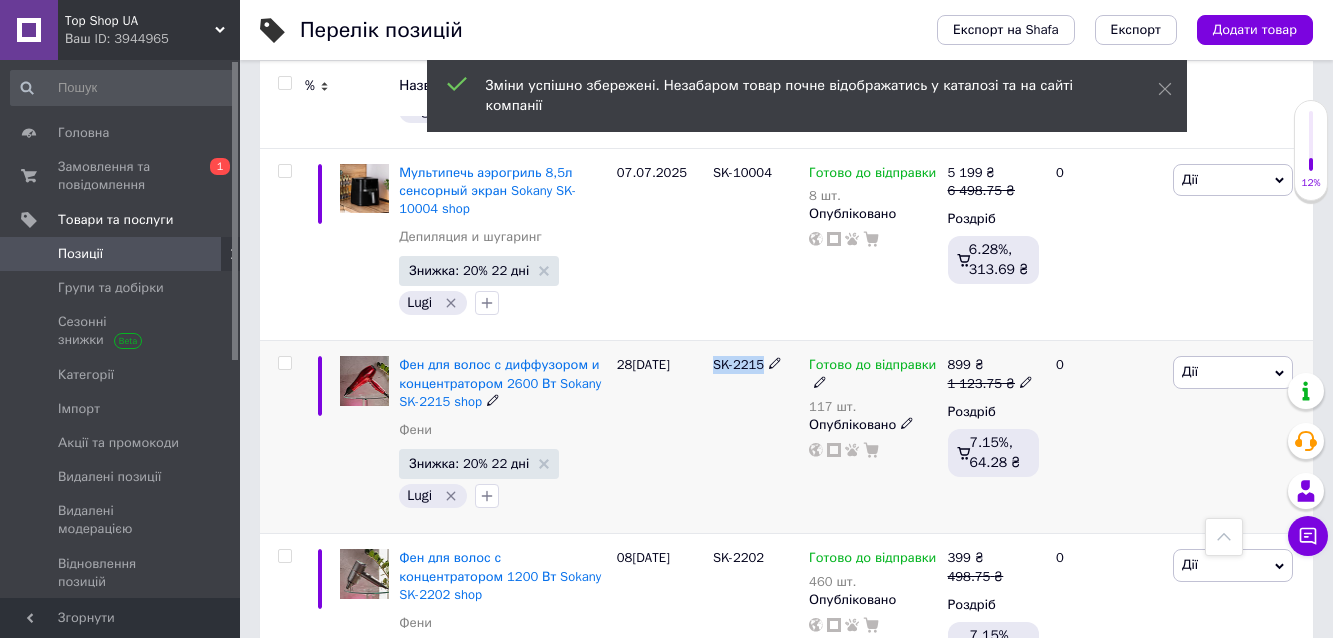 drag, startPoint x: 707, startPoint y: 275, endPoint x: 774, endPoint y: 281, distance: 67.26812 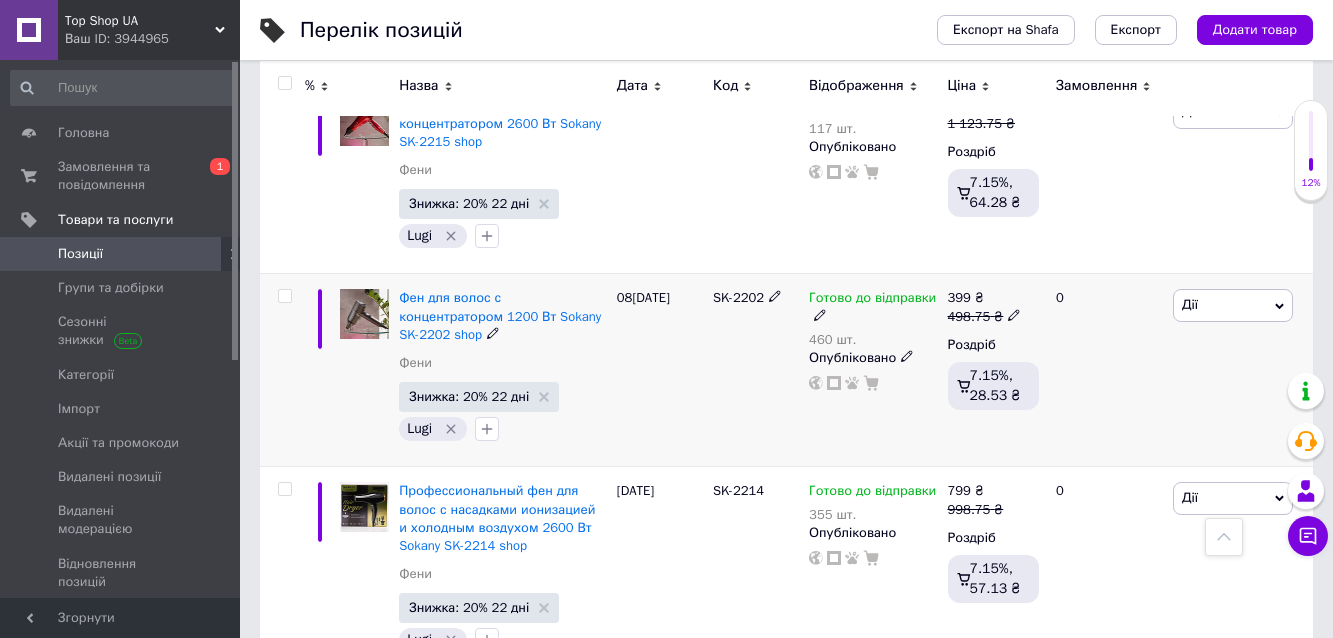 scroll, scrollTop: 3733, scrollLeft: 0, axis: vertical 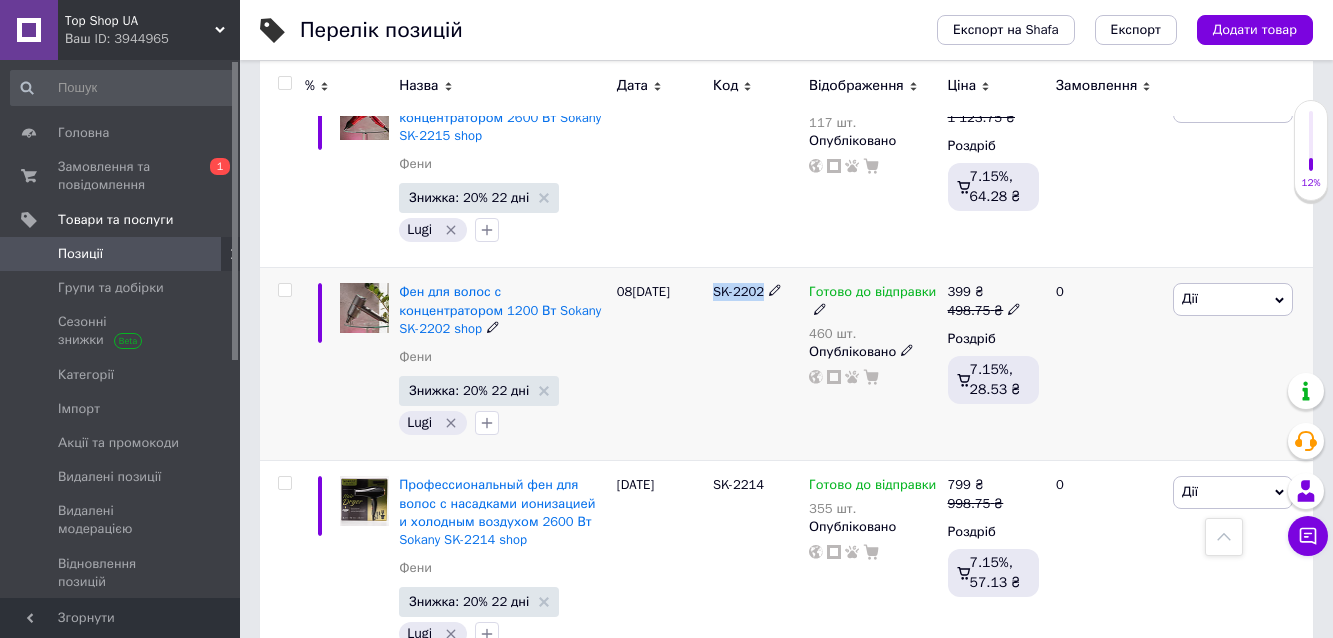 drag, startPoint x: 759, startPoint y: 204, endPoint x: 741, endPoint y: 197, distance: 19.313208 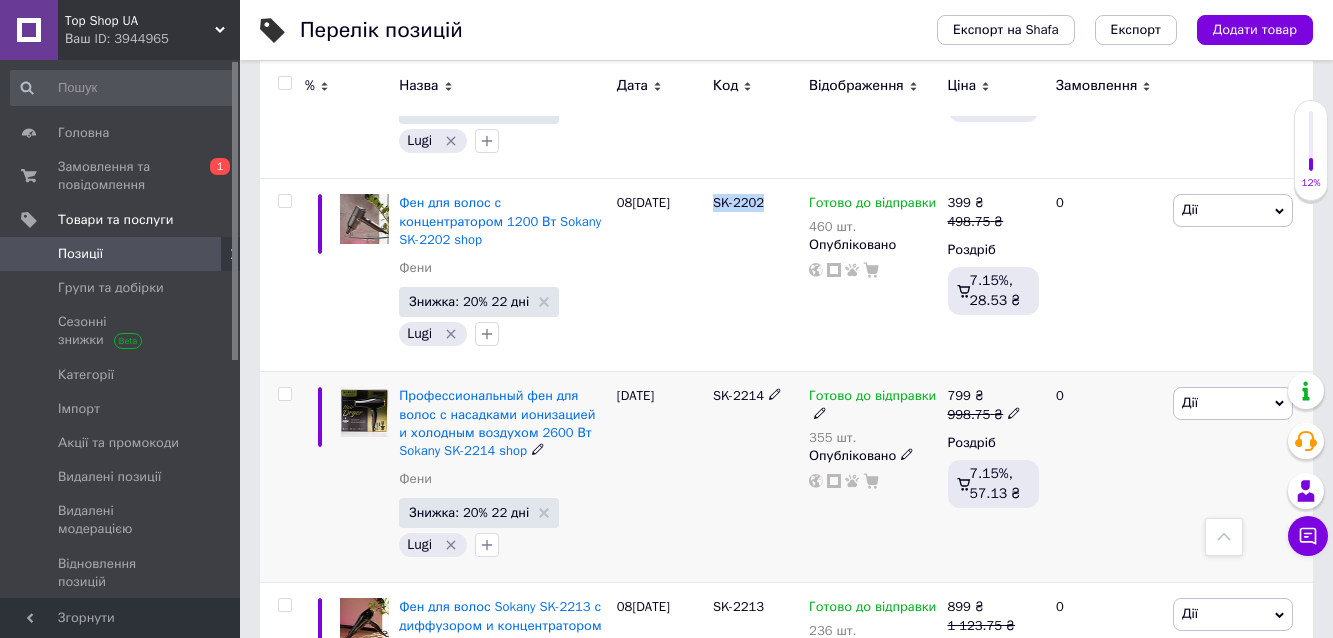 scroll, scrollTop: 3867, scrollLeft: 0, axis: vertical 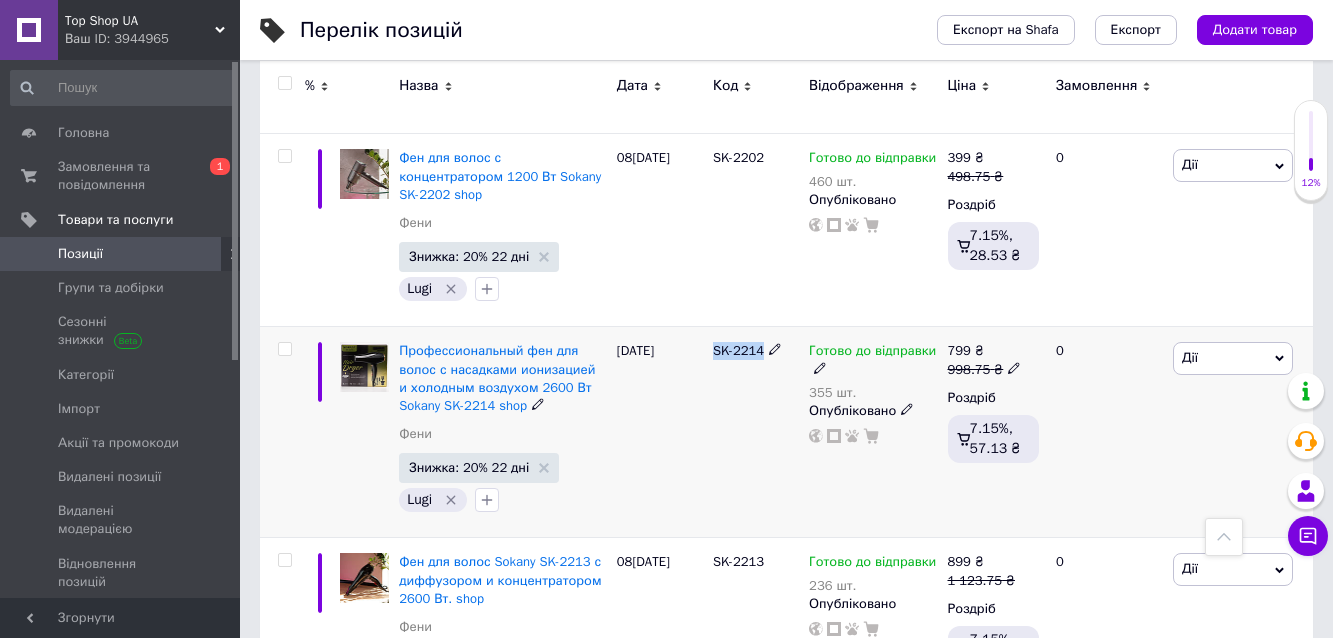 drag, startPoint x: 707, startPoint y: 233, endPoint x: 756, endPoint y: 239, distance: 49.365982 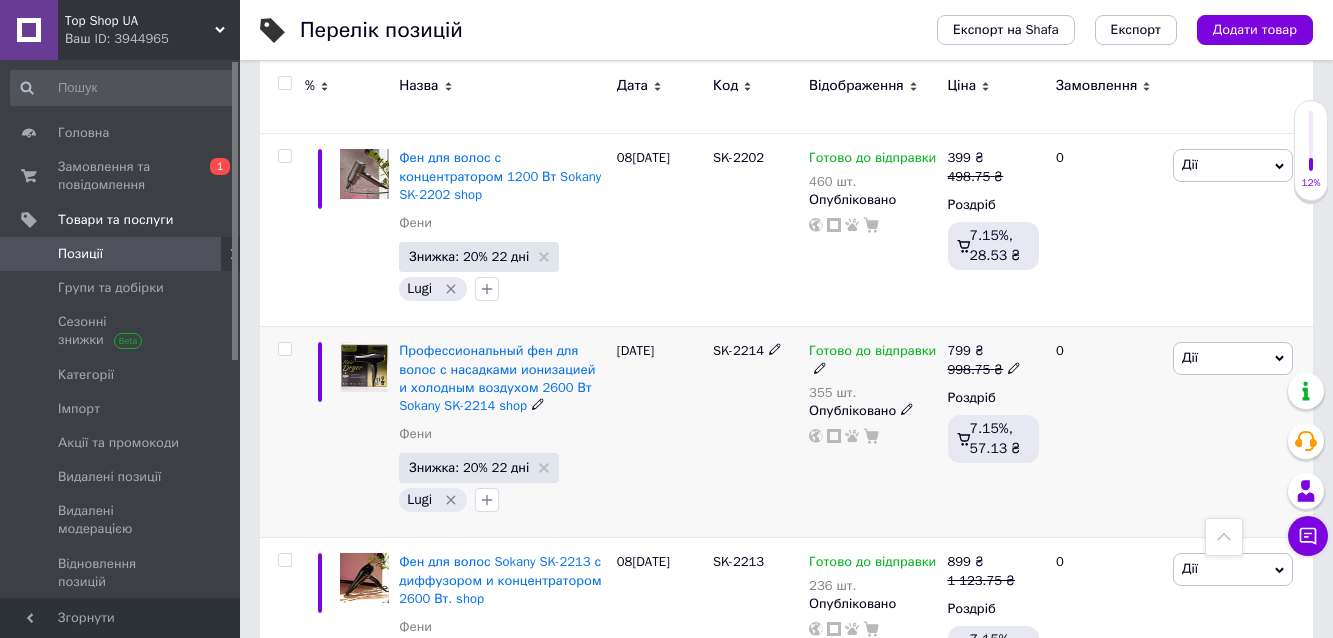 click 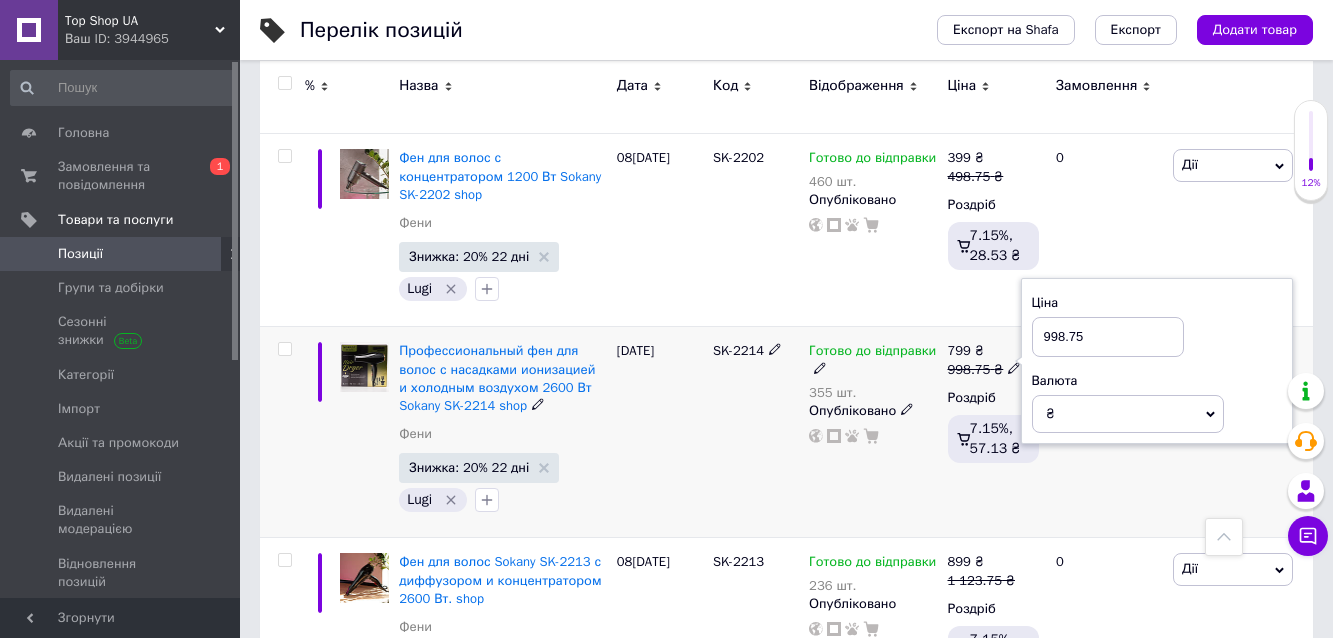 drag, startPoint x: 1064, startPoint y: 222, endPoint x: 1030, endPoint y: 222, distance: 34 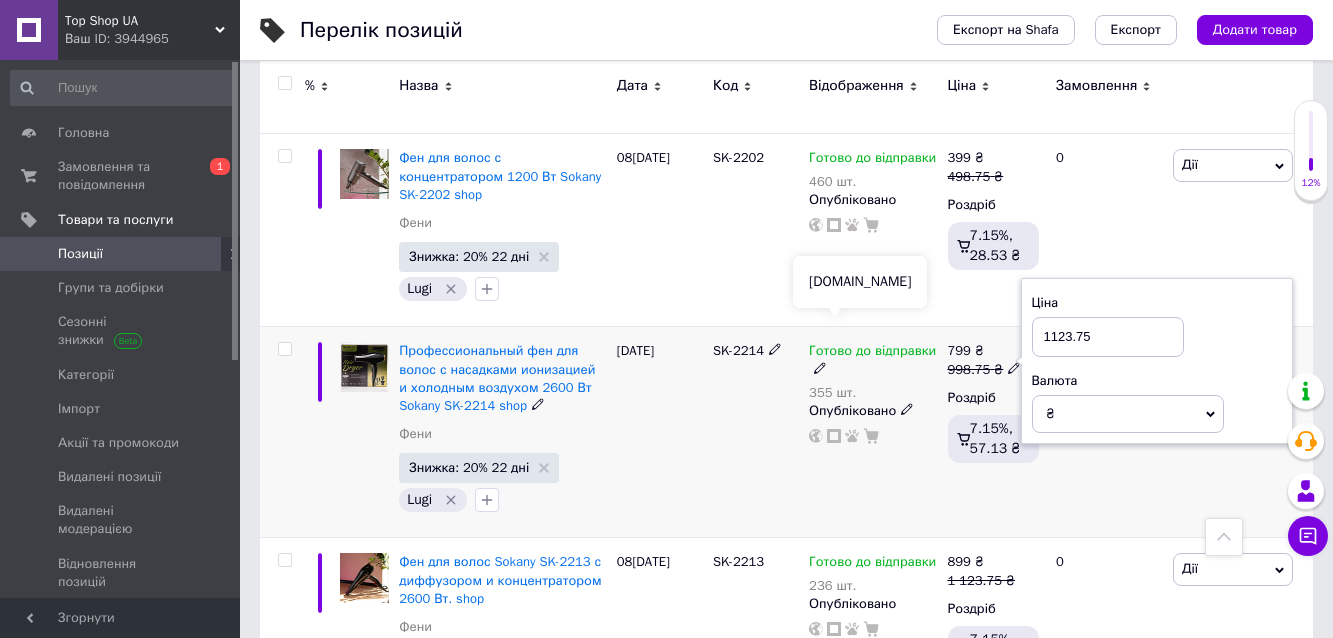 type on "1123.75" 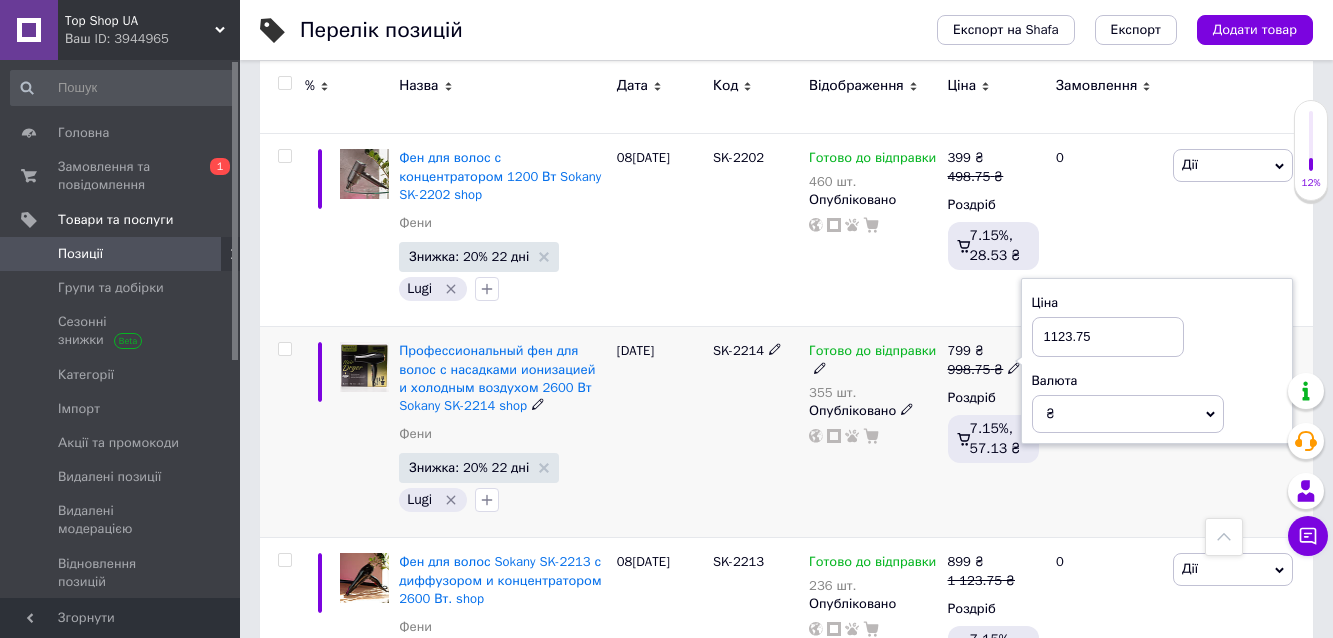 click on "SK-2214" at bounding box center [756, 432] 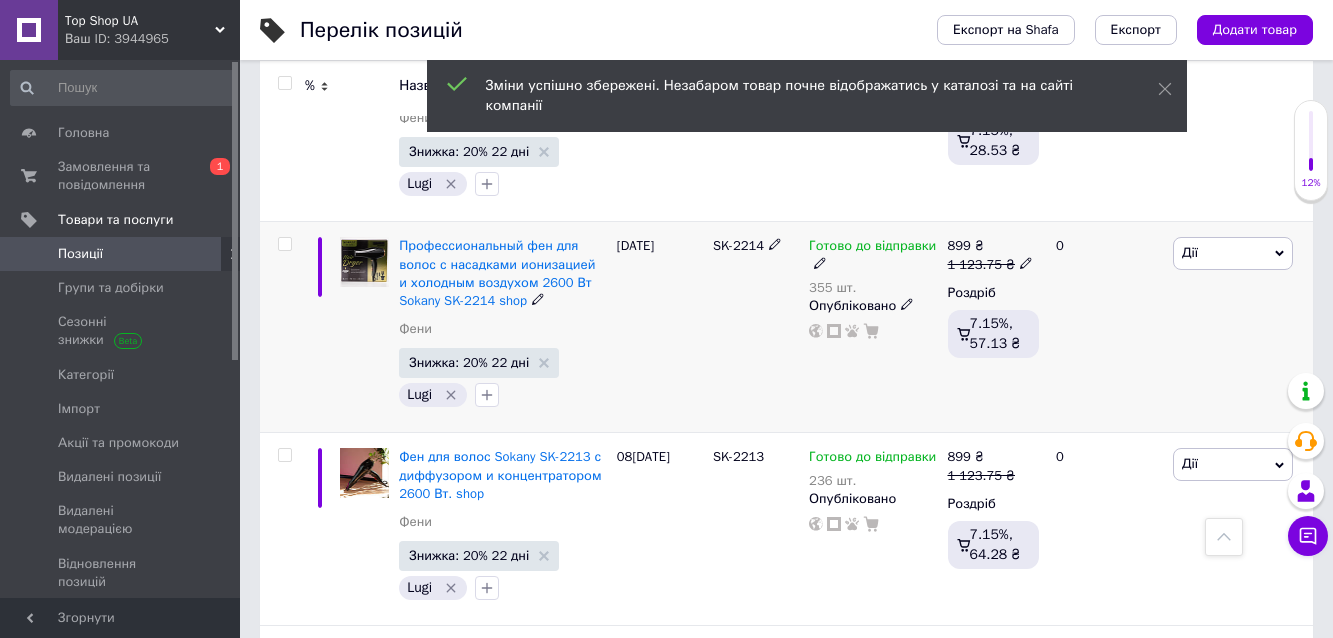 scroll, scrollTop: 4000, scrollLeft: 0, axis: vertical 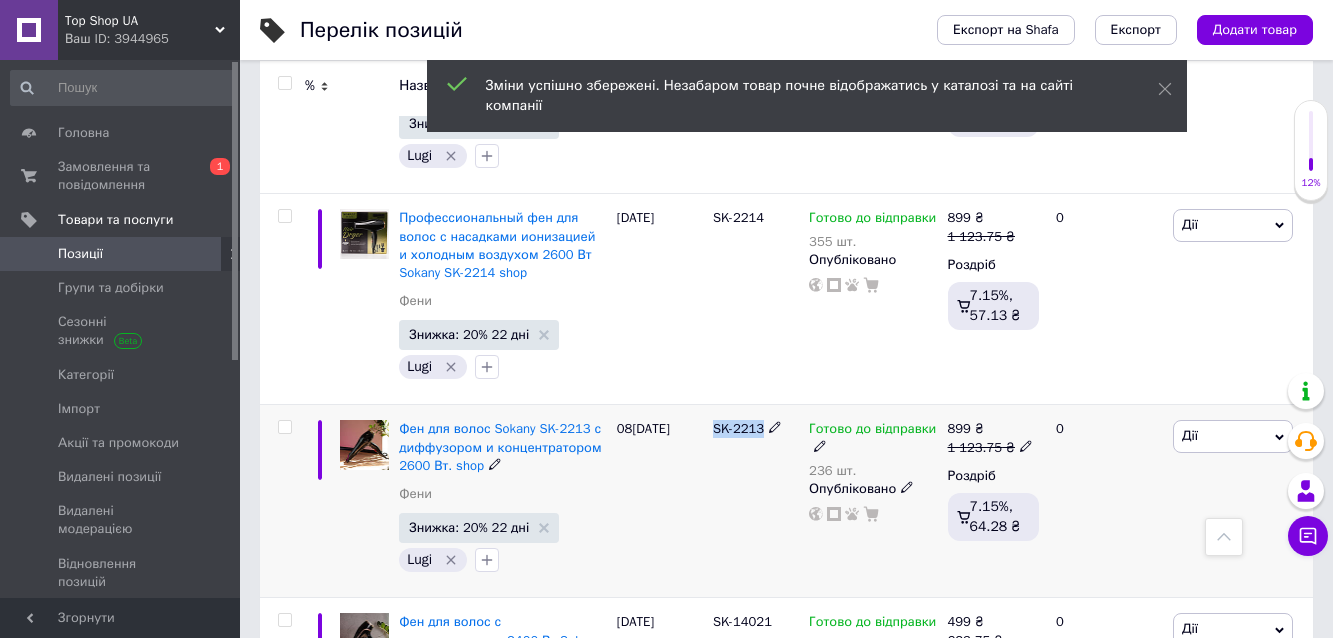drag, startPoint x: 709, startPoint y: 317, endPoint x: 752, endPoint y: 321, distance: 43.185646 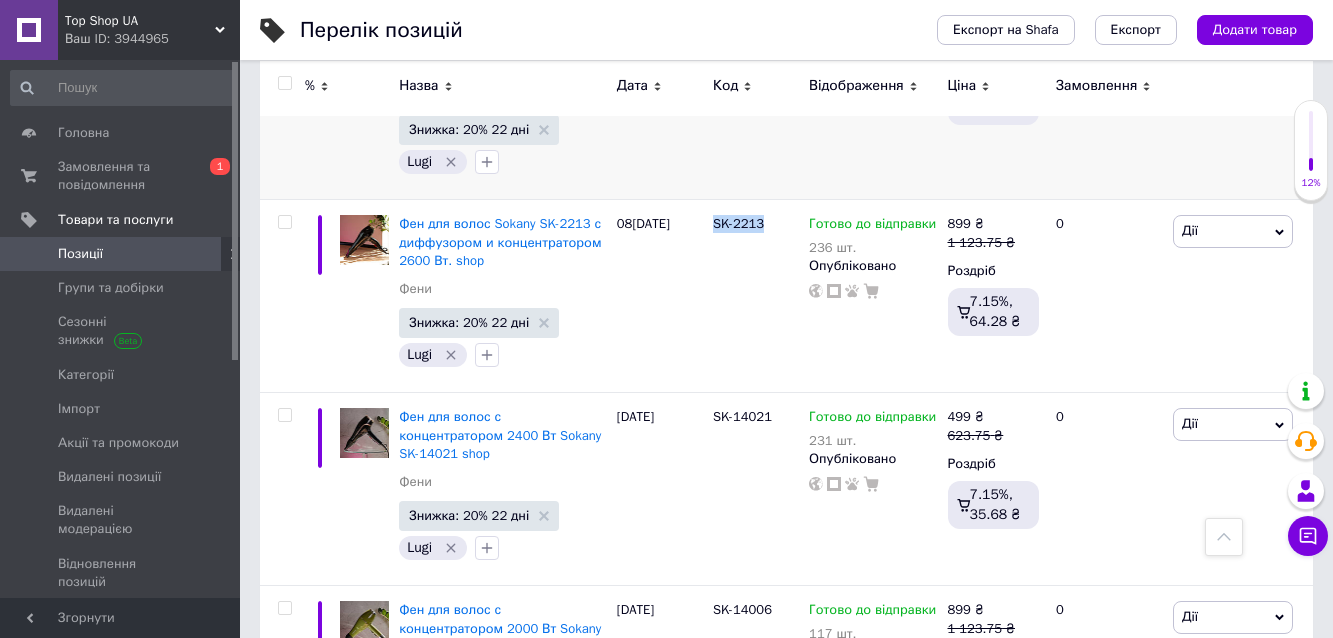 scroll, scrollTop: 4267, scrollLeft: 0, axis: vertical 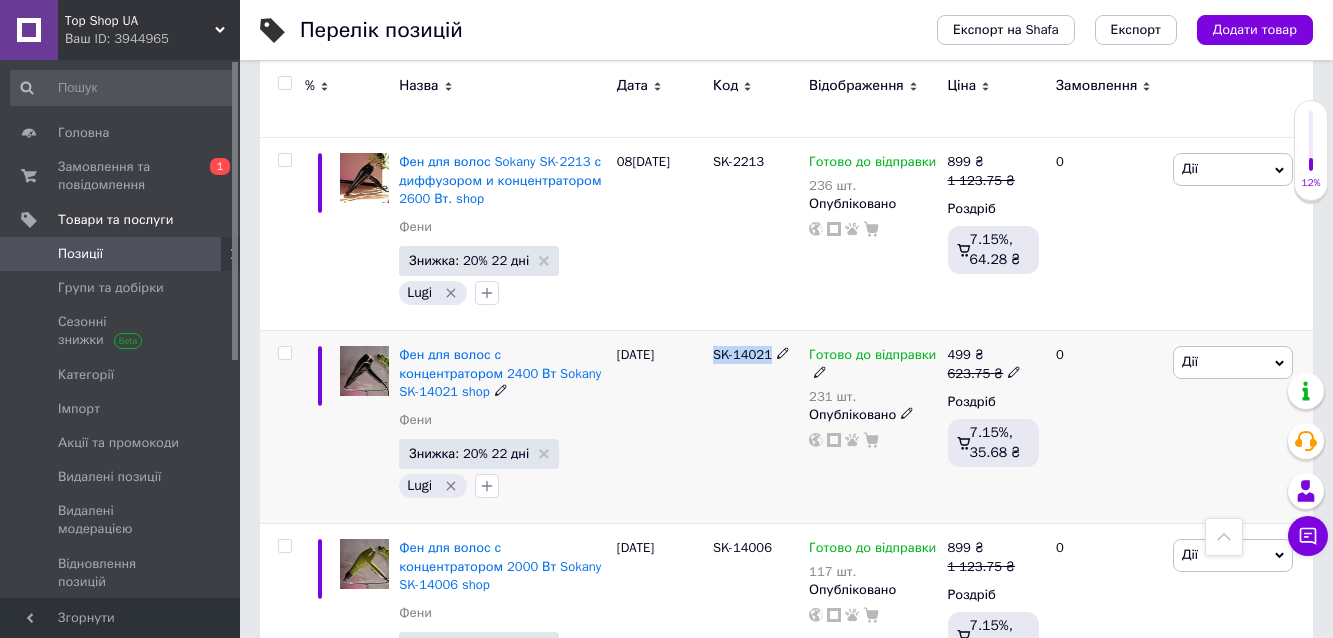 drag, startPoint x: 710, startPoint y: 239, endPoint x: 770, endPoint y: 247, distance: 60.530983 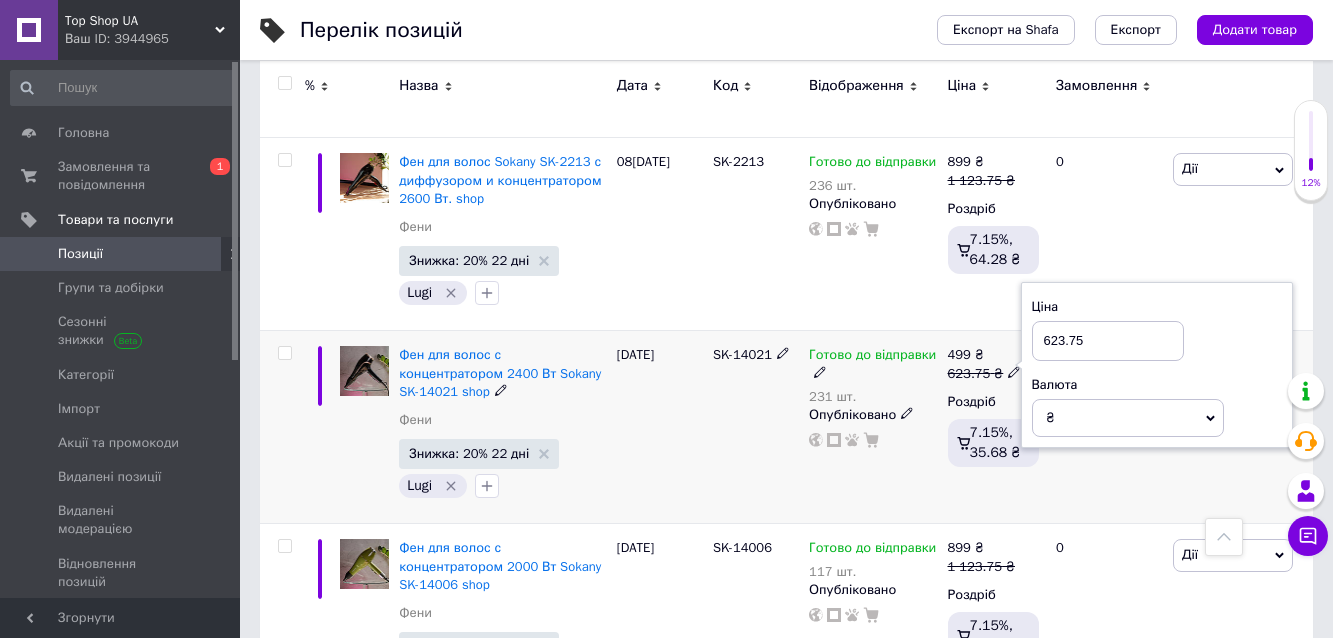 drag, startPoint x: 1062, startPoint y: 233, endPoint x: 1026, endPoint y: 232, distance: 36.013885 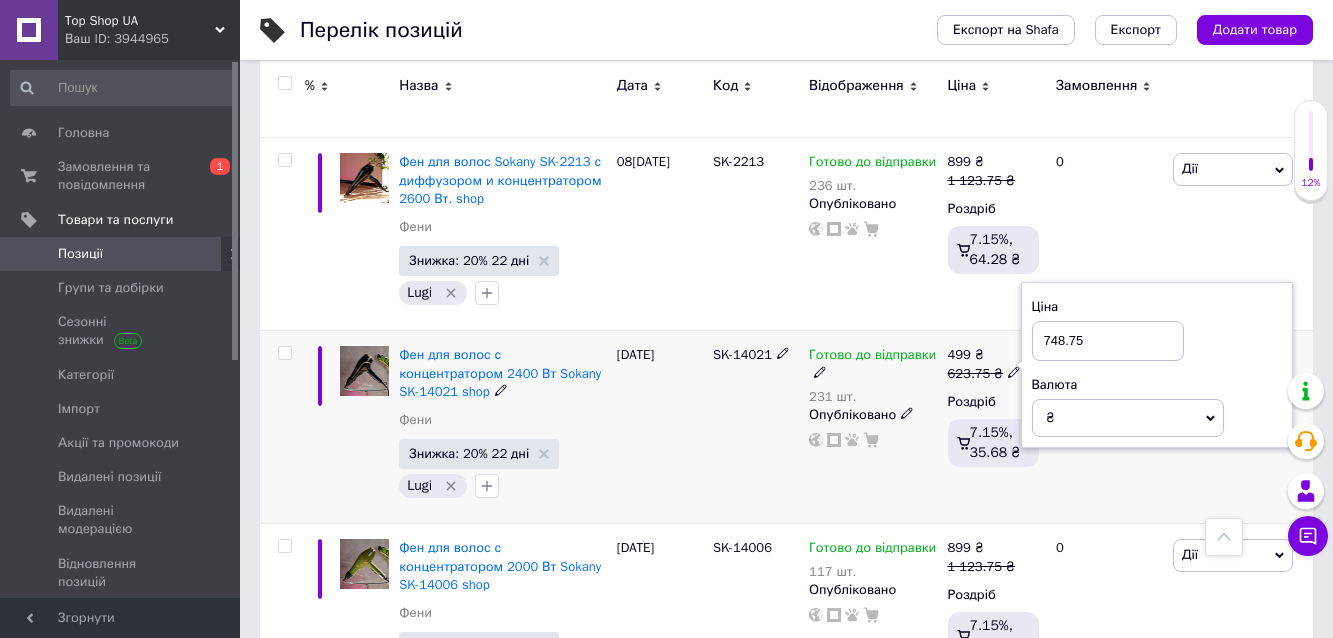 type on "748.75" 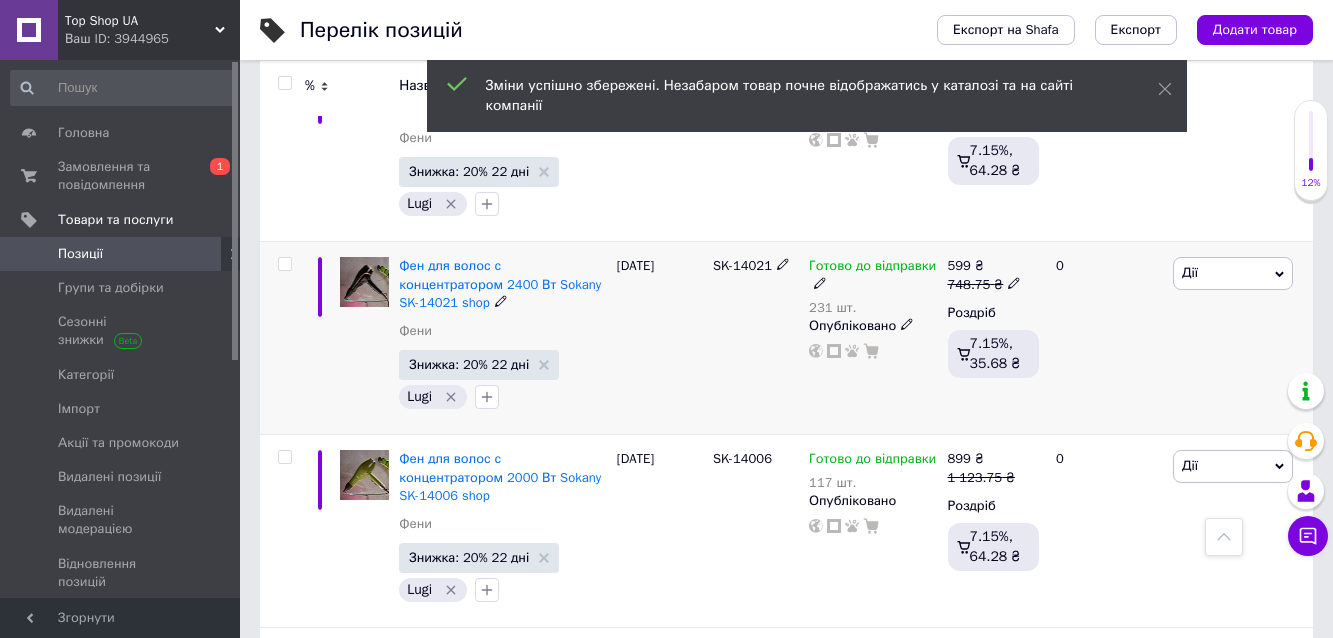 scroll, scrollTop: 4400, scrollLeft: 0, axis: vertical 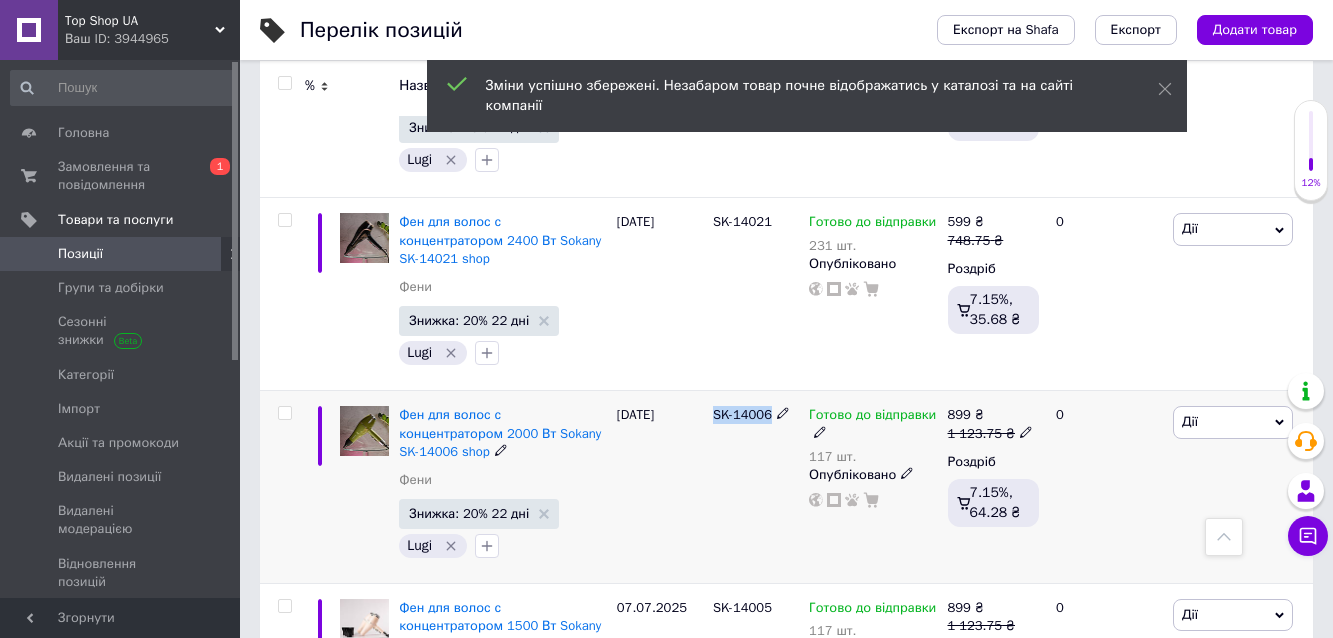drag, startPoint x: 713, startPoint y: 286, endPoint x: 752, endPoint y: 289, distance: 39.115215 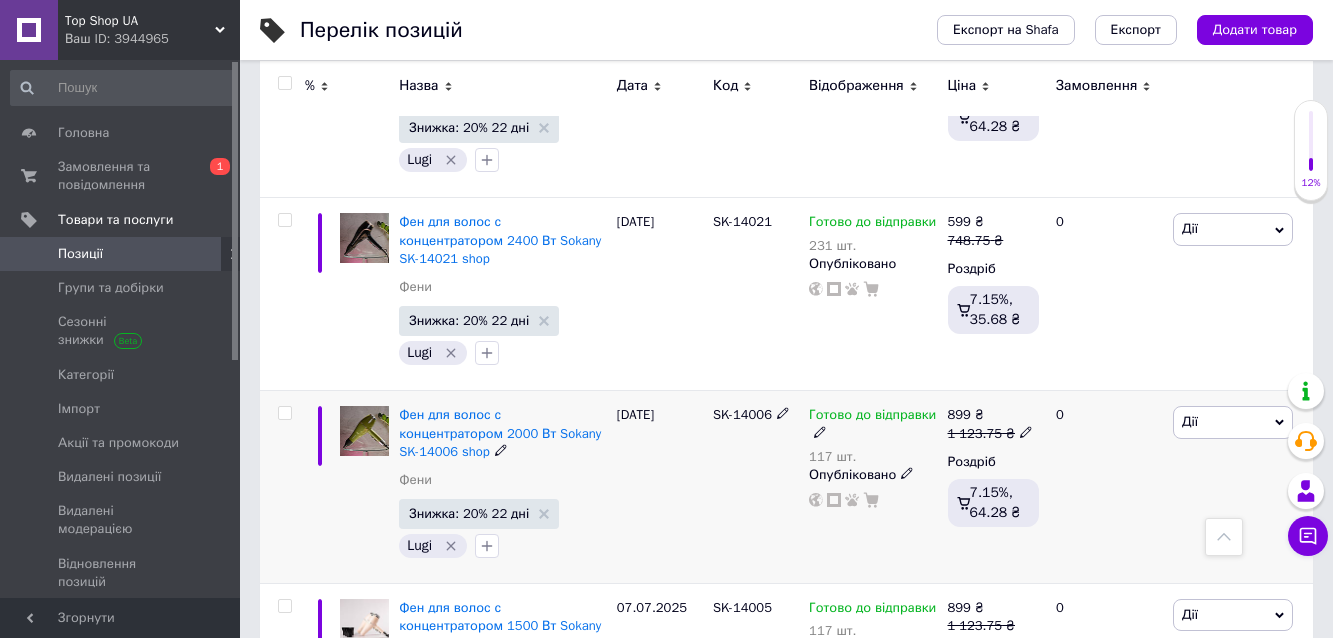 click 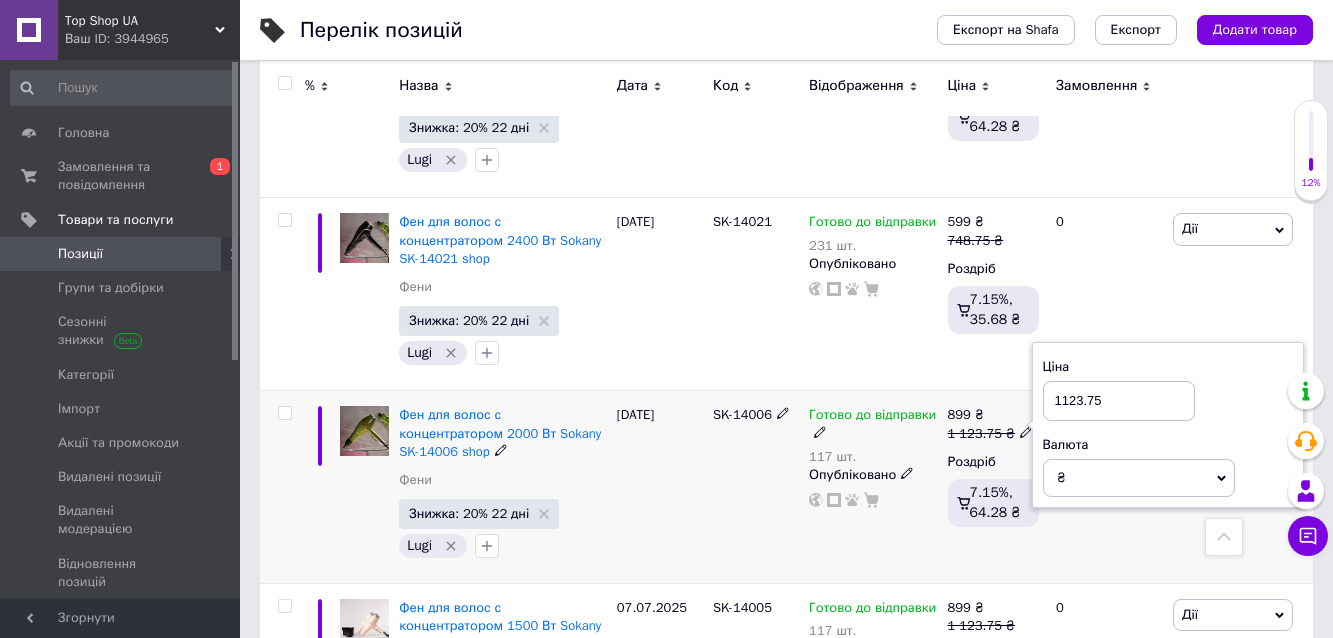 drag, startPoint x: 1068, startPoint y: 275, endPoint x: 1080, endPoint y: 274, distance: 12.0415945 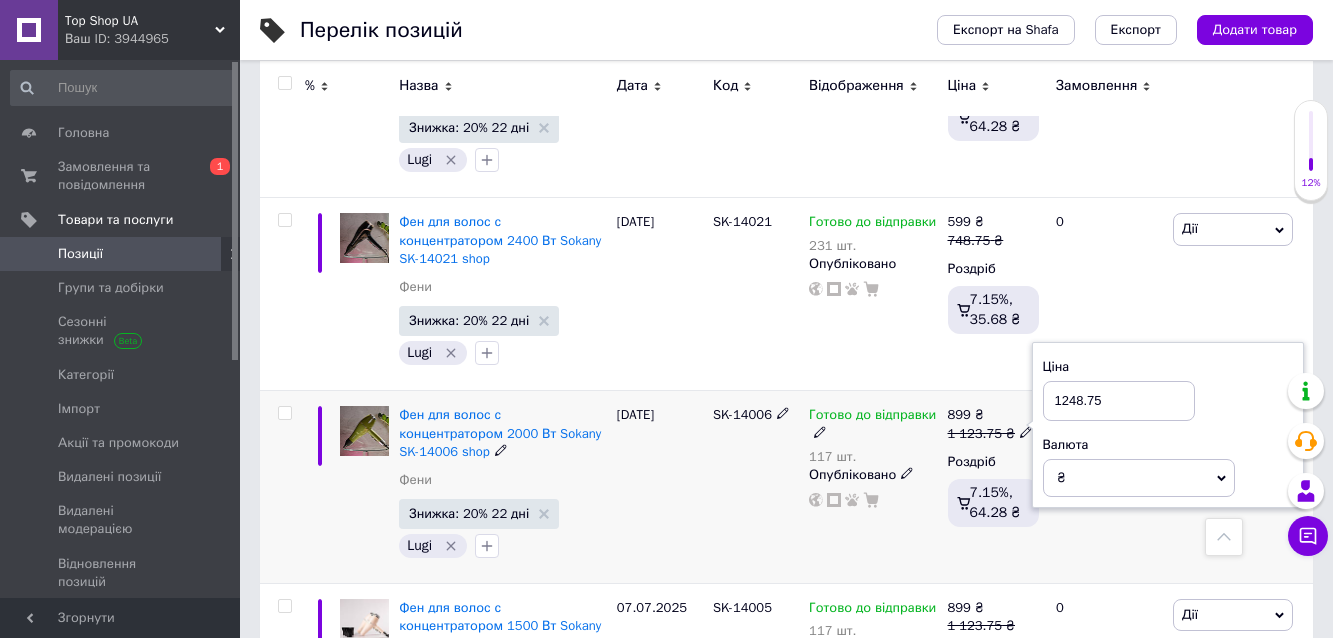 type on "1248.75" 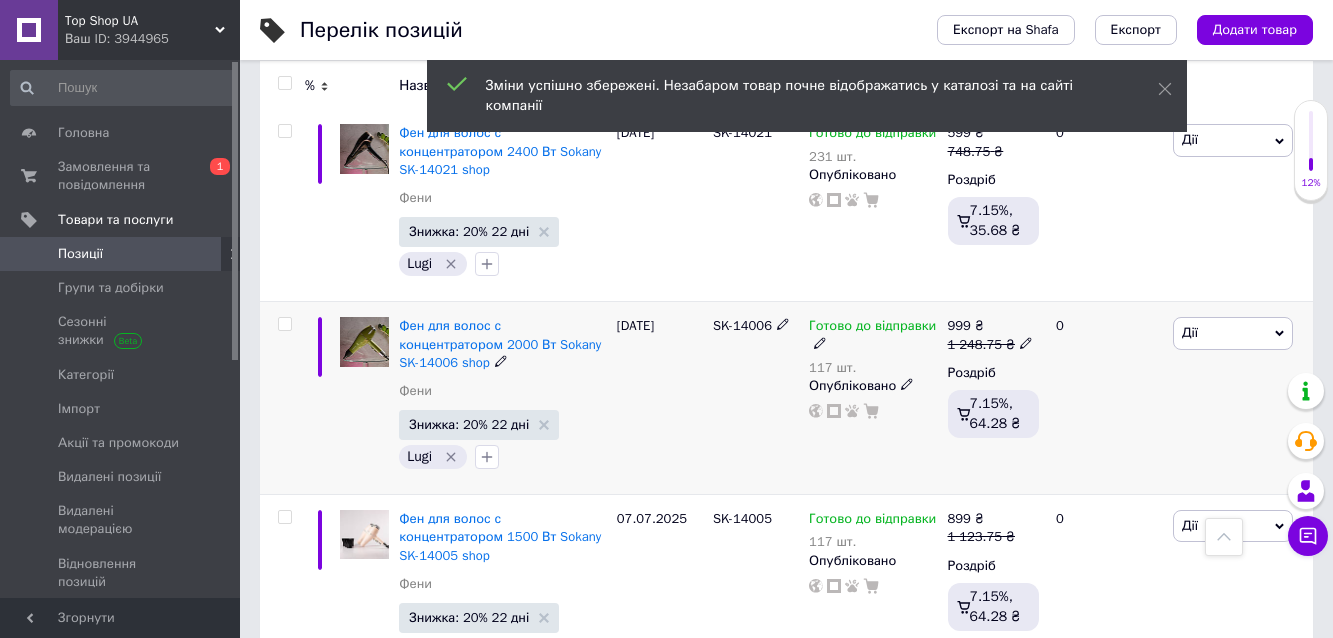scroll, scrollTop: 4533, scrollLeft: 0, axis: vertical 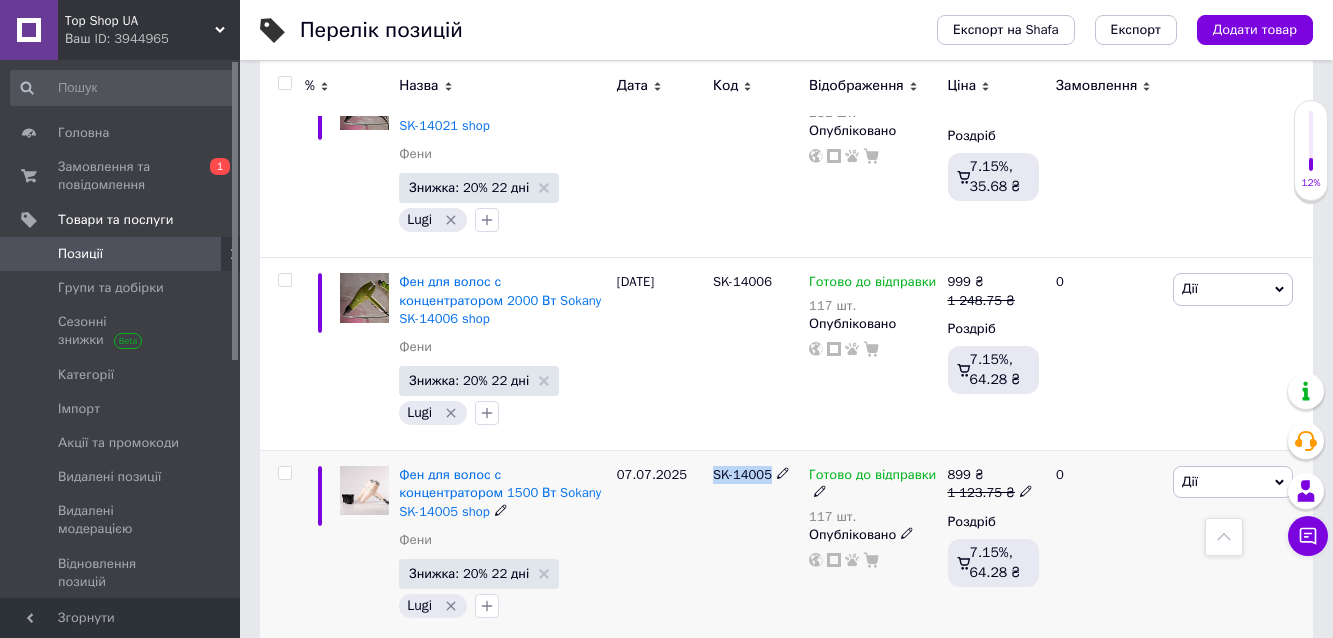 drag, startPoint x: 708, startPoint y: 326, endPoint x: 778, endPoint y: 333, distance: 70.34913 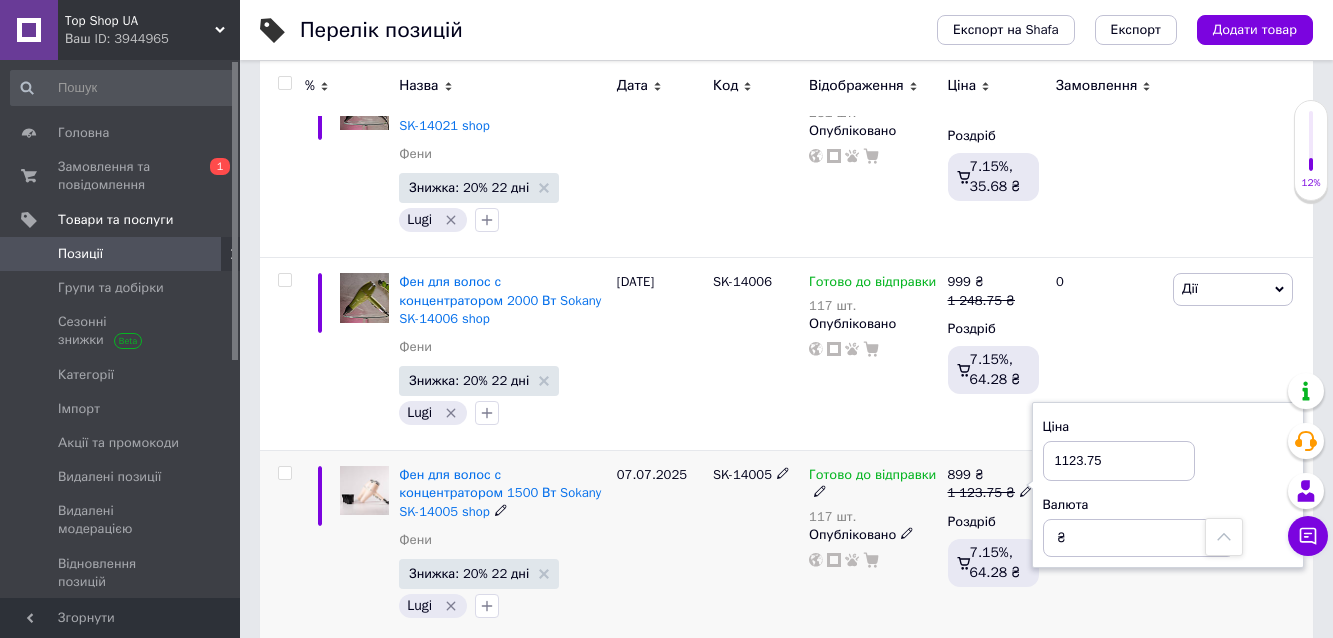 drag, startPoint x: 1063, startPoint y: 315, endPoint x: 1080, endPoint y: 314, distance: 17.029387 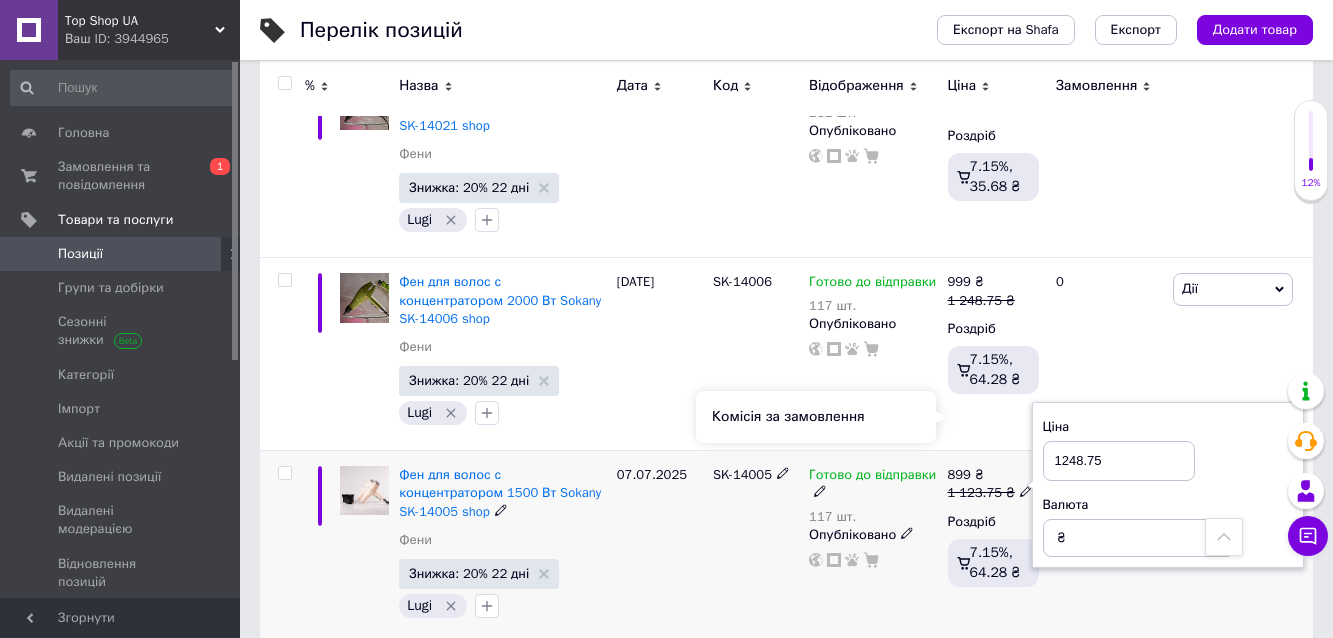 type on "1248.75" 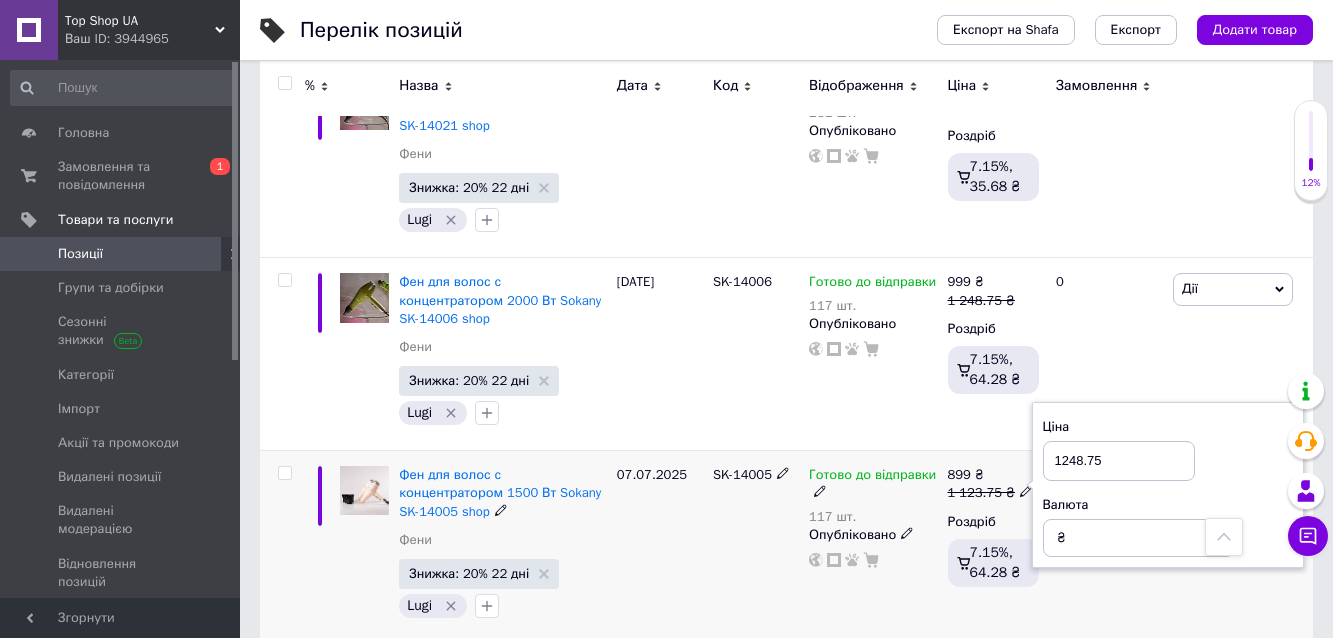 click on "07.07.2025" at bounding box center [660, 547] 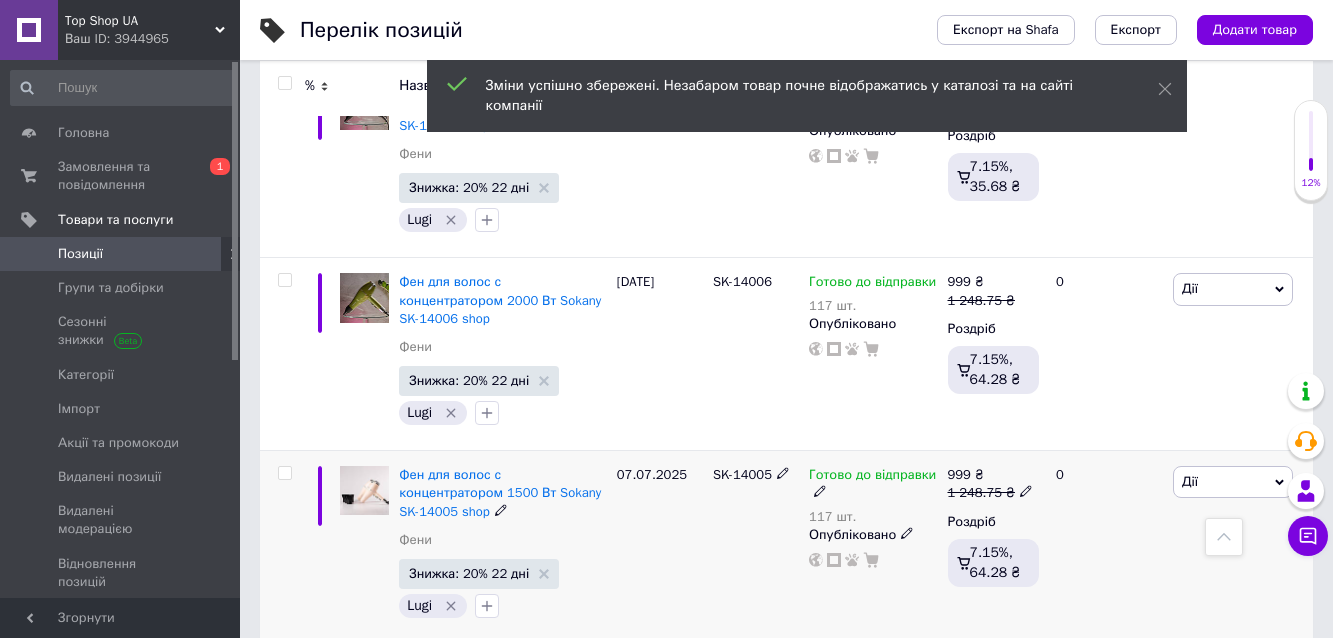 scroll, scrollTop: 4667, scrollLeft: 0, axis: vertical 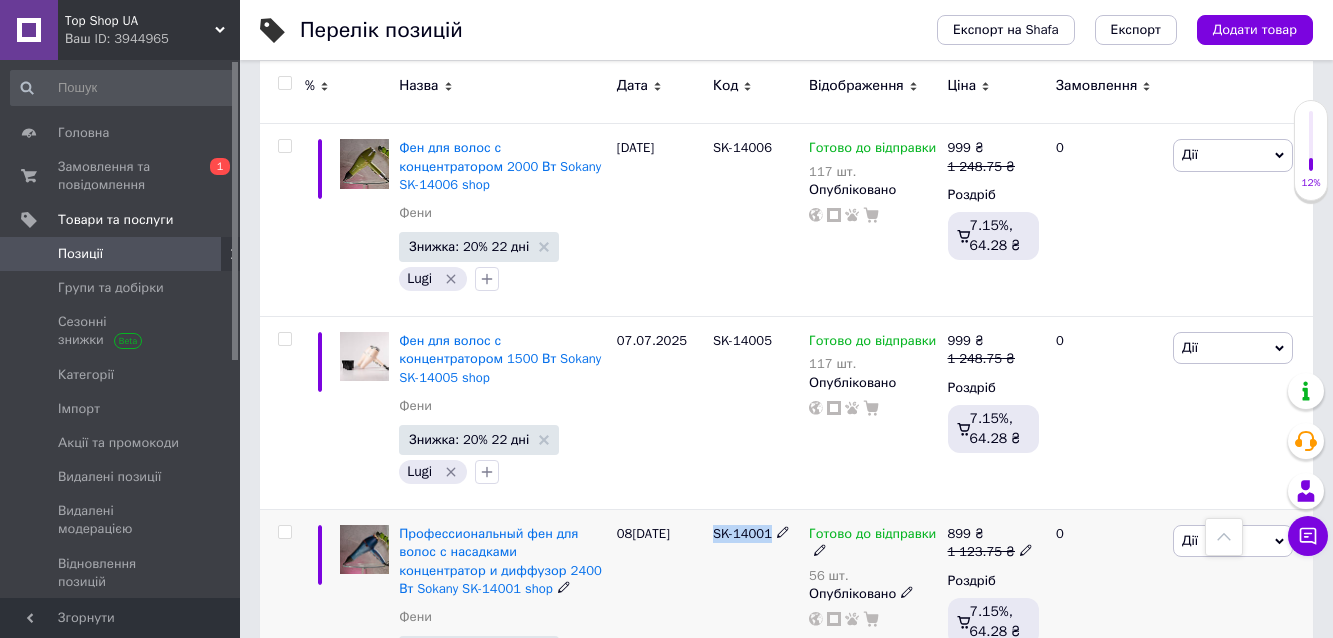 drag, startPoint x: 710, startPoint y: 370, endPoint x: 770, endPoint y: 373, distance: 60.074955 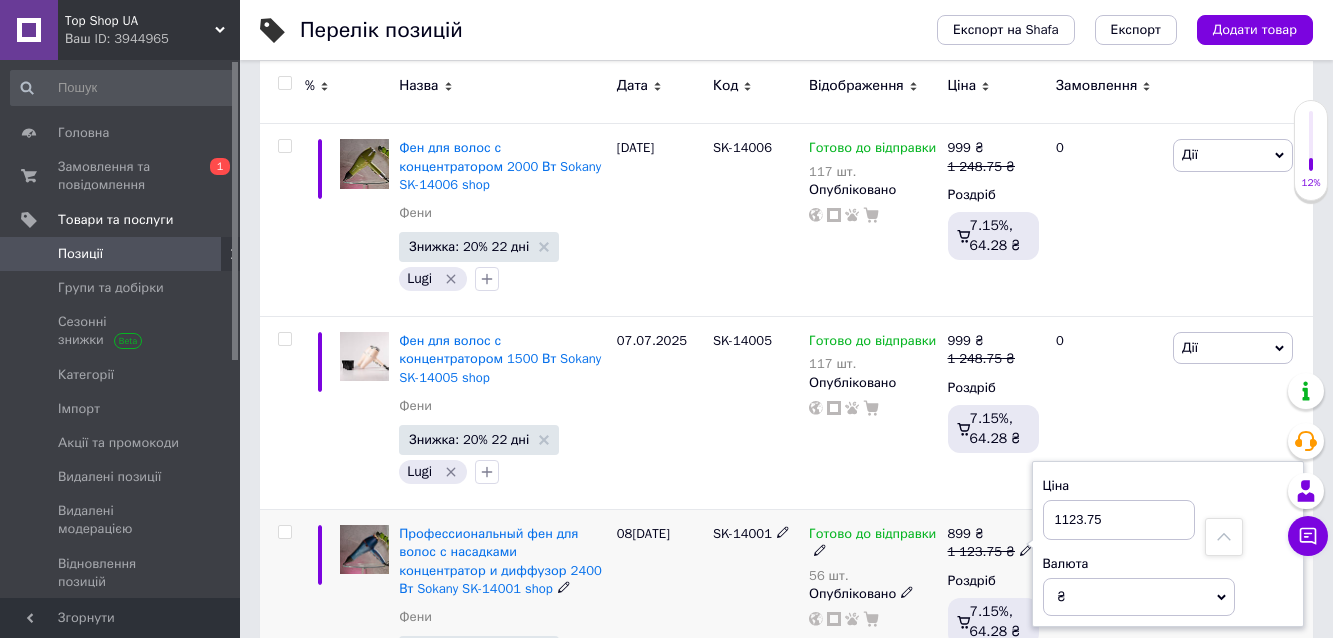 drag, startPoint x: 1062, startPoint y: 353, endPoint x: 1083, endPoint y: 355, distance: 21.095022 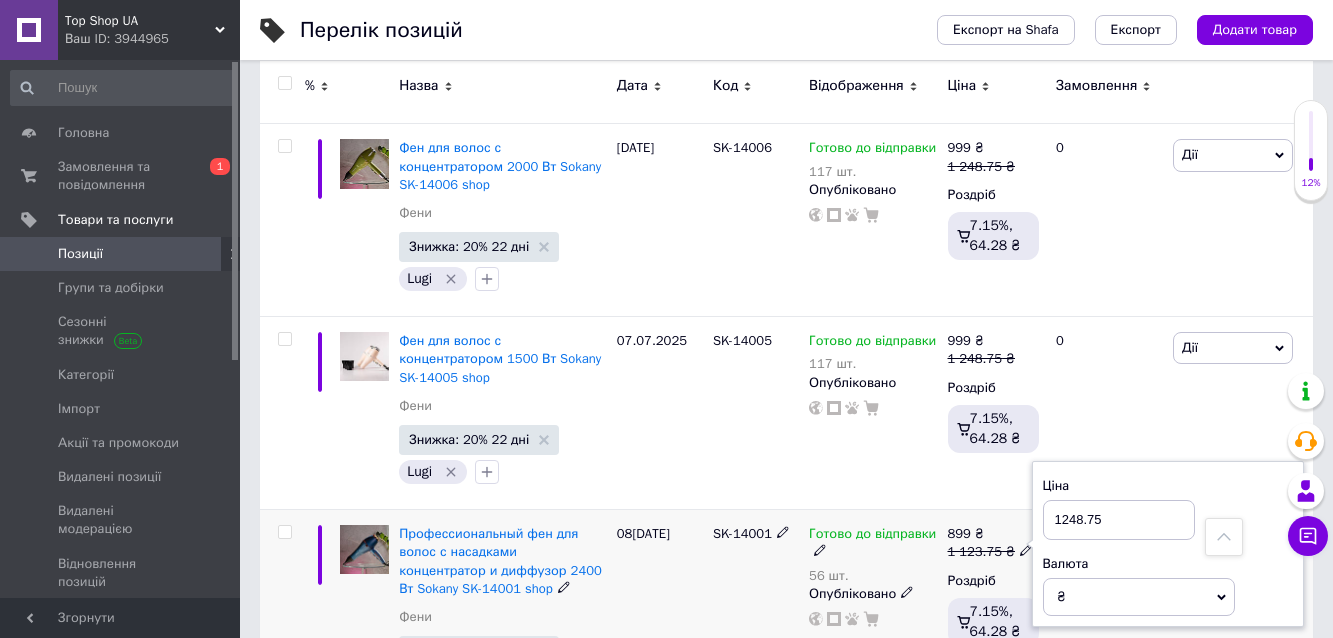 type on "1248.75" 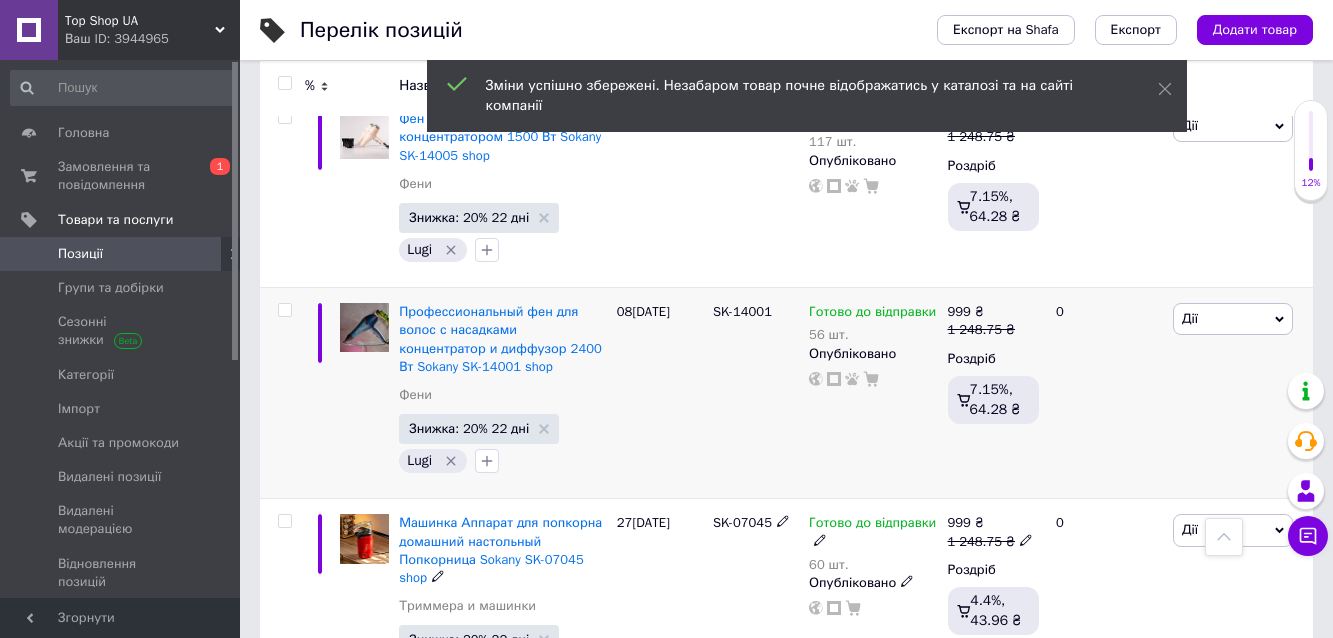 scroll, scrollTop: 4933, scrollLeft: 0, axis: vertical 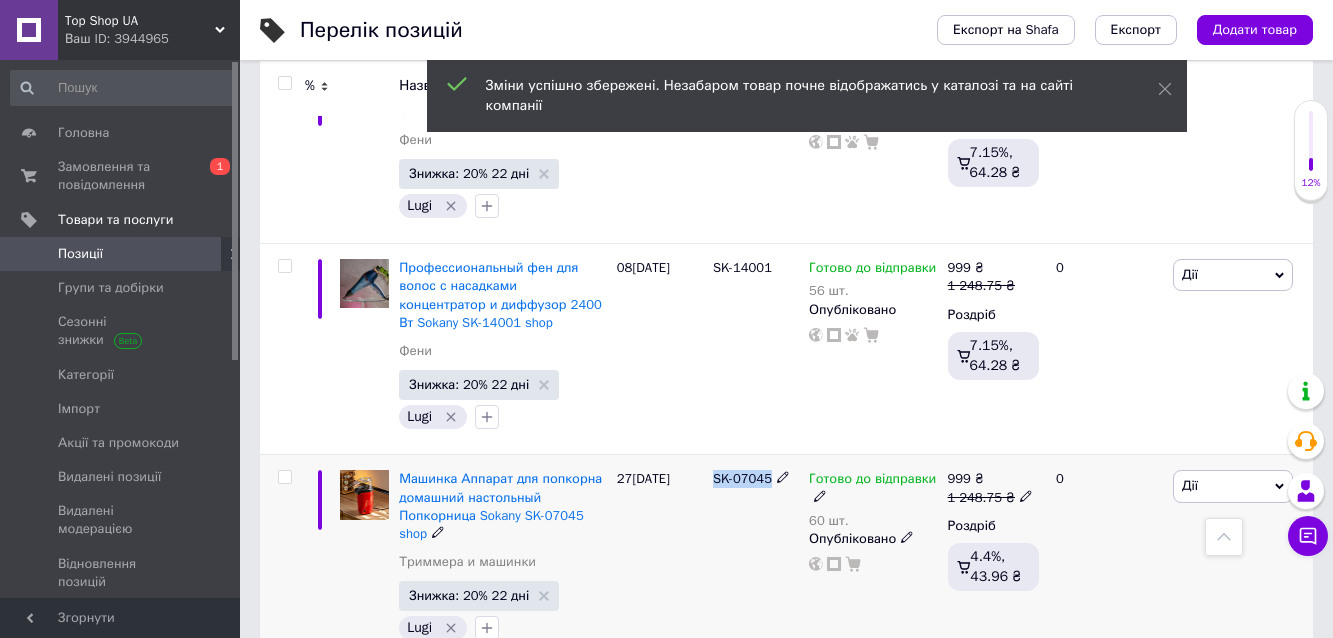 drag, startPoint x: 711, startPoint y: 313, endPoint x: 770, endPoint y: 320, distance: 59.413803 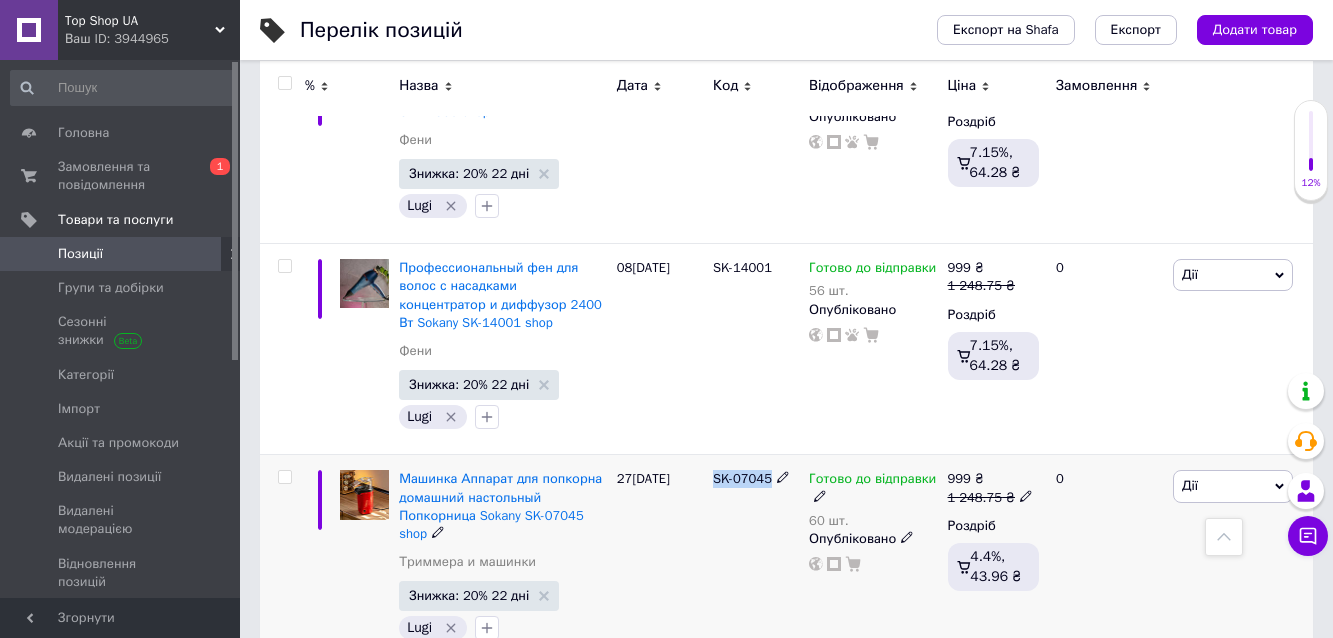 click on "999   ₴ 1 248.75   ₴" at bounding box center [994, 488] 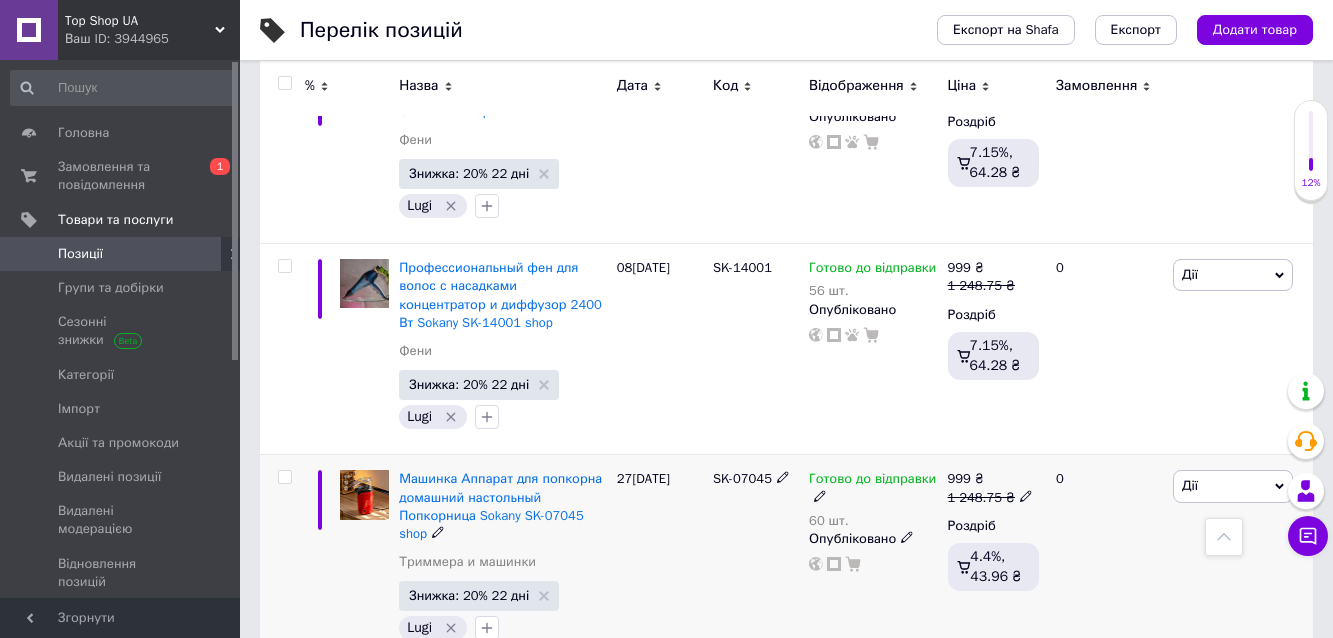 click 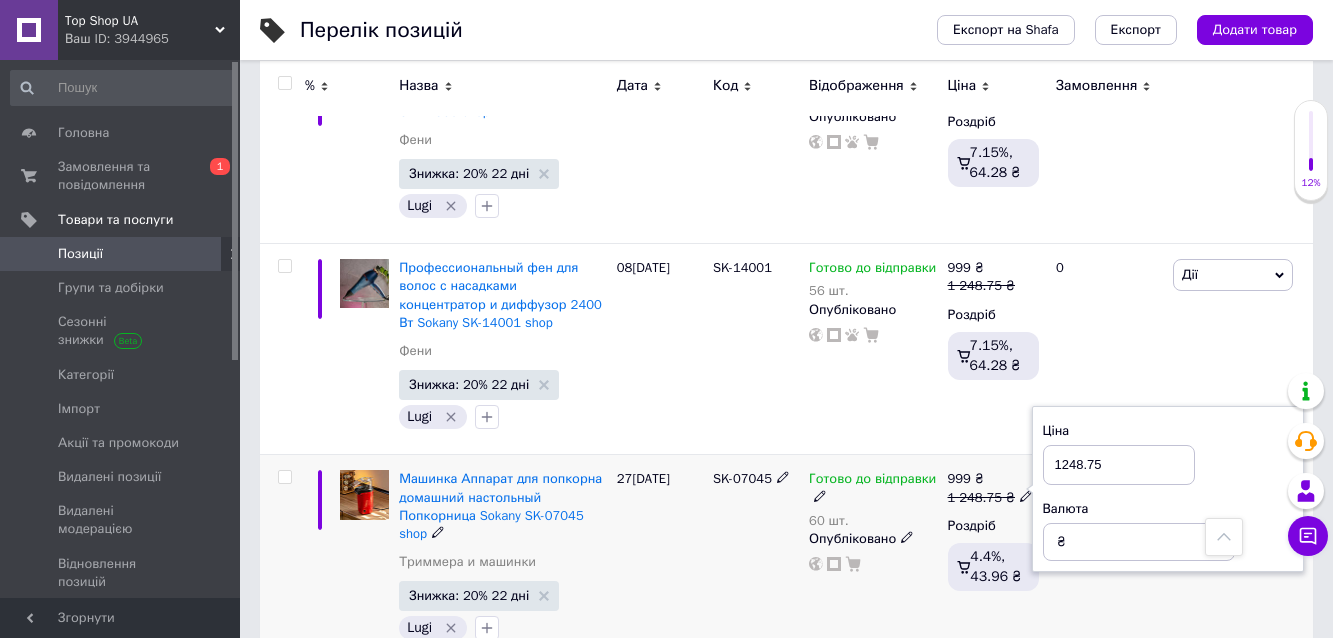 drag, startPoint x: 1062, startPoint y: 298, endPoint x: 1082, endPoint y: 298, distance: 20 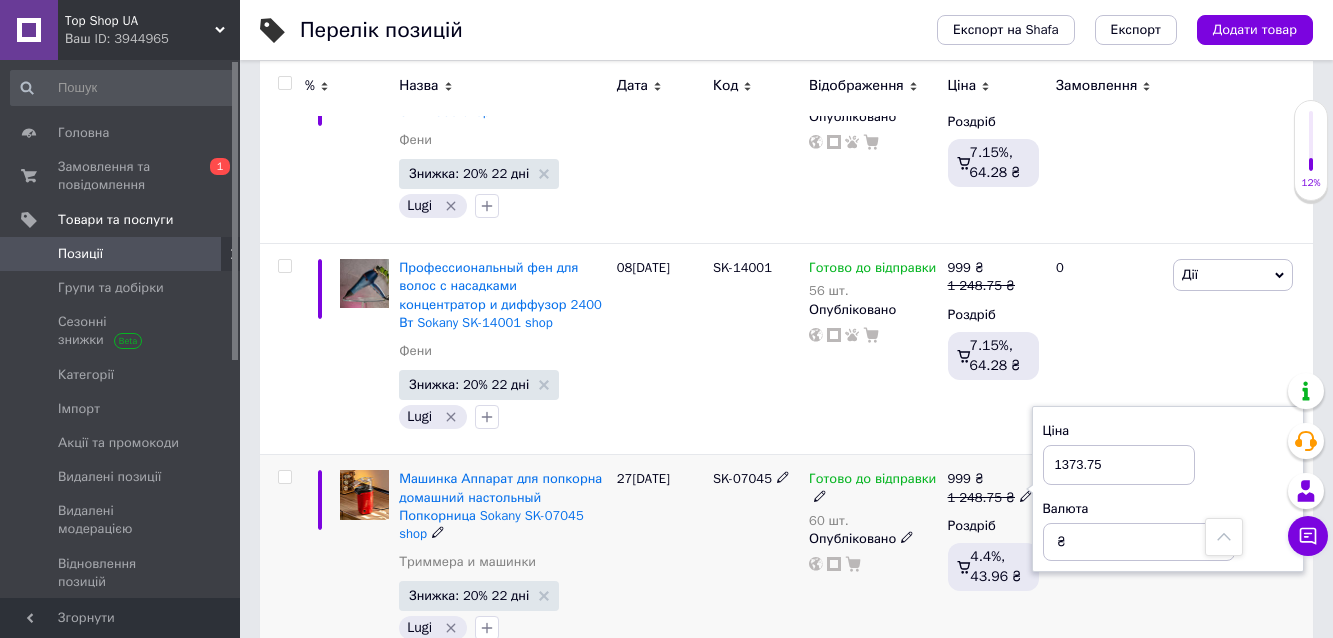 type on "1373.75" 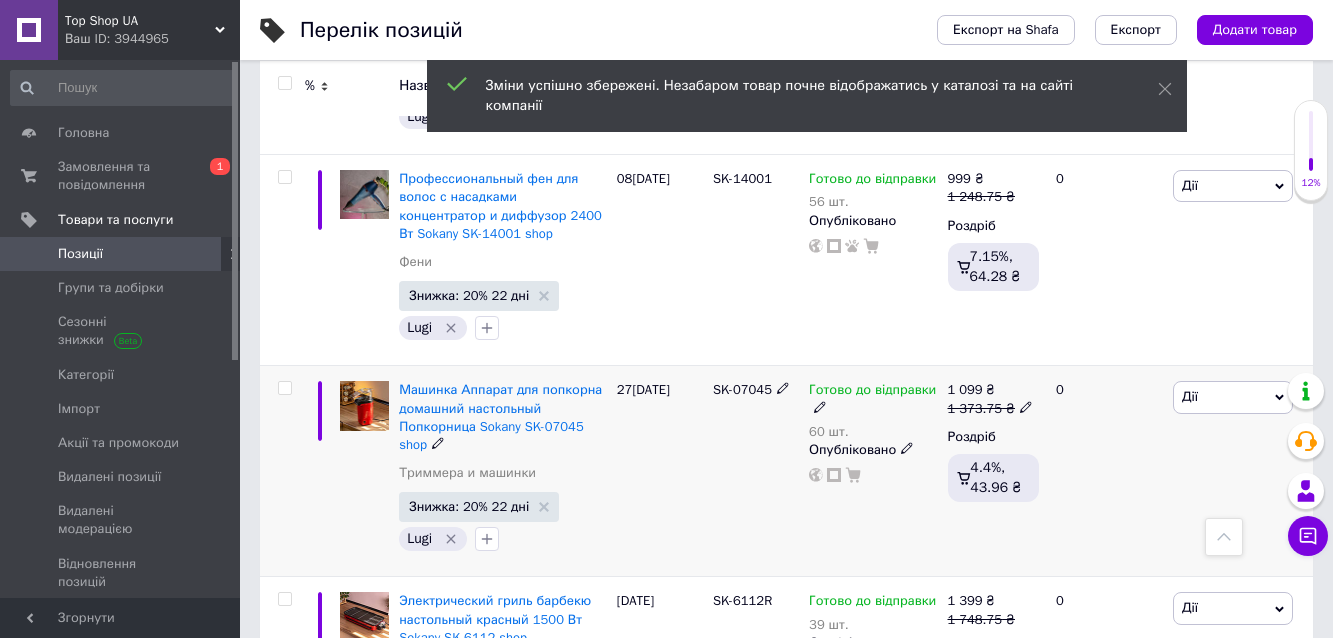 scroll, scrollTop: 5067, scrollLeft: 0, axis: vertical 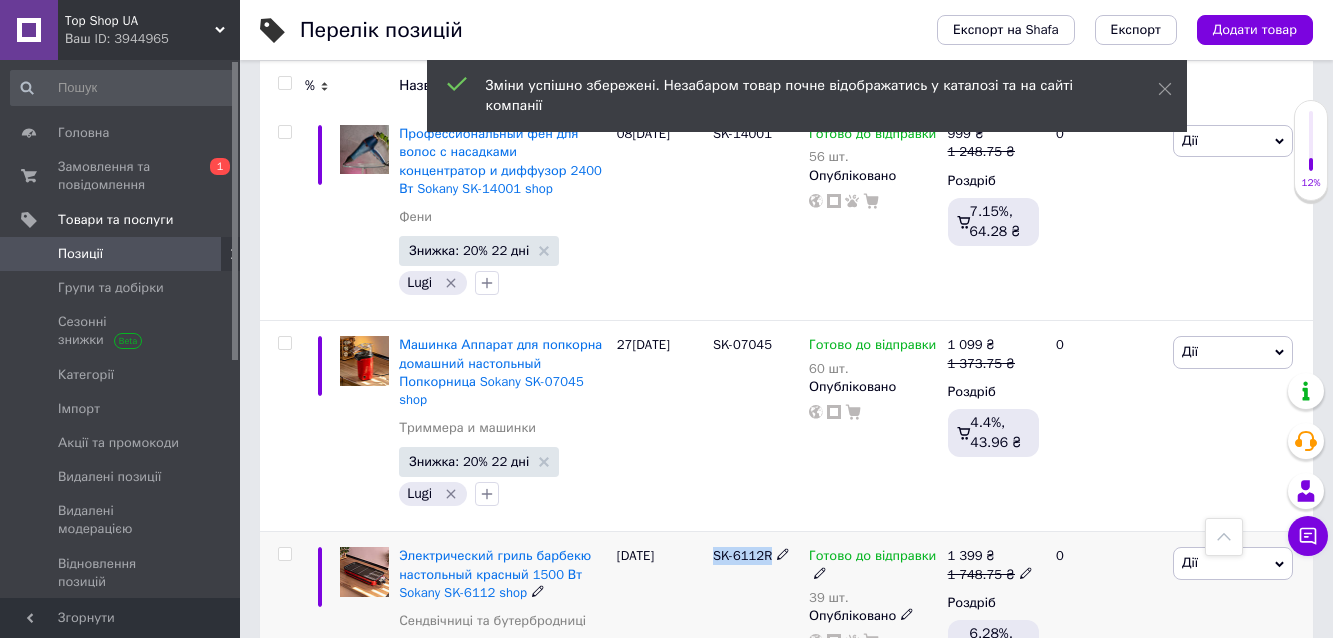 drag, startPoint x: 711, startPoint y: 392, endPoint x: 773, endPoint y: 398, distance: 62.289646 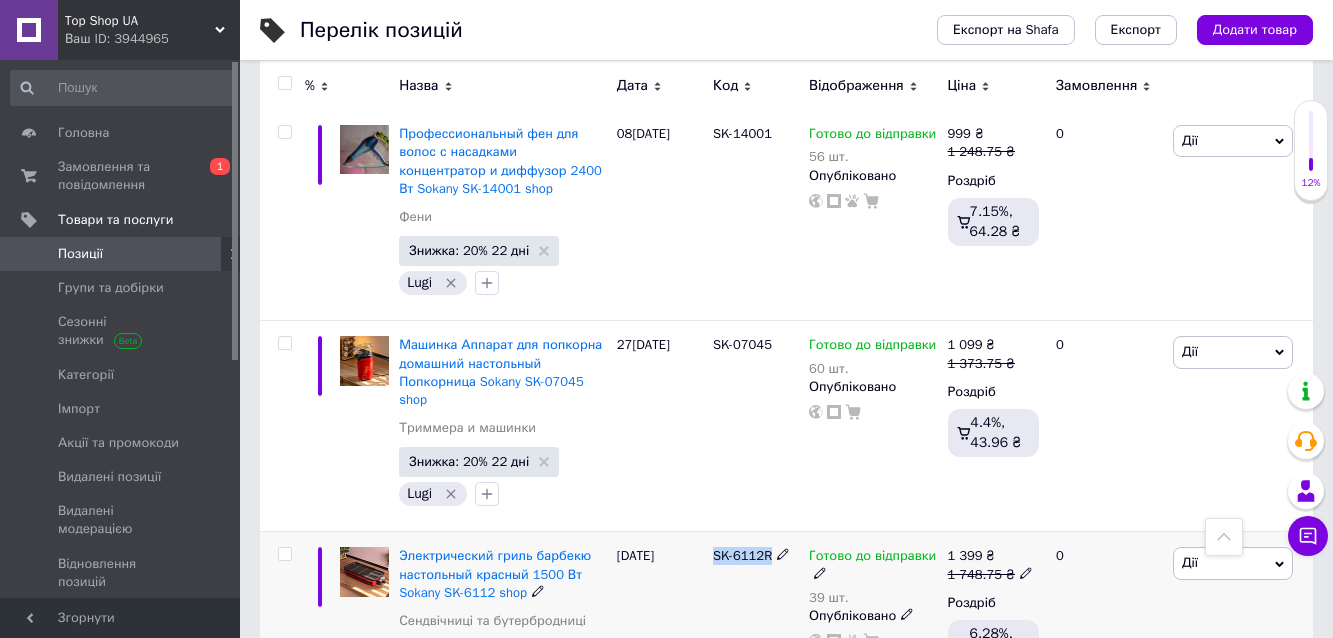 click 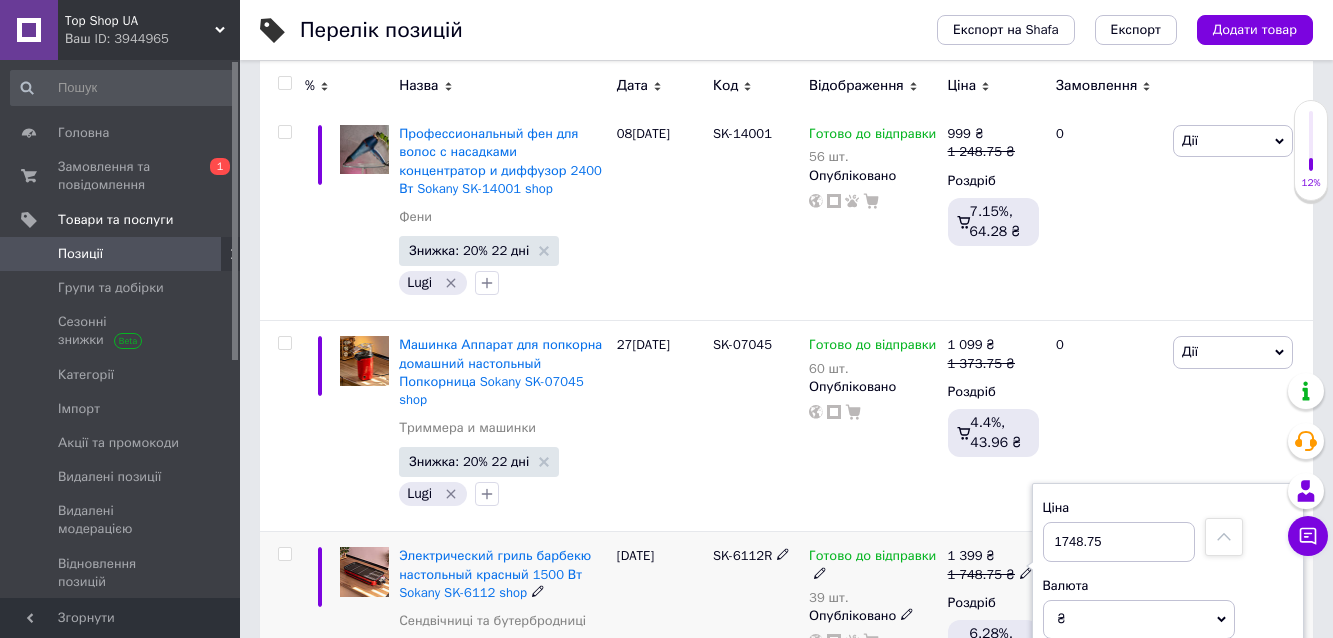 drag, startPoint x: 1062, startPoint y: 377, endPoint x: 1084, endPoint y: 377, distance: 22 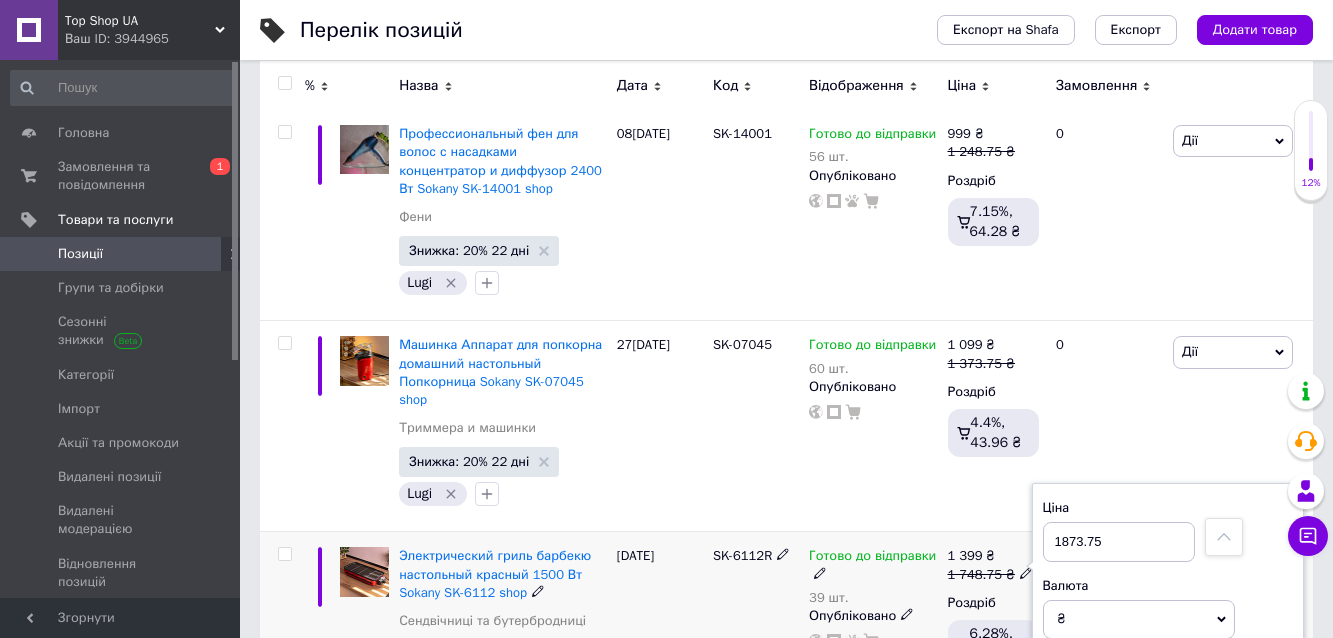 type on "1873.75" 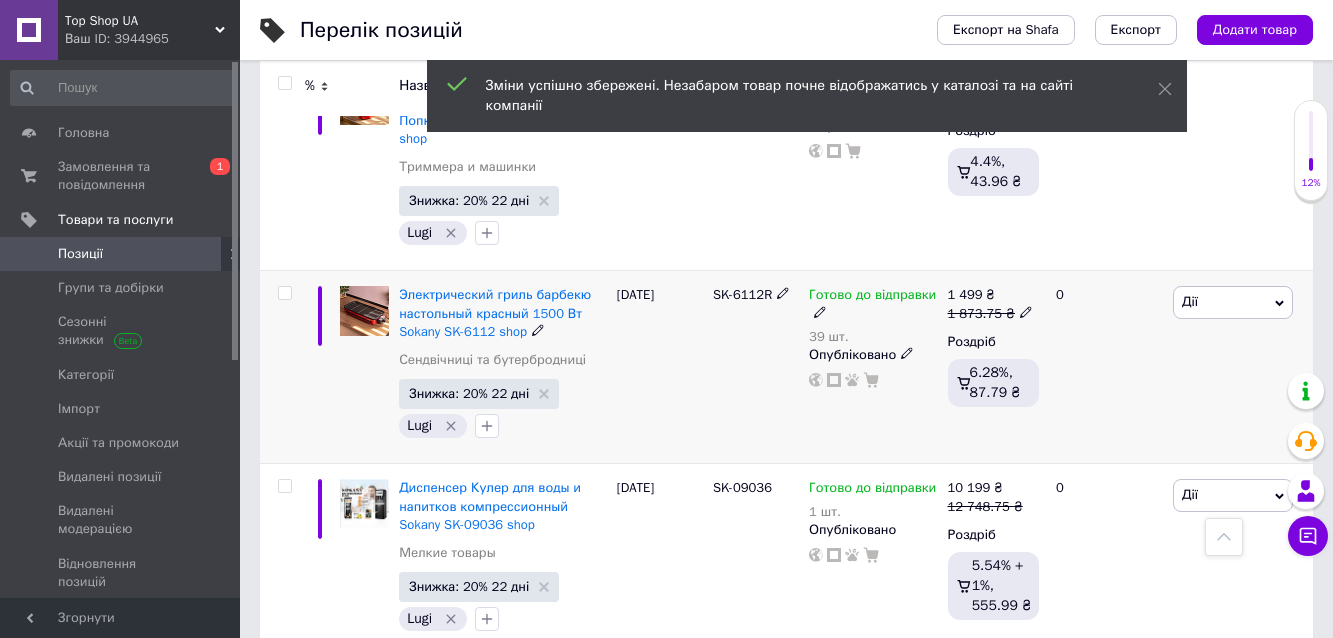 scroll, scrollTop: 5333, scrollLeft: 0, axis: vertical 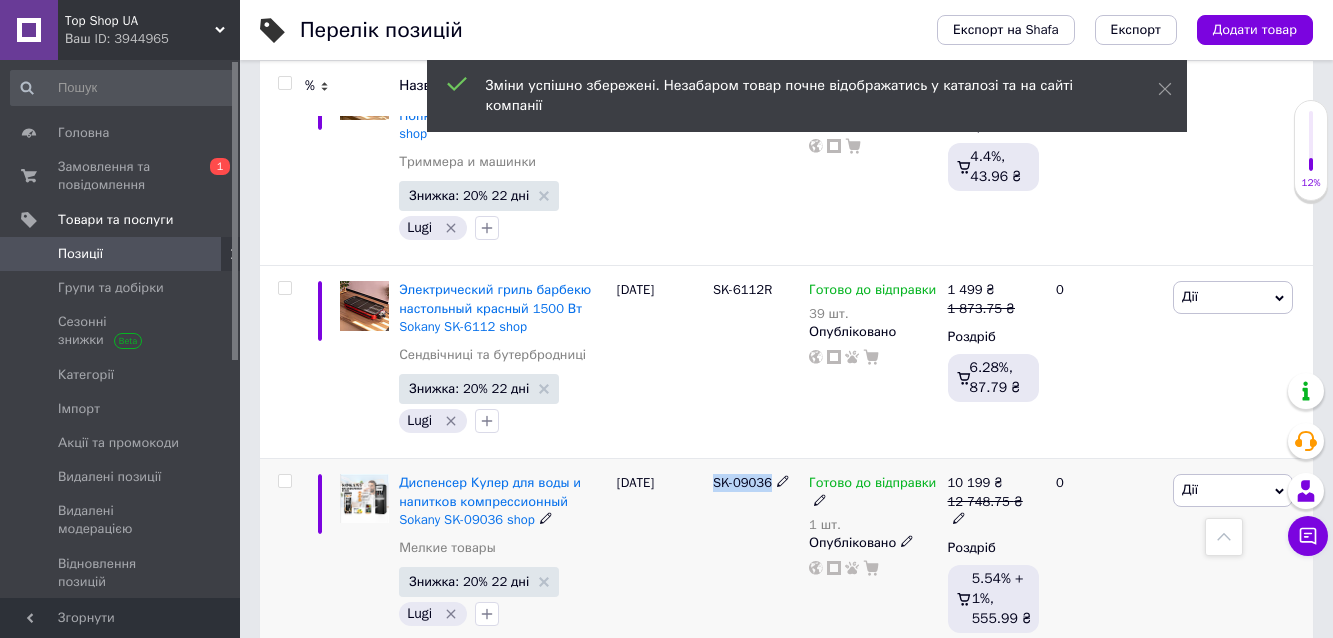 drag, startPoint x: 710, startPoint y: 317, endPoint x: 772, endPoint y: 328, distance: 62.968246 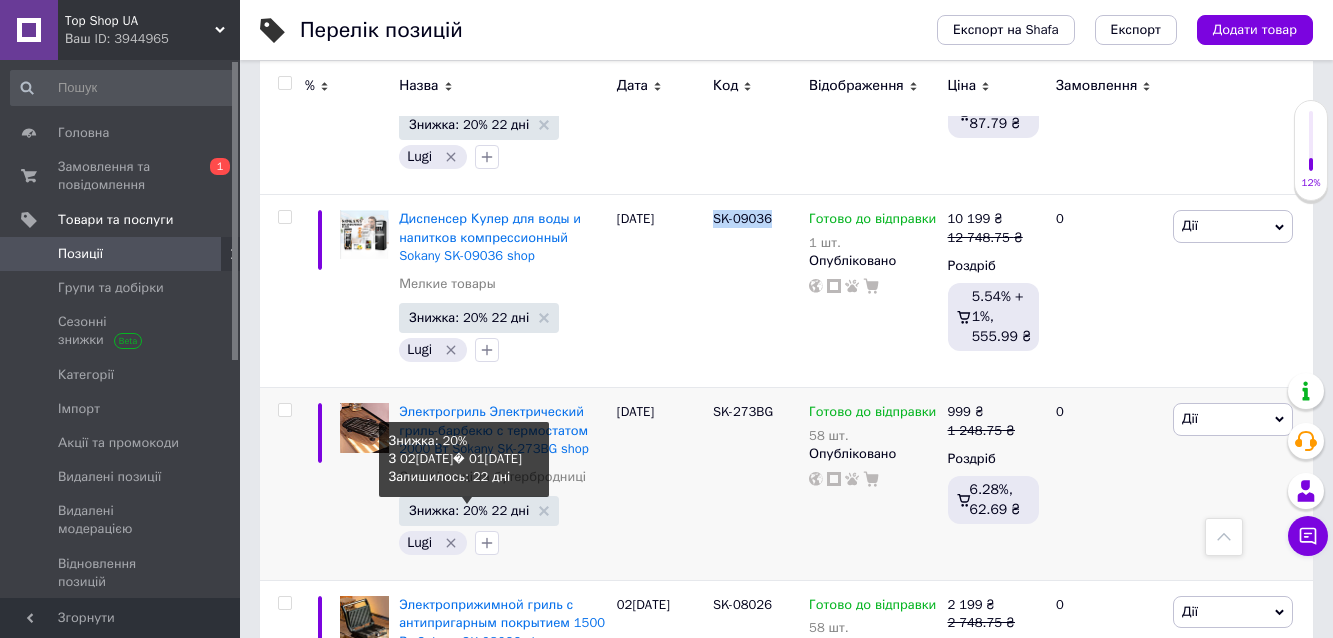 scroll, scrollTop: 5600, scrollLeft: 0, axis: vertical 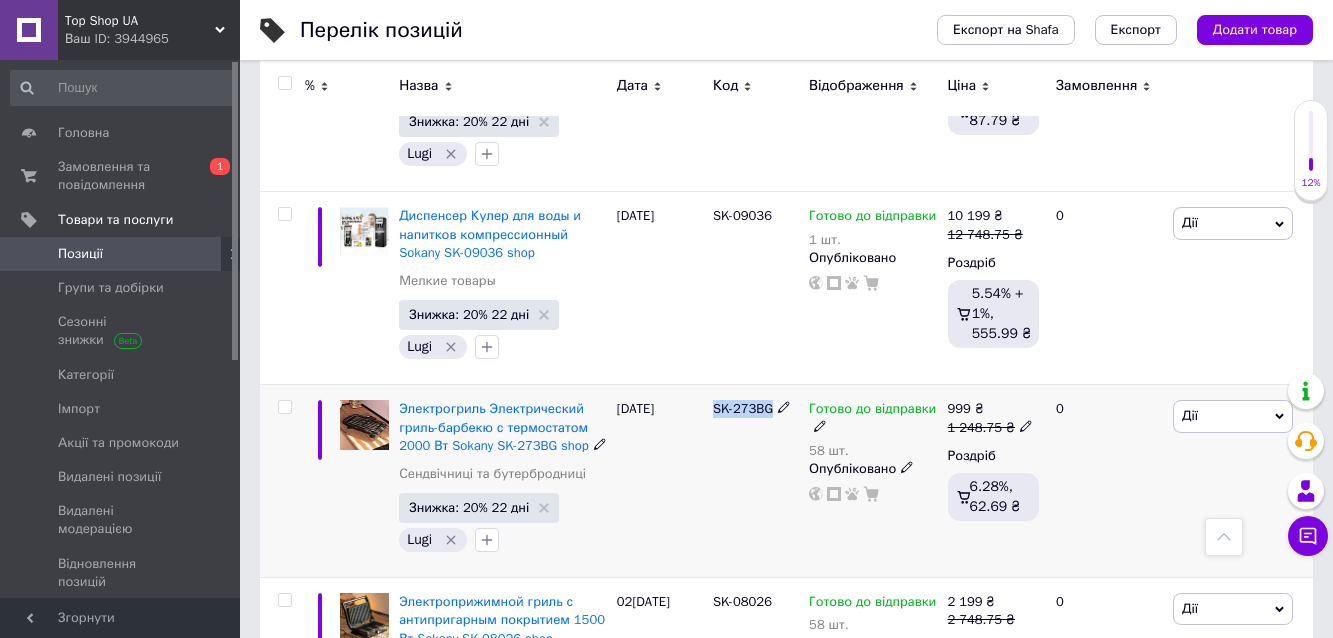 drag, startPoint x: 711, startPoint y: 244, endPoint x: 773, endPoint y: 249, distance: 62.201286 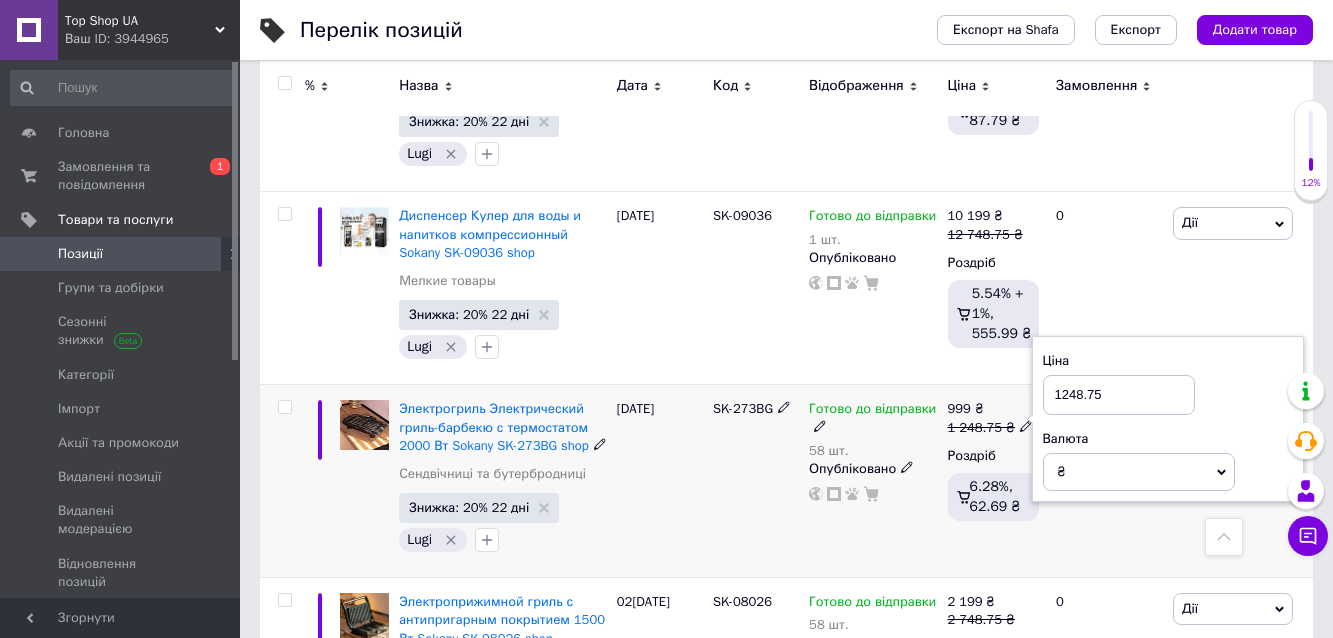drag, startPoint x: 1064, startPoint y: 234, endPoint x: 1082, endPoint y: 234, distance: 18 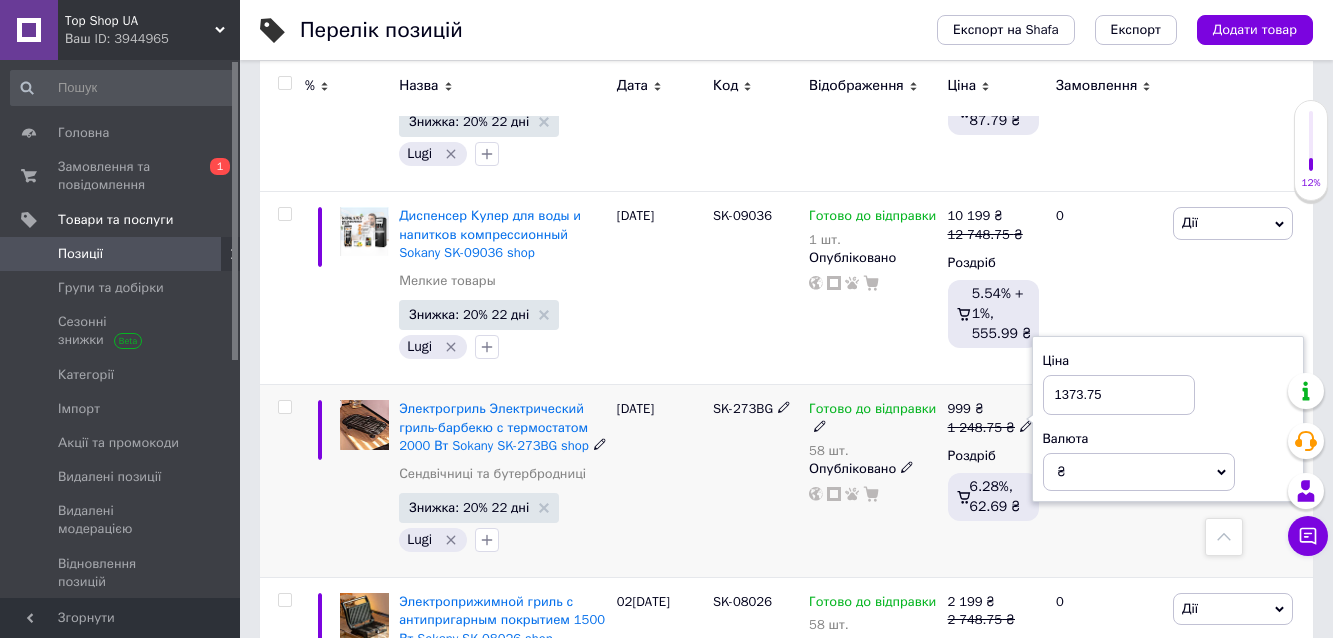type on "1373.75" 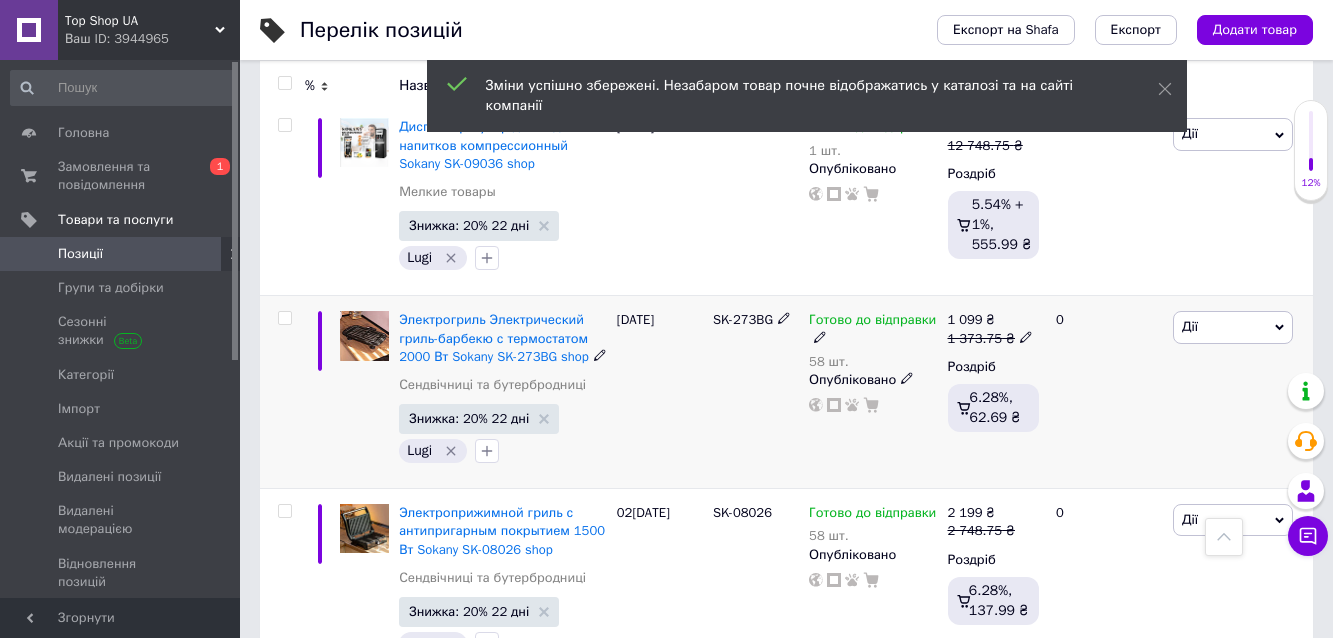 scroll, scrollTop: 5733, scrollLeft: 0, axis: vertical 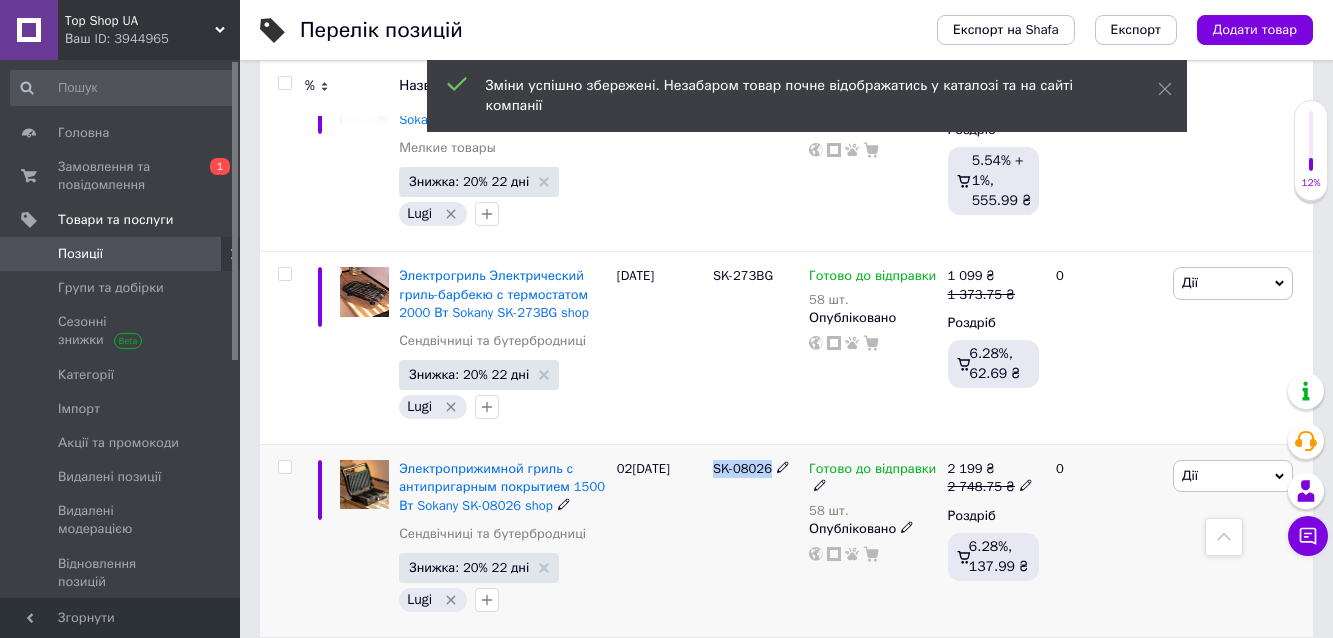 drag, startPoint x: 710, startPoint y: 308, endPoint x: 774, endPoint y: 312, distance: 64.12488 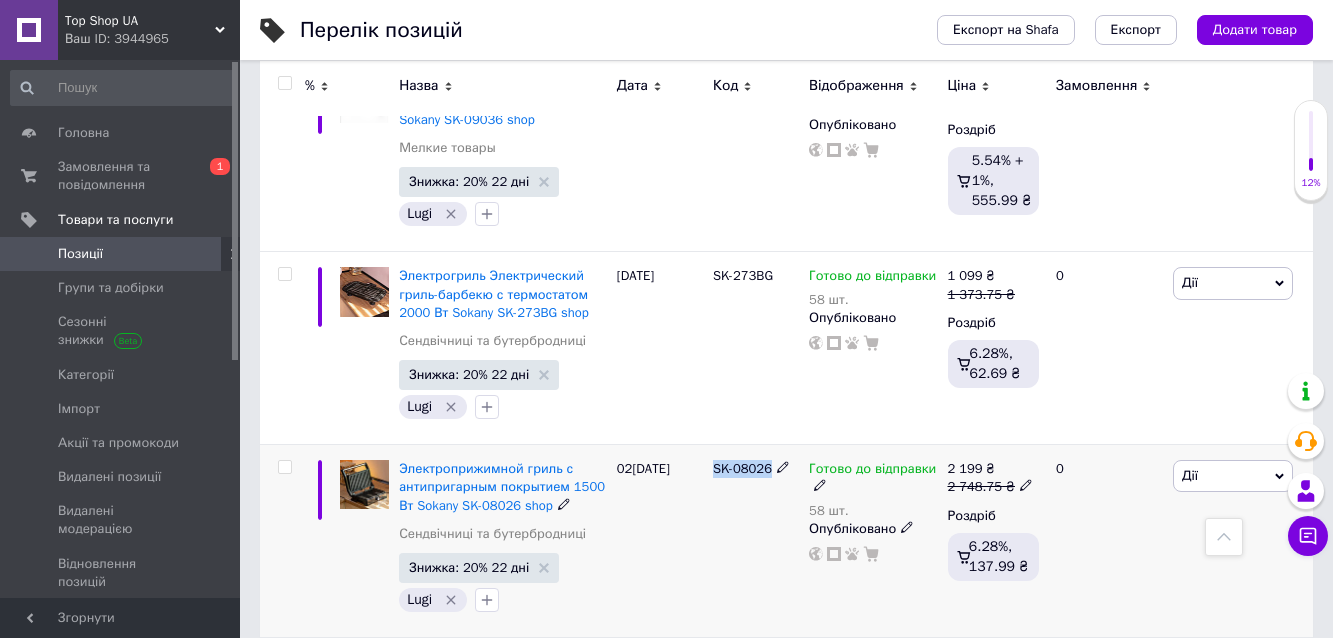 click 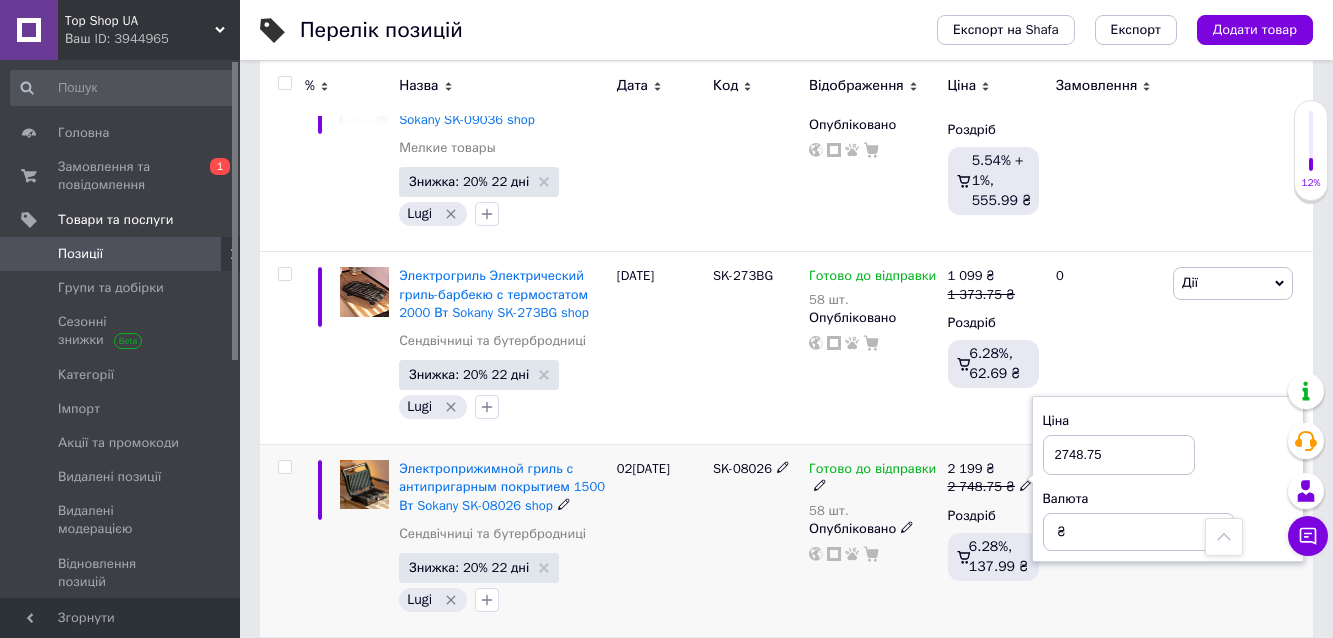 drag, startPoint x: 1062, startPoint y: 289, endPoint x: 1079, endPoint y: 288, distance: 17.029387 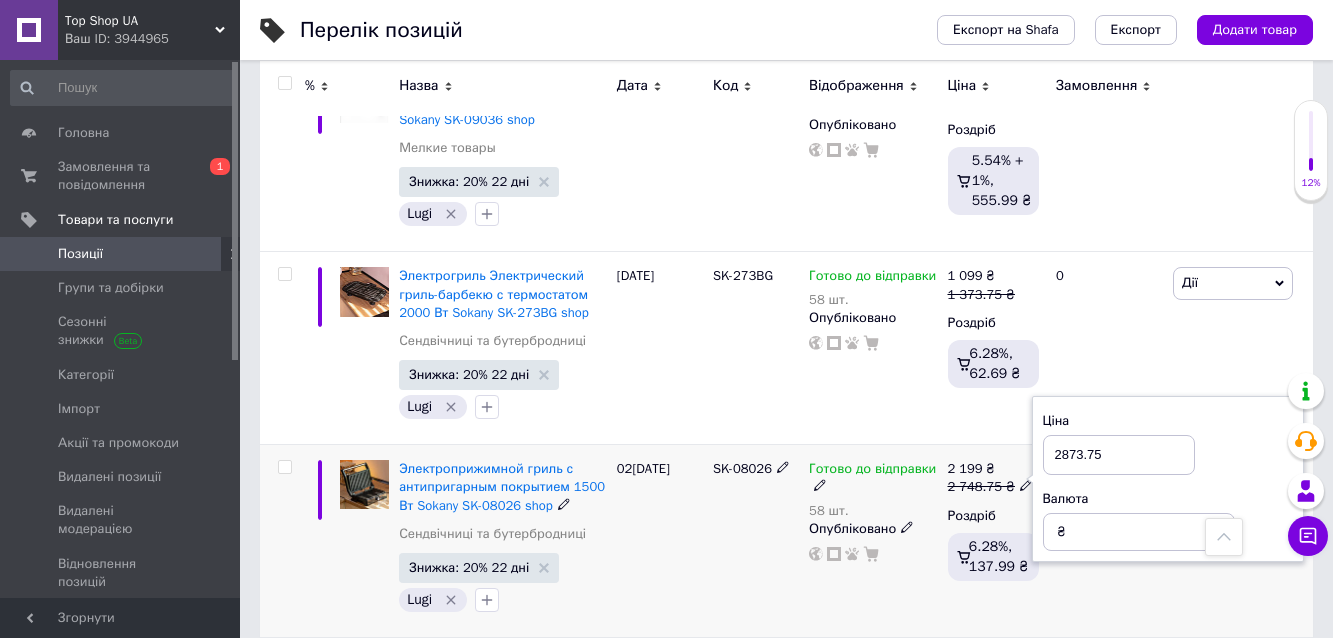 type on "2873.75" 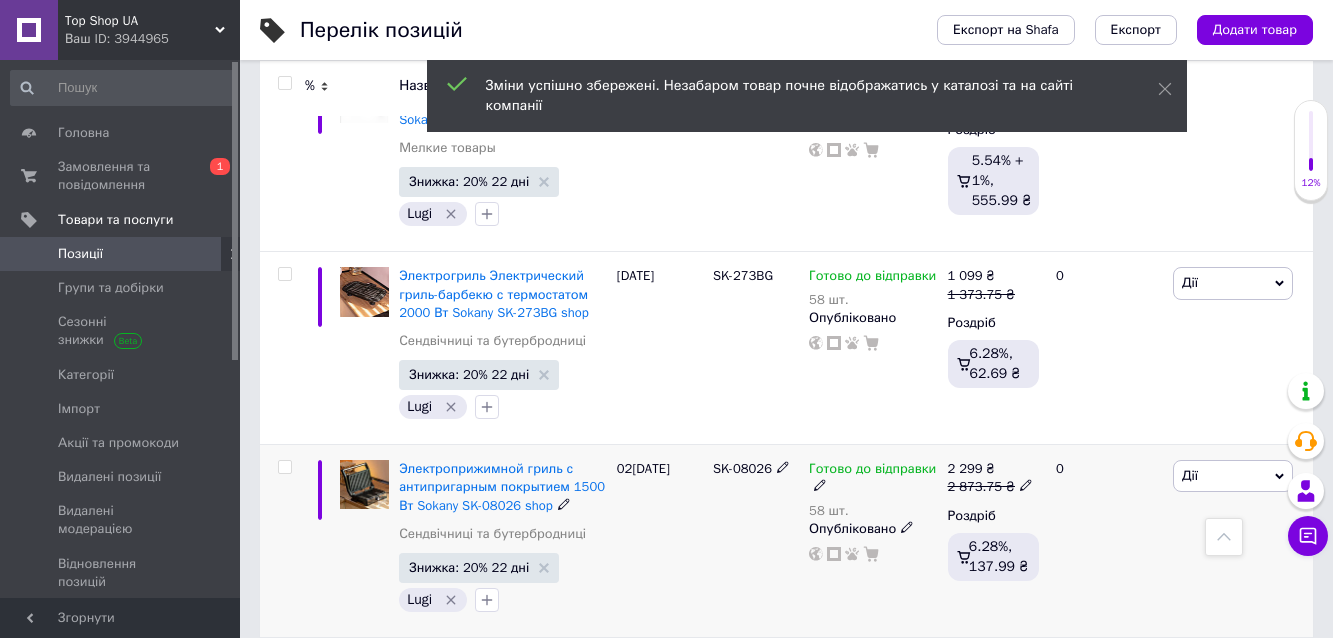 scroll, scrollTop: 5867, scrollLeft: 0, axis: vertical 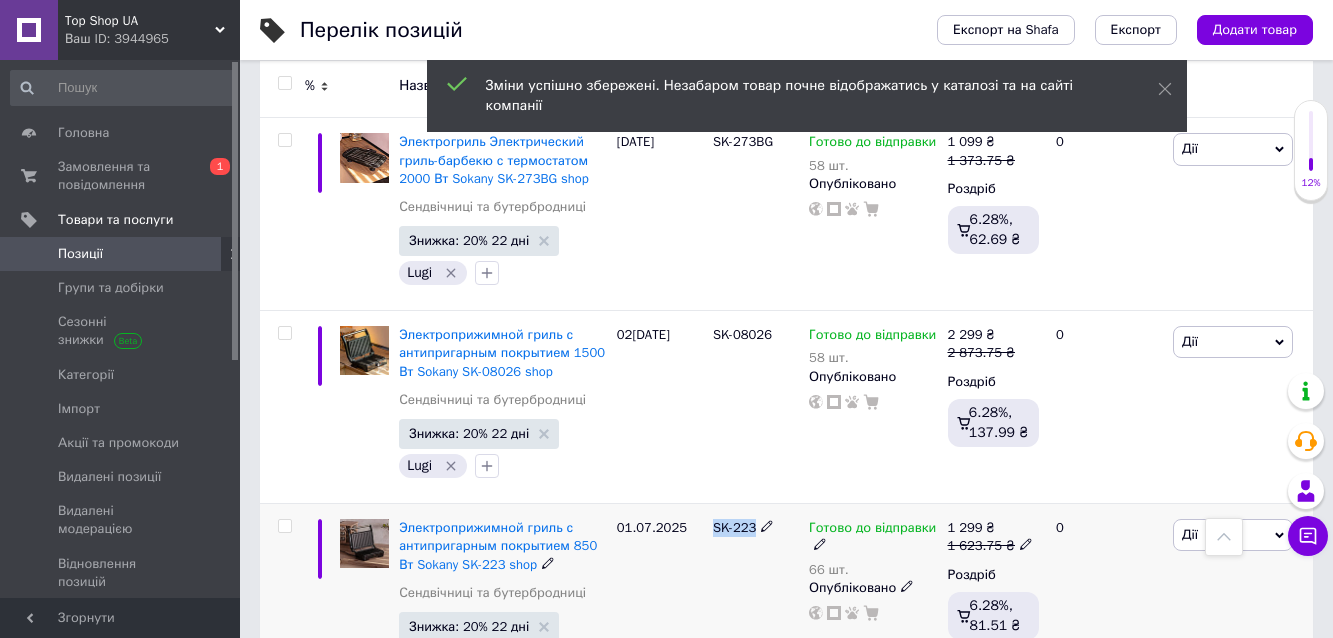 drag, startPoint x: 713, startPoint y: 364, endPoint x: 742, endPoint y: 368, distance: 29.274563 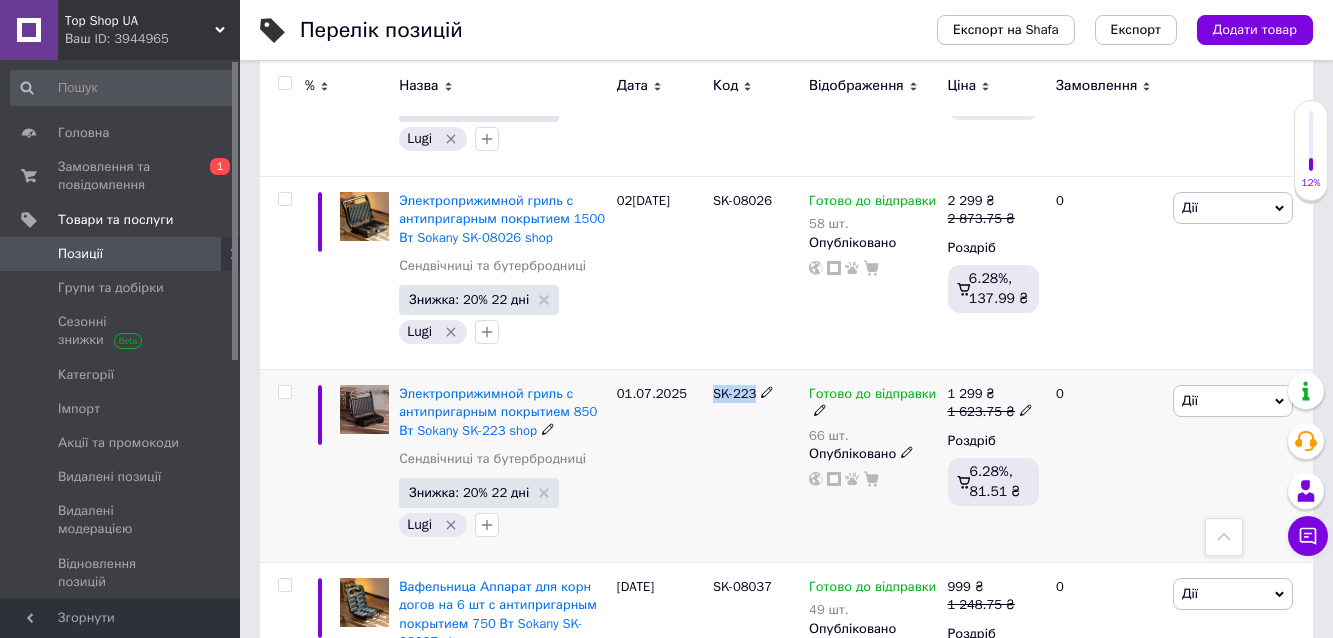 scroll, scrollTop: 6133, scrollLeft: 0, axis: vertical 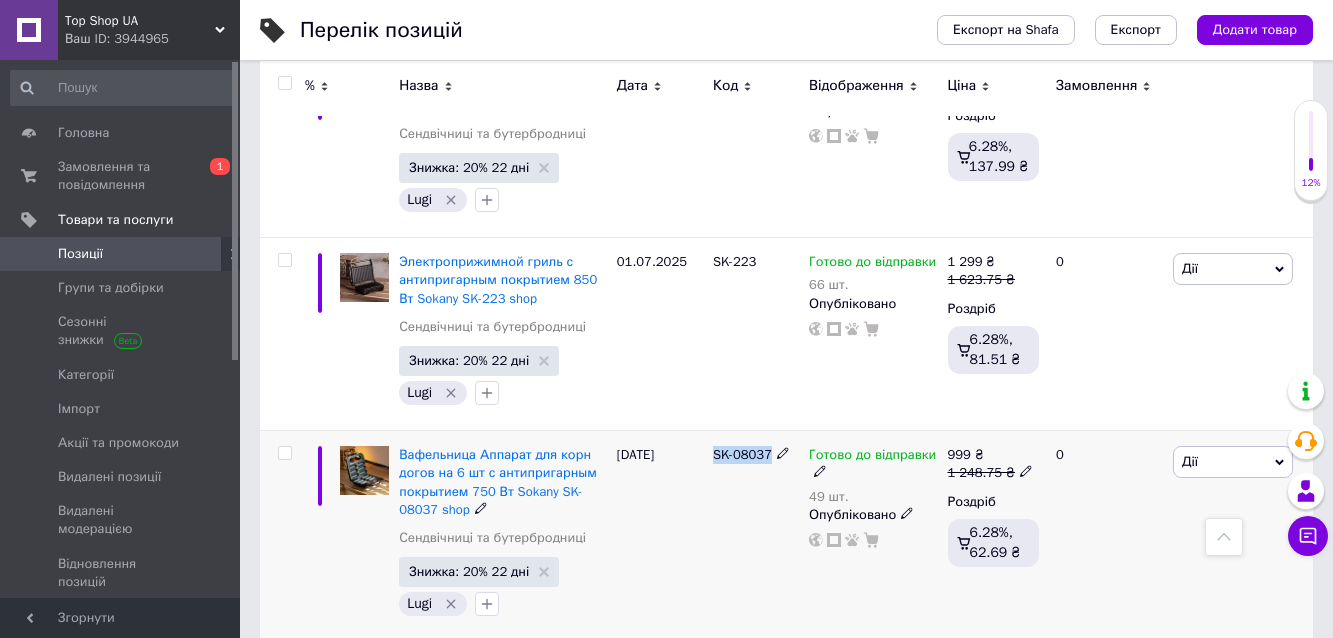drag, startPoint x: 707, startPoint y: 286, endPoint x: 771, endPoint y: 291, distance: 64.195015 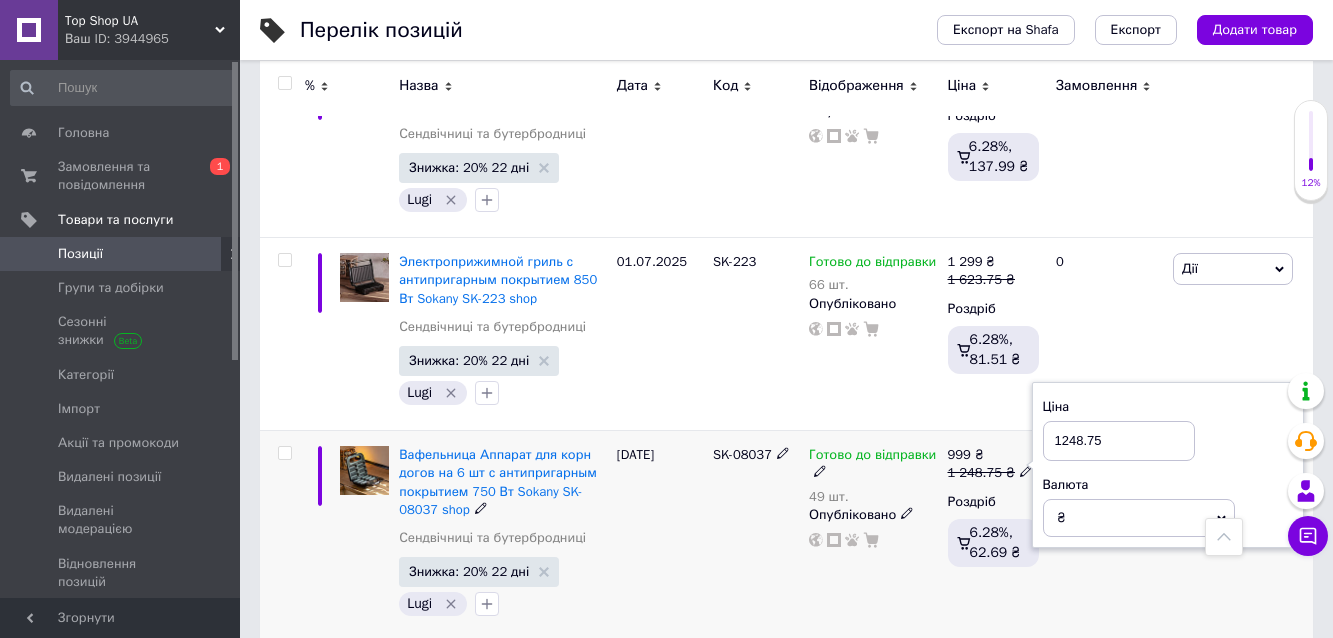 drag, startPoint x: 1062, startPoint y: 275, endPoint x: 1081, endPoint y: 276, distance: 19.026299 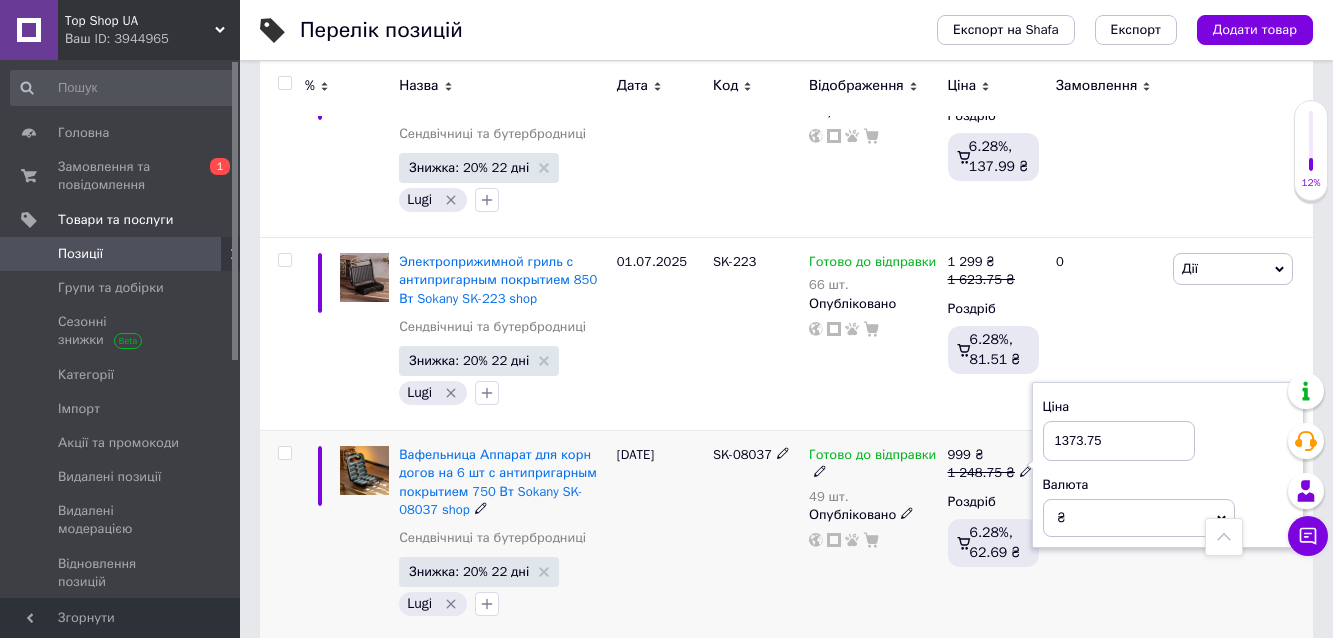 type on "1373.75" 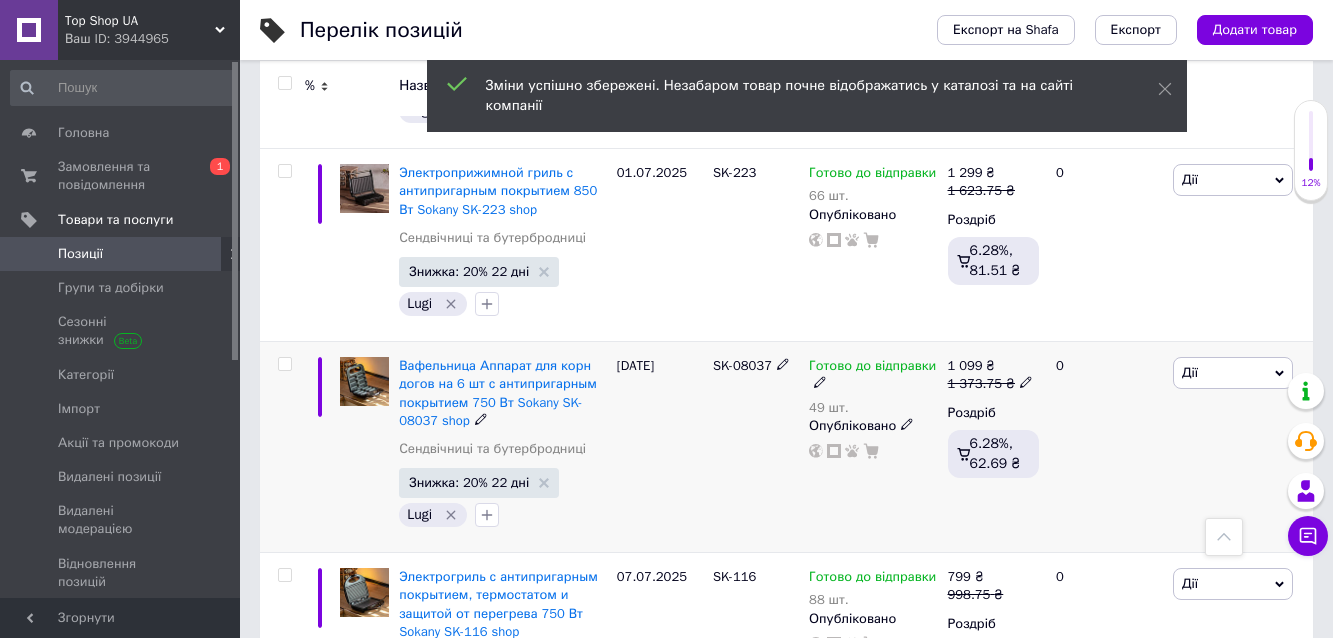 scroll, scrollTop: 6267, scrollLeft: 0, axis: vertical 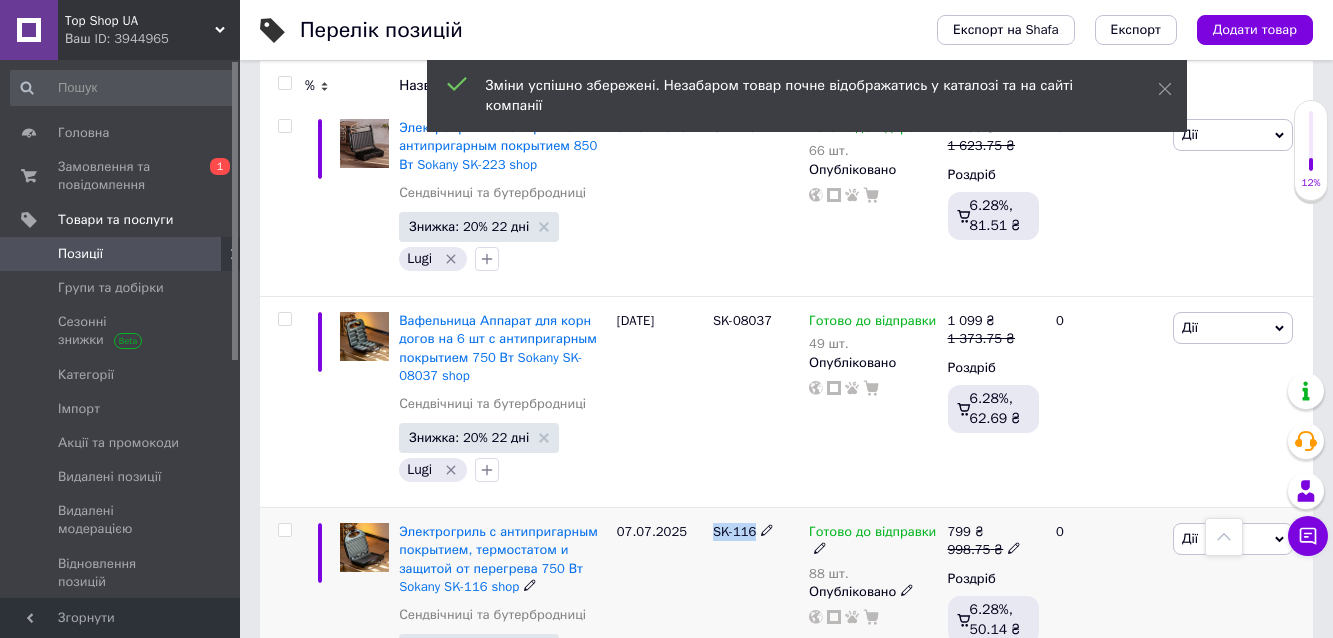 drag, startPoint x: 709, startPoint y: 366, endPoint x: 748, endPoint y: 368, distance: 39.051247 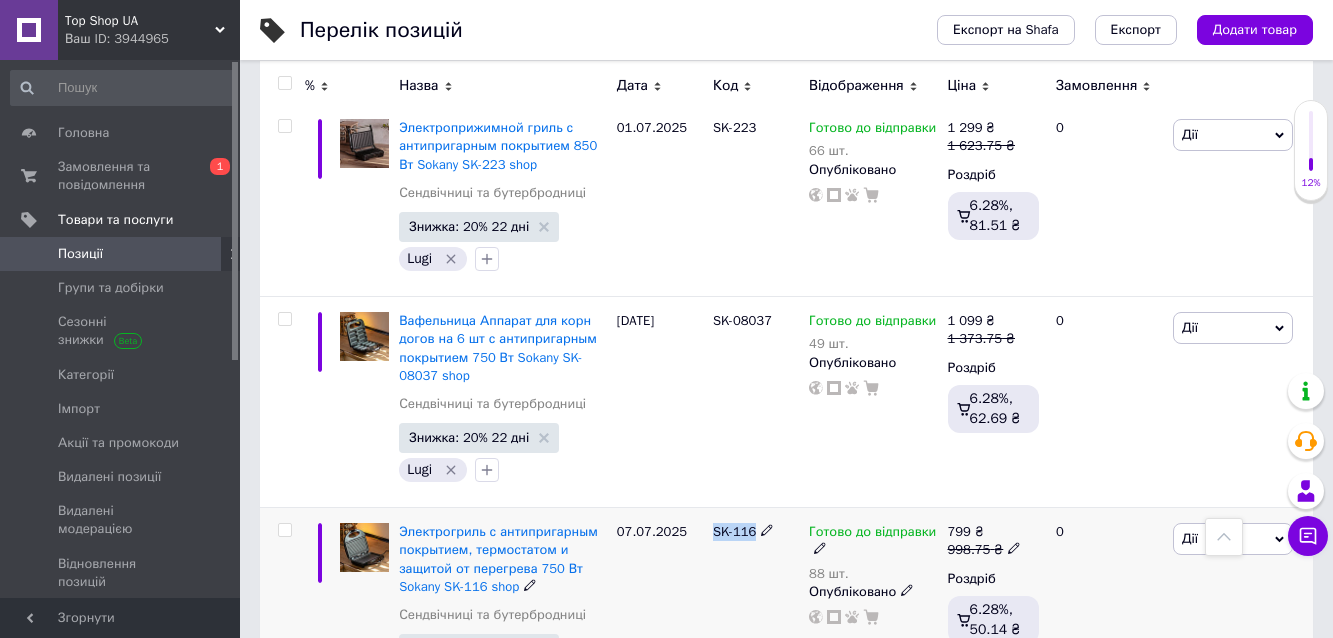click 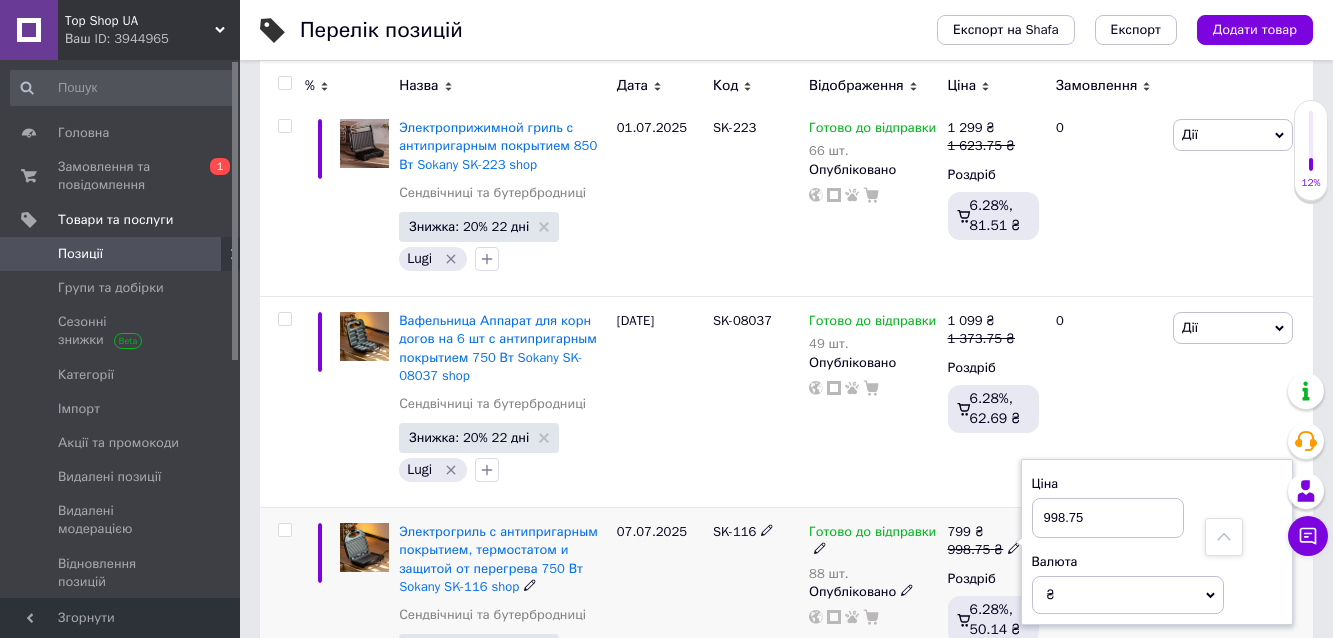 drag, startPoint x: 1064, startPoint y: 356, endPoint x: 1041, endPoint y: 357, distance: 23.021729 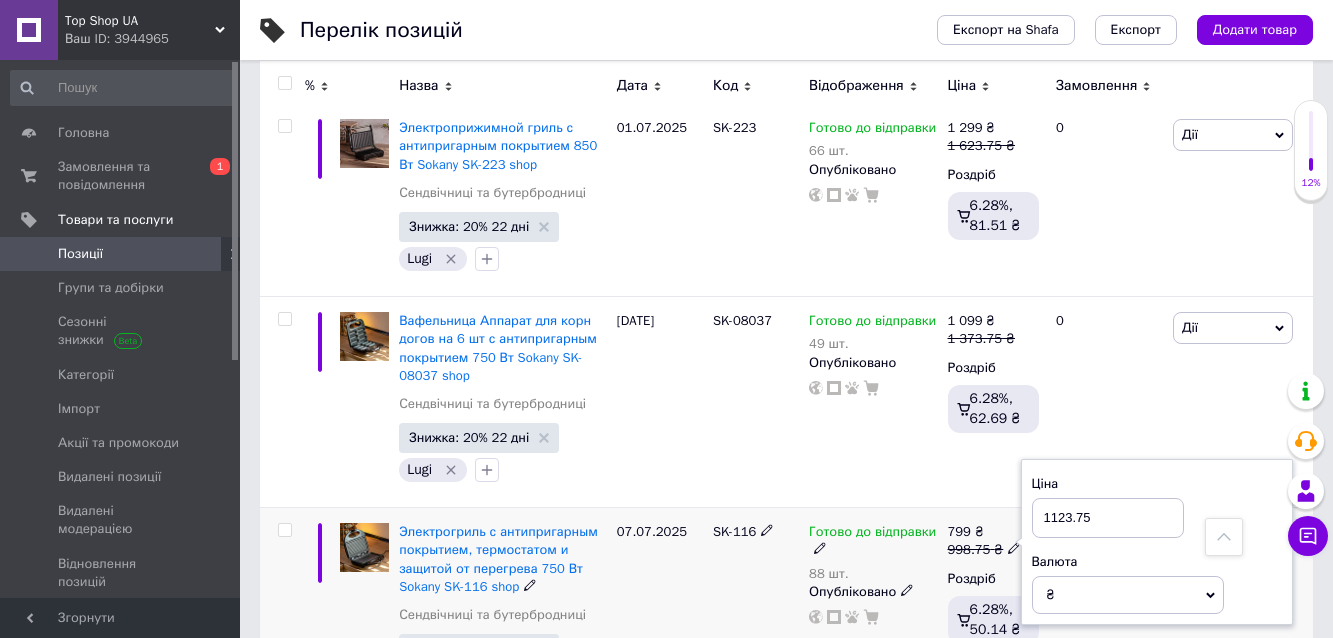 type on "1123.75" 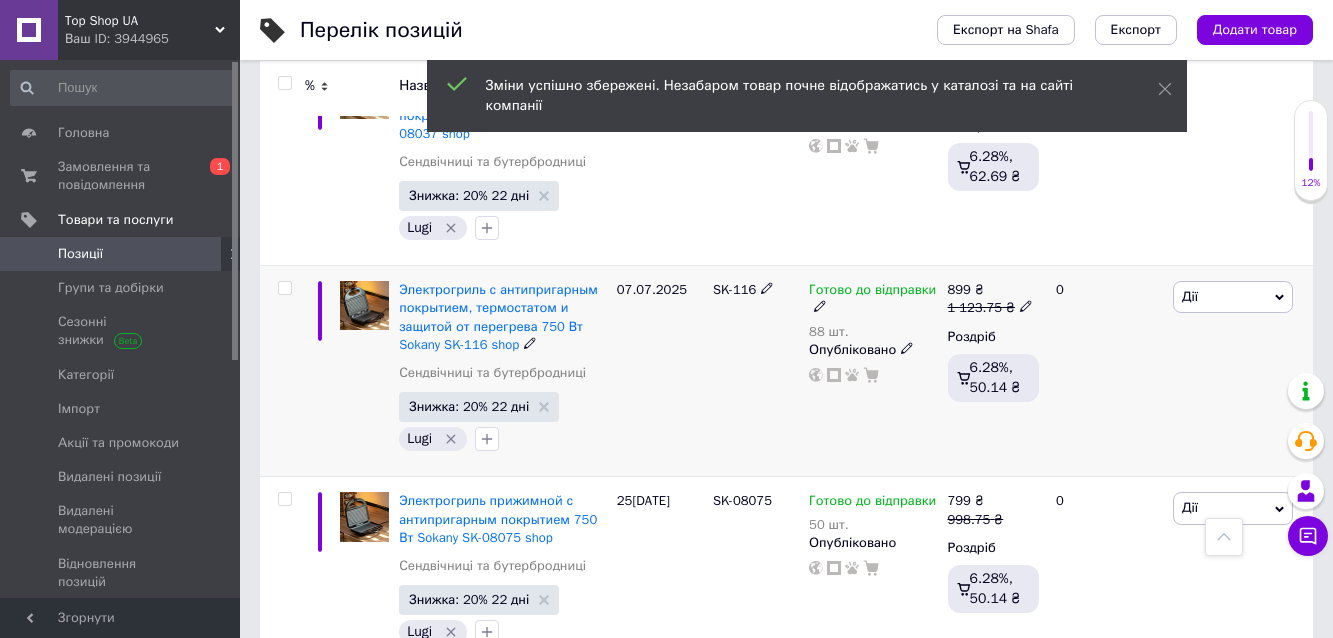 scroll, scrollTop: 6533, scrollLeft: 0, axis: vertical 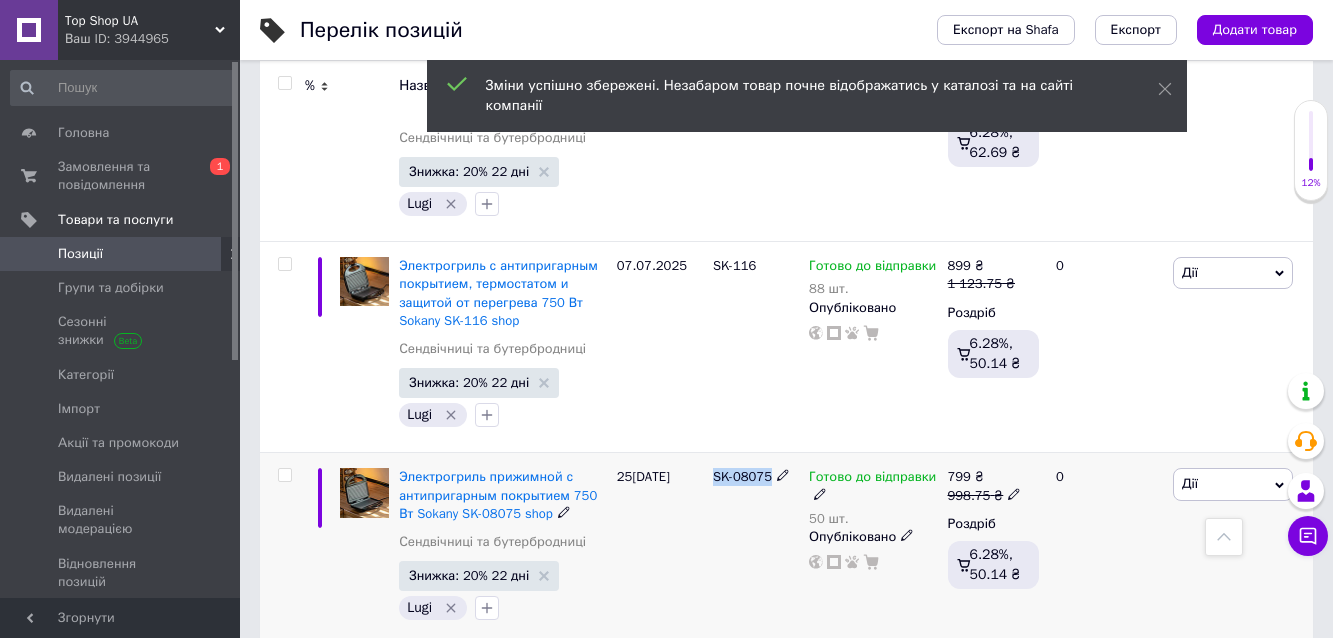 drag, startPoint x: 708, startPoint y: 315, endPoint x: 766, endPoint y: 318, distance: 58.077534 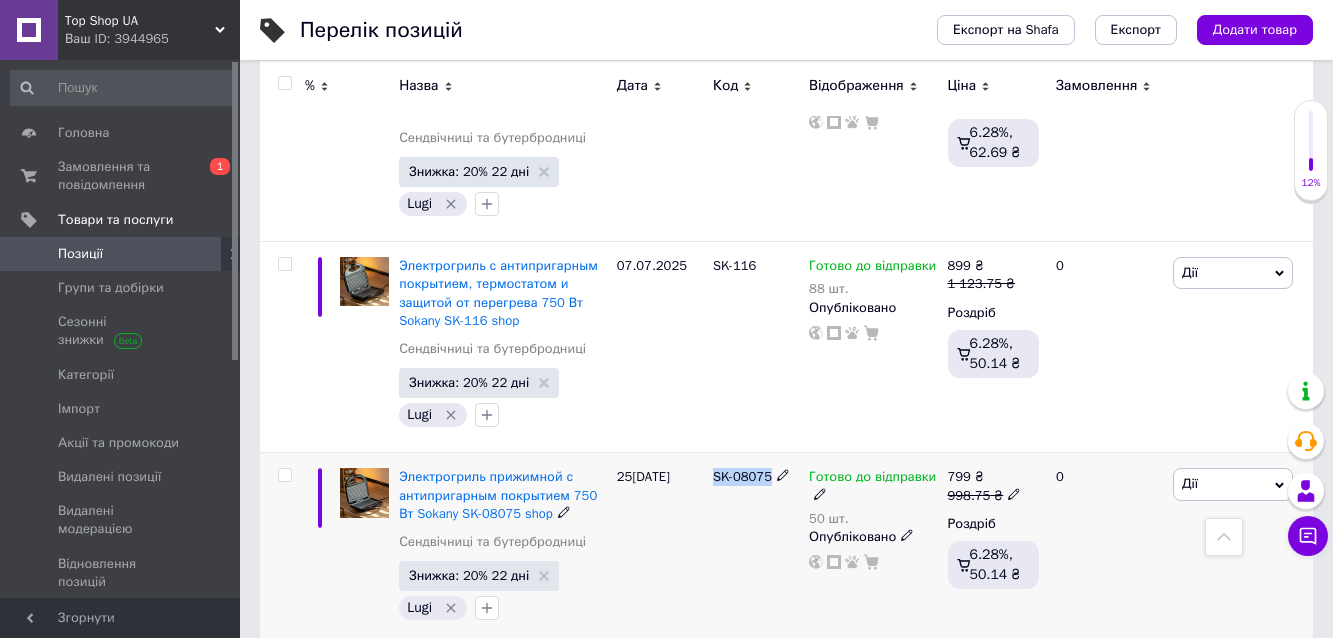 click 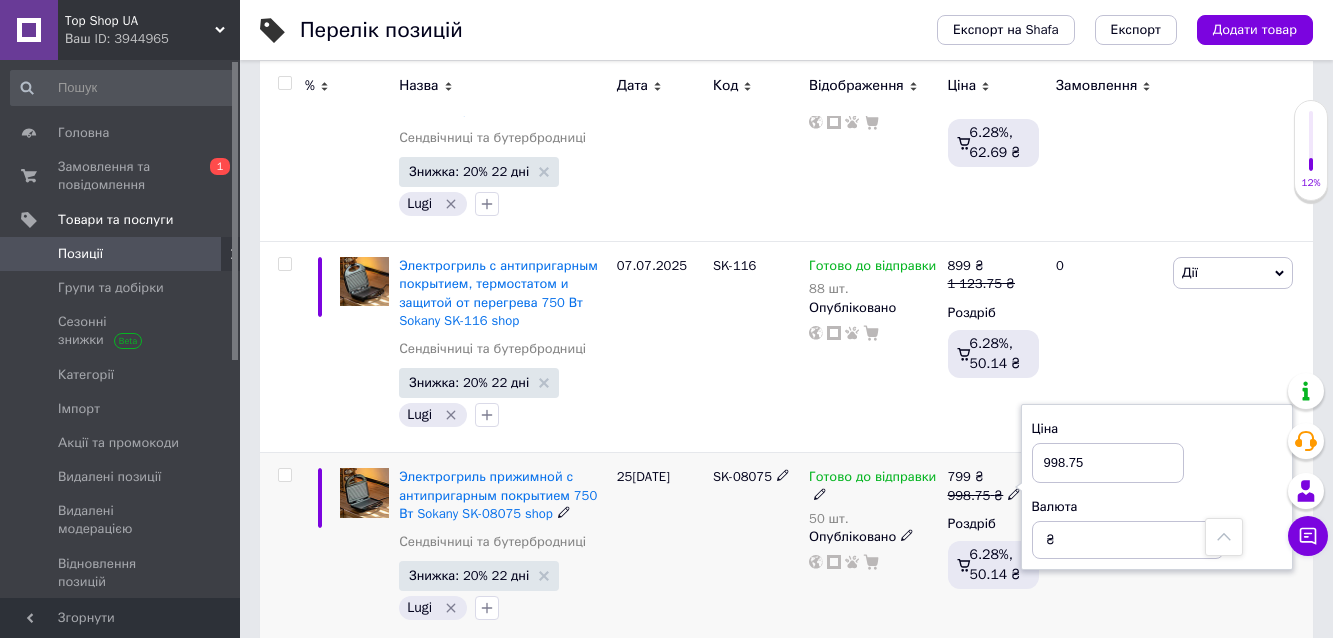 drag, startPoint x: 1064, startPoint y: 298, endPoint x: 1029, endPoint y: 298, distance: 35 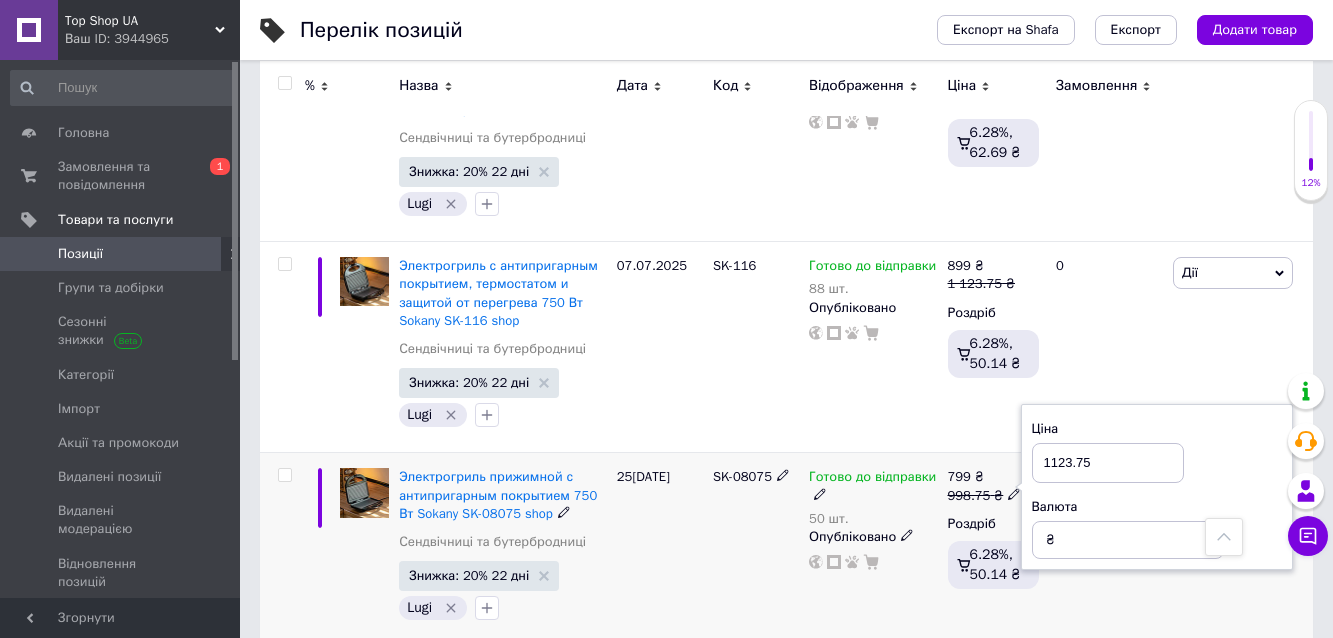 type on "1123.75" 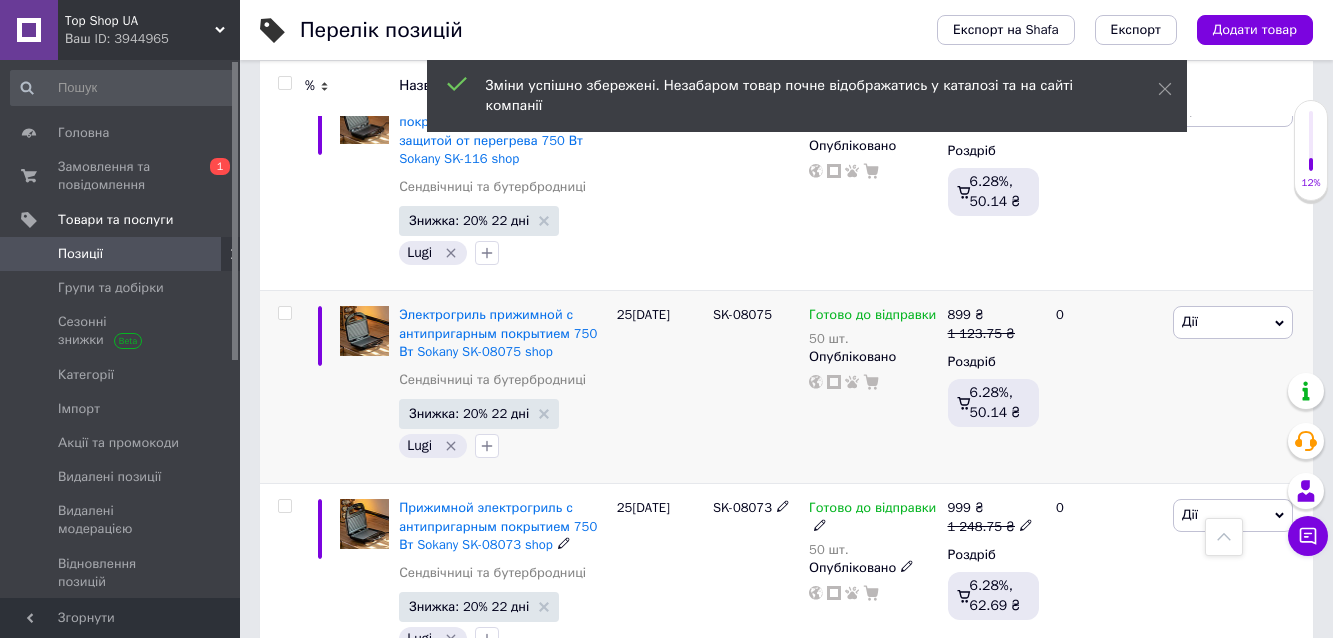 scroll, scrollTop: 6667, scrollLeft: 0, axis: vertical 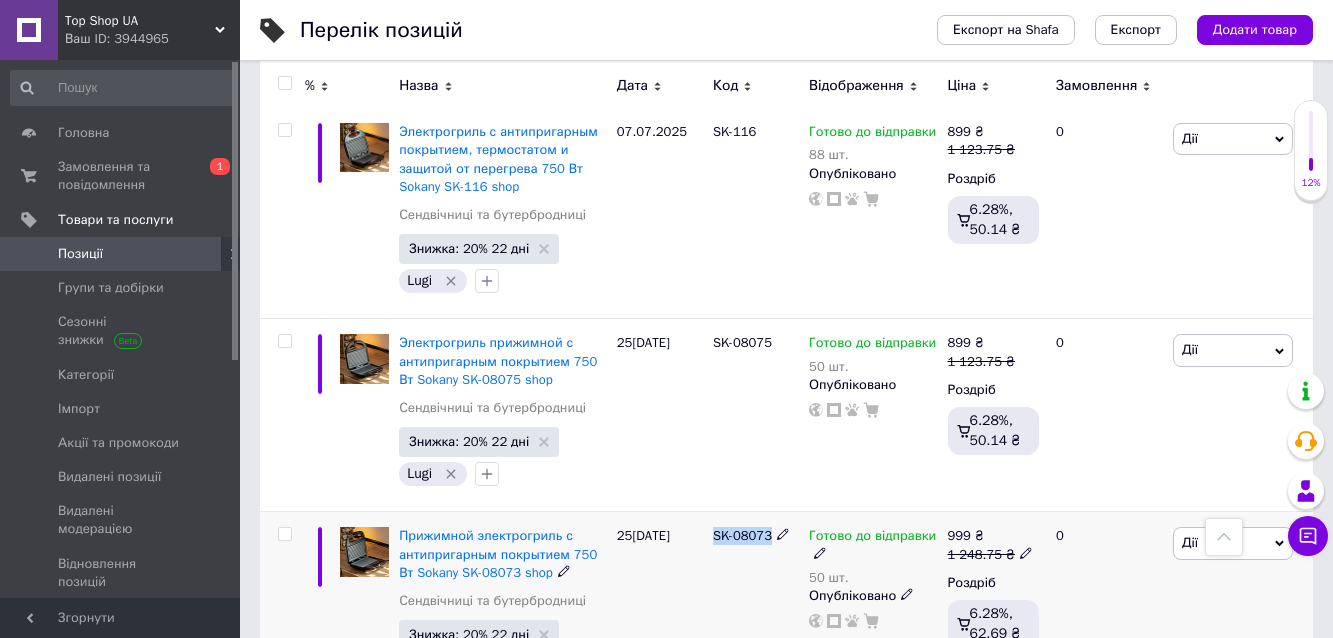 drag, startPoint x: 710, startPoint y: 371, endPoint x: 769, endPoint y: 372, distance: 59.008472 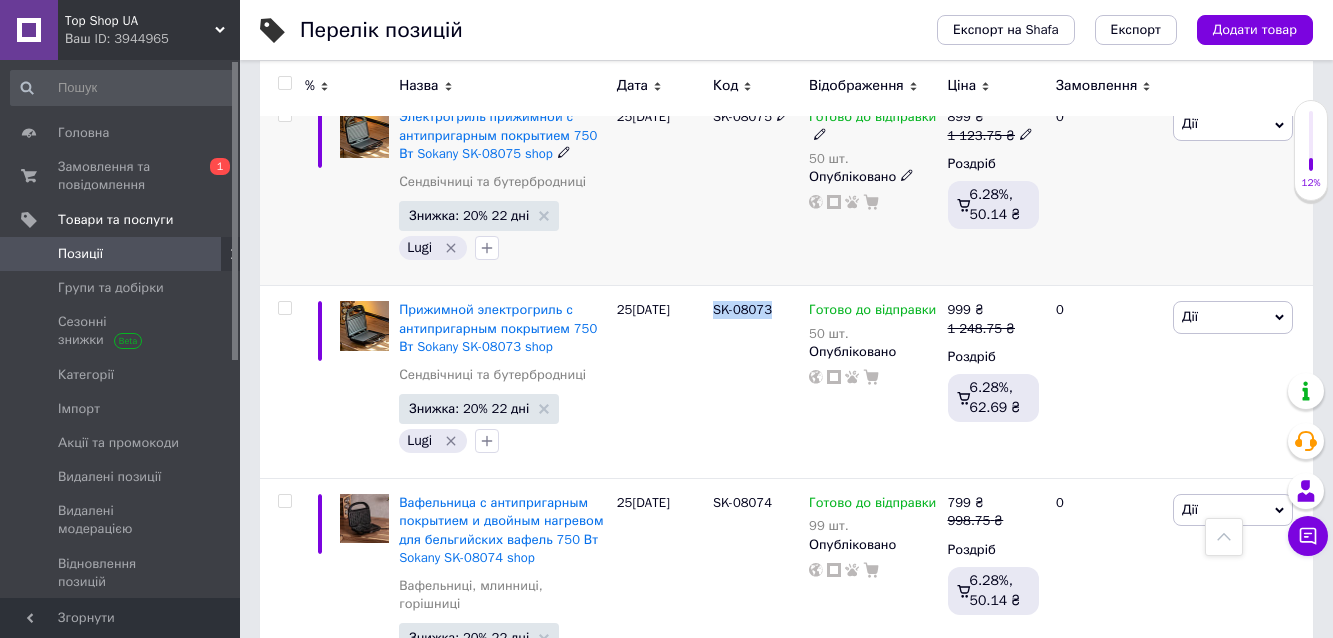 scroll, scrollTop: 6933, scrollLeft: 0, axis: vertical 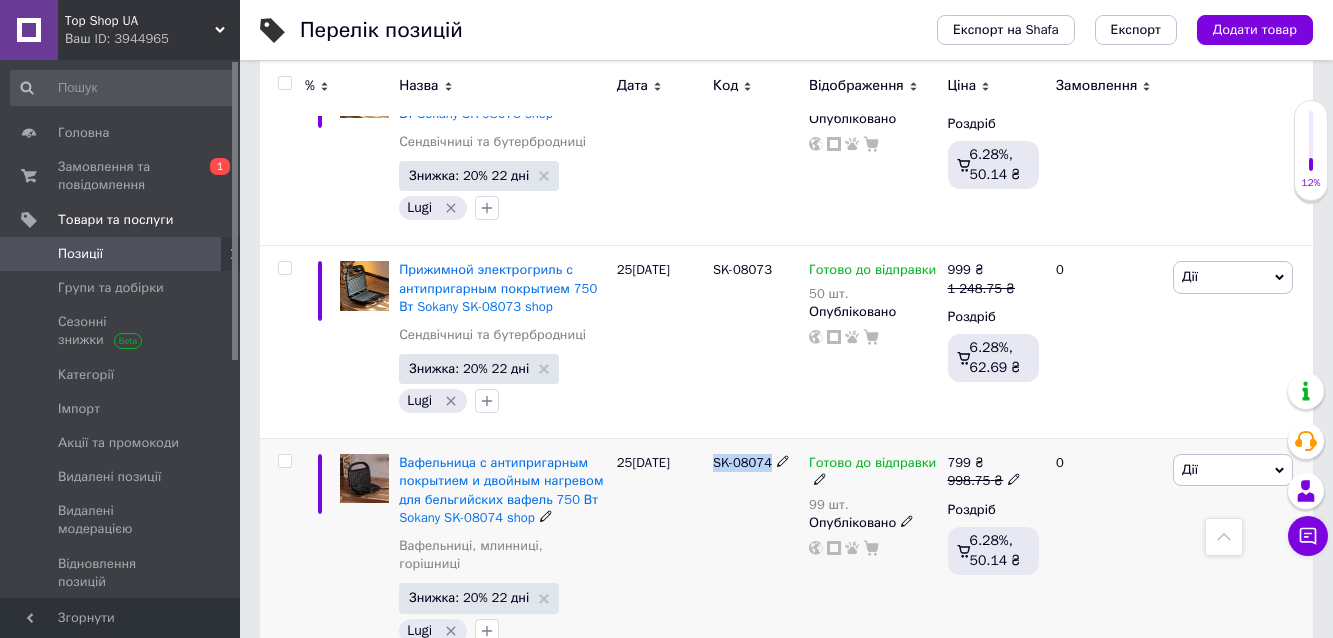 drag, startPoint x: 714, startPoint y: 299, endPoint x: 772, endPoint y: 305, distance: 58.30952 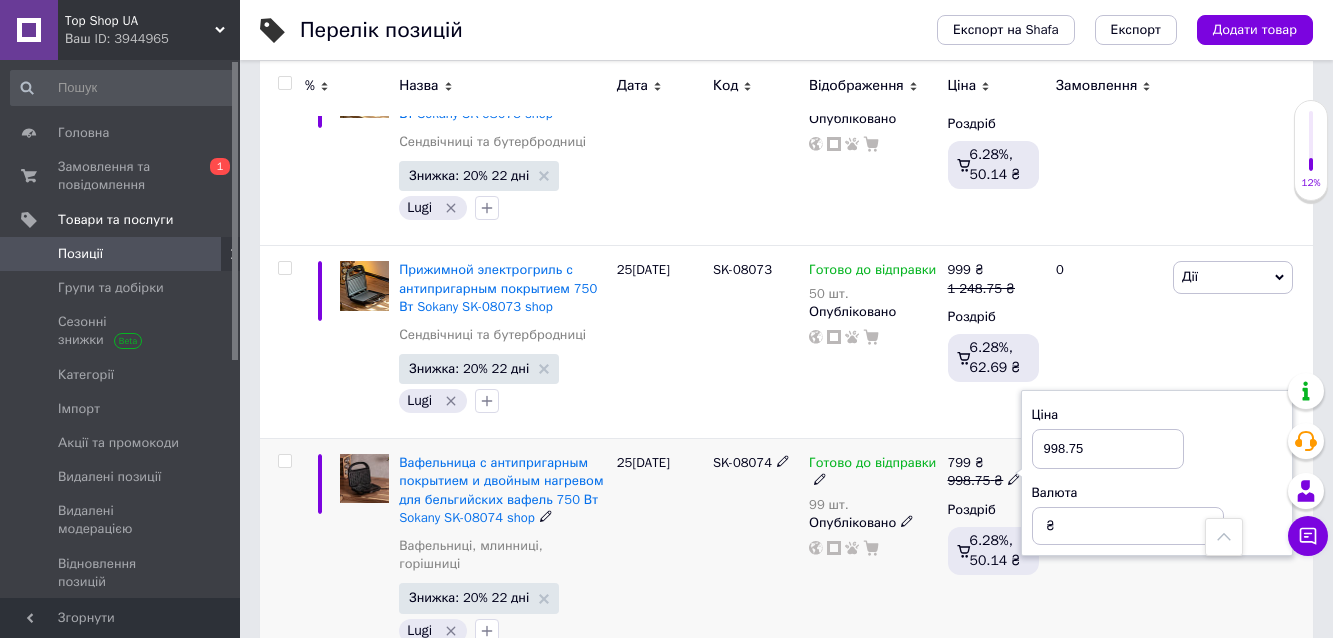 drag, startPoint x: 1064, startPoint y: 282, endPoint x: 1036, endPoint y: 282, distance: 28 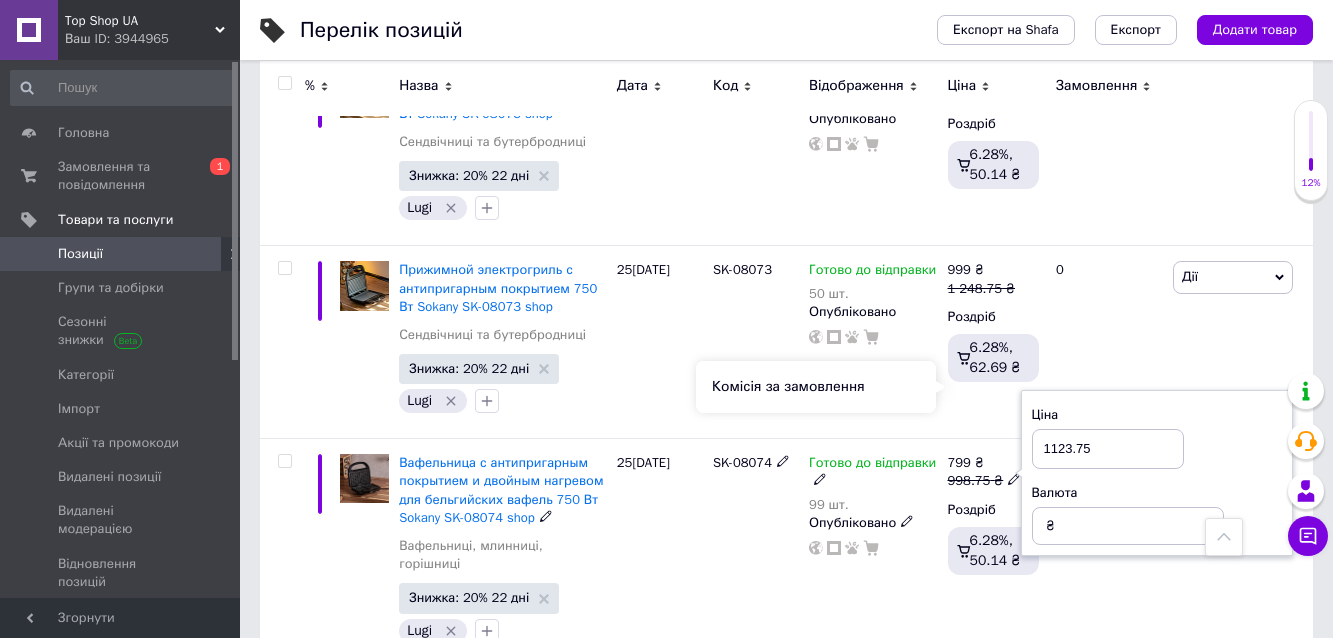type on "1123.75" 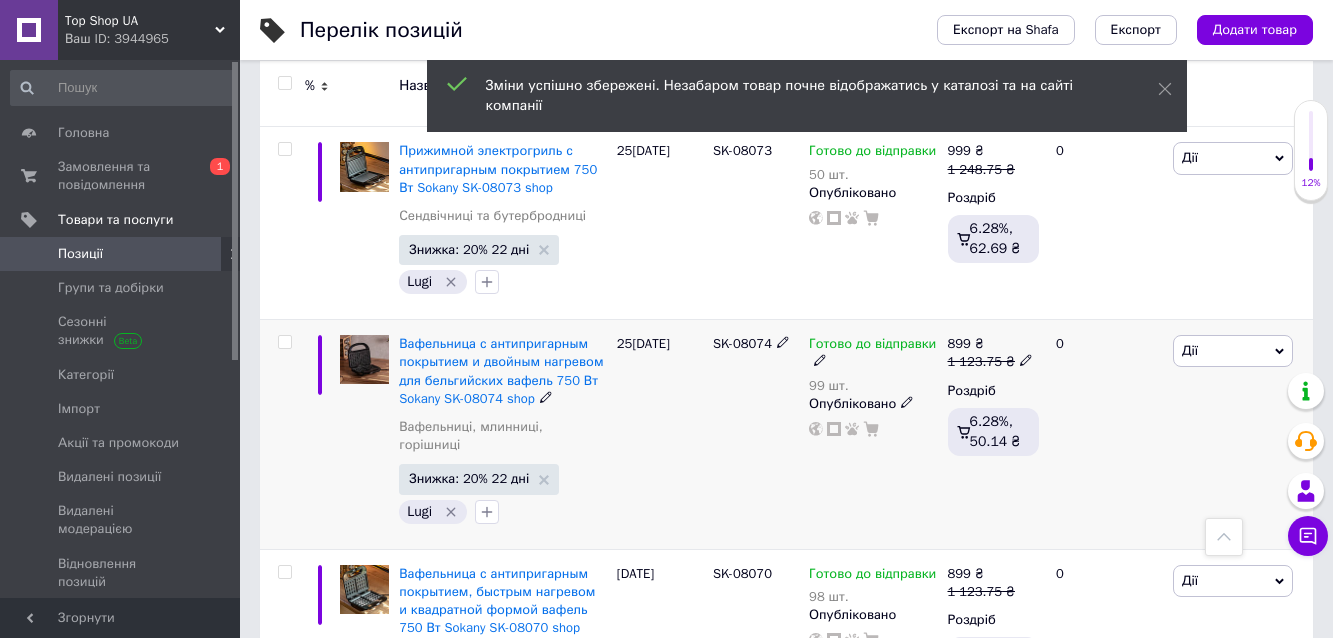 scroll, scrollTop: 7067, scrollLeft: 0, axis: vertical 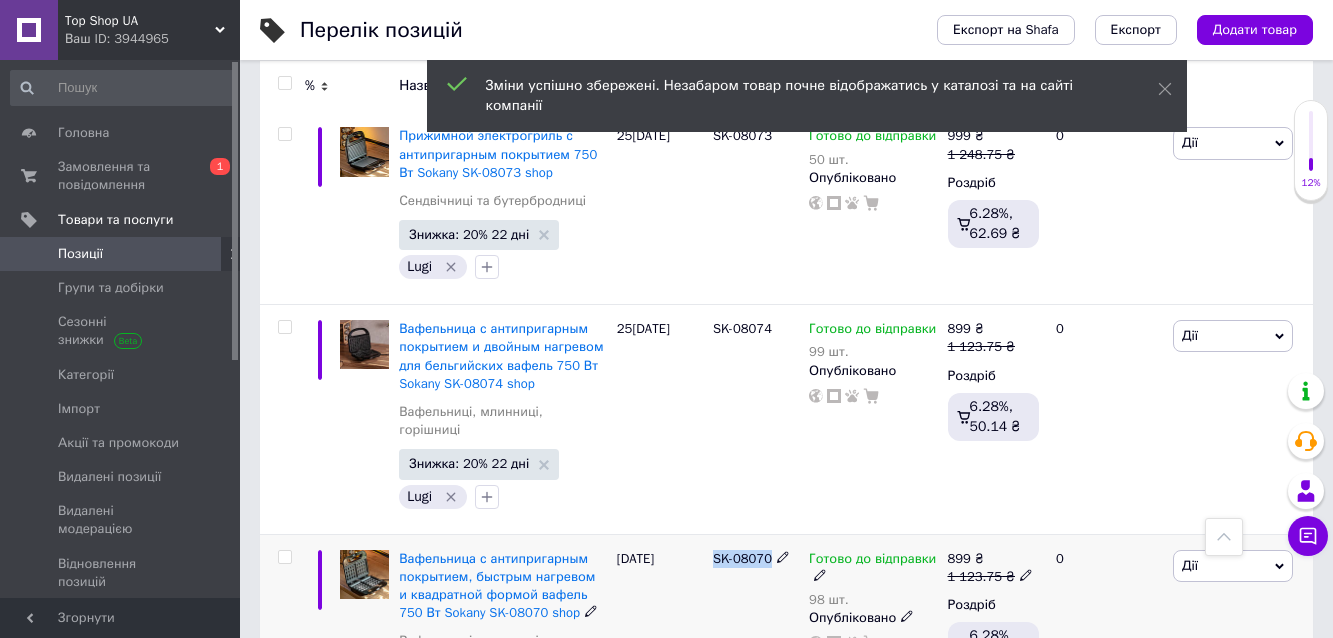 drag, startPoint x: 710, startPoint y: 377, endPoint x: 773, endPoint y: 379, distance: 63.03174 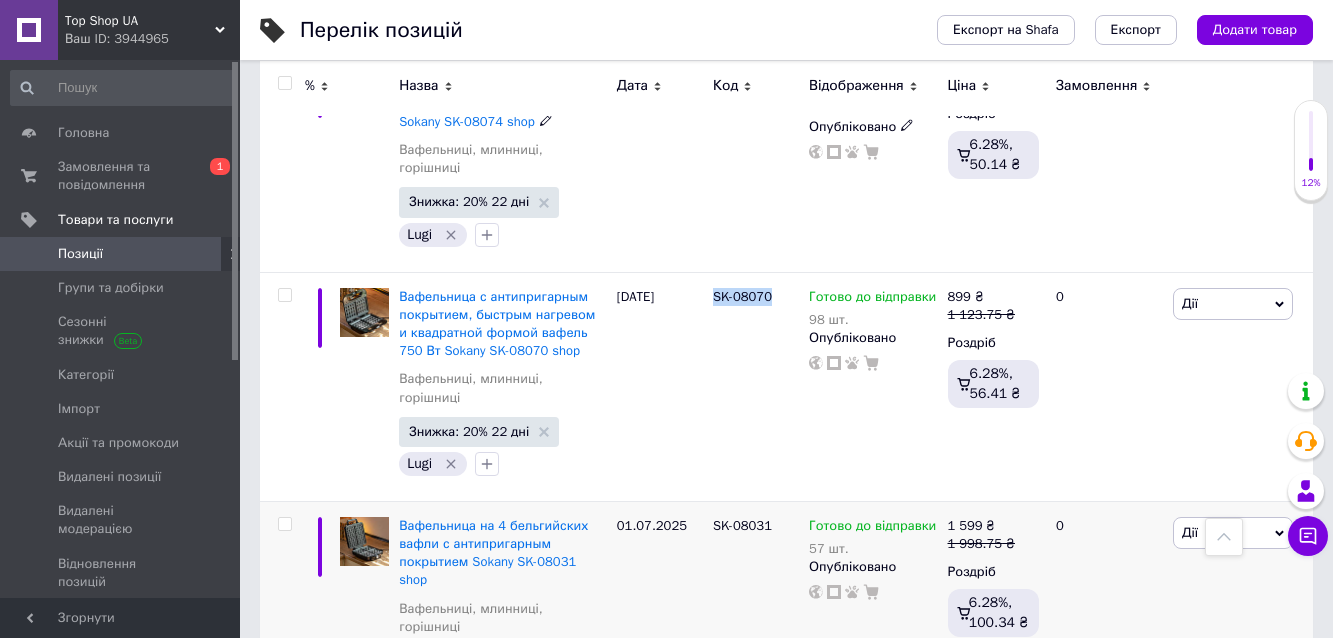 scroll, scrollTop: 7333, scrollLeft: 0, axis: vertical 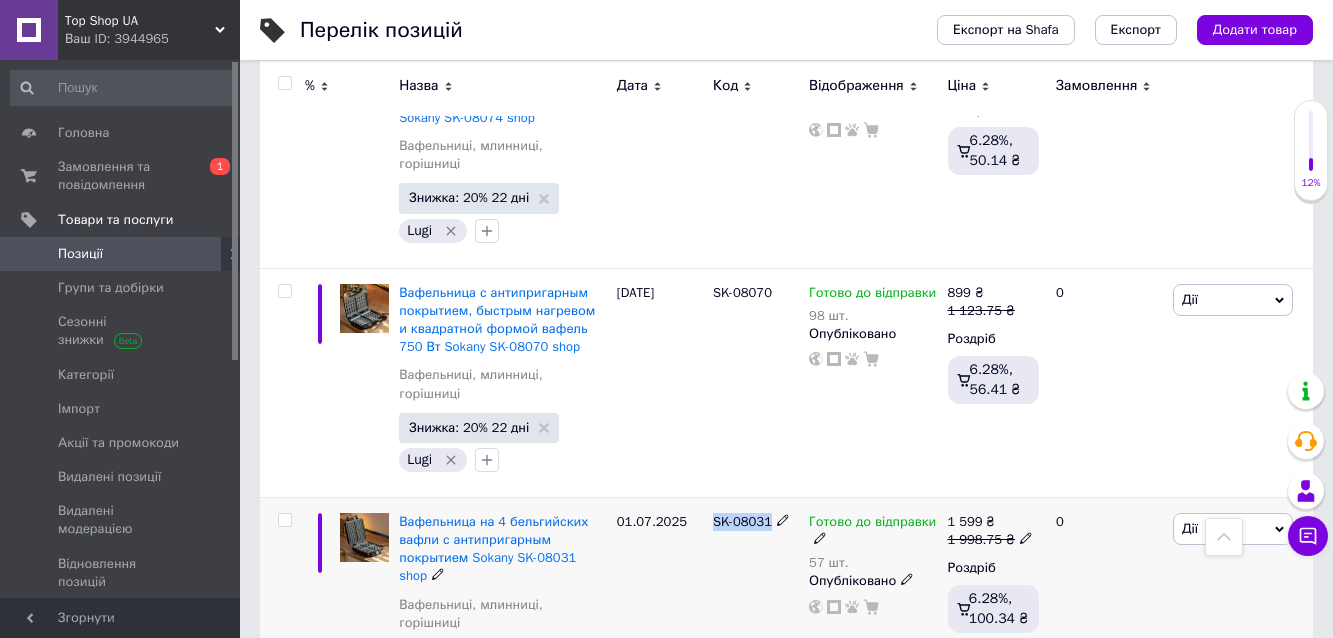 drag, startPoint x: 711, startPoint y: 321, endPoint x: 768, endPoint y: 325, distance: 57.14018 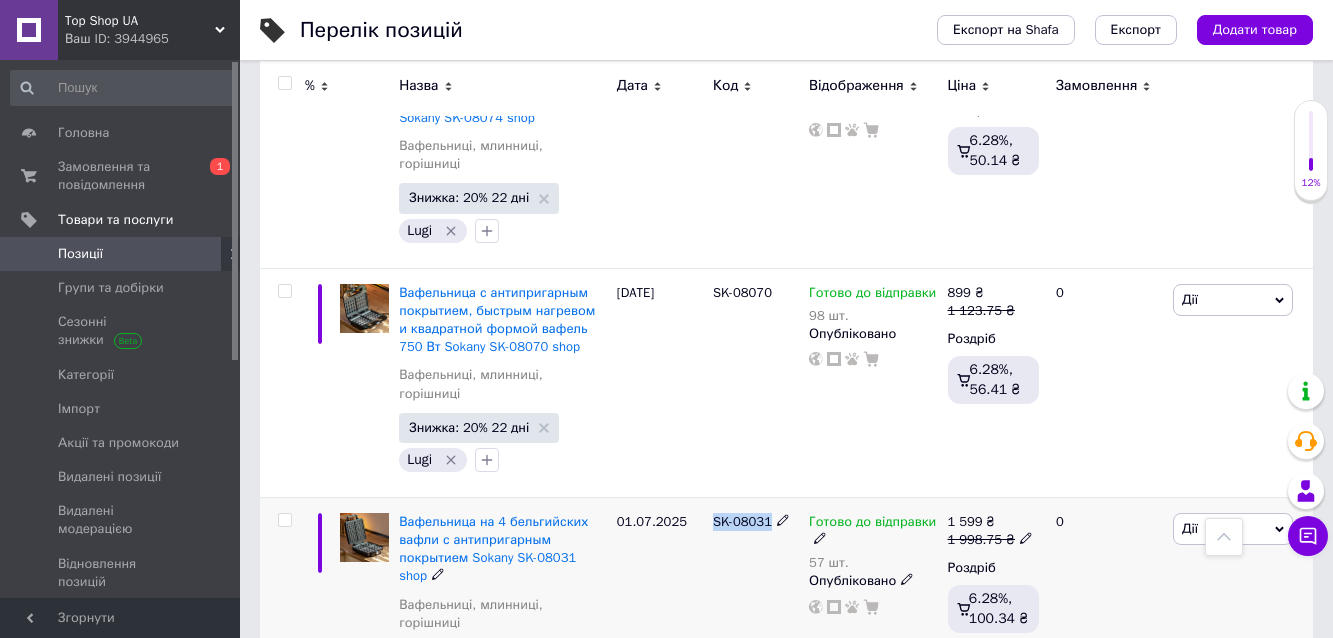 click 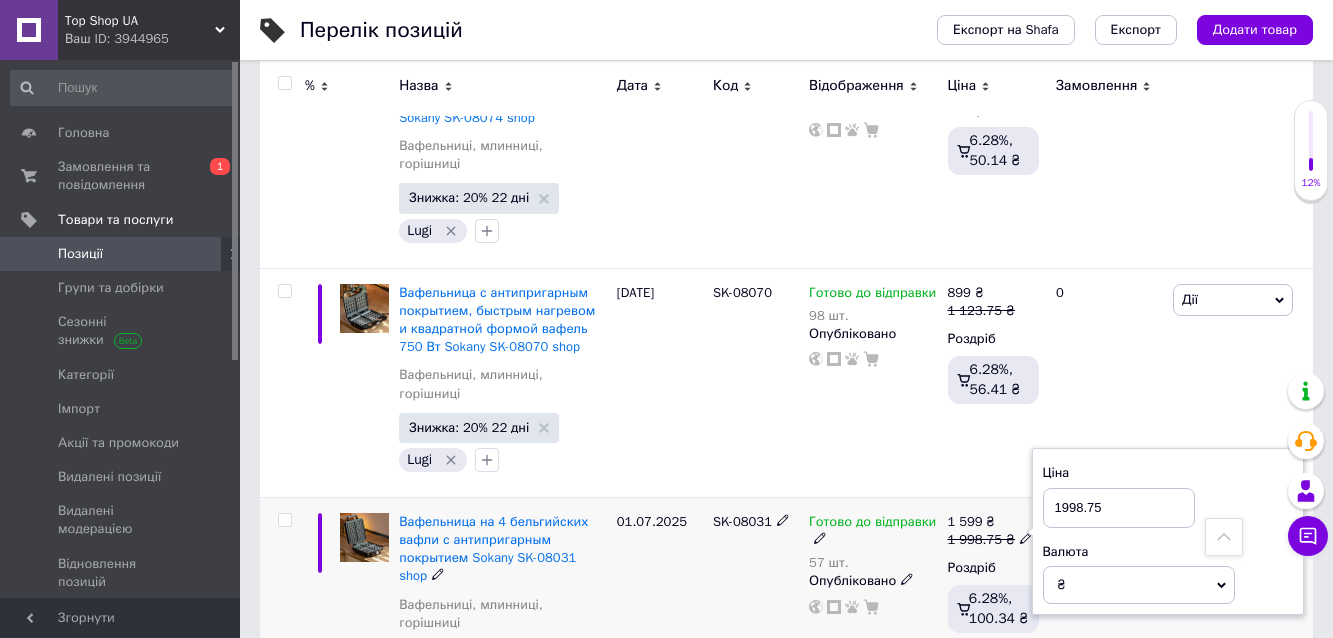drag, startPoint x: 1082, startPoint y: 309, endPoint x: 1037, endPoint y: 309, distance: 45 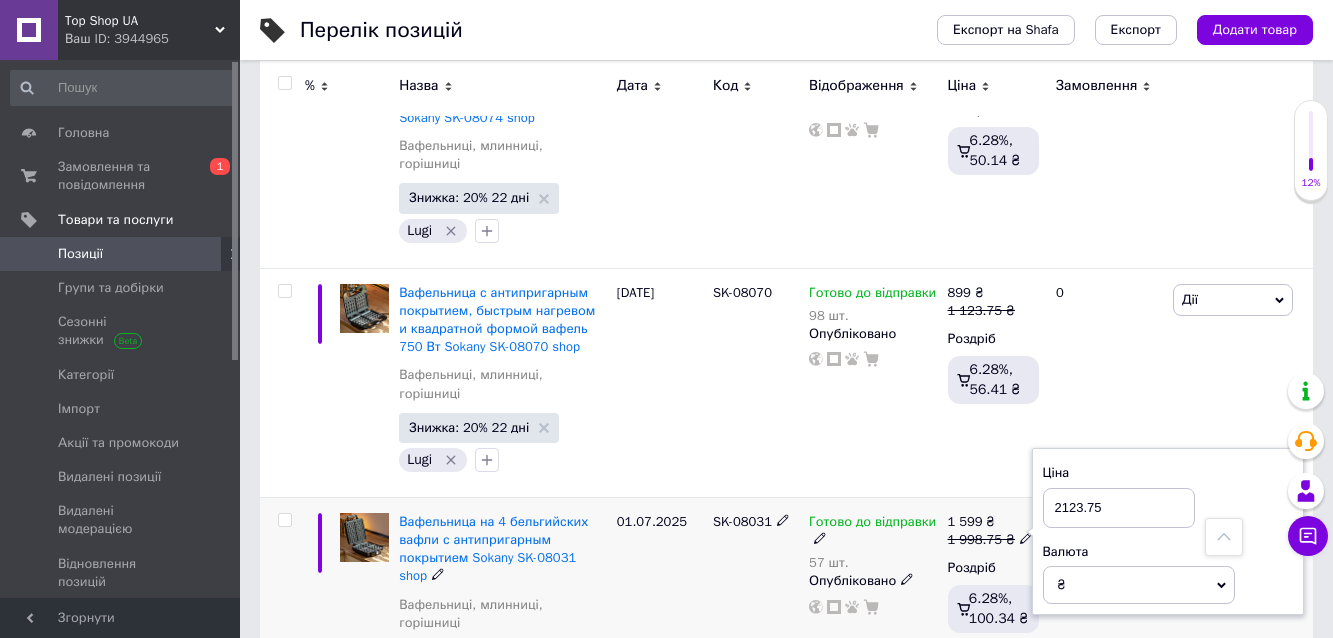 type on "2123.75" 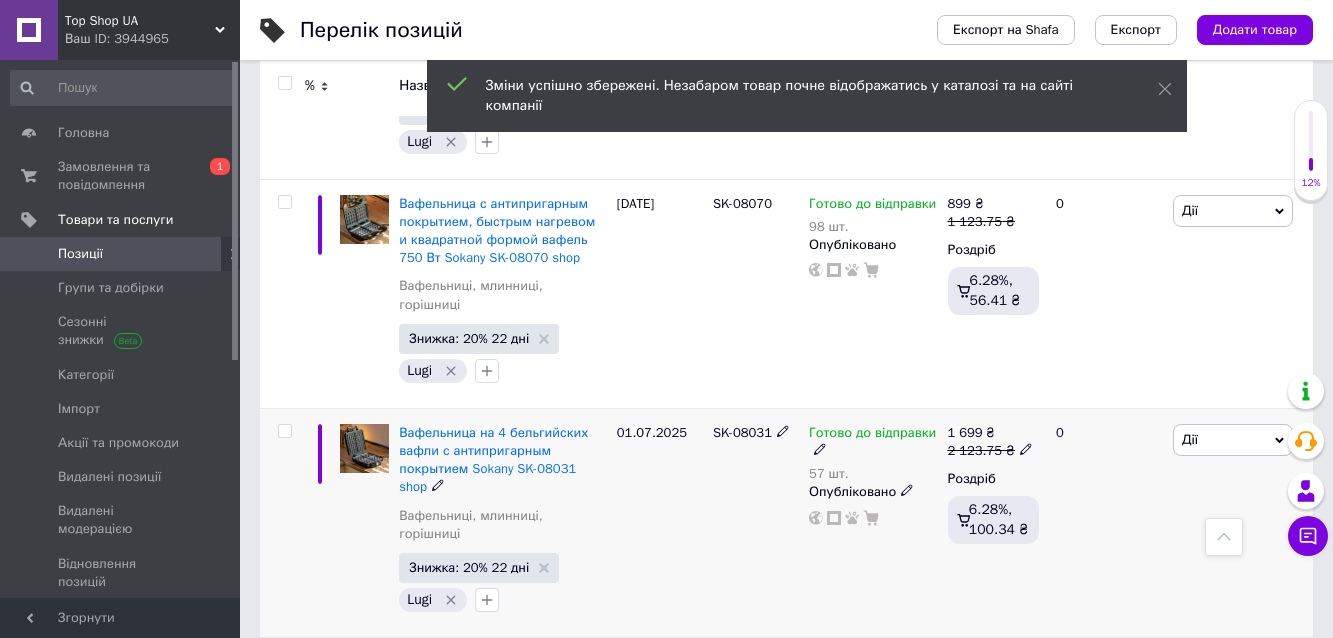 scroll, scrollTop: 7467, scrollLeft: 0, axis: vertical 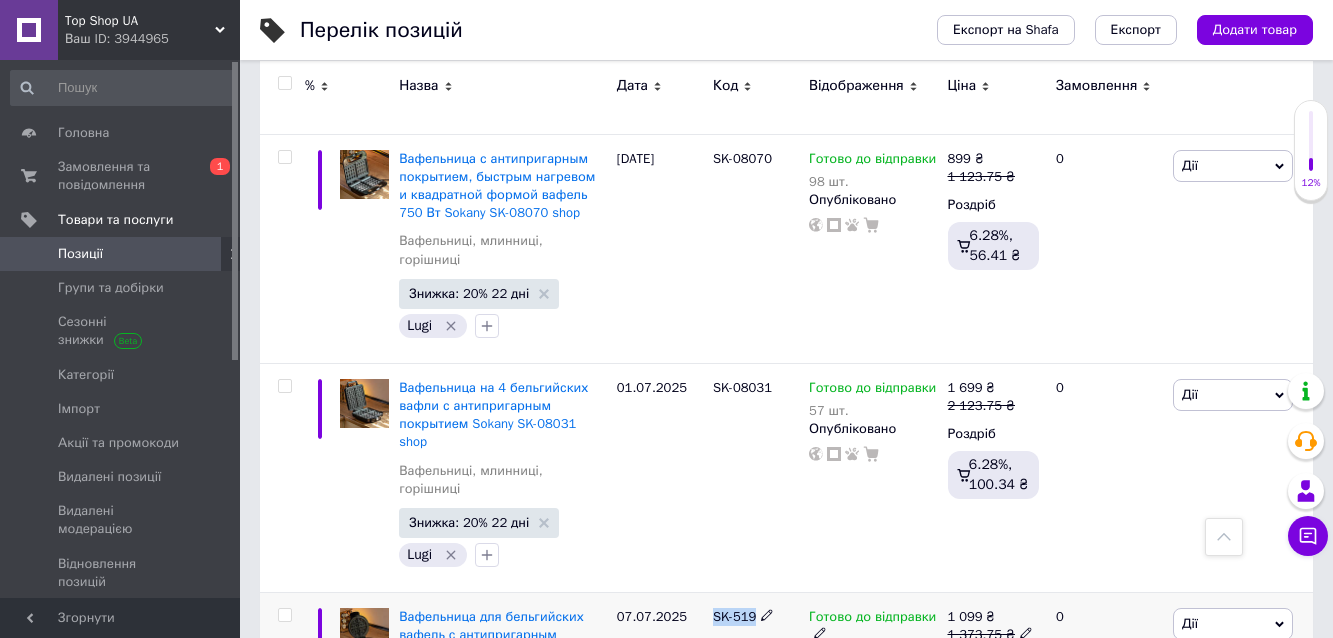 drag, startPoint x: 711, startPoint y: 378, endPoint x: 744, endPoint y: 376, distance: 33.06055 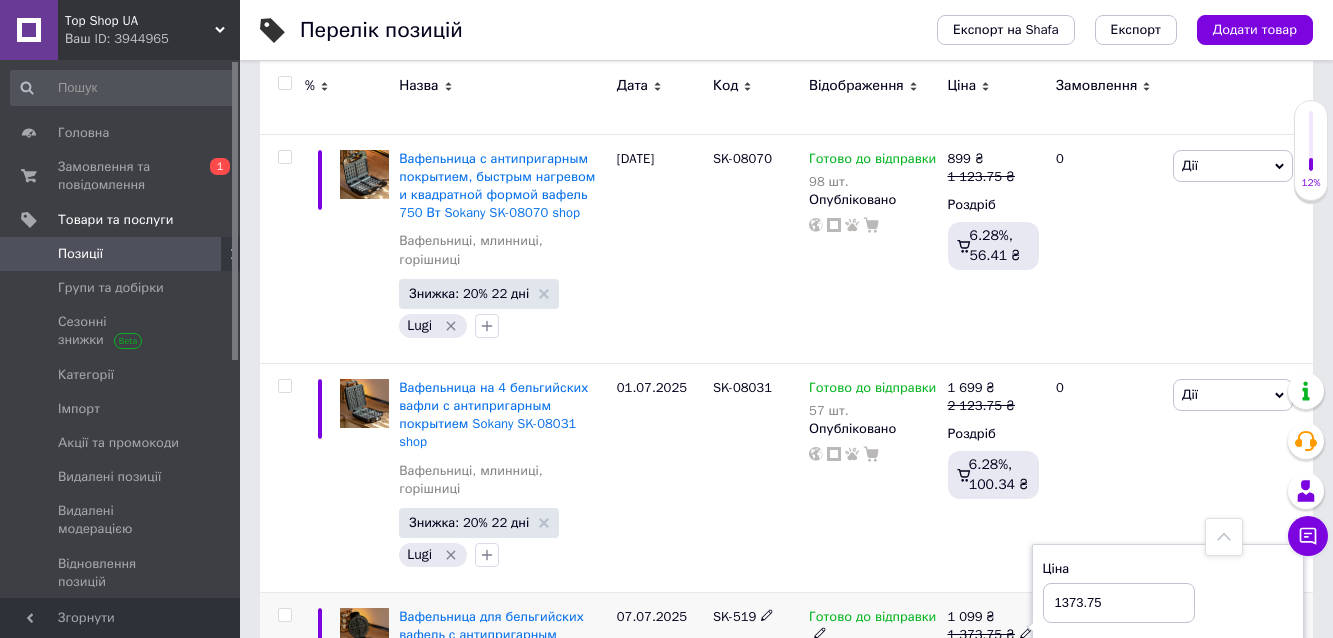 drag, startPoint x: 1081, startPoint y: 365, endPoint x: 1040, endPoint y: 370, distance: 41.303753 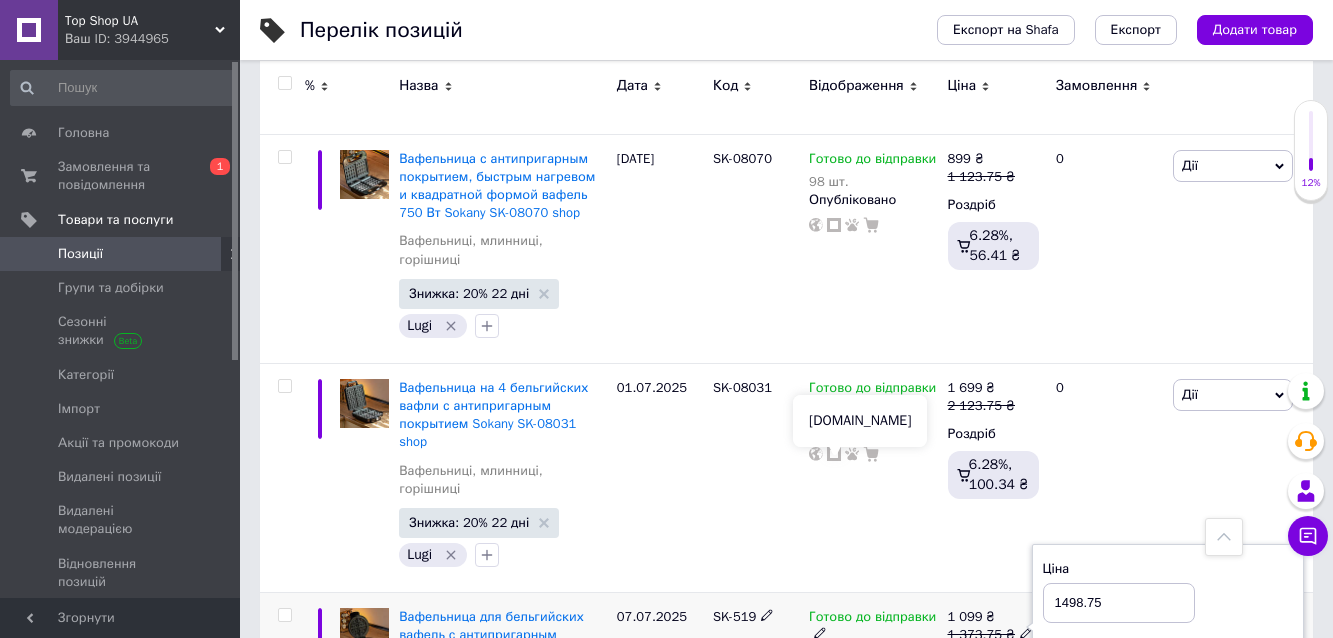 type on "1498.75" 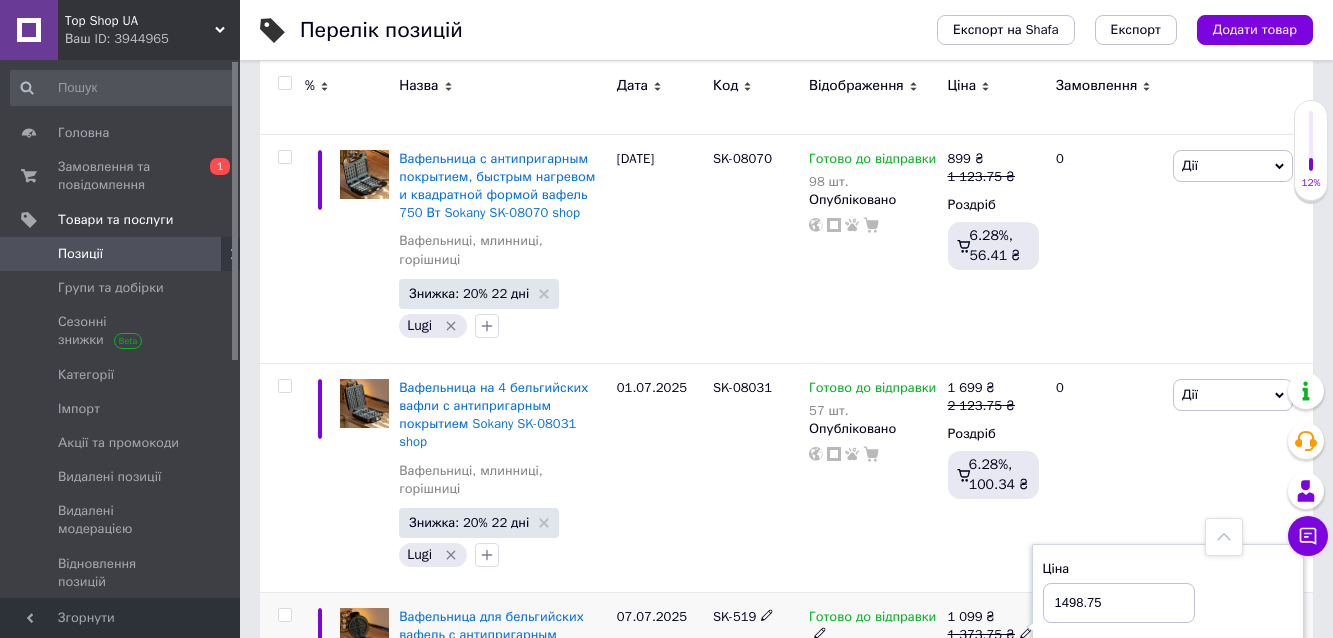 click on "07.07.2025" at bounding box center (660, 717) 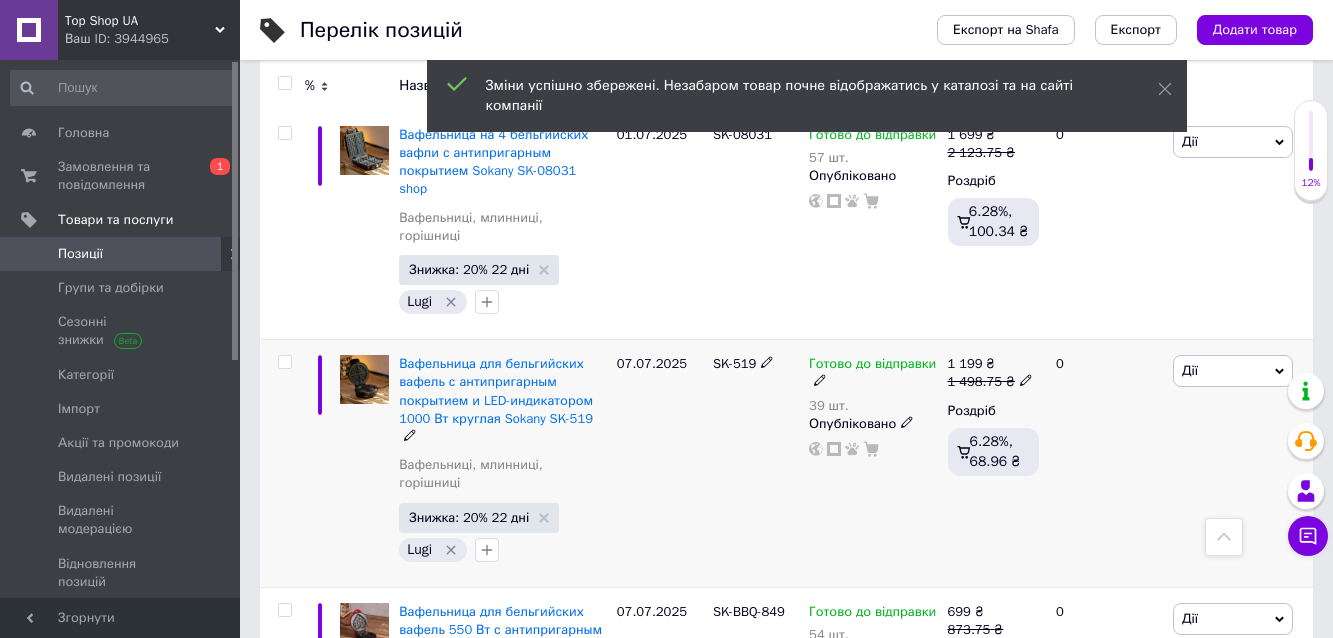 scroll, scrollTop: 7733, scrollLeft: 0, axis: vertical 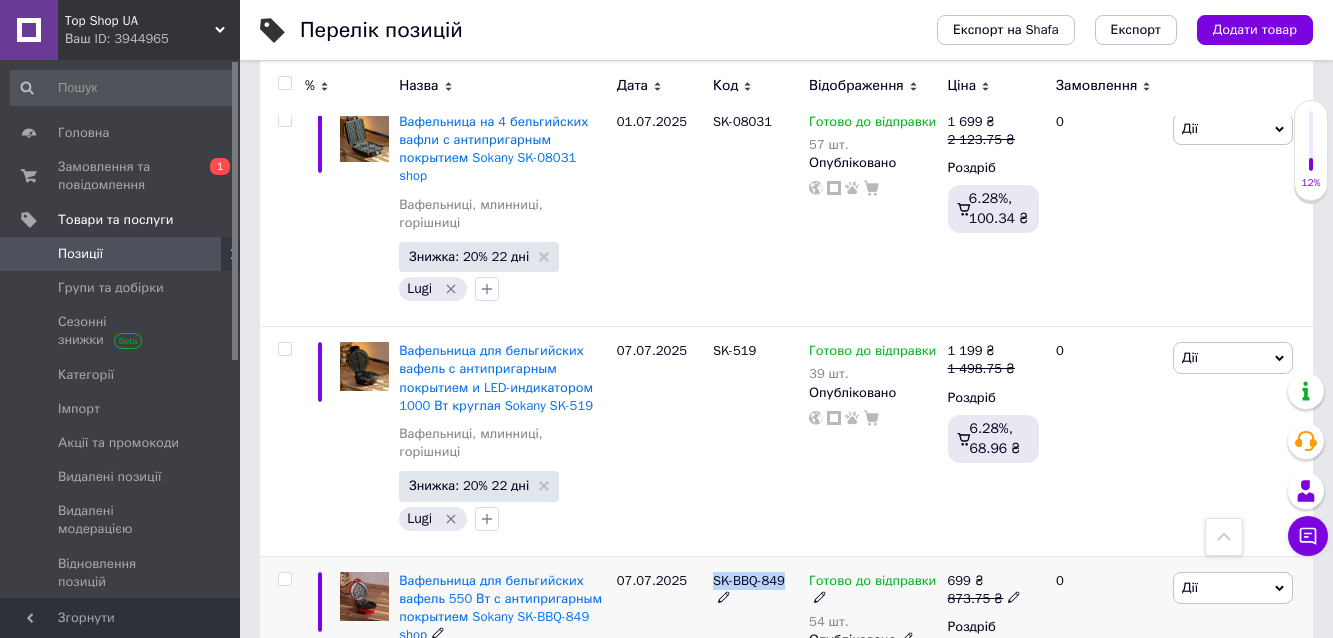 drag, startPoint x: 715, startPoint y: 321, endPoint x: 787, endPoint y: 325, distance: 72.11102 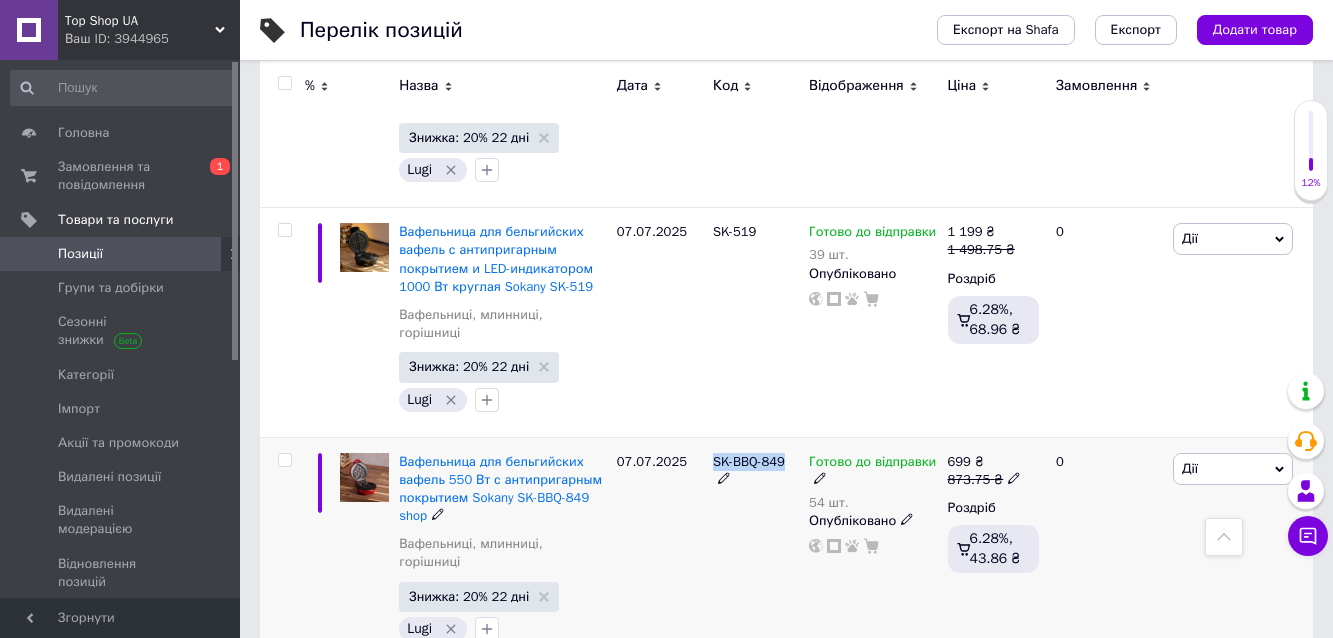 scroll, scrollTop: 7867, scrollLeft: 0, axis: vertical 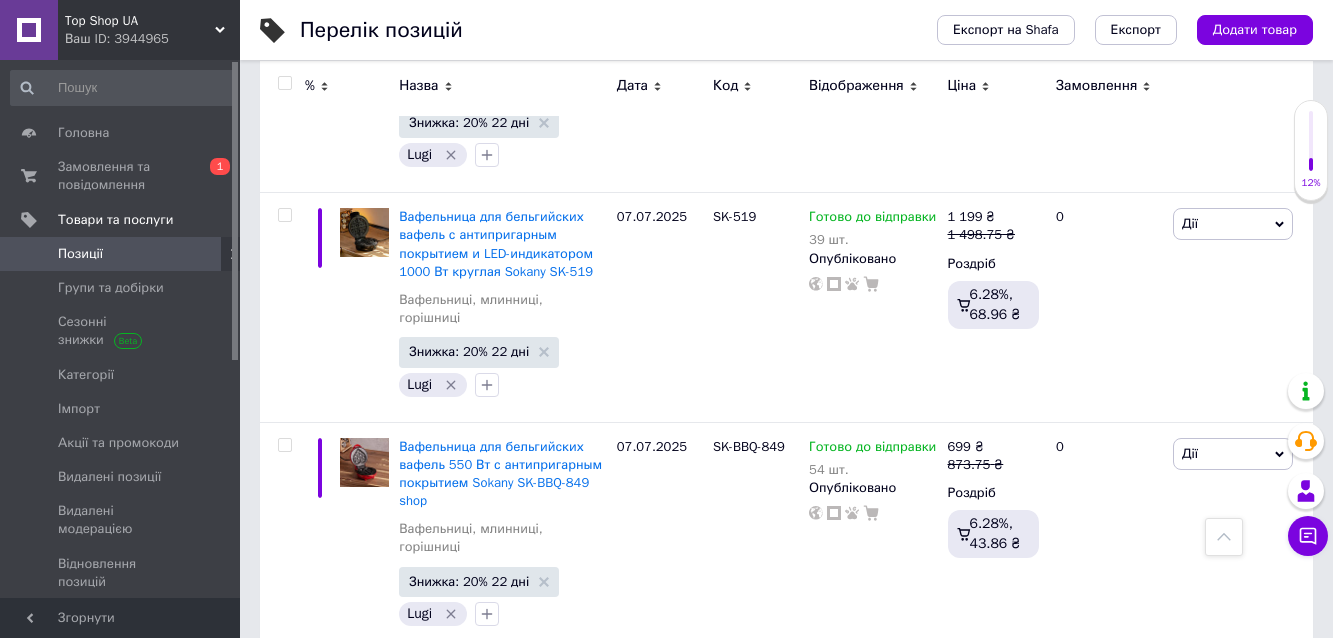 drag, startPoint x: 707, startPoint y: 399, endPoint x: 776, endPoint y: 403, distance: 69.115845 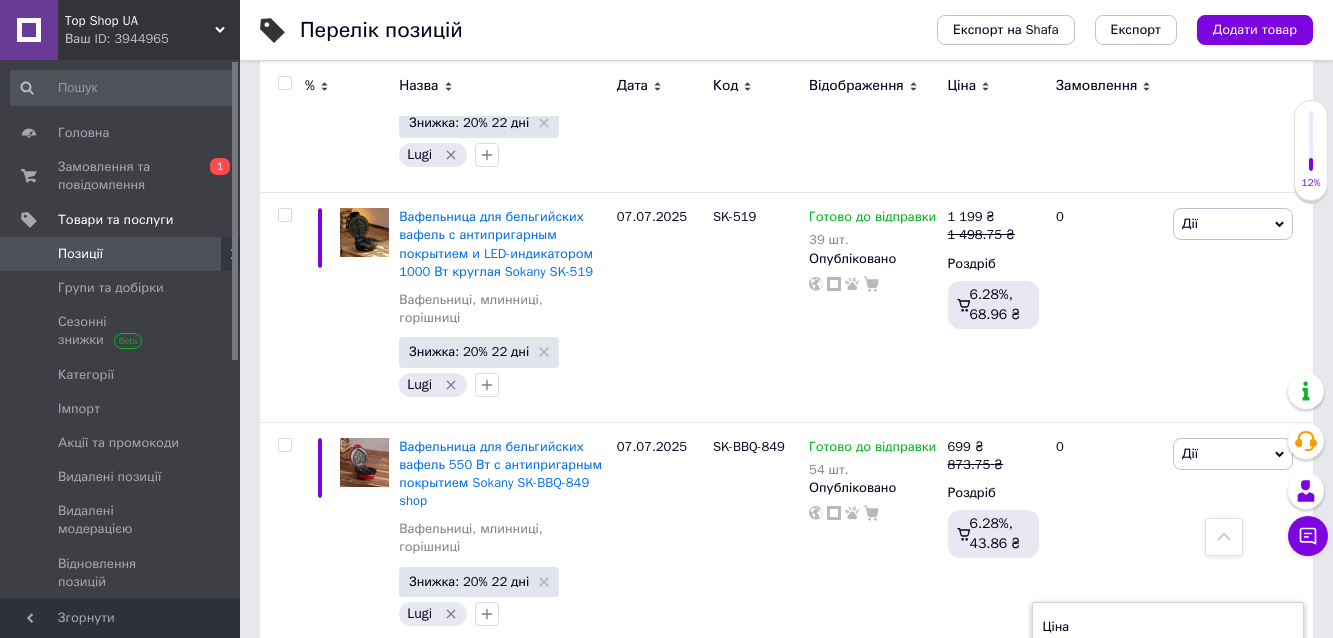 drag, startPoint x: 1063, startPoint y: 387, endPoint x: 1081, endPoint y: 388, distance: 18.027756 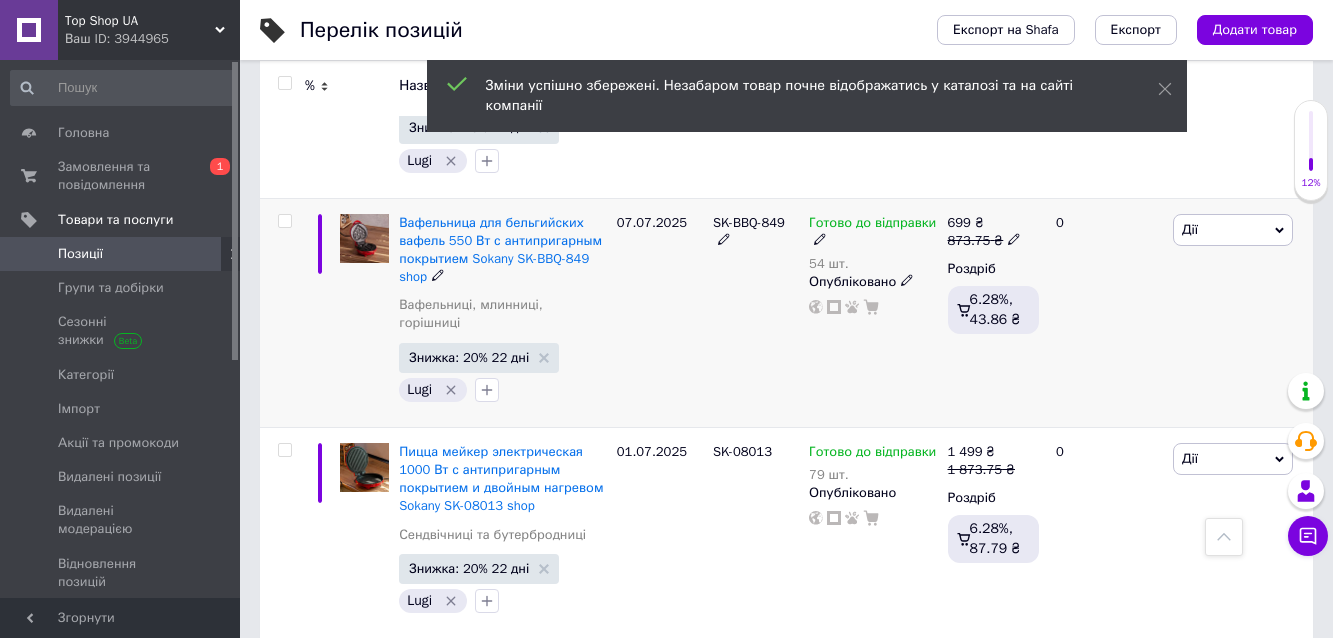 scroll, scrollTop: 8133, scrollLeft: 0, axis: vertical 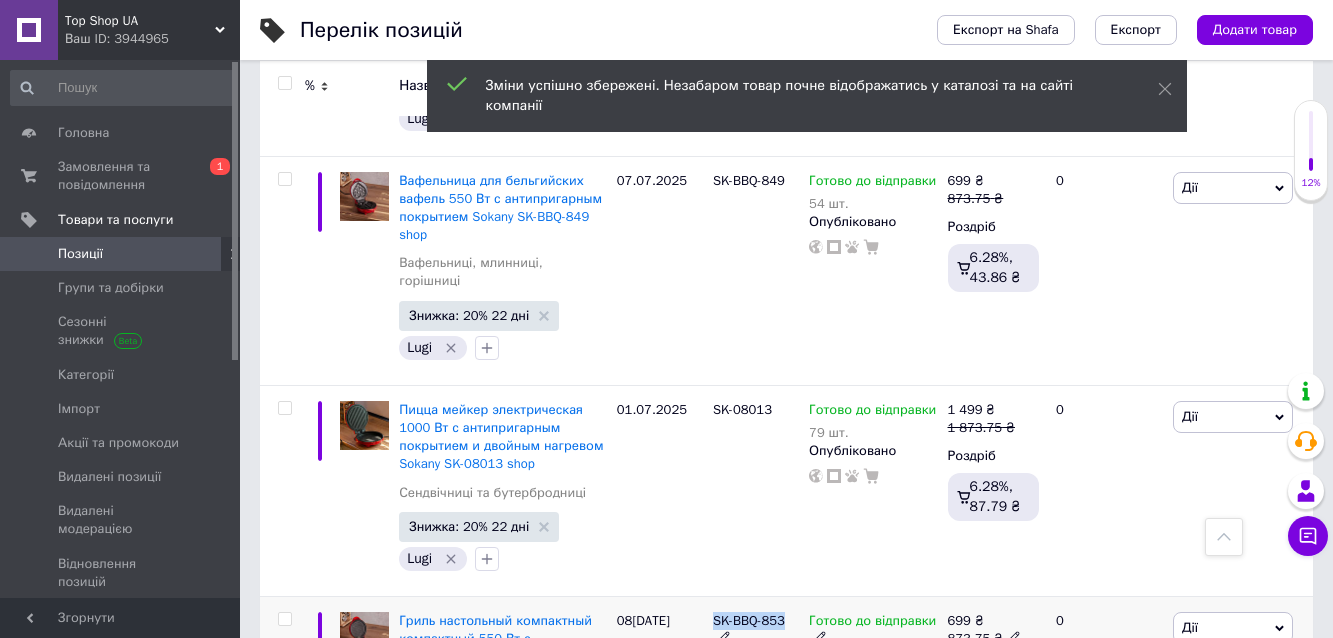 drag, startPoint x: 712, startPoint y: 341, endPoint x: 767, endPoint y: 347, distance: 55.326305 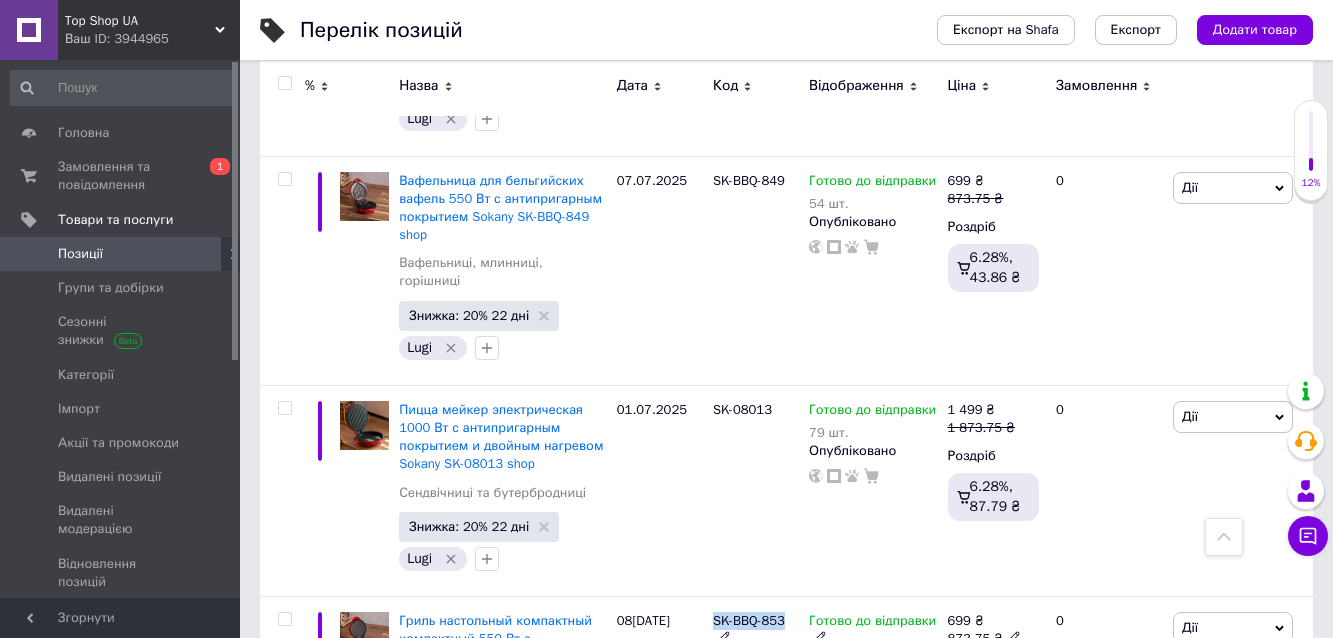 scroll, scrollTop: 8400, scrollLeft: 0, axis: vertical 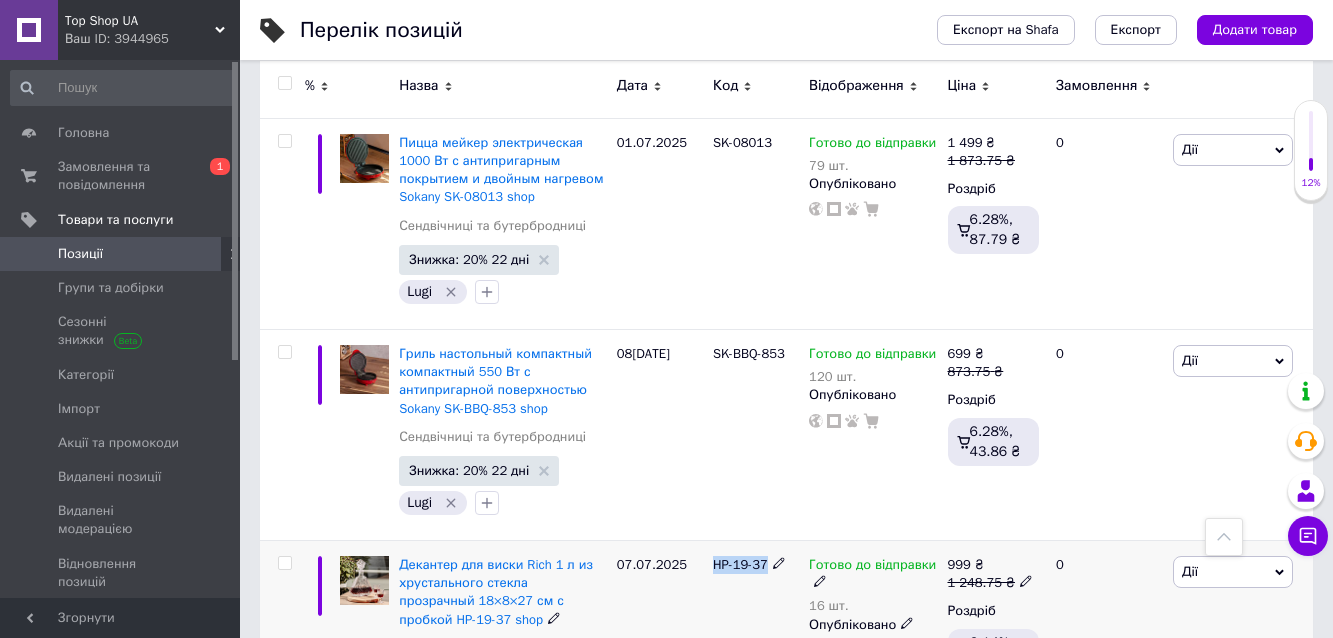 drag, startPoint x: 744, startPoint y: 291, endPoint x: 772, endPoint y: 294, distance: 28.160255 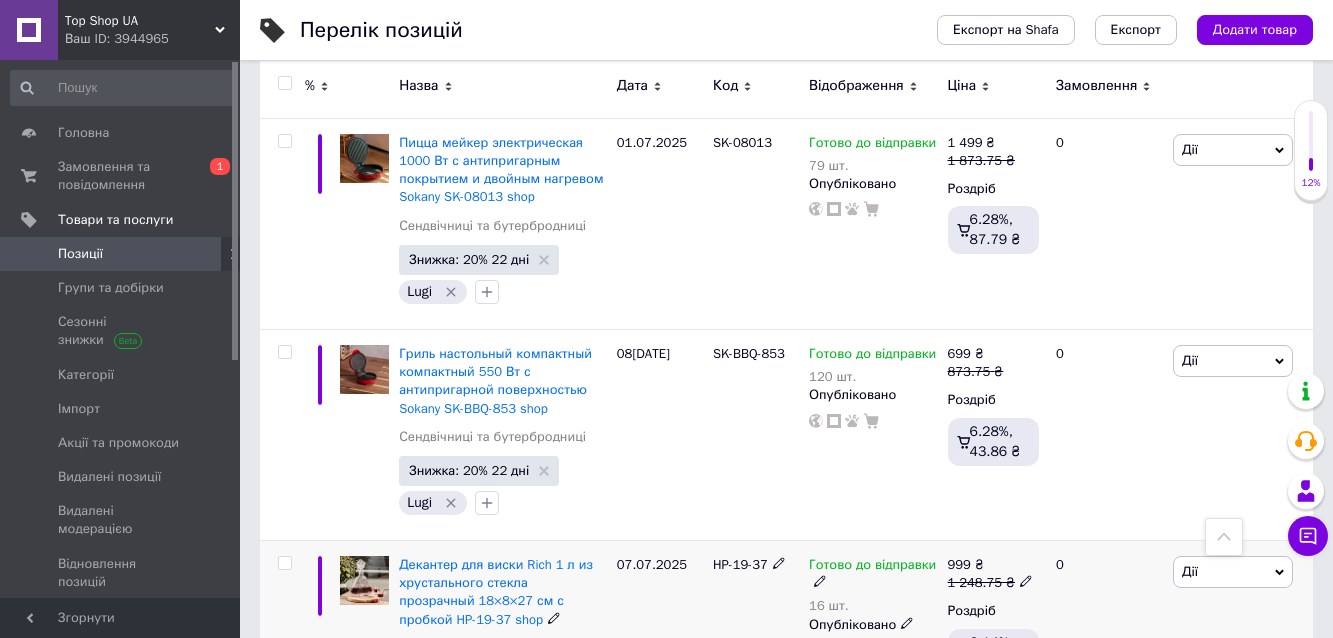 click 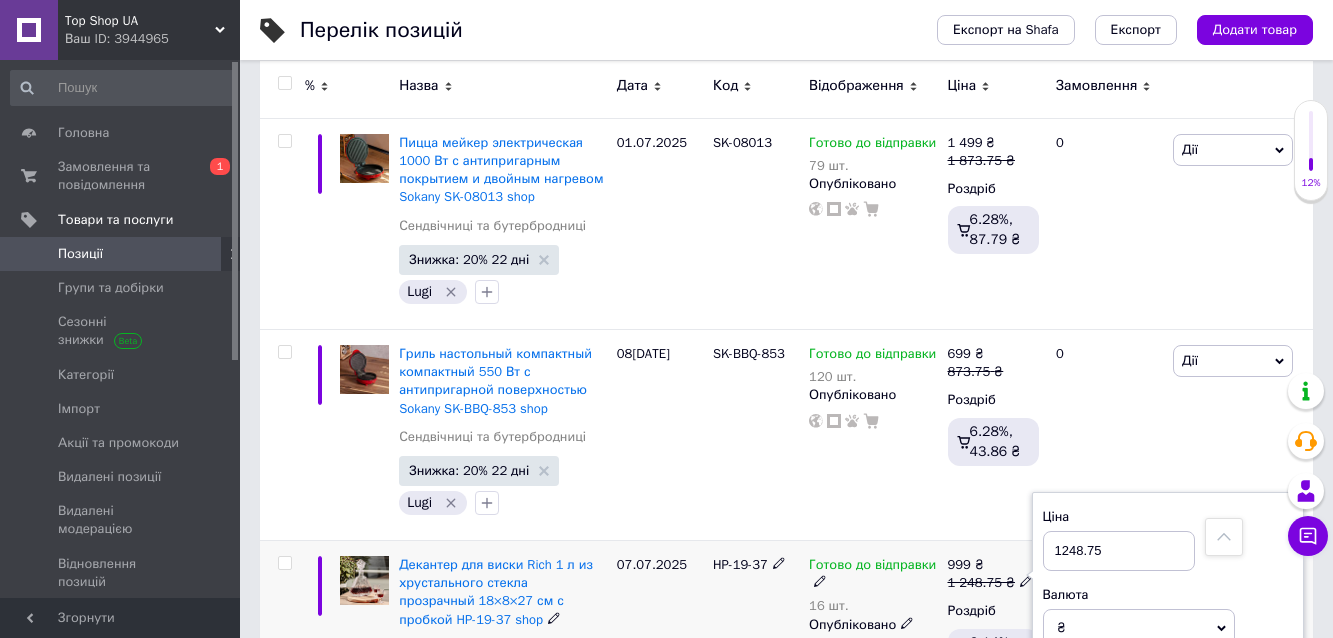 drag, startPoint x: 1083, startPoint y: 273, endPoint x: 1064, endPoint y: 273, distance: 19 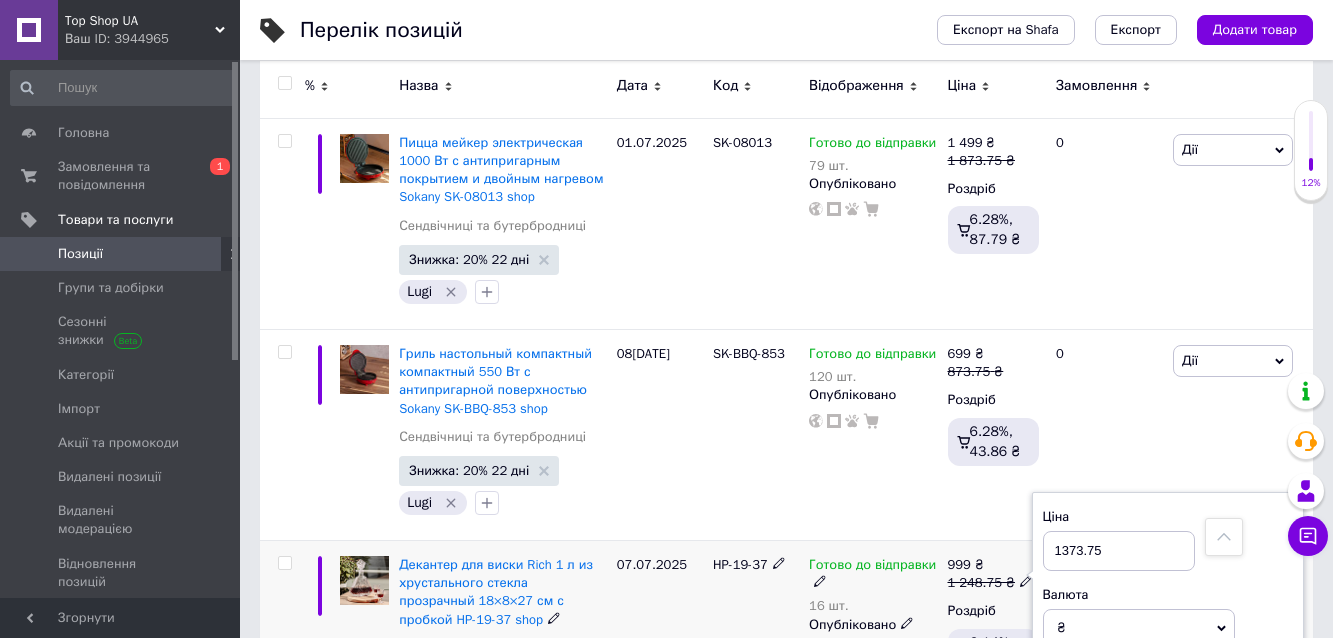 type on "1373.75" 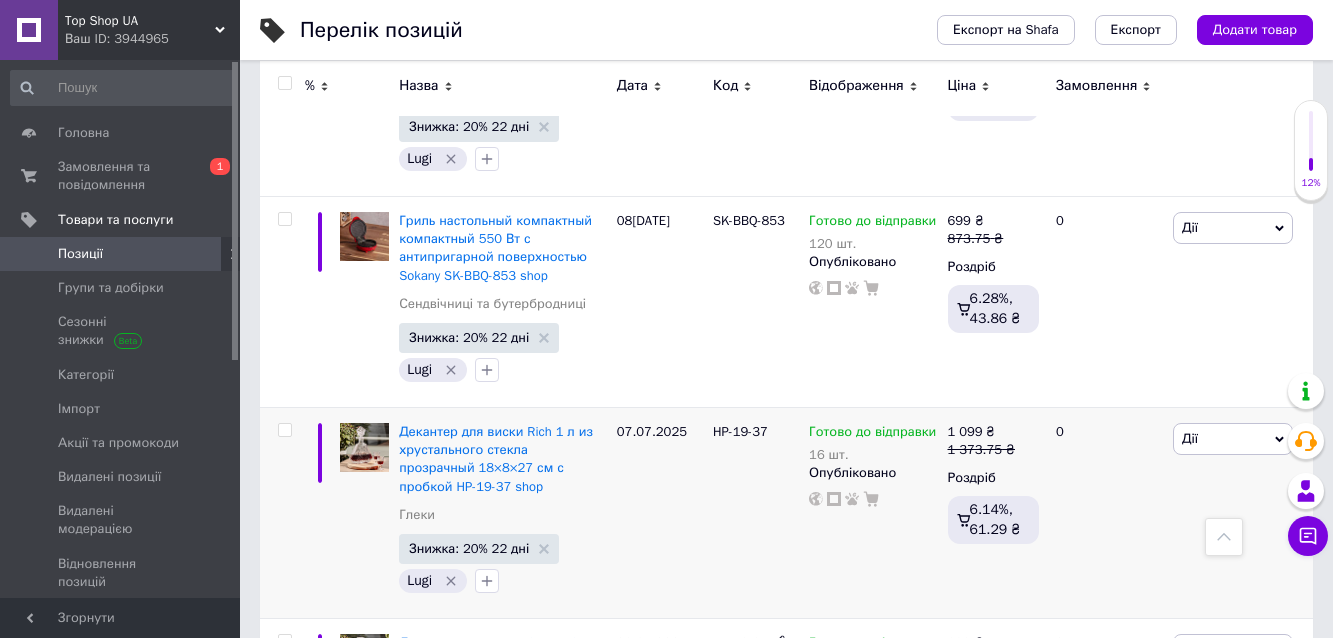 scroll, scrollTop: 8667, scrollLeft: 0, axis: vertical 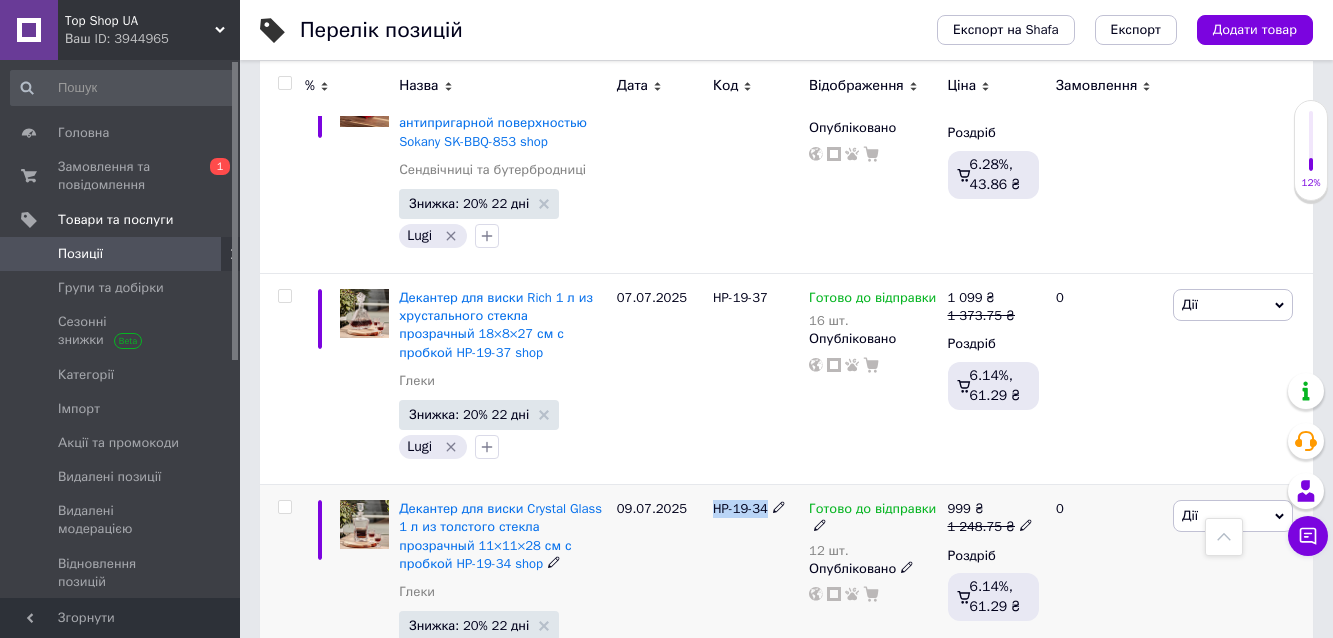 drag, startPoint x: 711, startPoint y: 234, endPoint x: 771, endPoint y: 236, distance: 60.033325 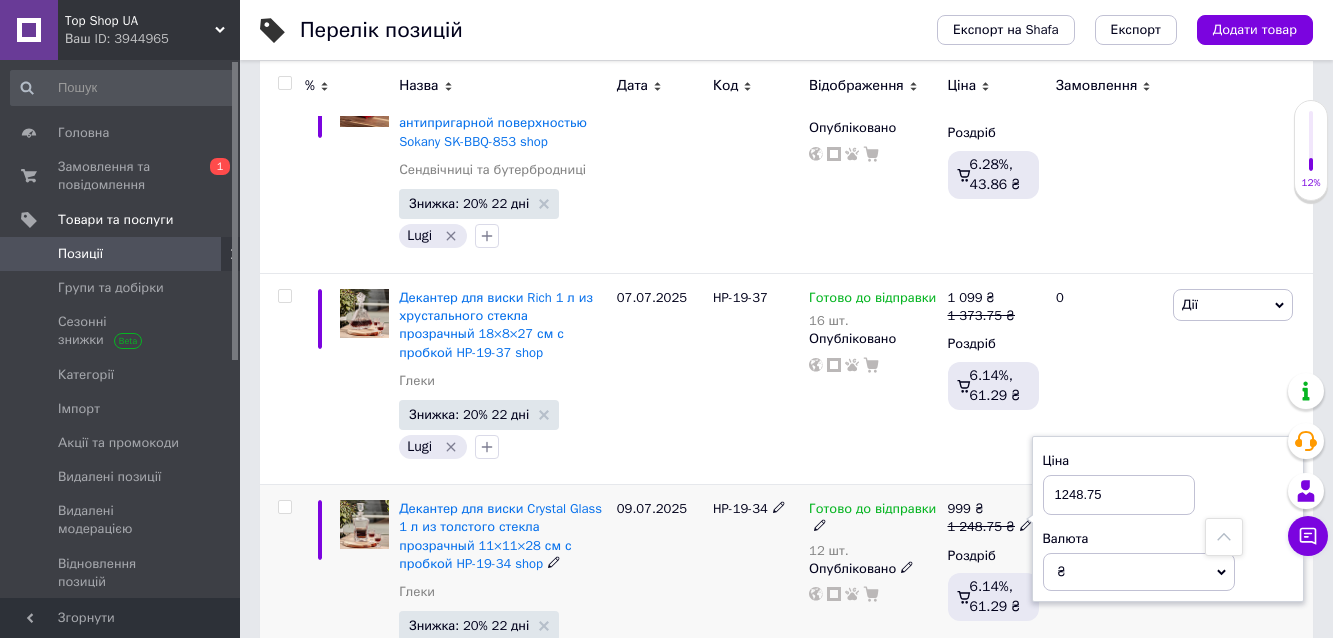 drag, startPoint x: 1079, startPoint y: 225, endPoint x: 1060, endPoint y: 224, distance: 19.026299 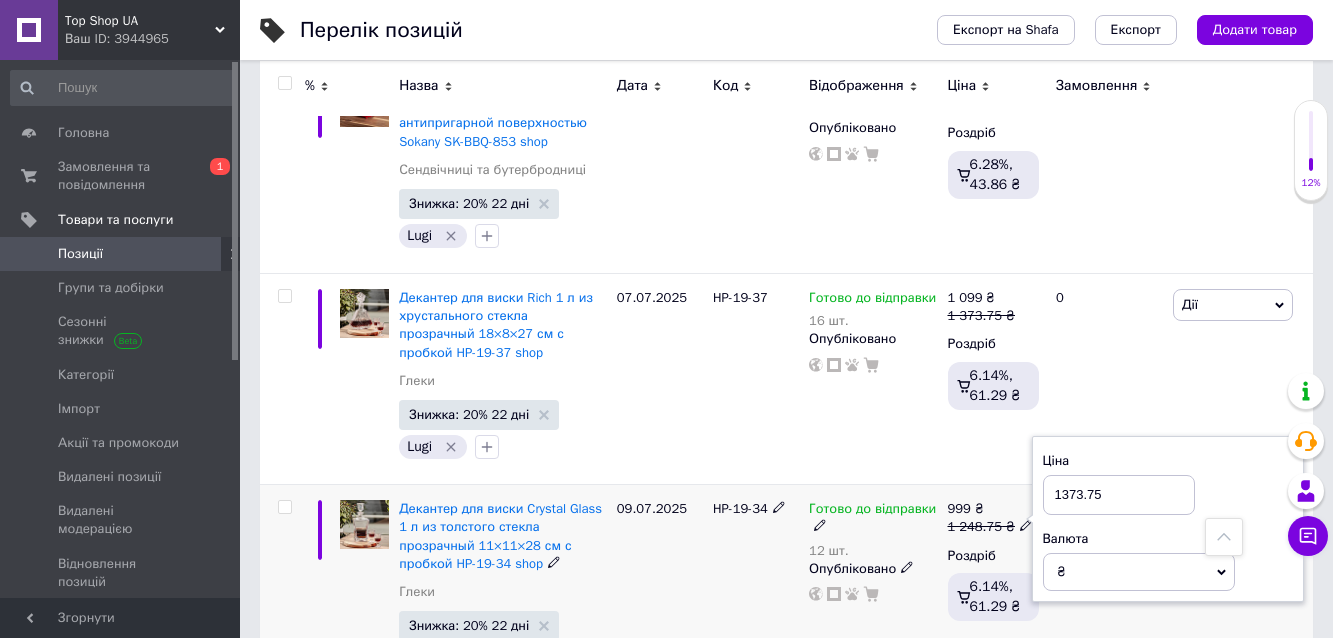 type on "1373.75" 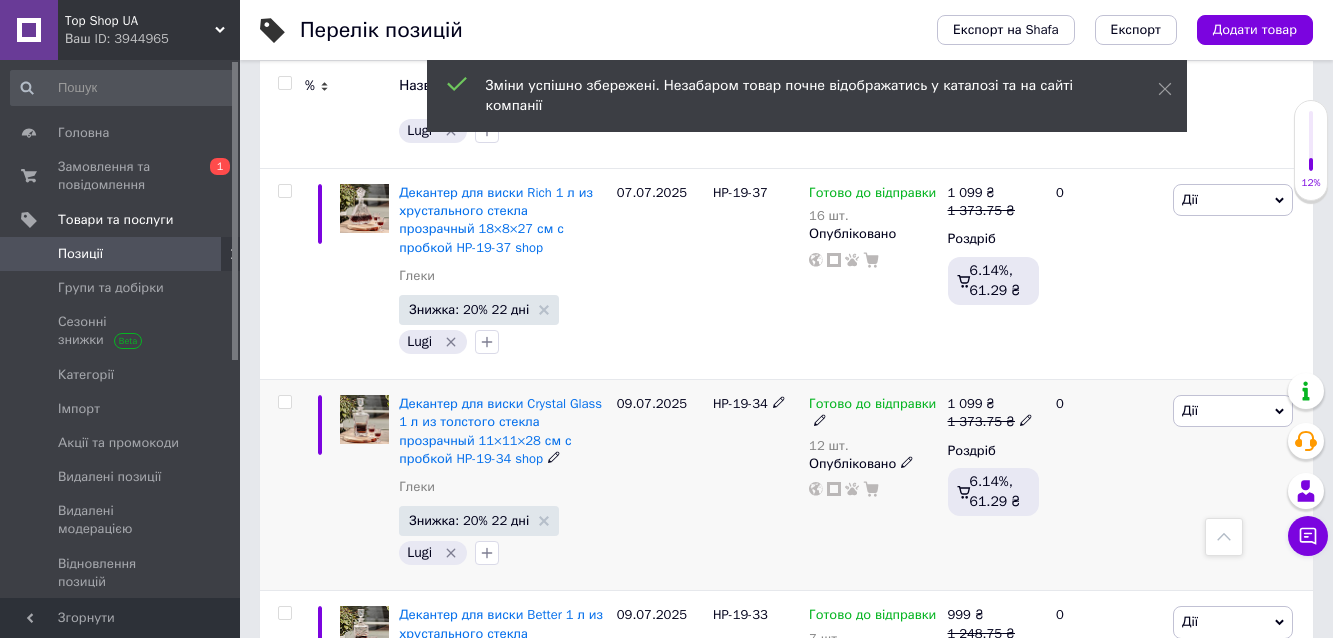 scroll, scrollTop: 8800, scrollLeft: 0, axis: vertical 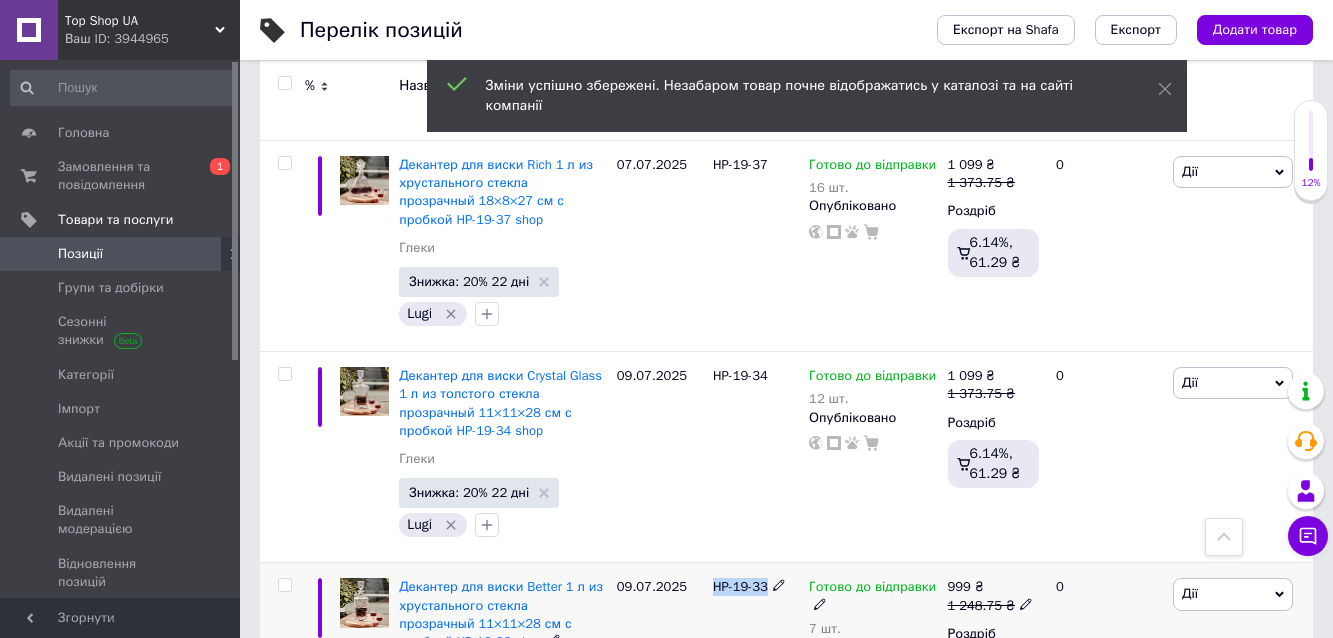 drag, startPoint x: 716, startPoint y: 311, endPoint x: 783, endPoint y: 315, distance: 67.11929 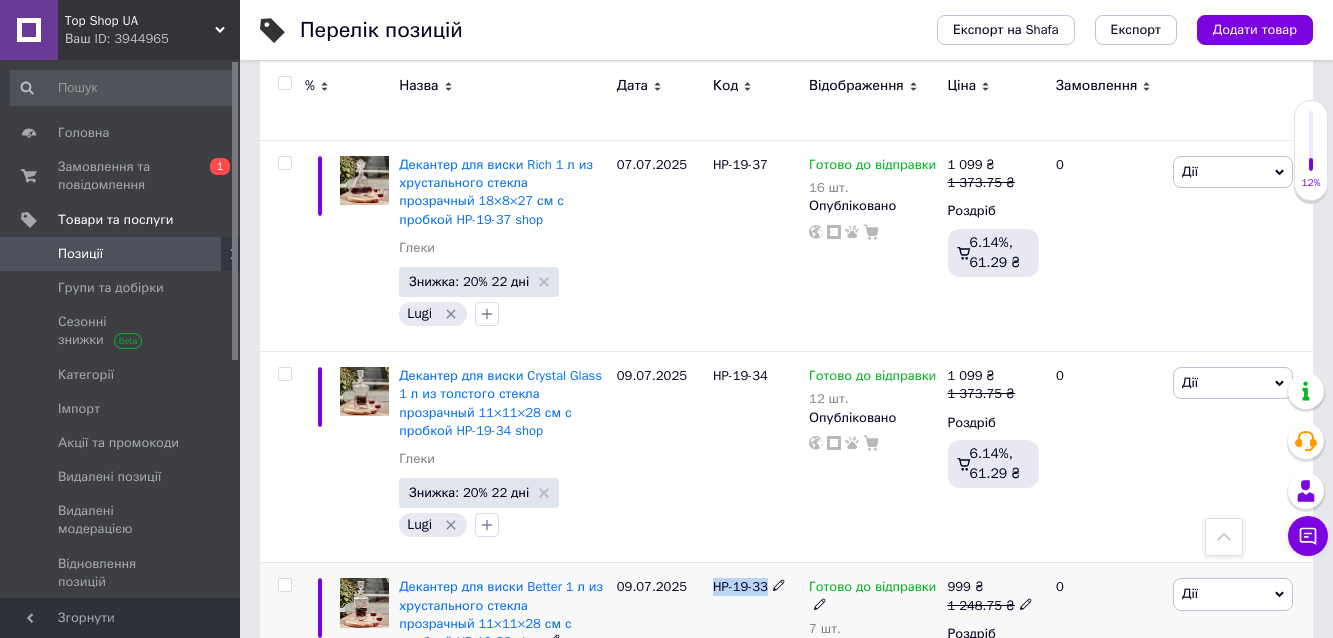 click 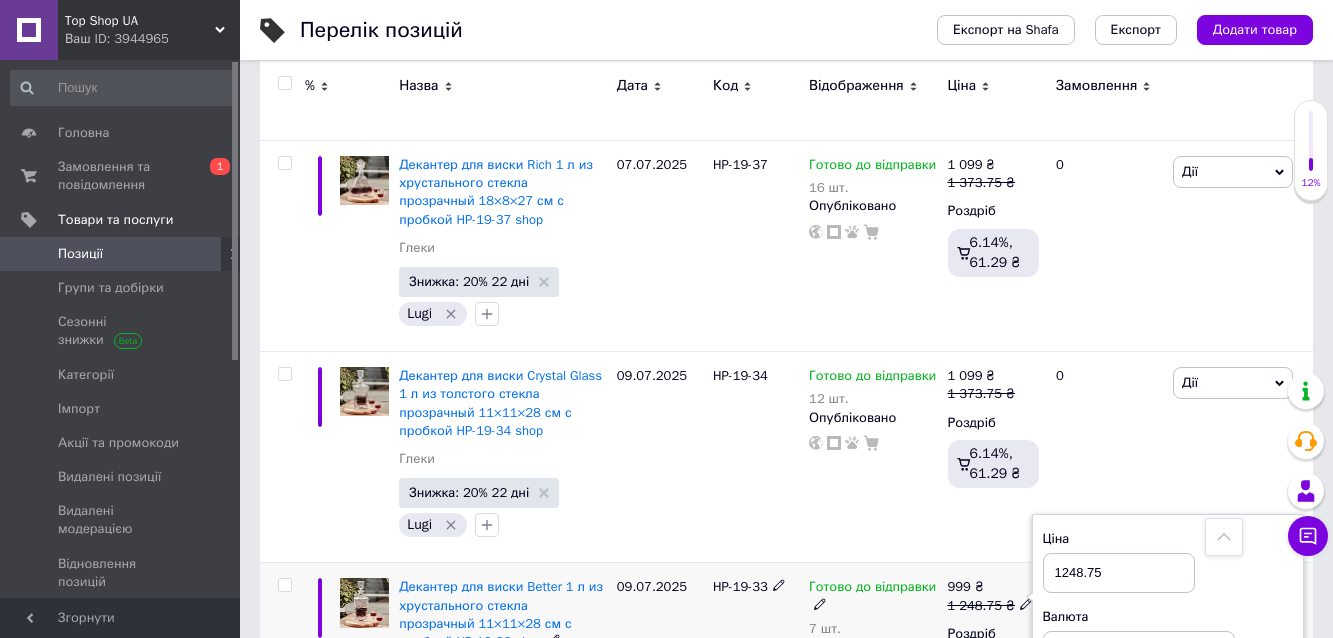 drag, startPoint x: 1082, startPoint y: 296, endPoint x: 1039, endPoint y: 299, distance: 43.104523 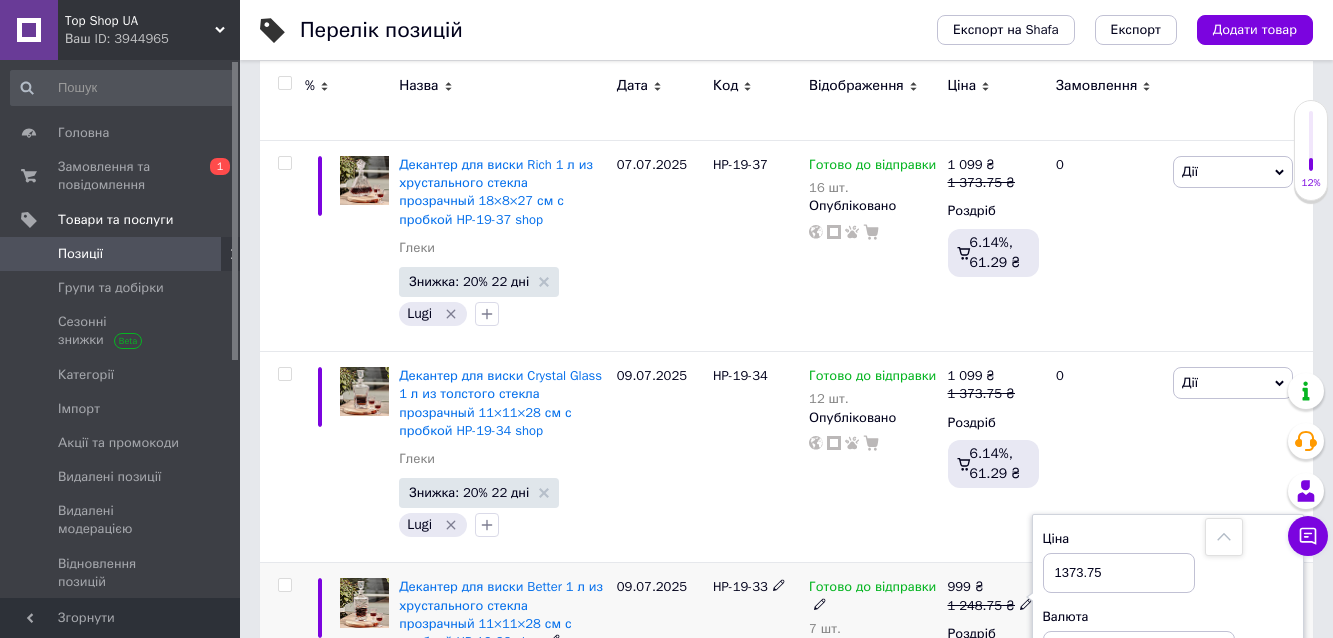 type on "1373.75" 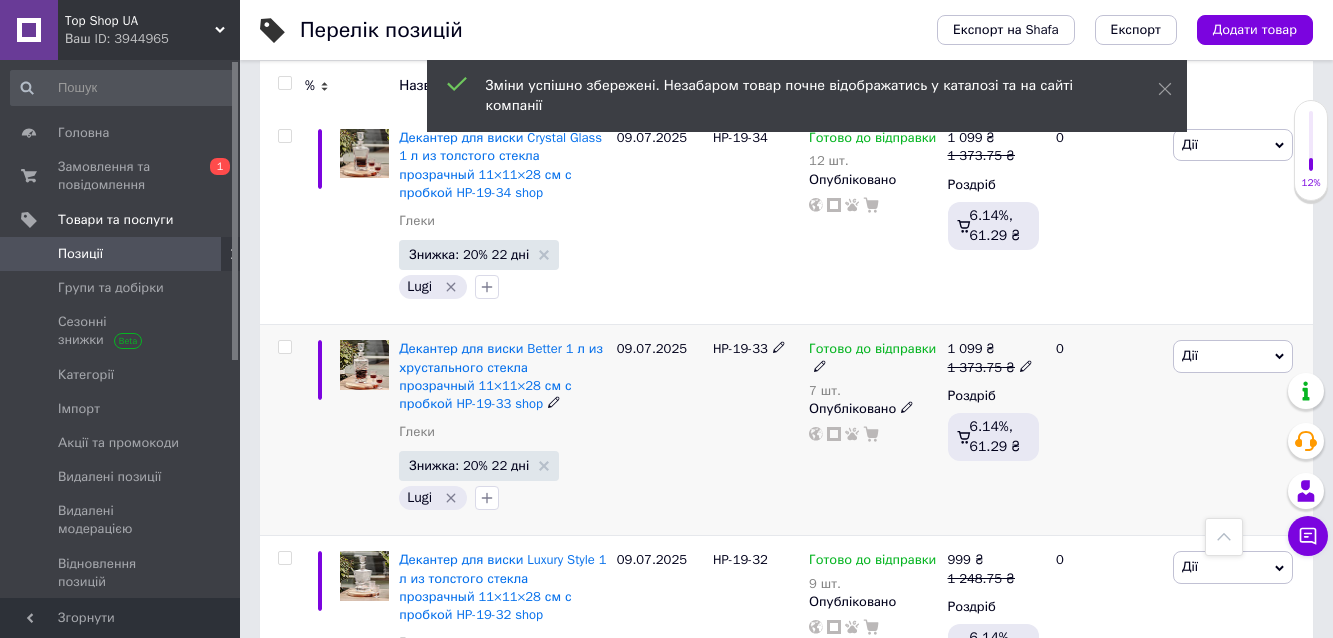 scroll, scrollTop: 9067, scrollLeft: 0, axis: vertical 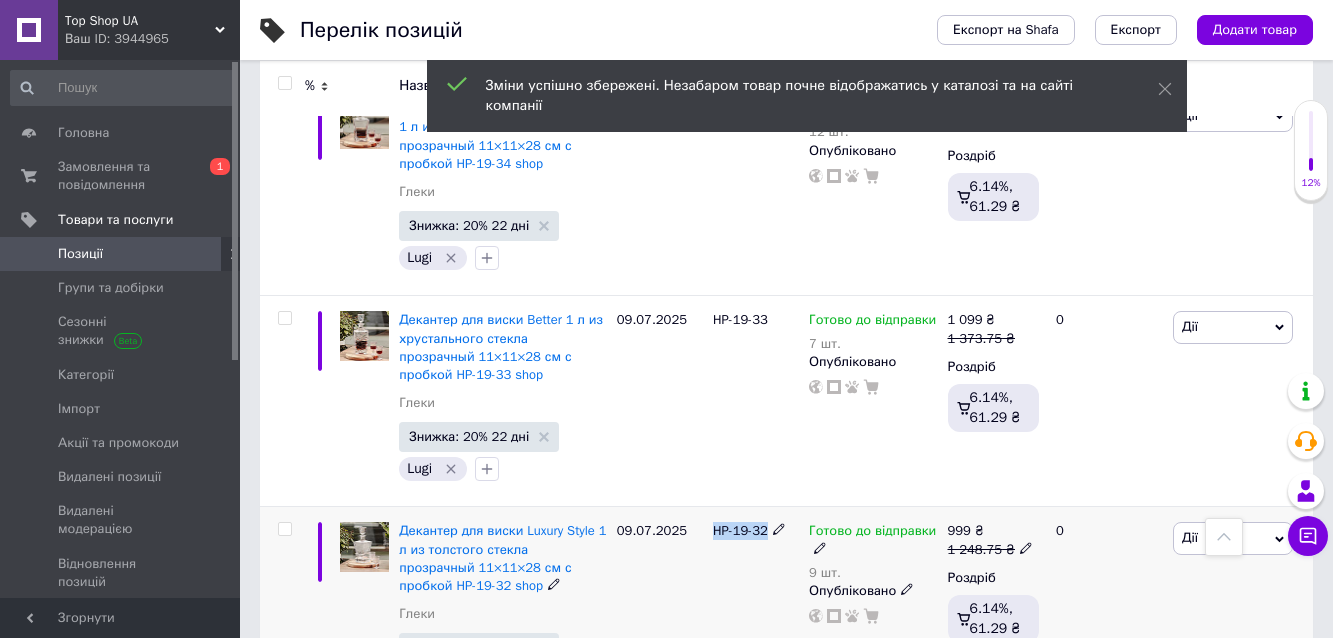 drag, startPoint x: 710, startPoint y: 254, endPoint x: 759, endPoint y: 265, distance: 50.219517 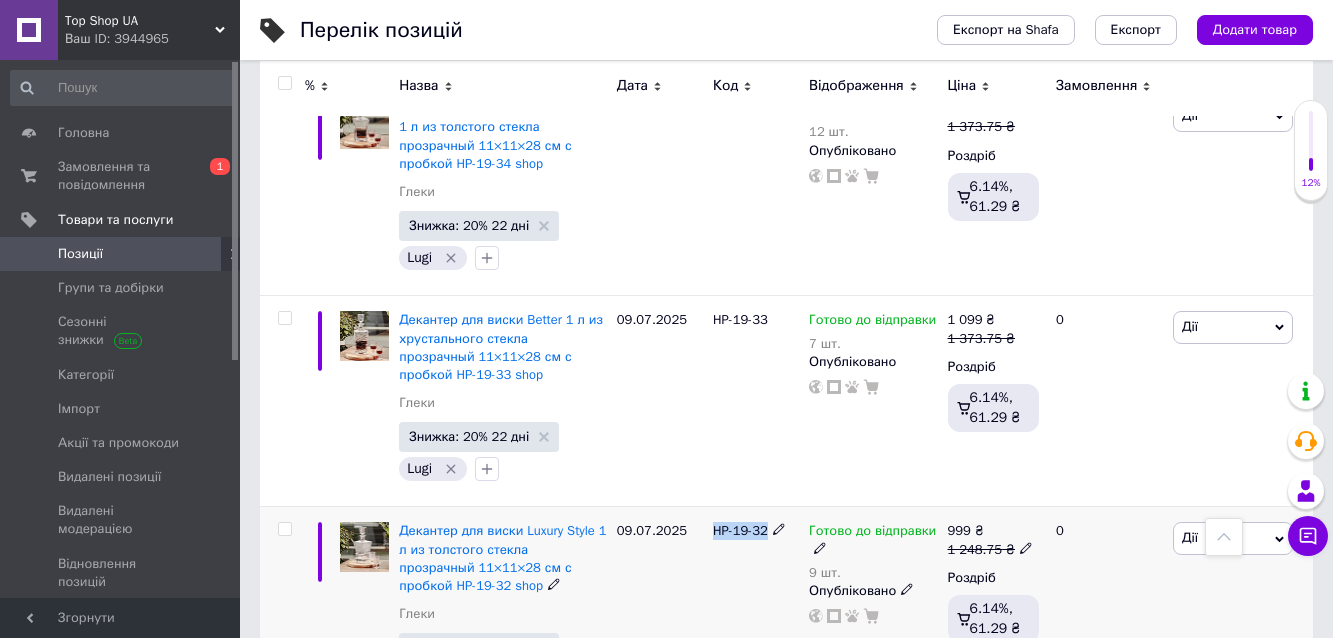 click 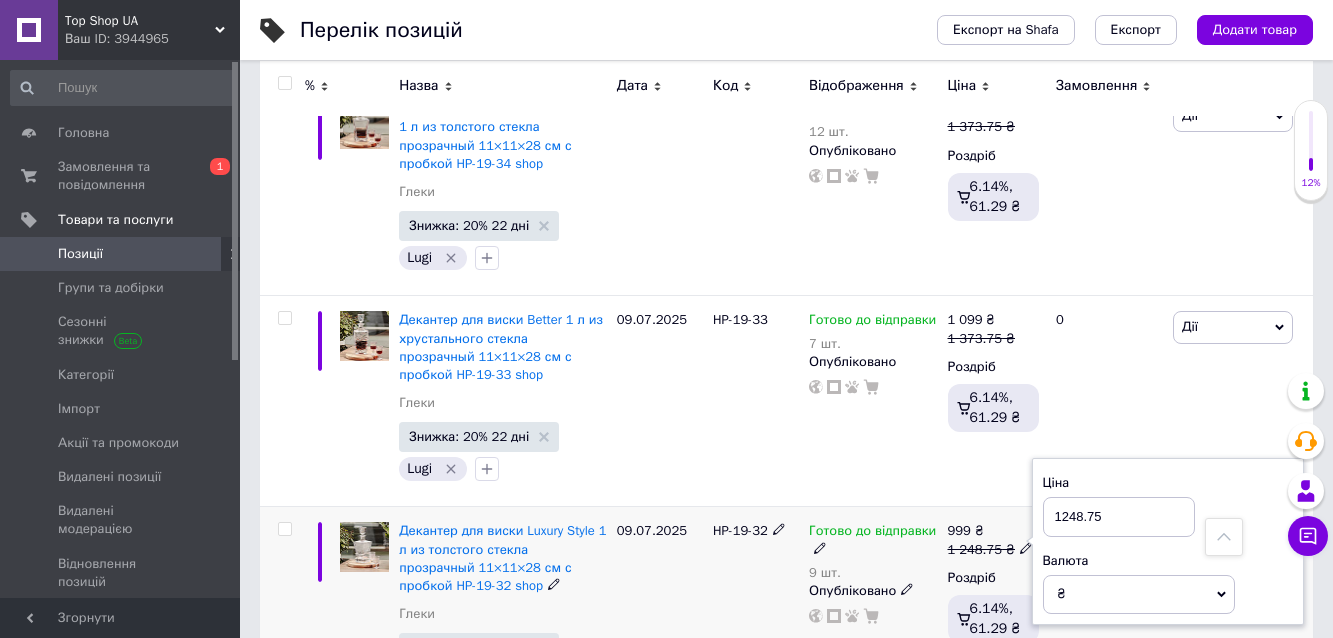 drag, startPoint x: 1082, startPoint y: 239, endPoint x: 1028, endPoint y: 238, distance: 54.00926 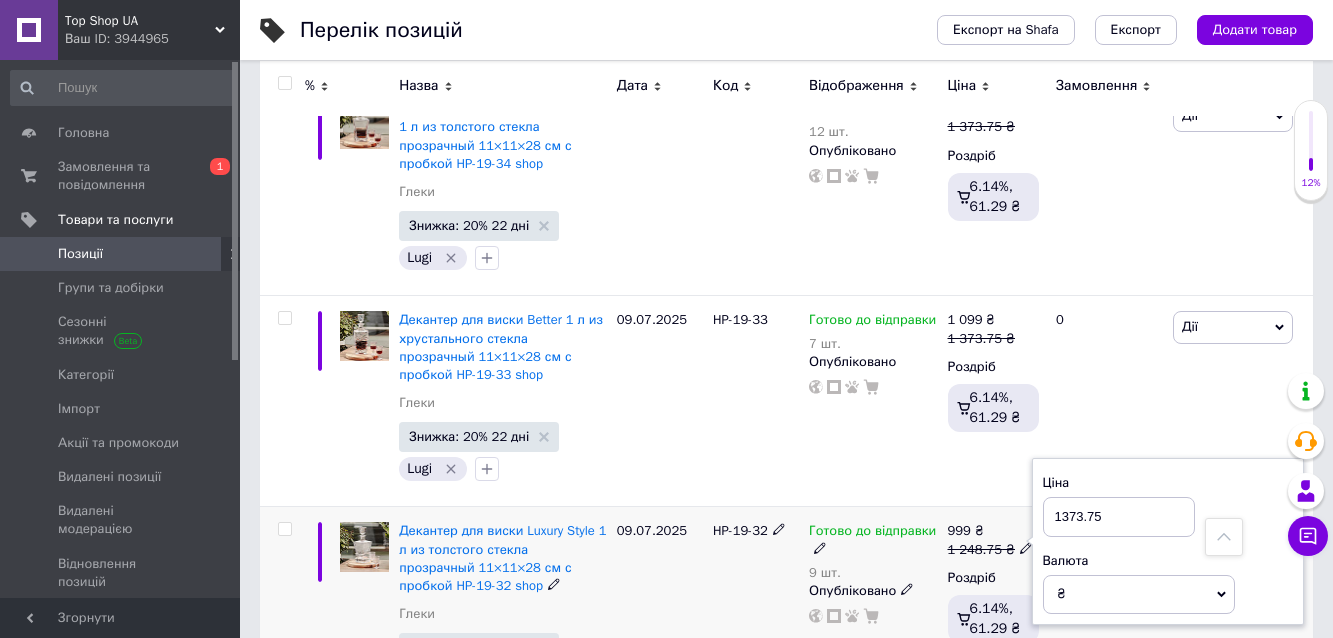 type on "1373.75" 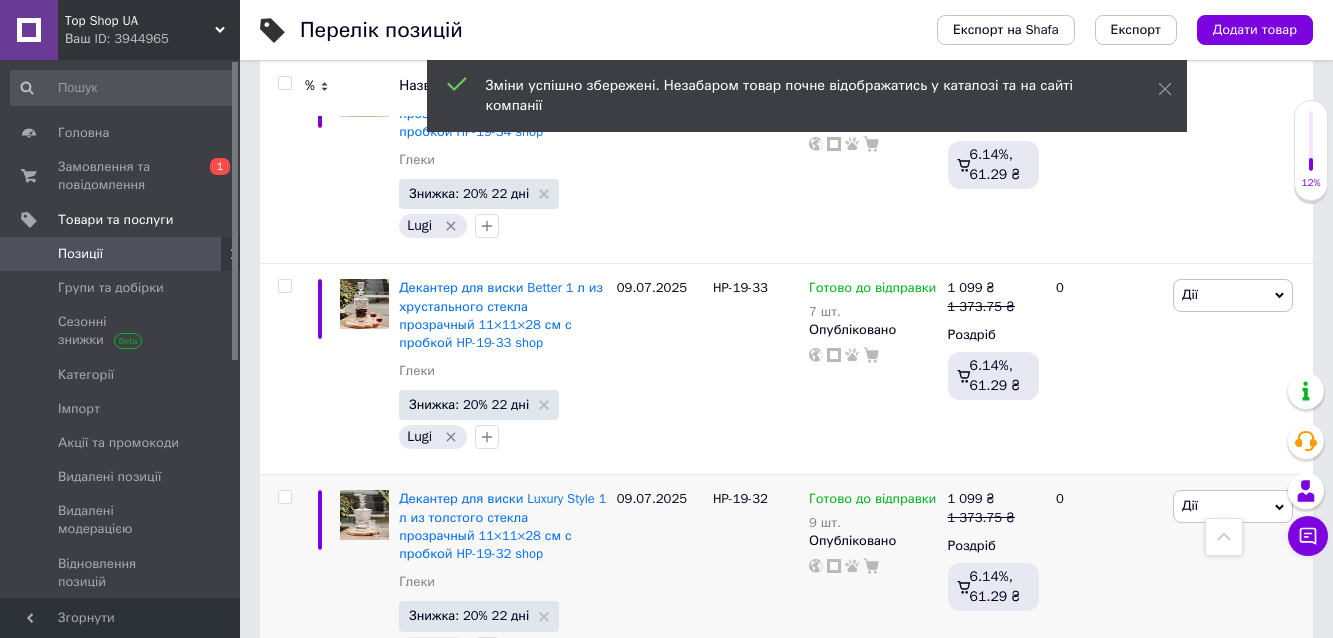 scroll, scrollTop: 9200, scrollLeft: 0, axis: vertical 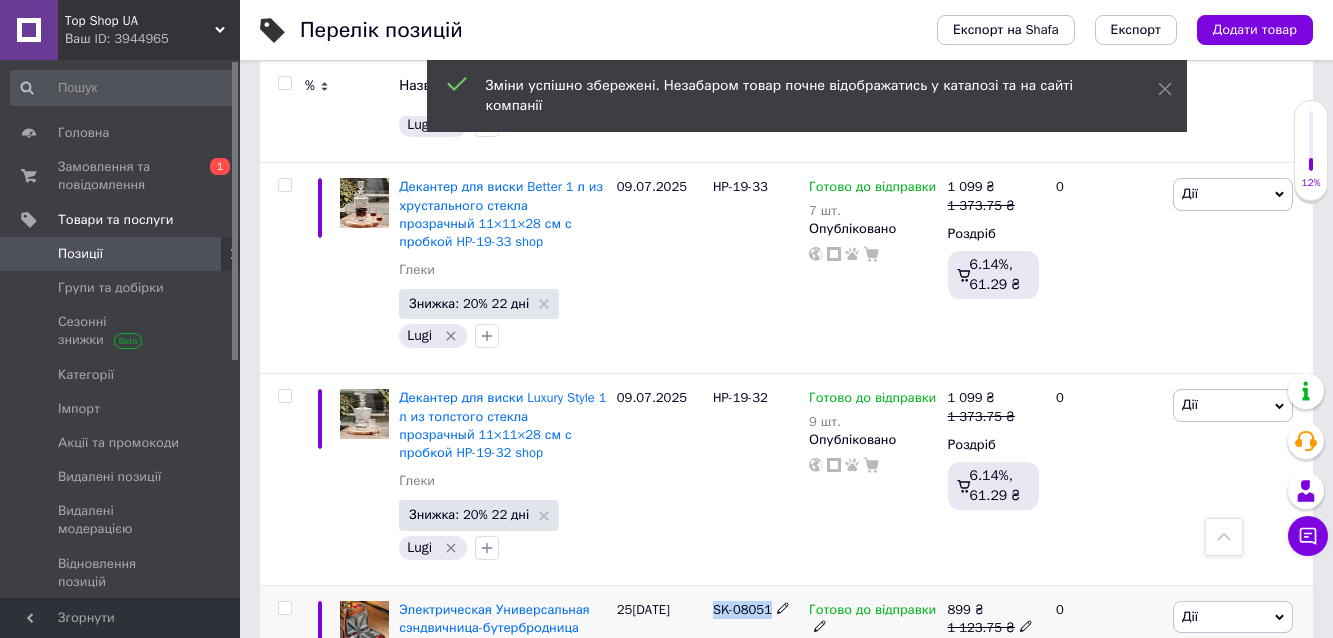 drag, startPoint x: 711, startPoint y: 331, endPoint x: 775, endPoint y: 339, distance: 64.49806 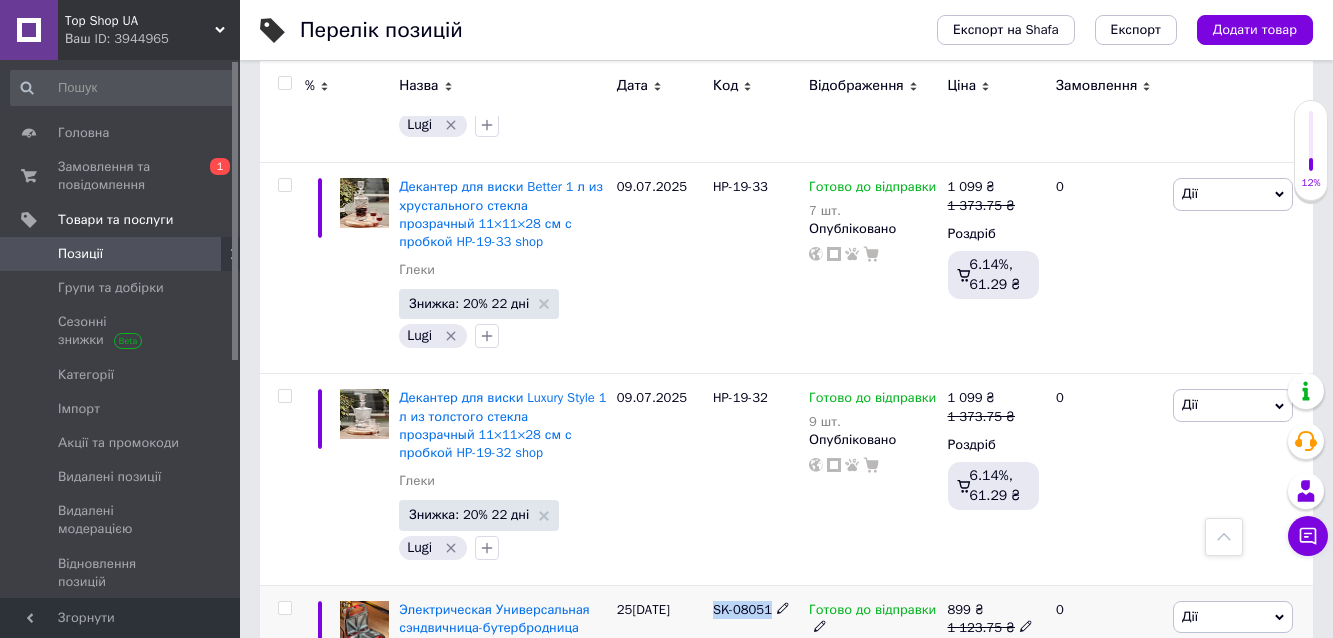 click 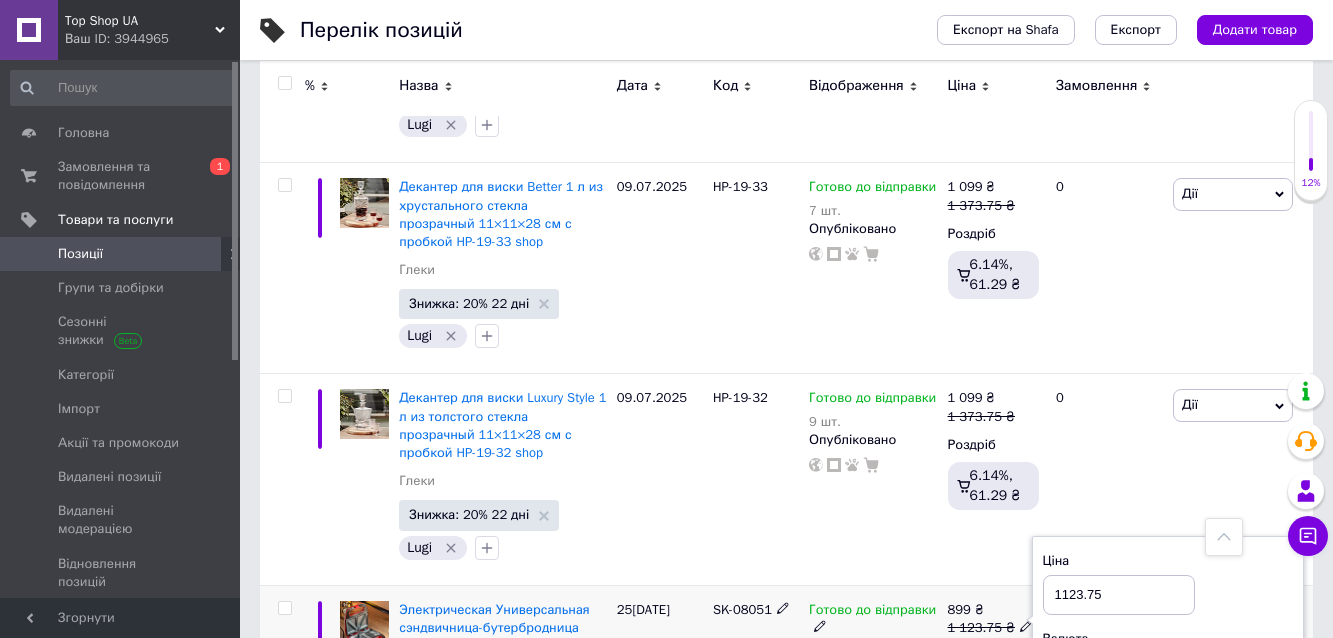 drag, startPoint x: 1079, startPoint y: 323, endPoint x: 1026, endPoint y: 322, distance: 53.009434 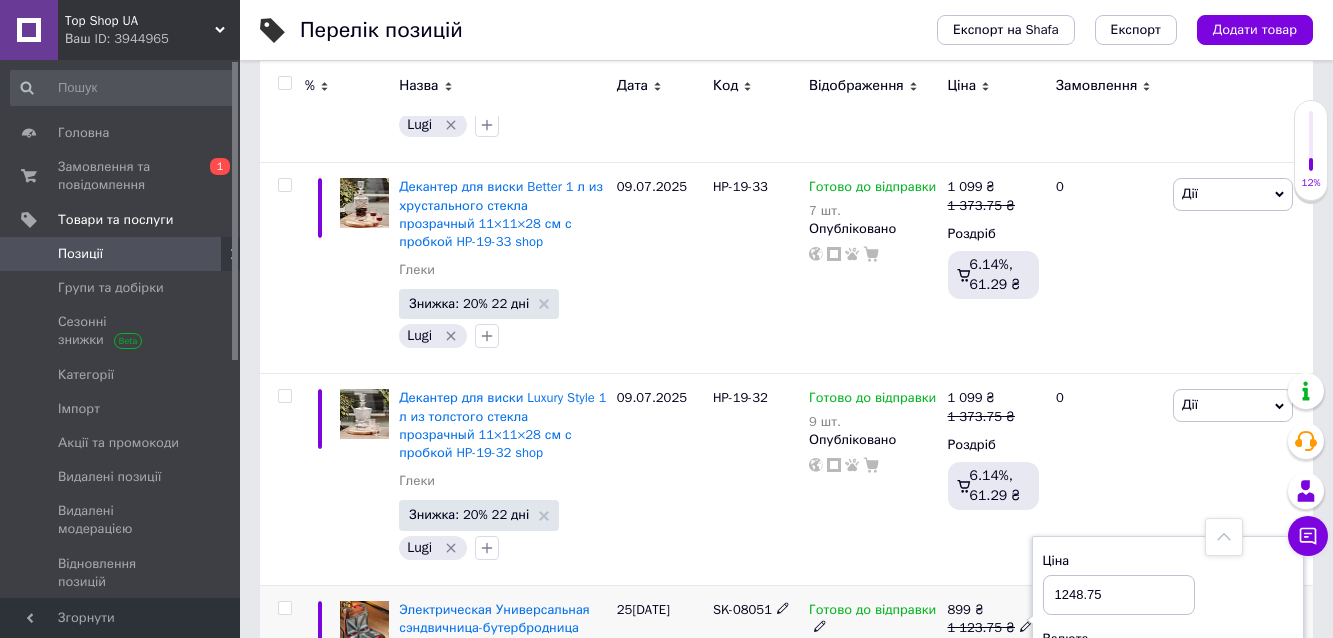 type on "1248.75" 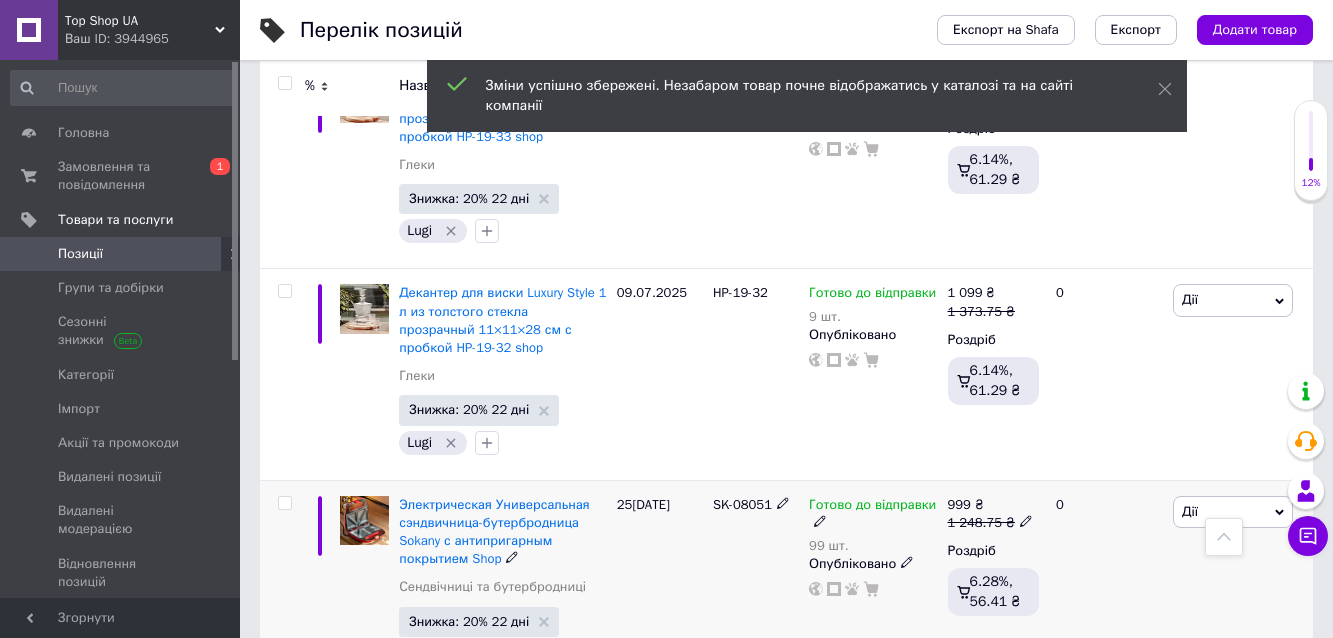 scroll, scrollTop: 9333, scrollLeft: 0, axis: vertical 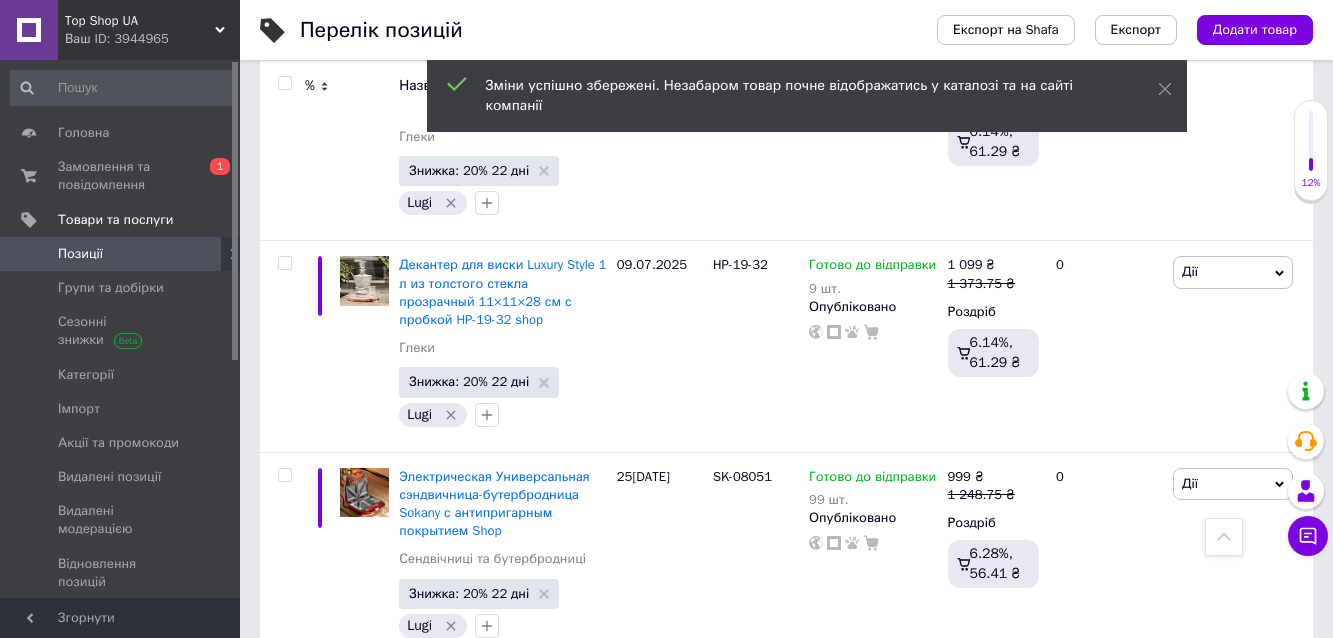 drag, startPoint x: 708, startPoint y: 415, endPoint x: 750, endPoint y: 417, distance: 42.047592 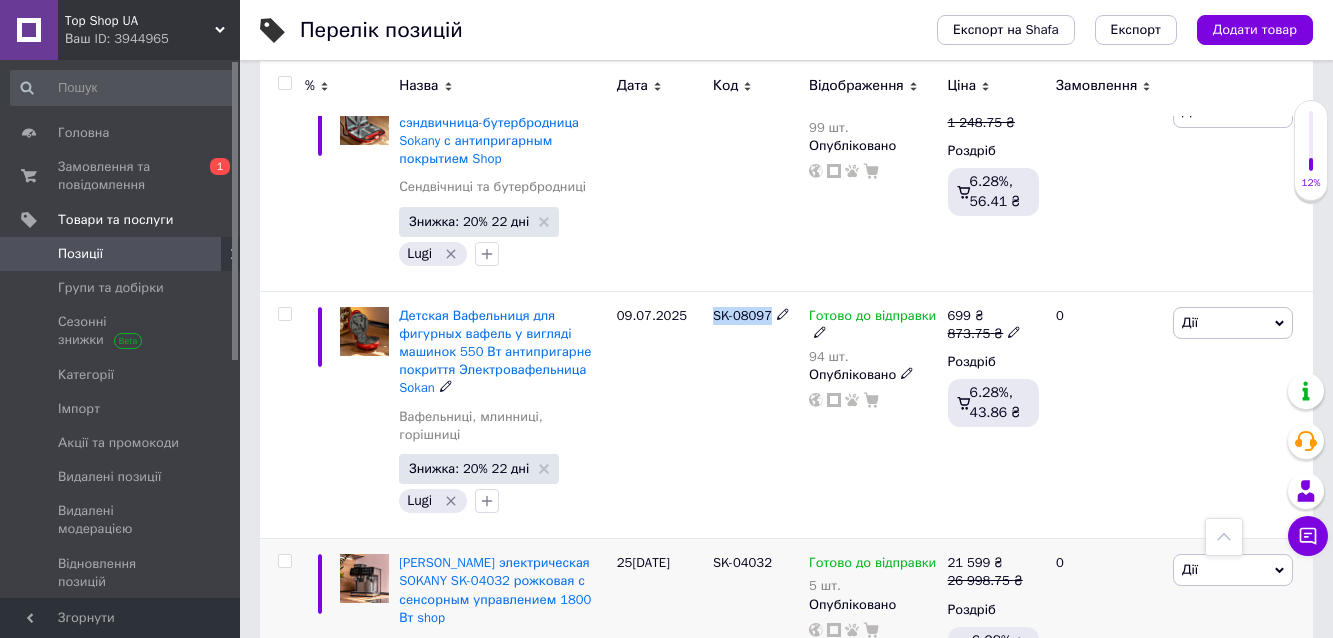 scroll, scrollTop: 9733, scrollLeft: 0, axis: vertical 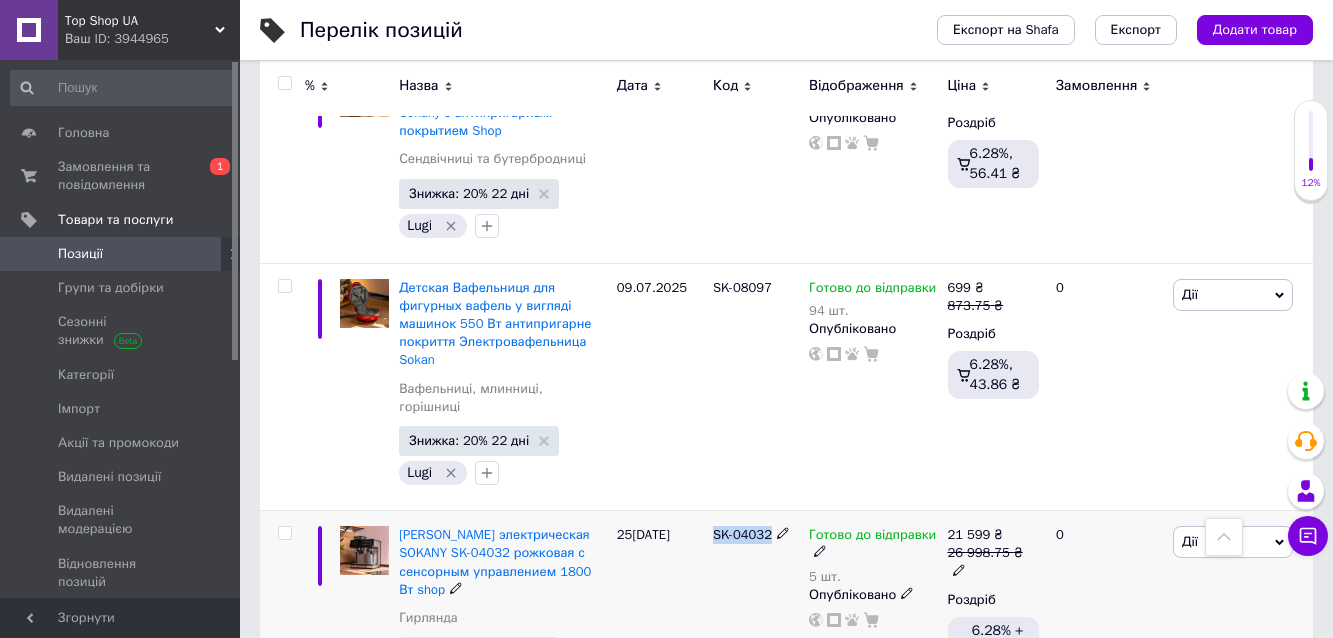 drag, startPoint x: 711, startPoint y: 246, endPoint x: 771, endPoint y: 254, distance: 60.530983 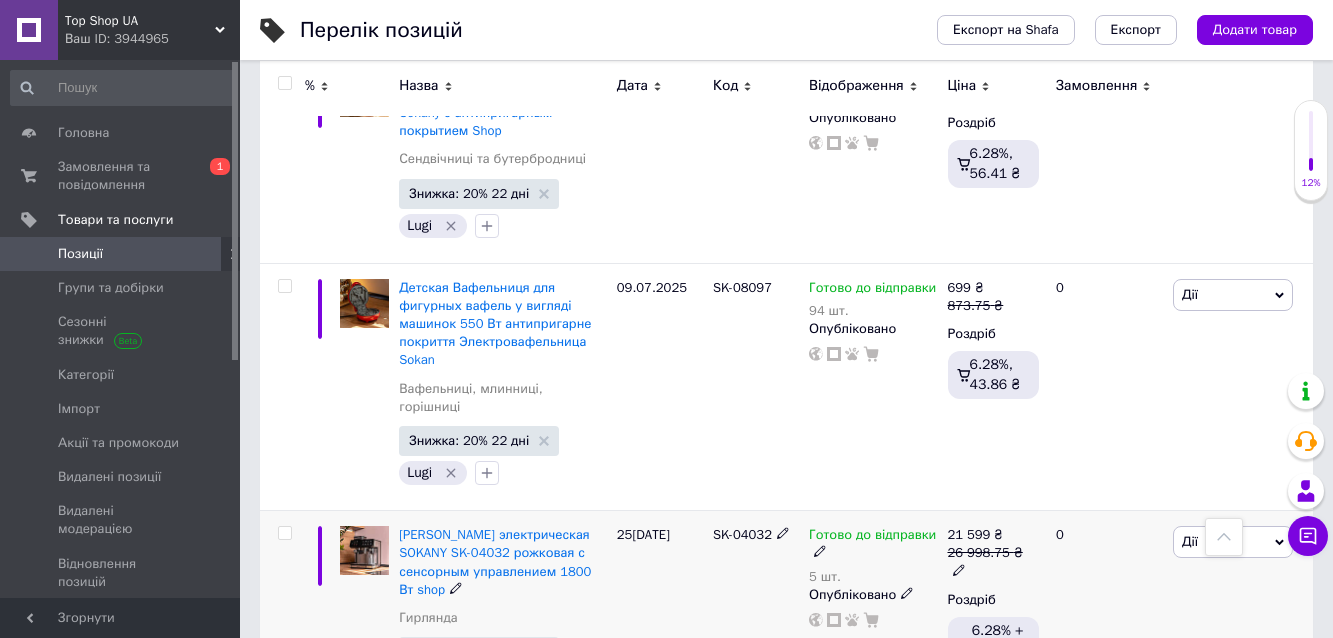 click 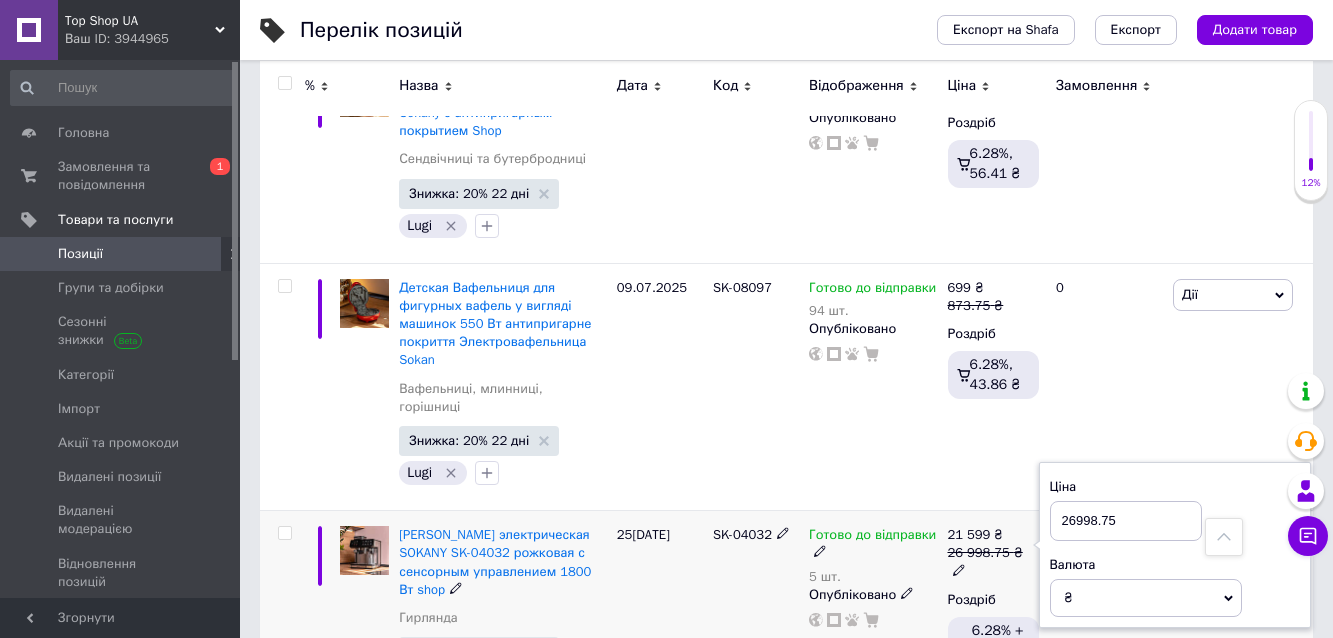 drag, startPoint x: 1095, startPoint y: 224, endPoint x: 1069, endPoint y: 228, distance: 26.305893 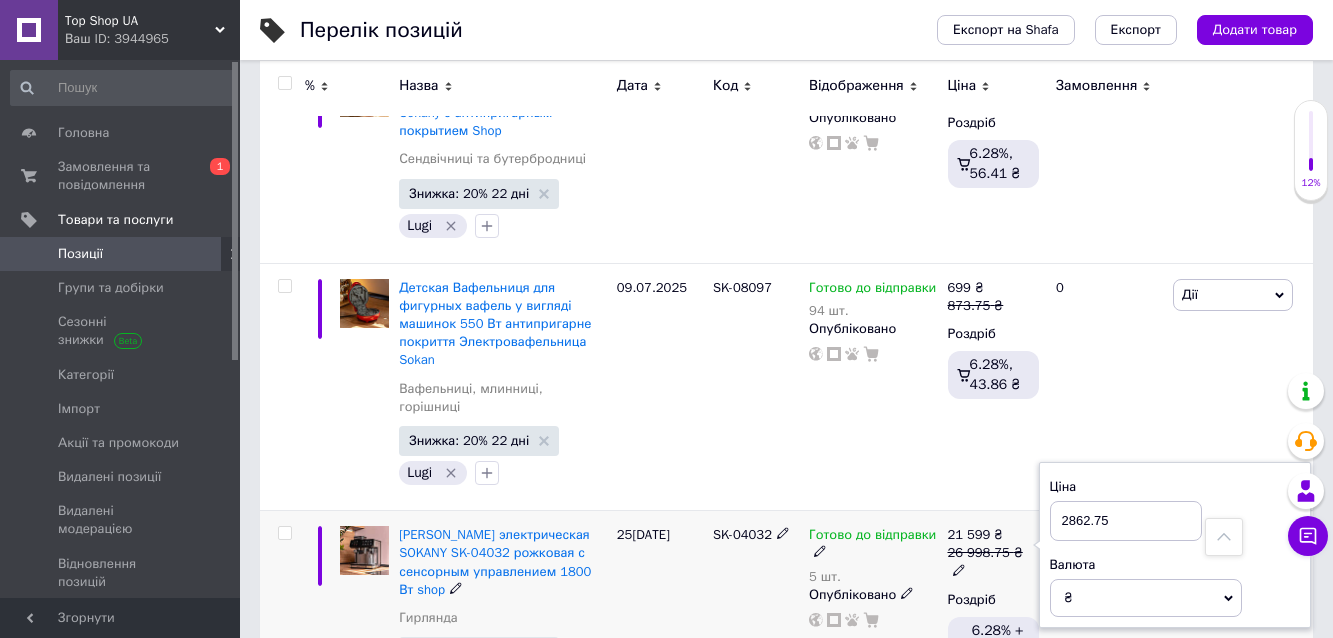 type on "28623.75" 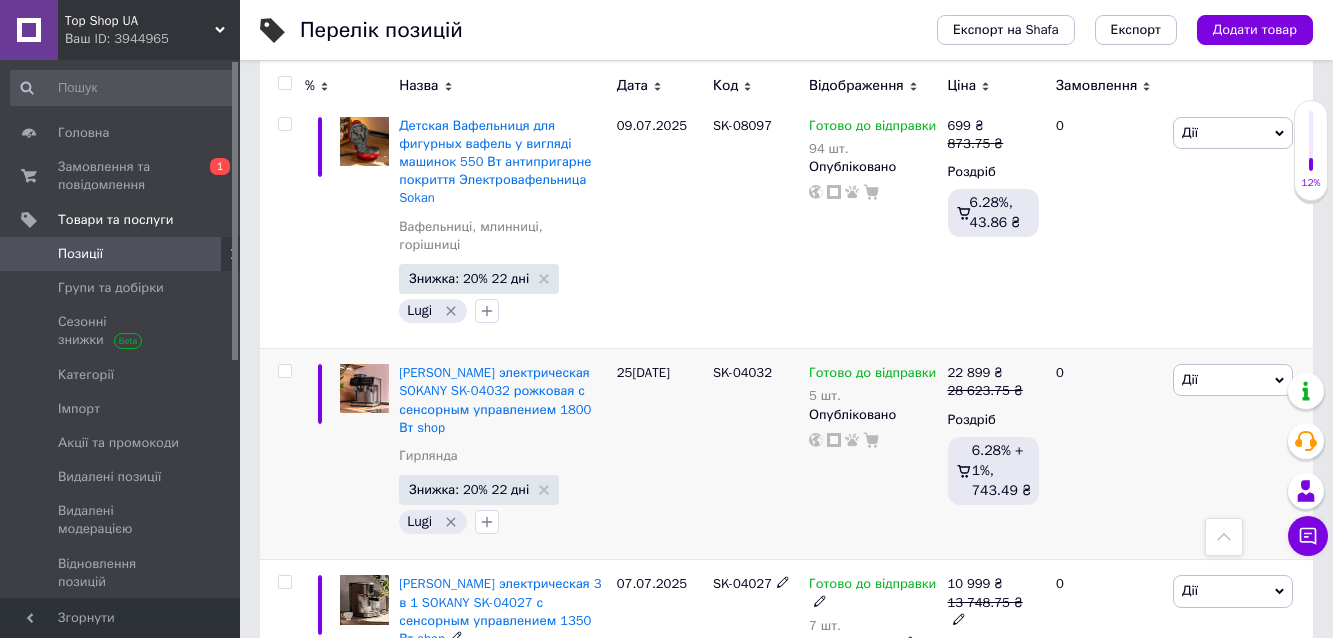 scroll, scrollTop: 9867, scrollLeft: 0, axis: vertical 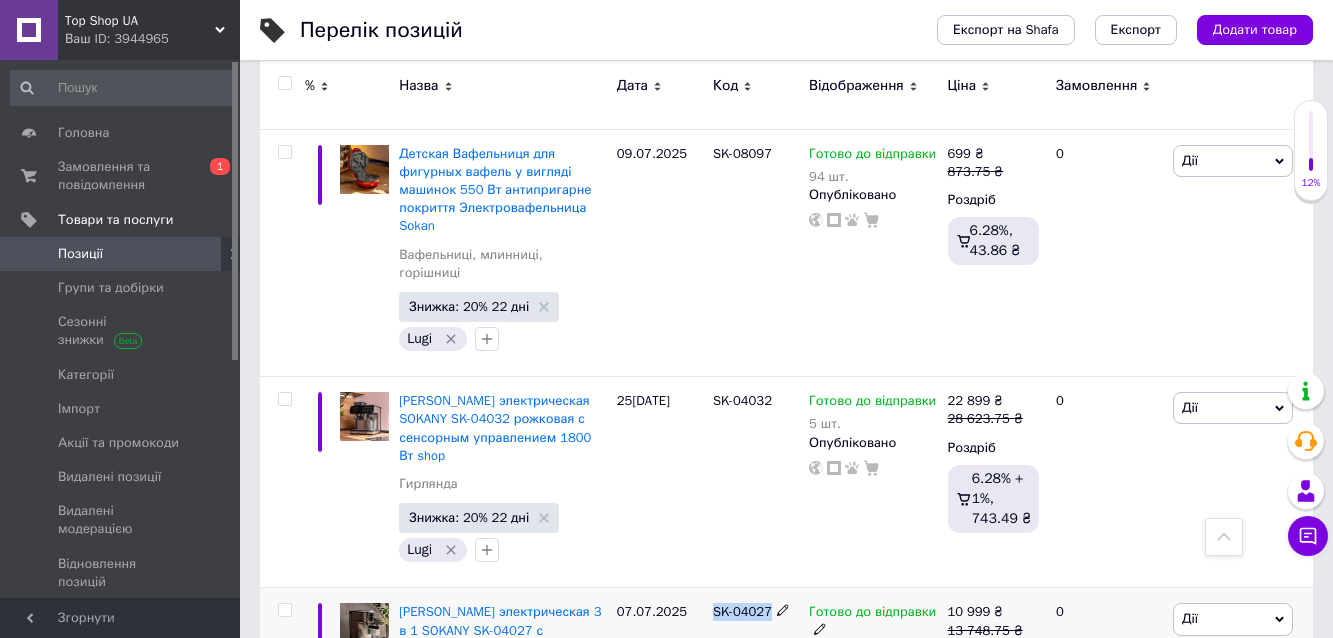 drag, startPoint x: 712, startPoint y: 320, endPoint x: 767, endPoint y: 324, distance: 55.145264 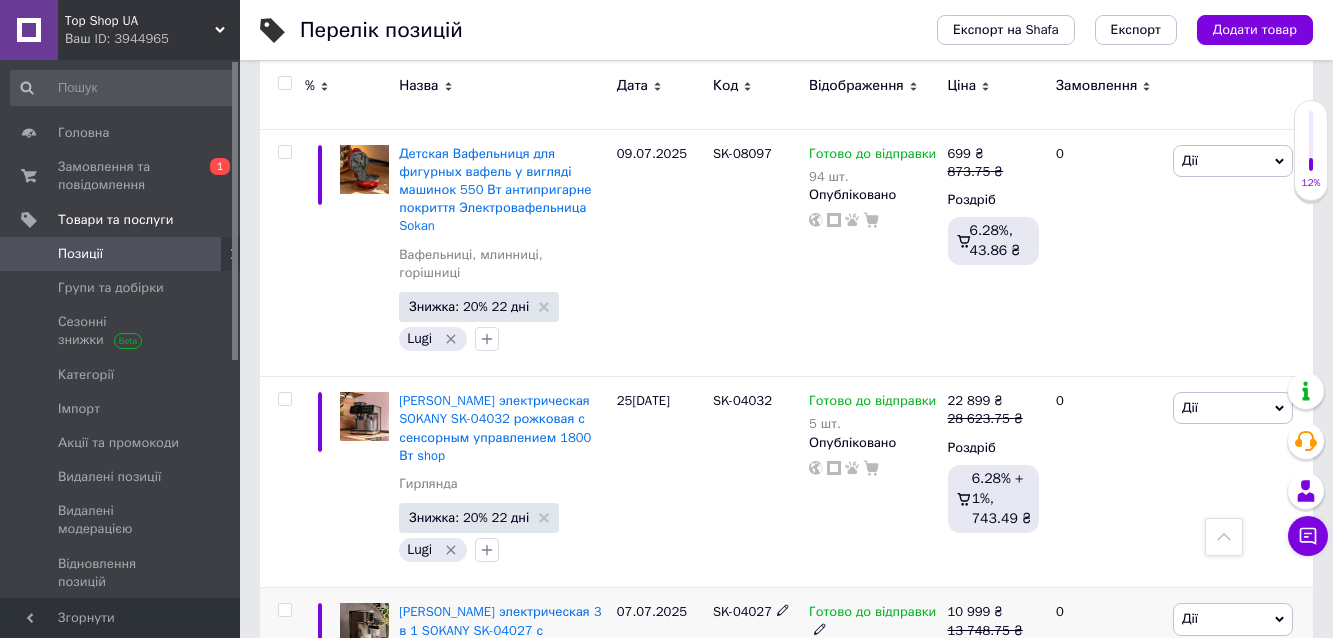 click 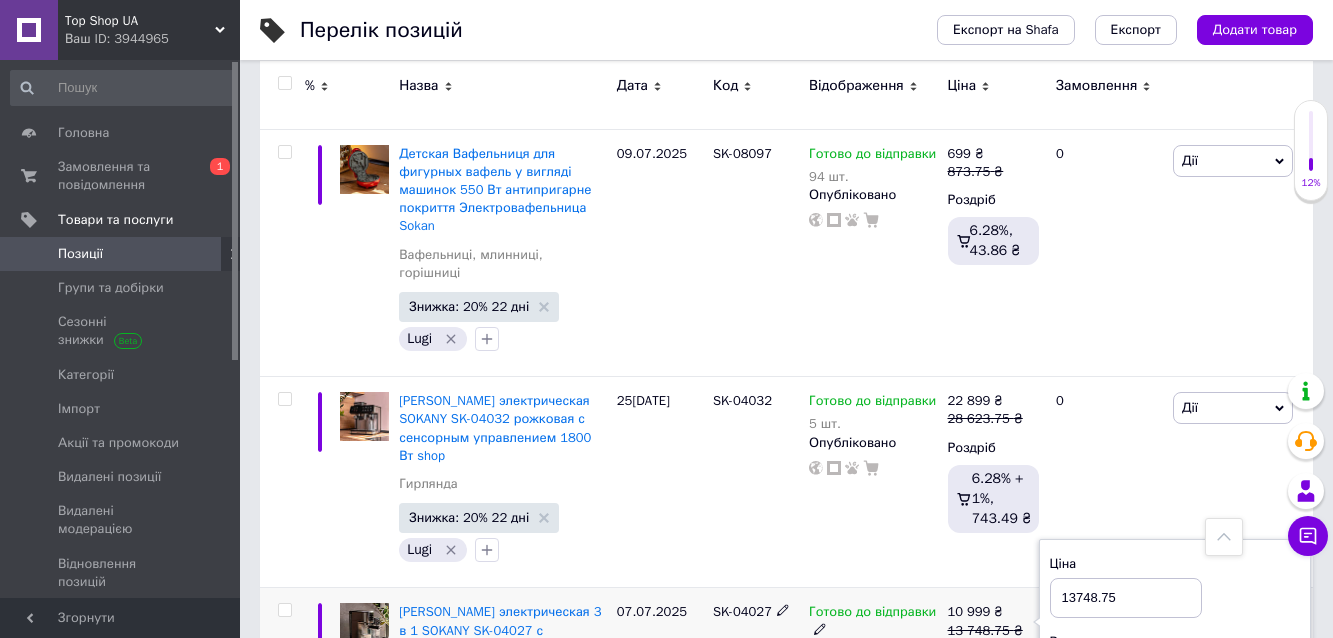 drag, startPoint x: 1069, startPoint y: 307, endPoint x: 1091, endPoint y: 307, distance: 22 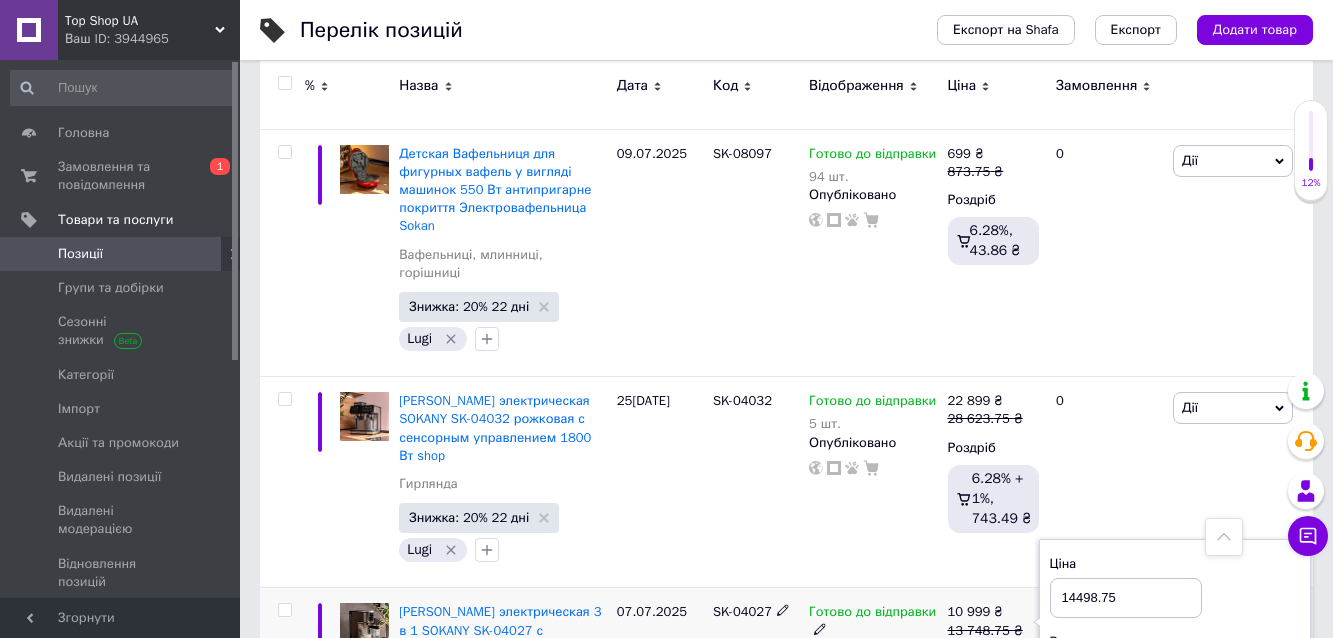 type on "14498.75" 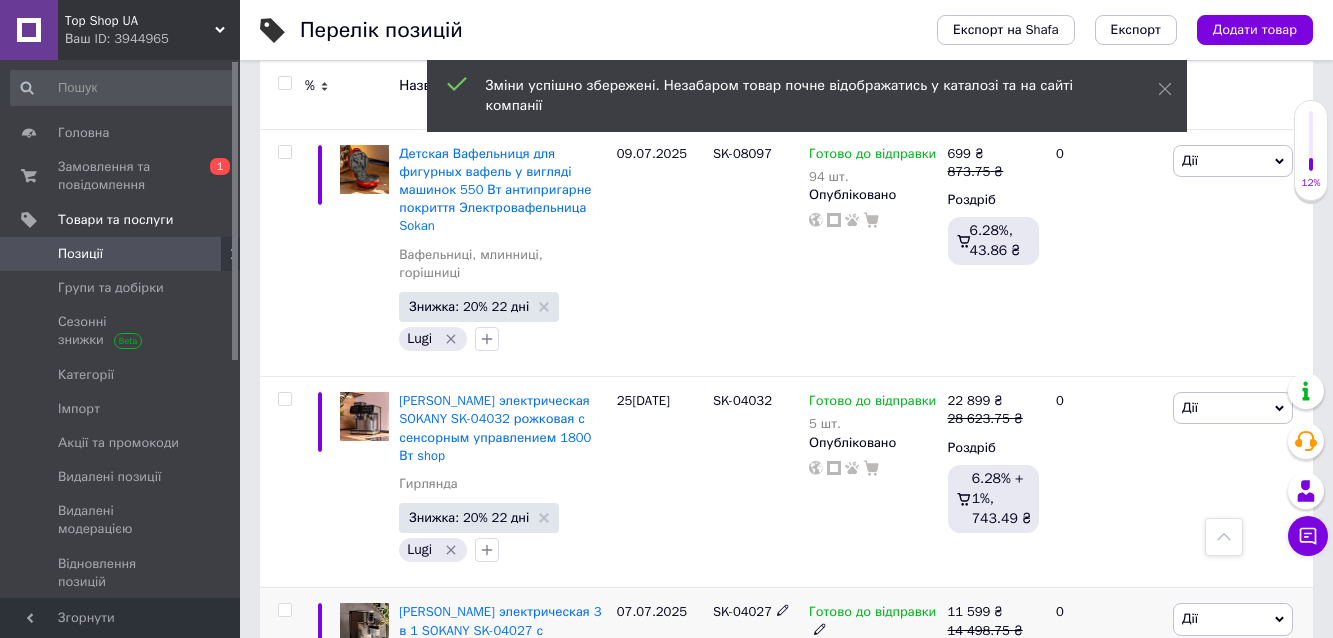 scroll, scrollTop: 10000, scrollLeft: 0, axis: vertical 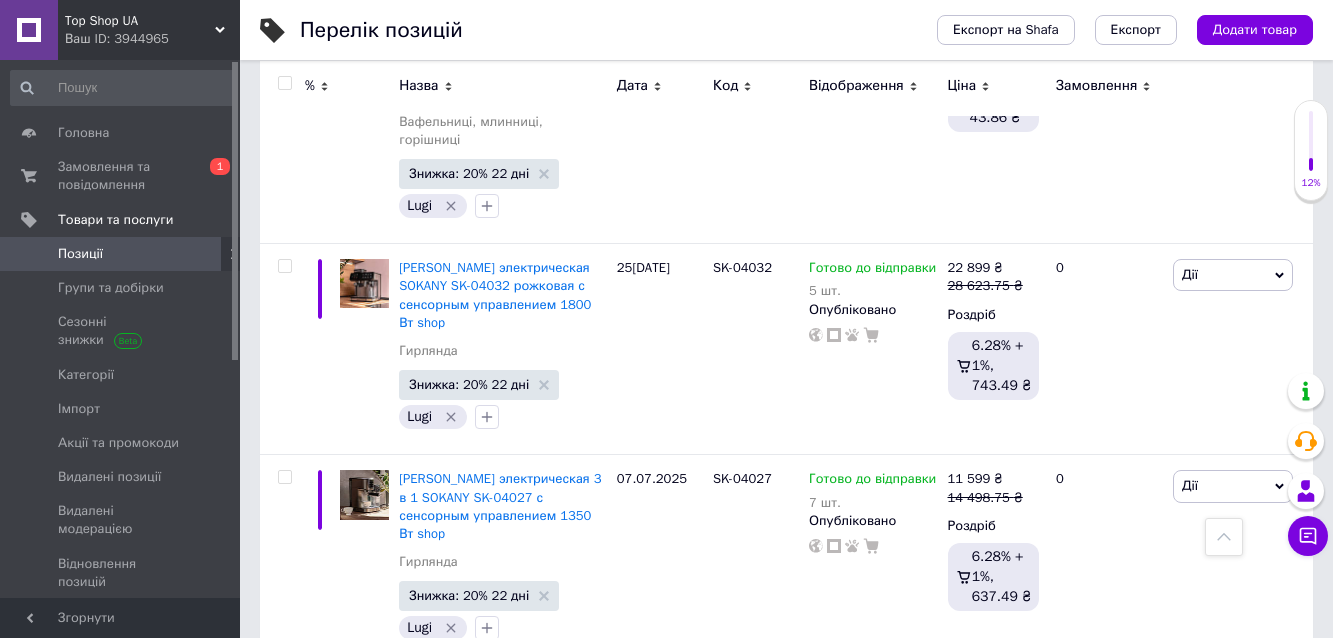 drag, startPoint x: 705, startPoint y: 378, endPoint x: 773, endPoint y: 388, distance: 68.73136 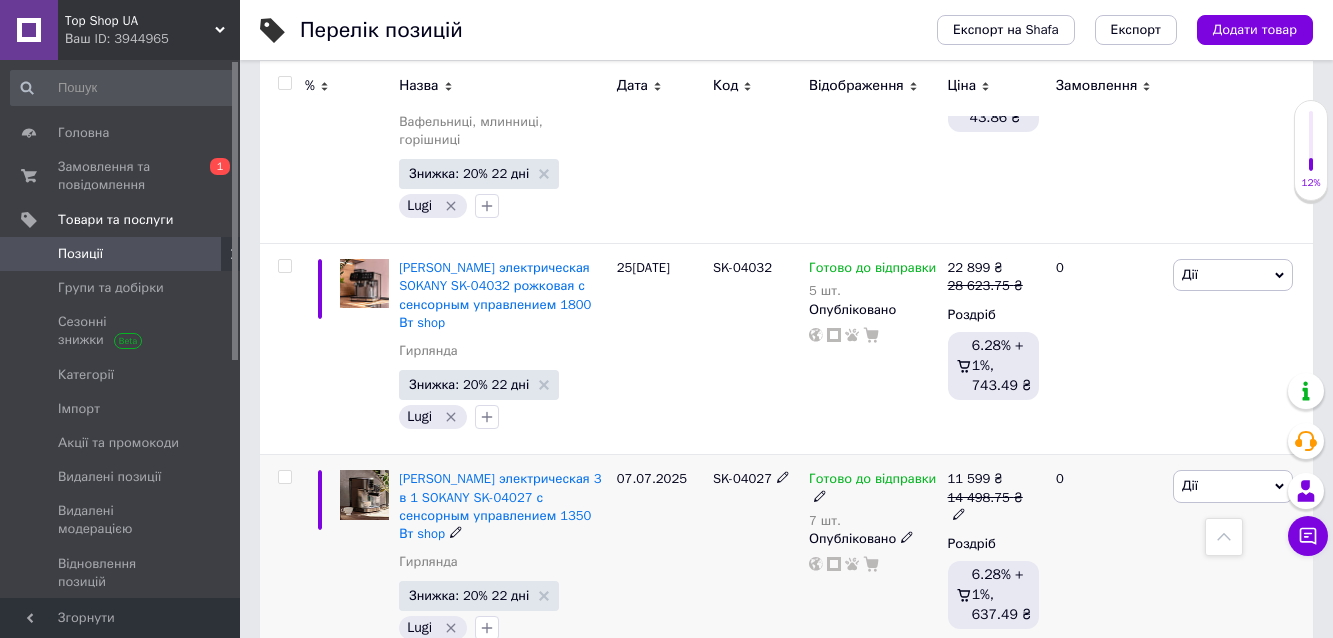 scroll, scrollTop: 10267, scrollLeft: 0, axis: vertical 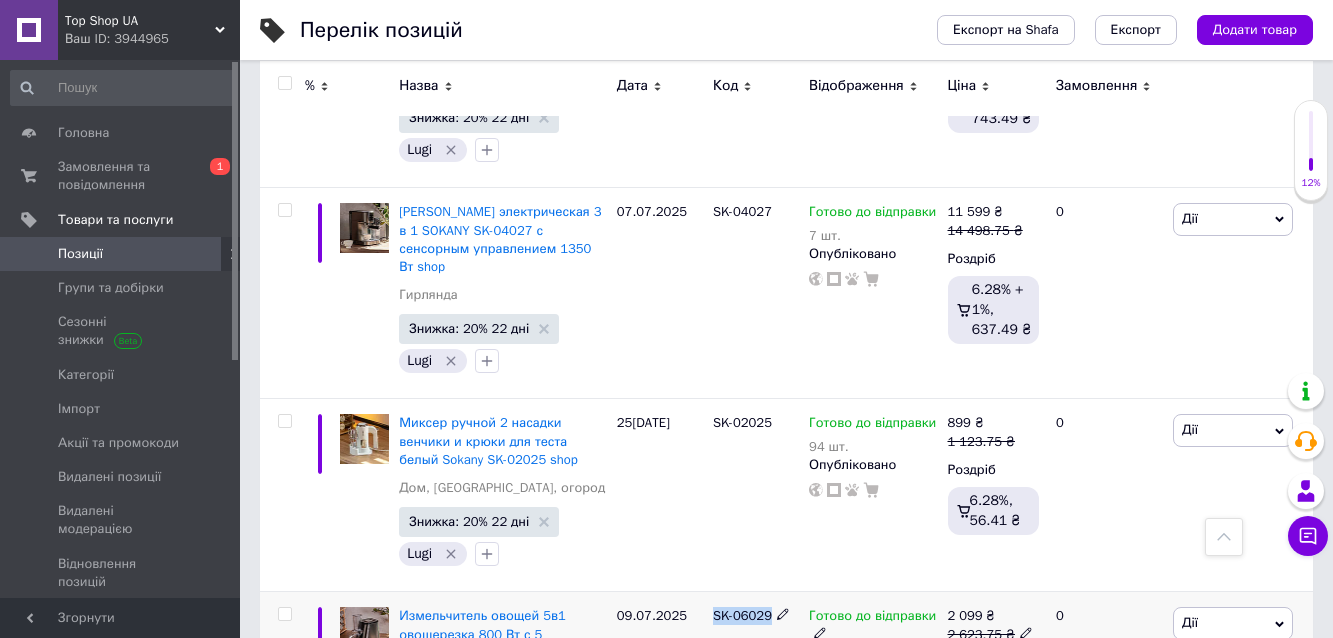 drag, startPoint x: 707, startPoint y: 303, endPoint x: 773, endPoint y: 310, distance: 66.37017 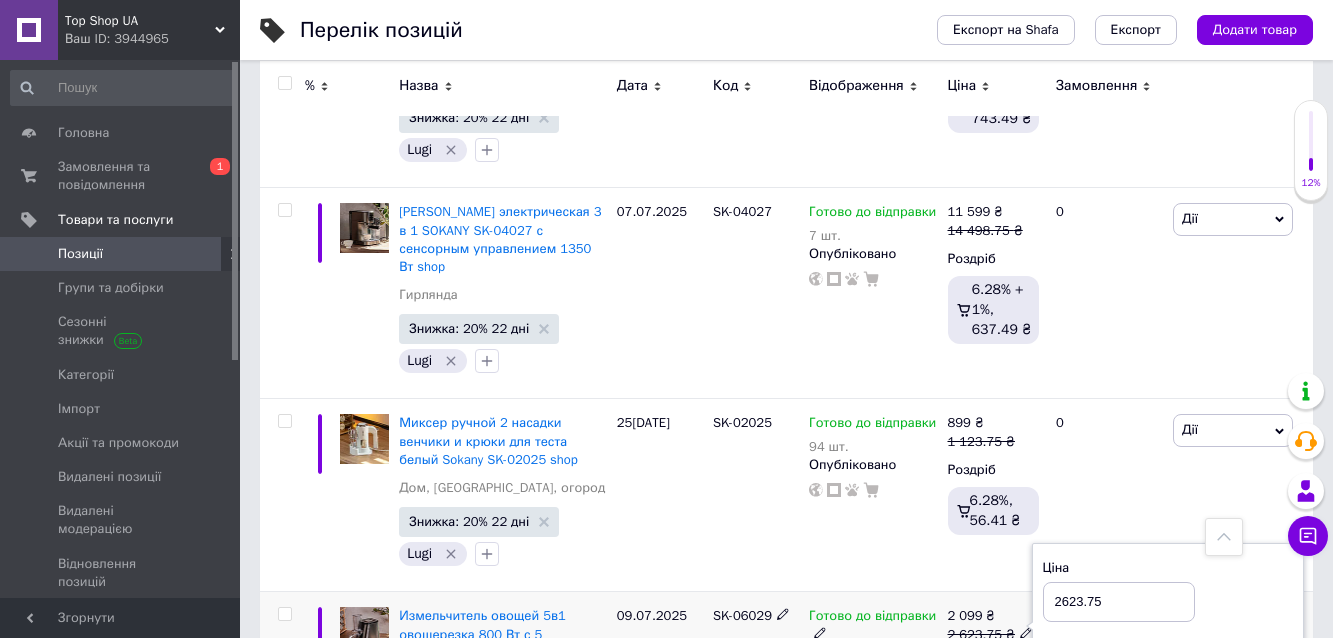 drag, startPoint x: 1083, startPoint y: 294, endPoint x: 1059, endPoint y: 295, distance: 24.020824 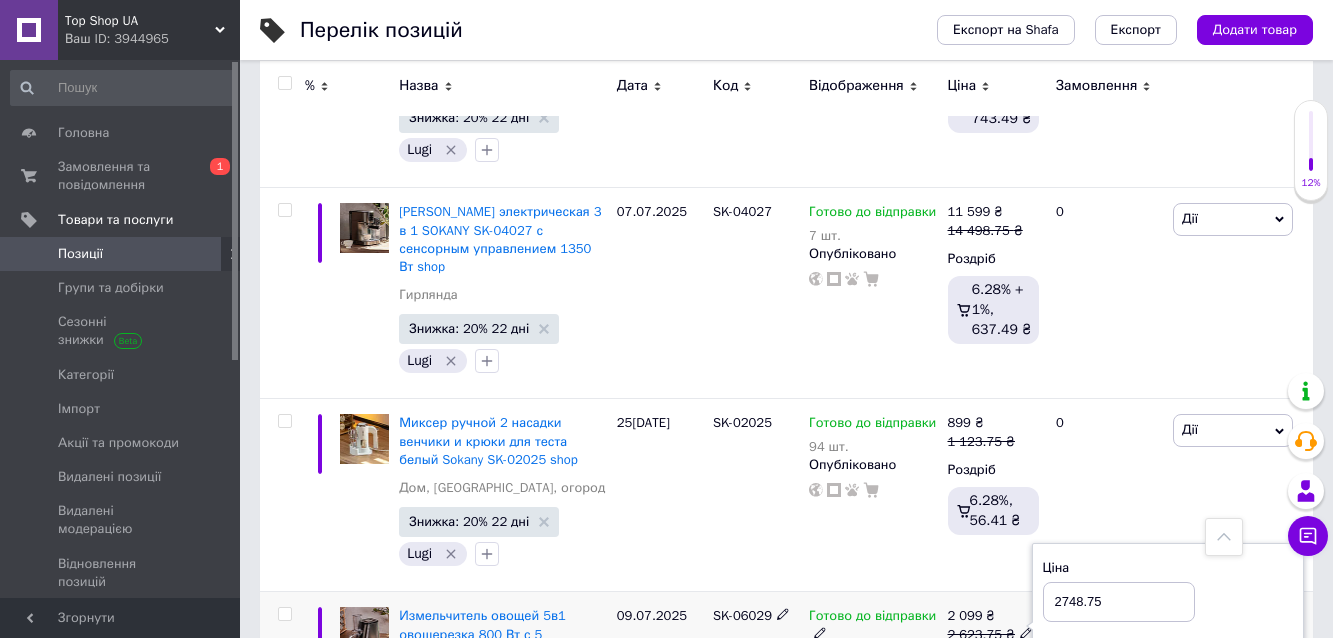type on "2748.75" 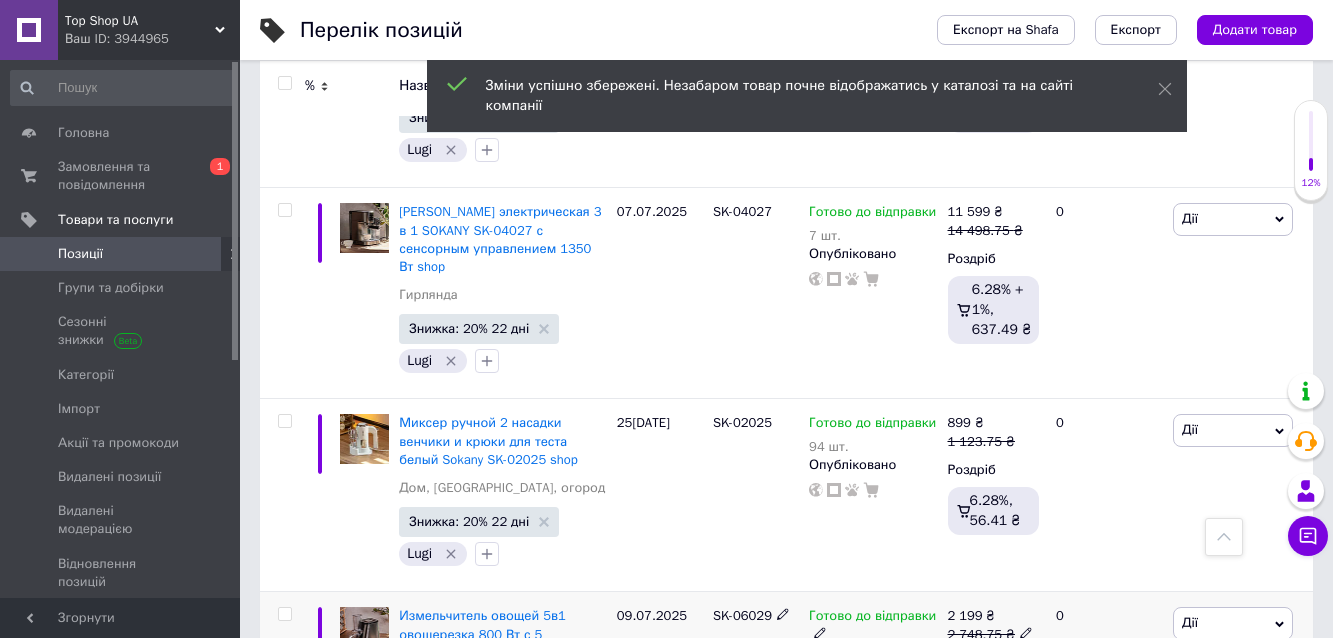 scroll, scrollTop: 10400, scrollLeft: 0, axis: vertical 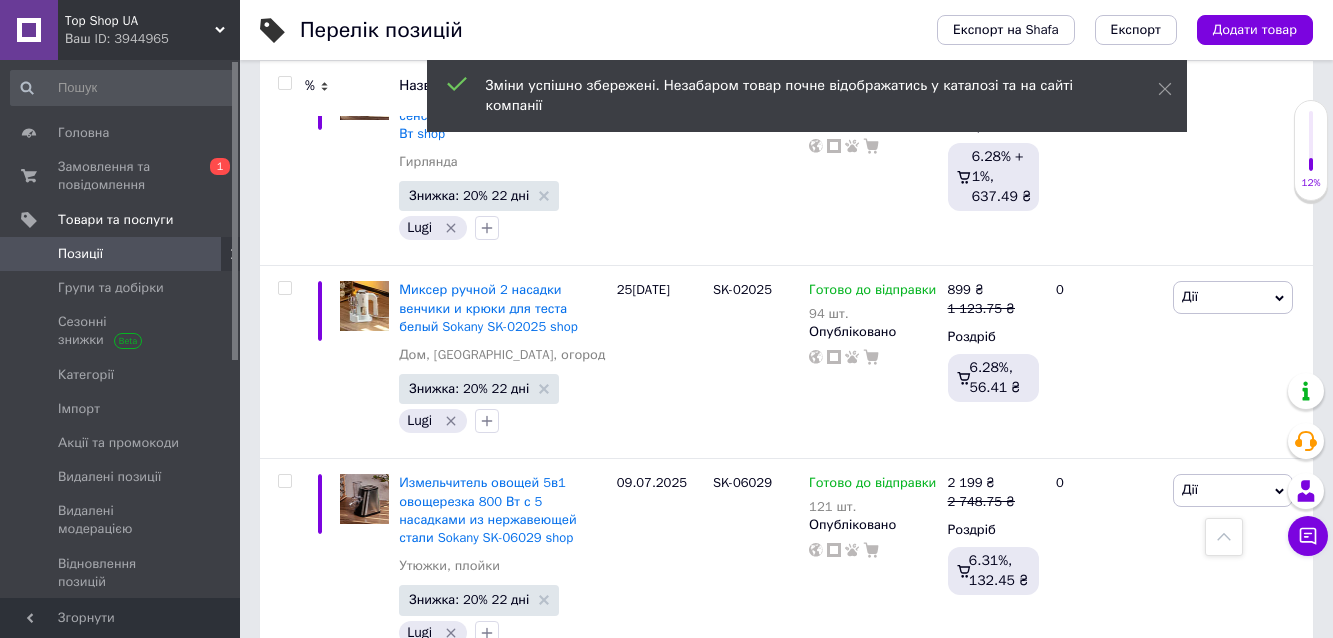 drag, startPoint x: 739, startPoint y: 383, endPoint x: 772, endPoint y: 385, distance: 33.06055 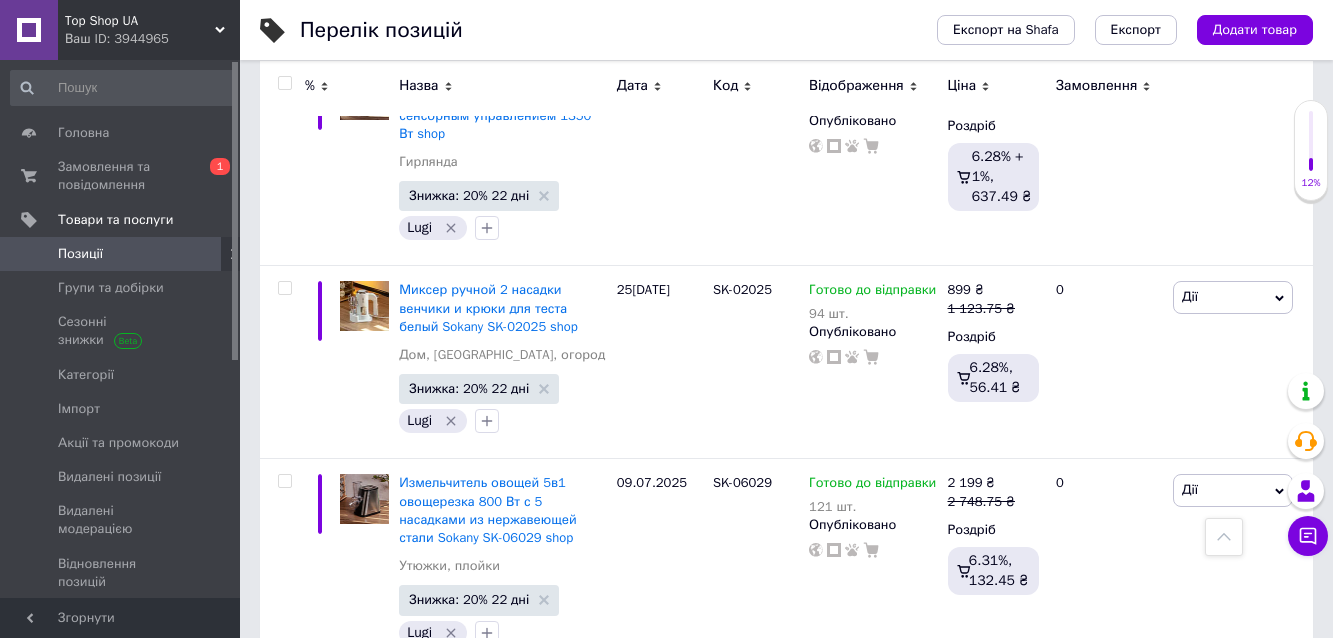 click 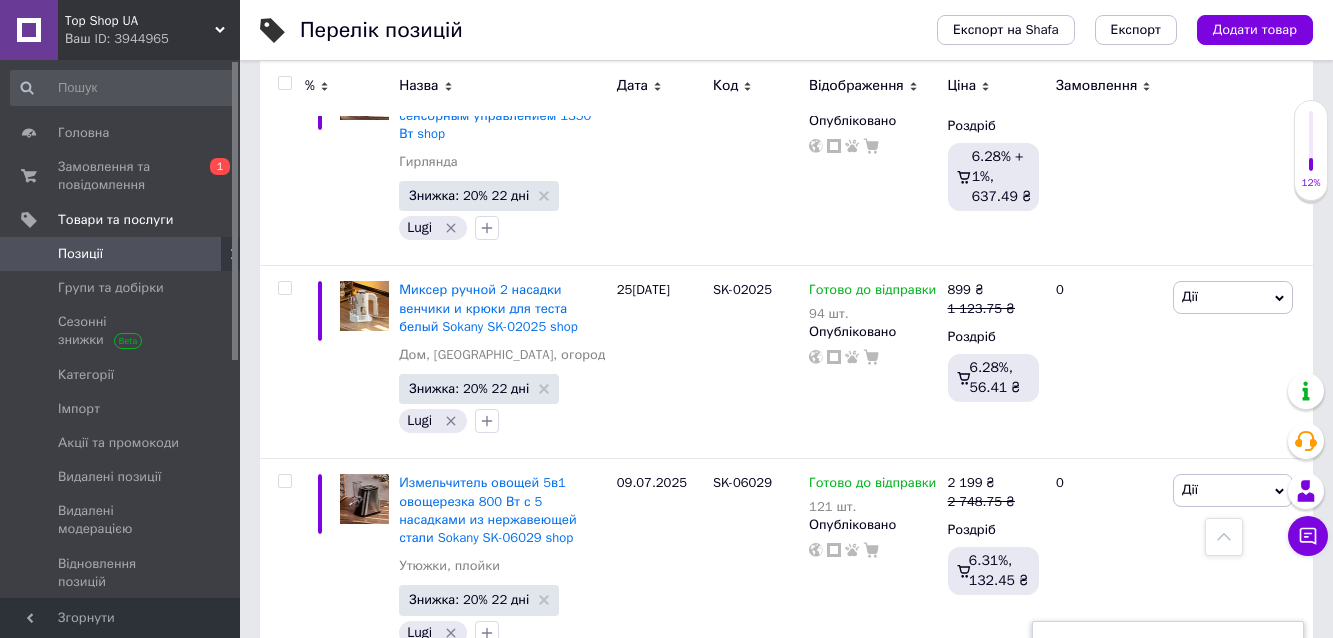 drag, startPoint x: 1082, startPoint y: 371, endPoint x: 1059, endPoint y: 372, distance: 23.021729 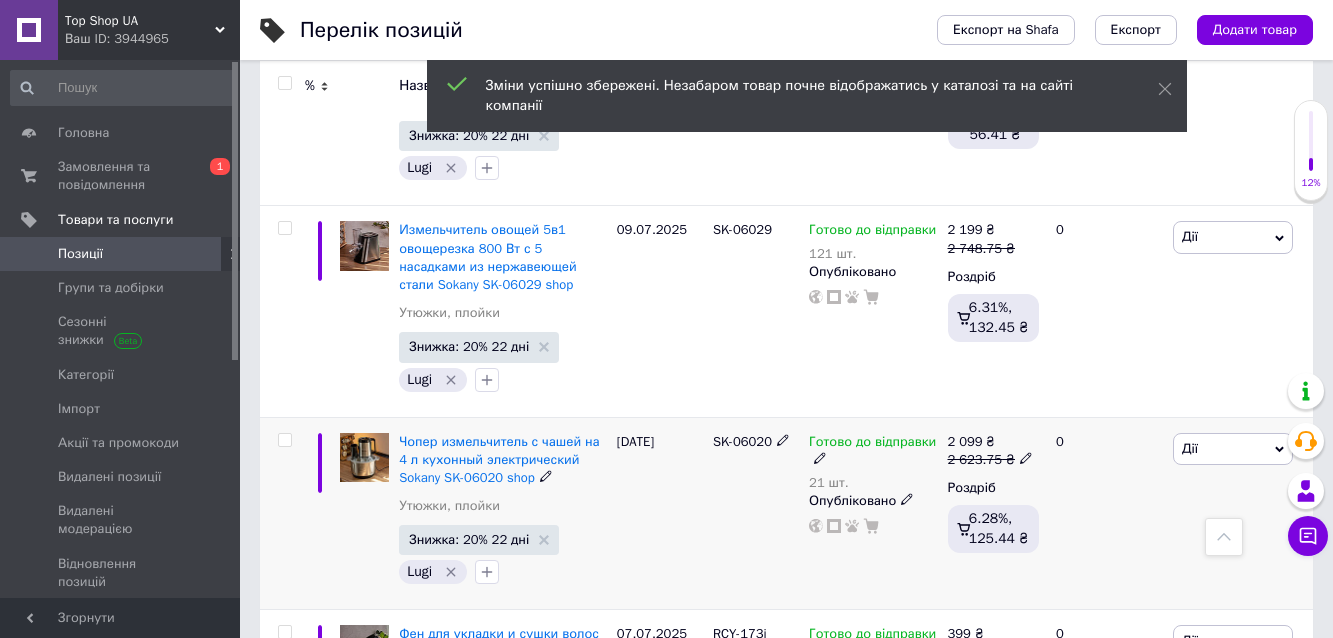 scroll, scrollTop: 10667, scrollLeft: 0, axis: vertical 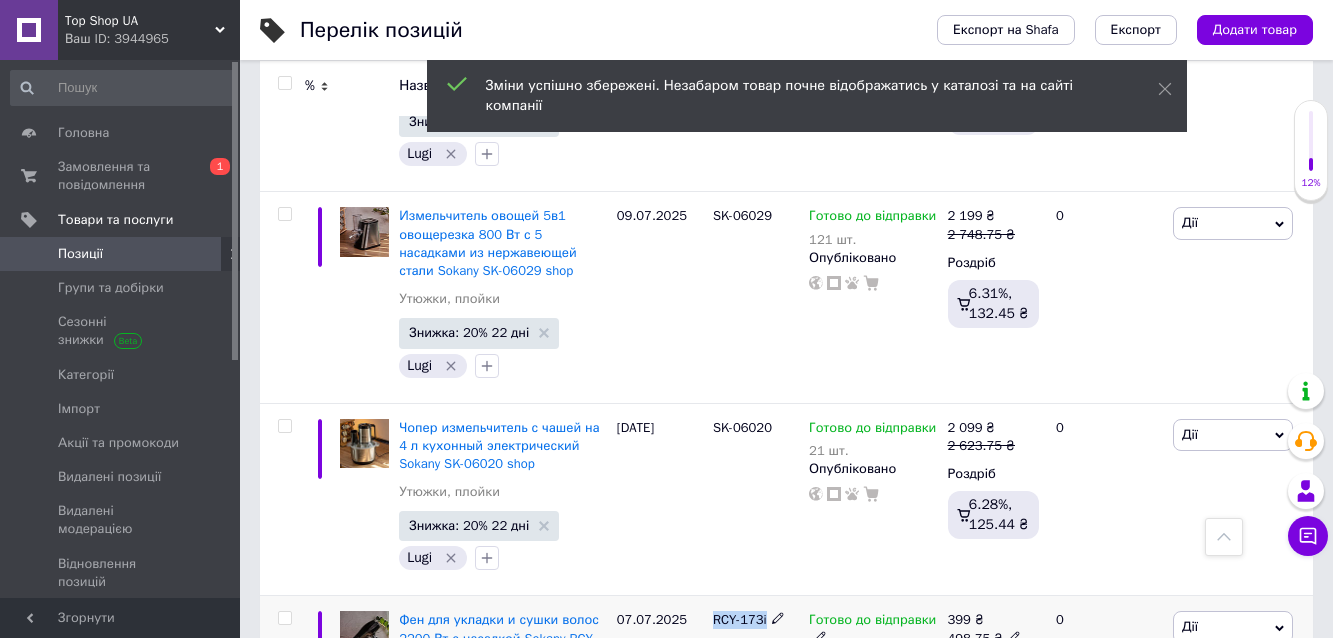 drag, startPoint x: 710, startPoint y: 307, endPoint x: 782, endPoint y: 315, distance: 72.443085 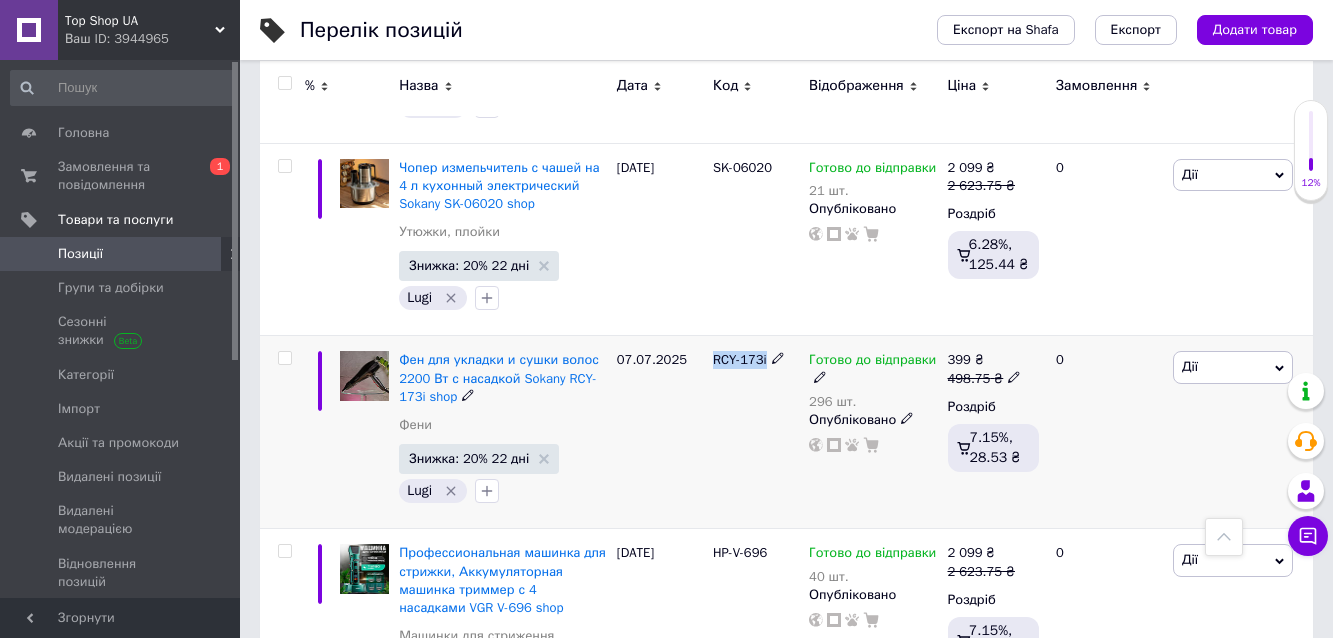 scroll, scrollTop: 10933, scrollLeft: 0, axis: vertical 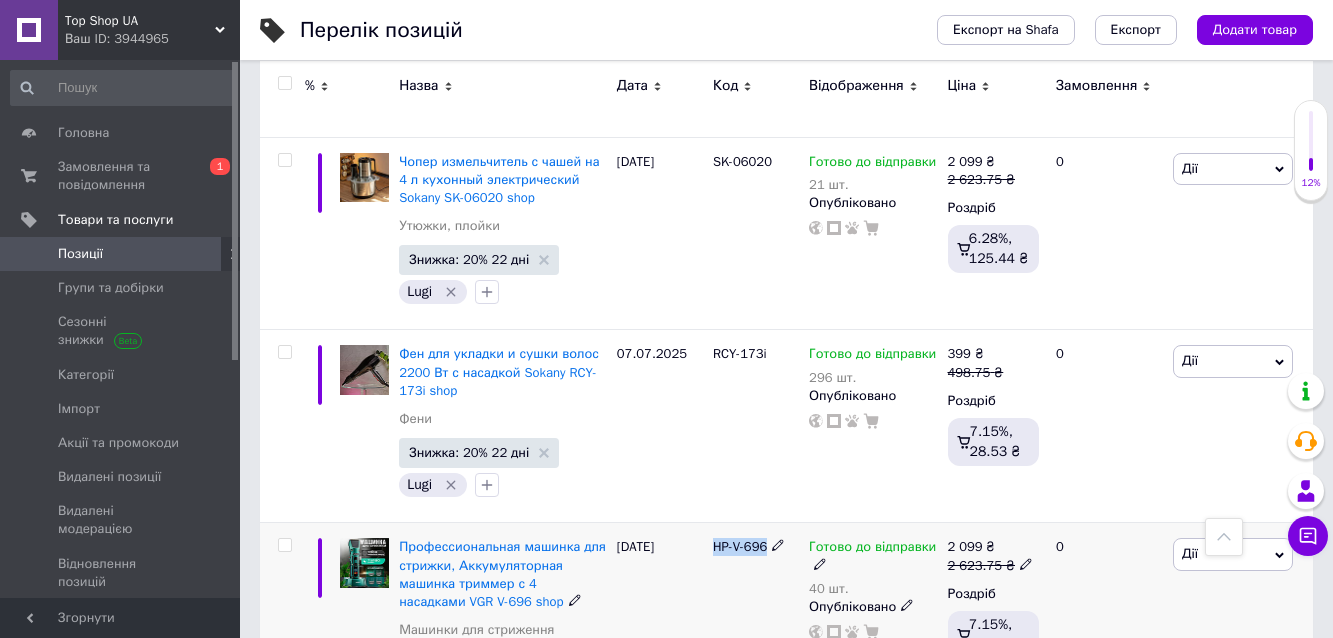 drag, startPoint x: 711, startPoint y: 236, endPoint x: 798, endPoint y: 245, distance: 87.46428 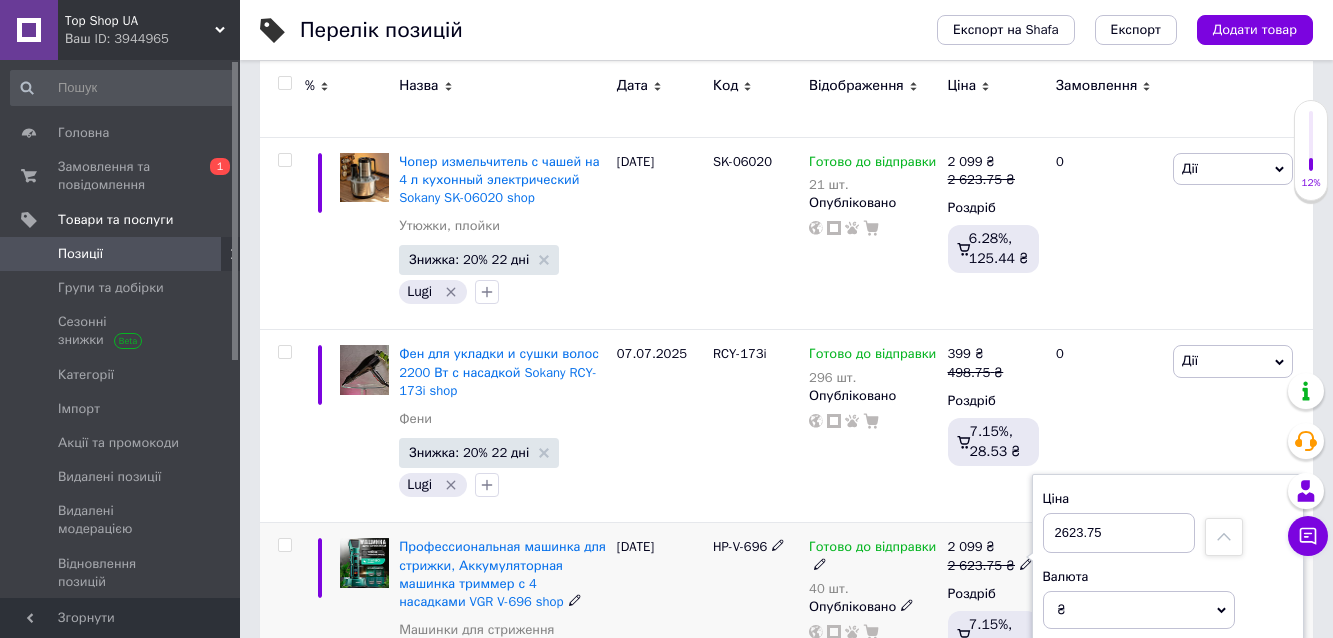 drag, startPoint x: 1081, startPoint y: 224, endPoint x: 1061, endPoint y: 224, distance: 20 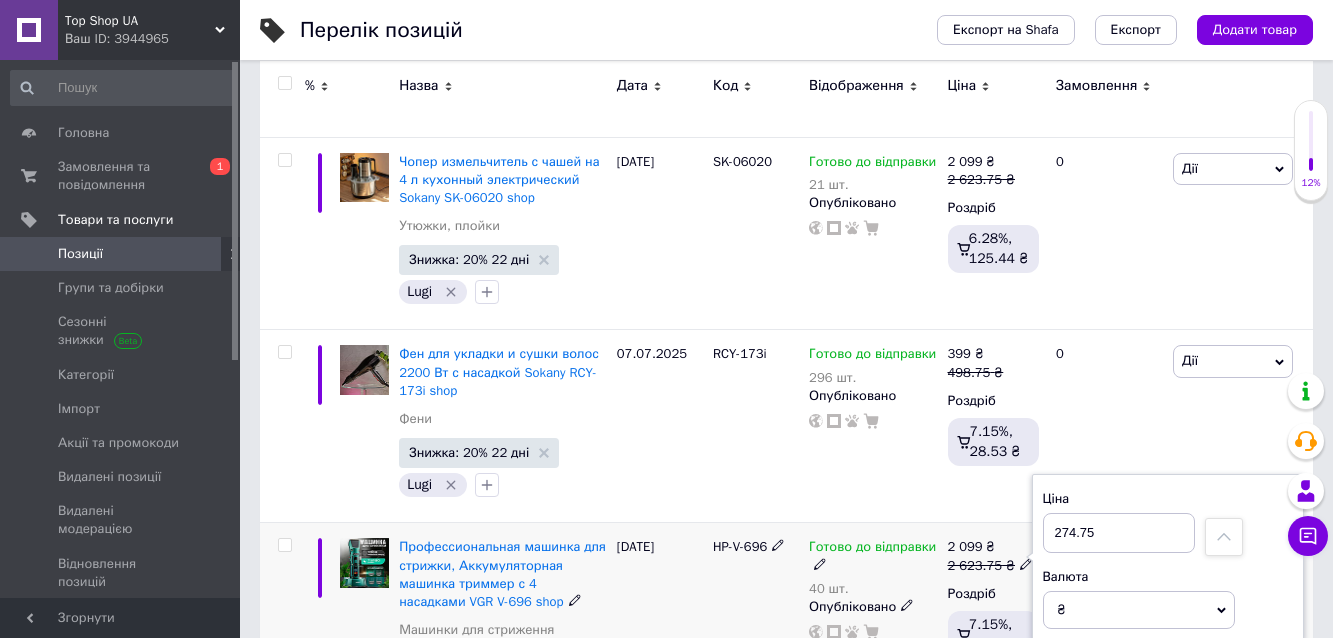 type on "2748.75" 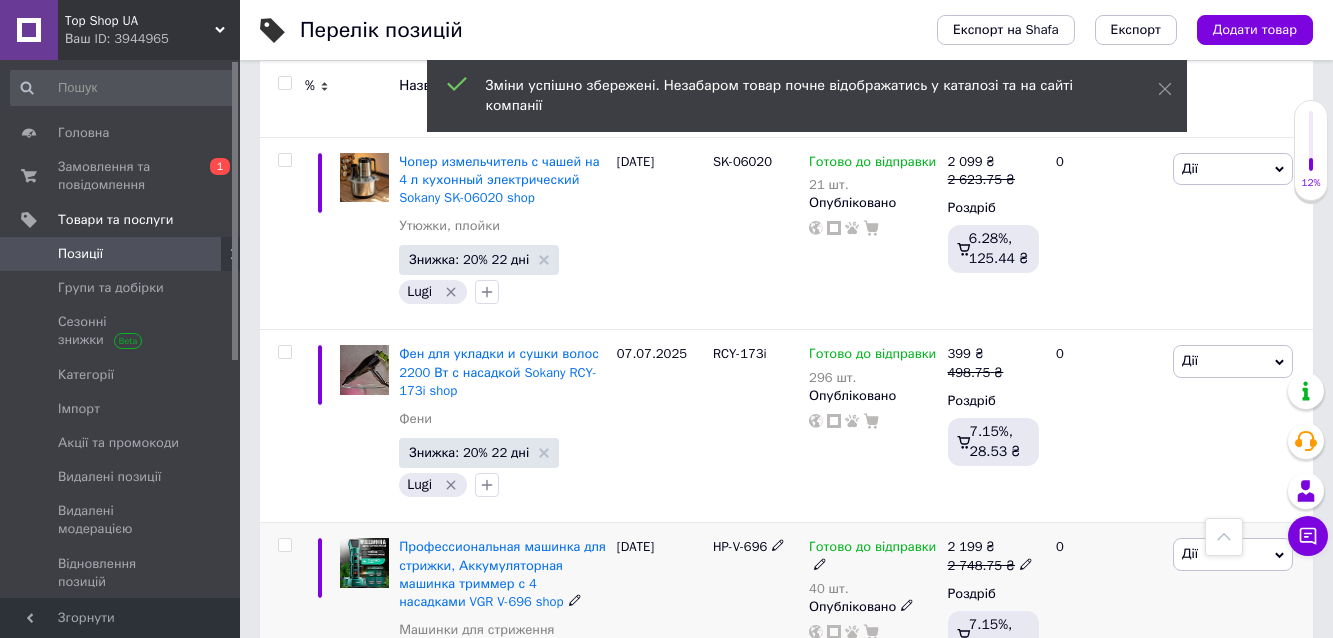 scroll, scrollTop: 11067, scrollLeft: 0, axis: vertical 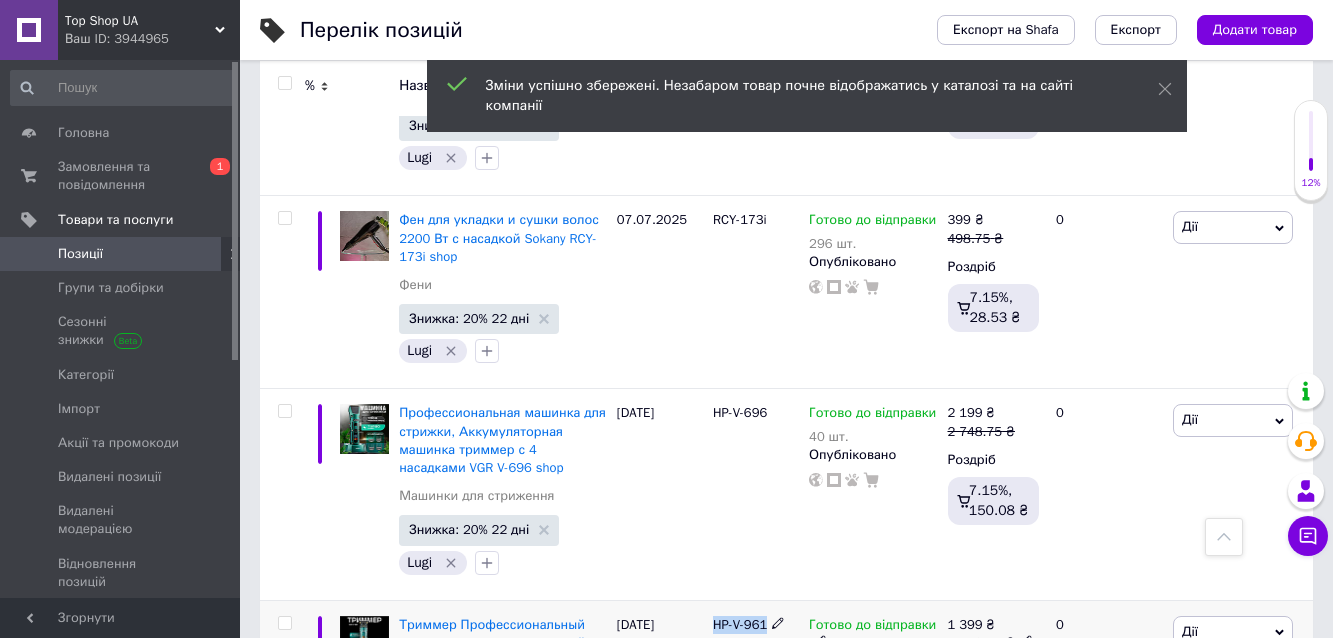 drag, startPoint x: 711, startPoint y: 310, endPoint x: 759, endPoint y: 318, distance: 48.6621 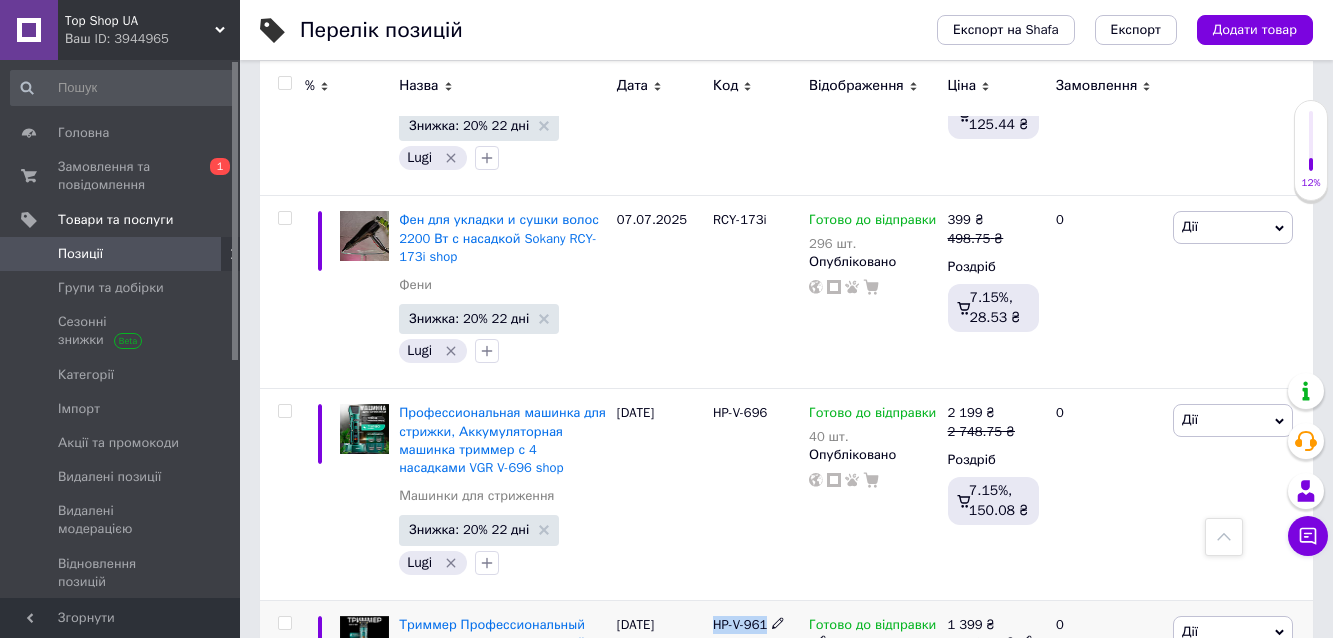 click 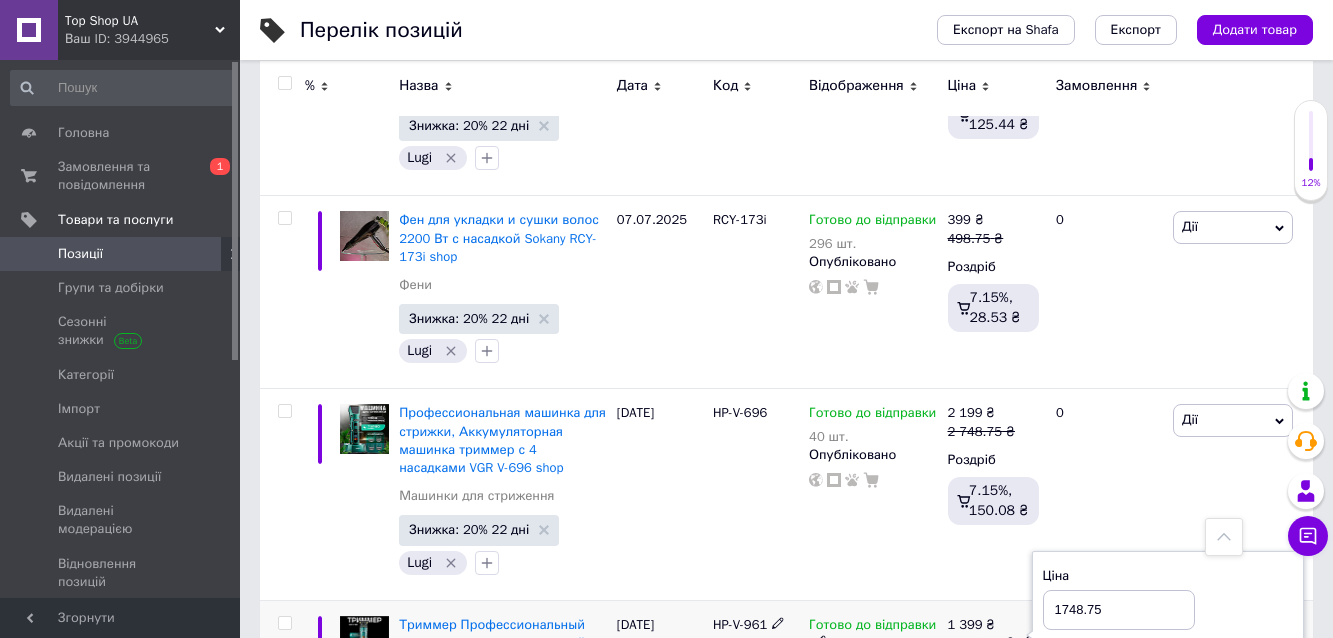 drag, startPoint x: 1082, startPoint y: 299, endPoint x: 1028, endPoint y: 298, distance: 54.00926 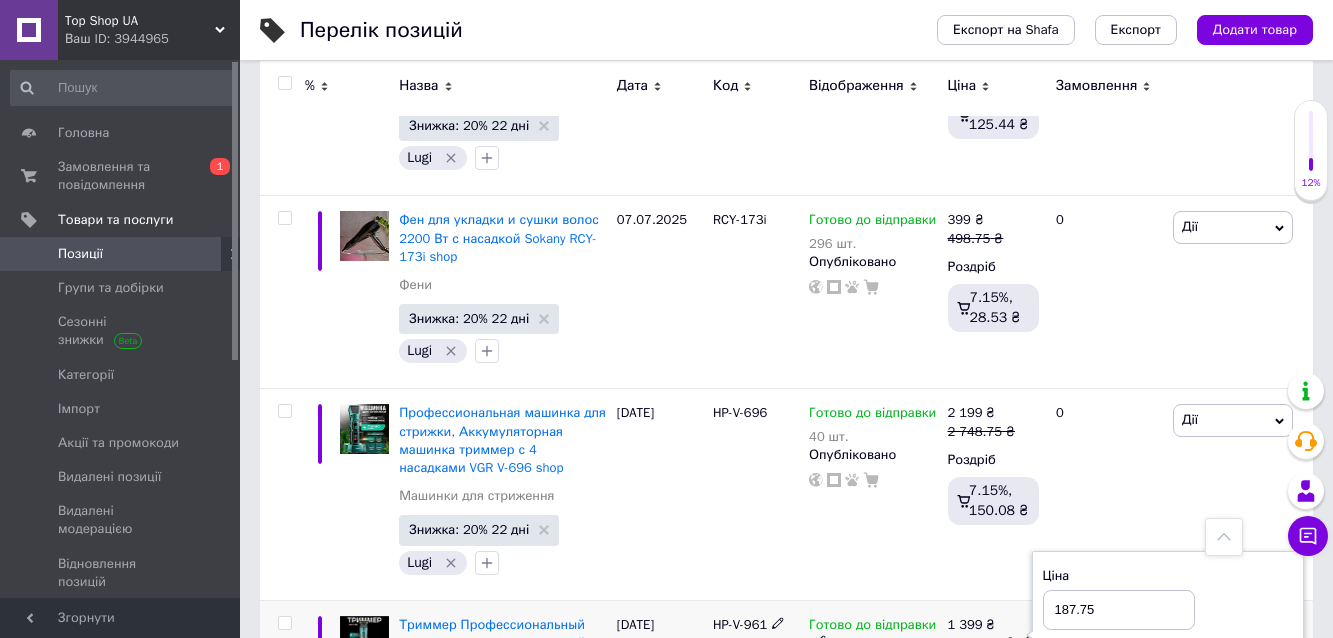 type on "1873.75" 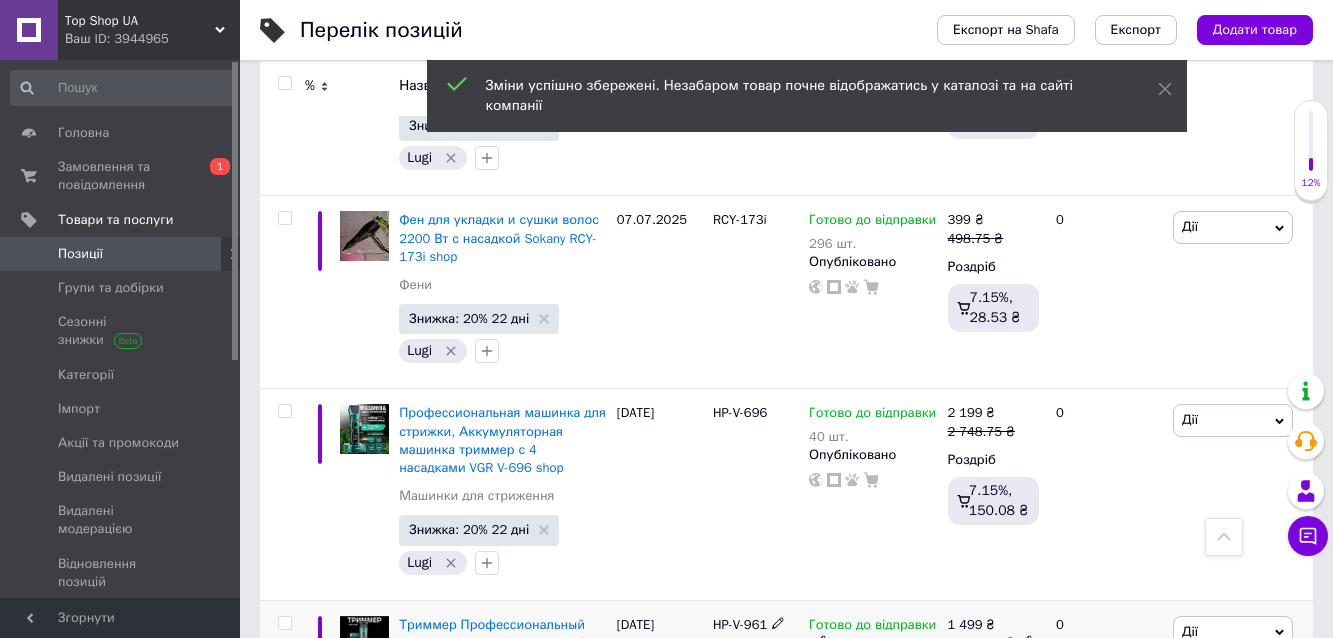 scroll, scrollTop: 11200, scrollLeft: 0, axis: vertical 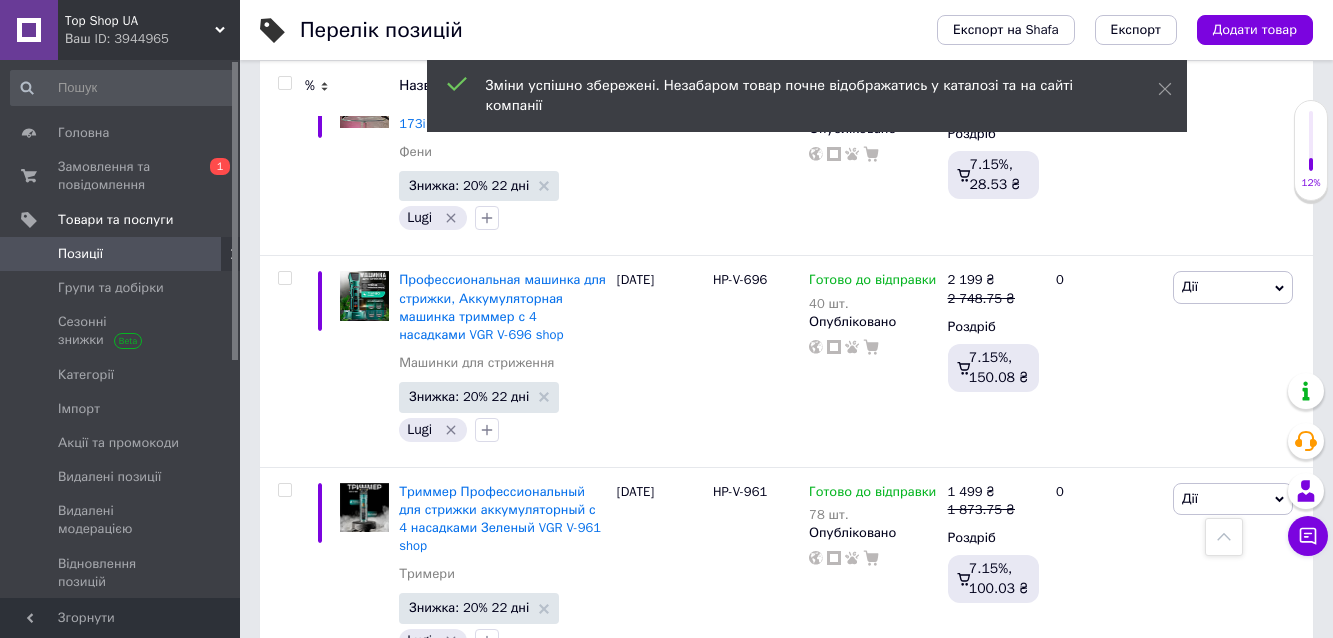 drag, startPoint x: 711, startPoint y: 392, endPoint x: 765, endPoint y: 396, distance: 54.147945 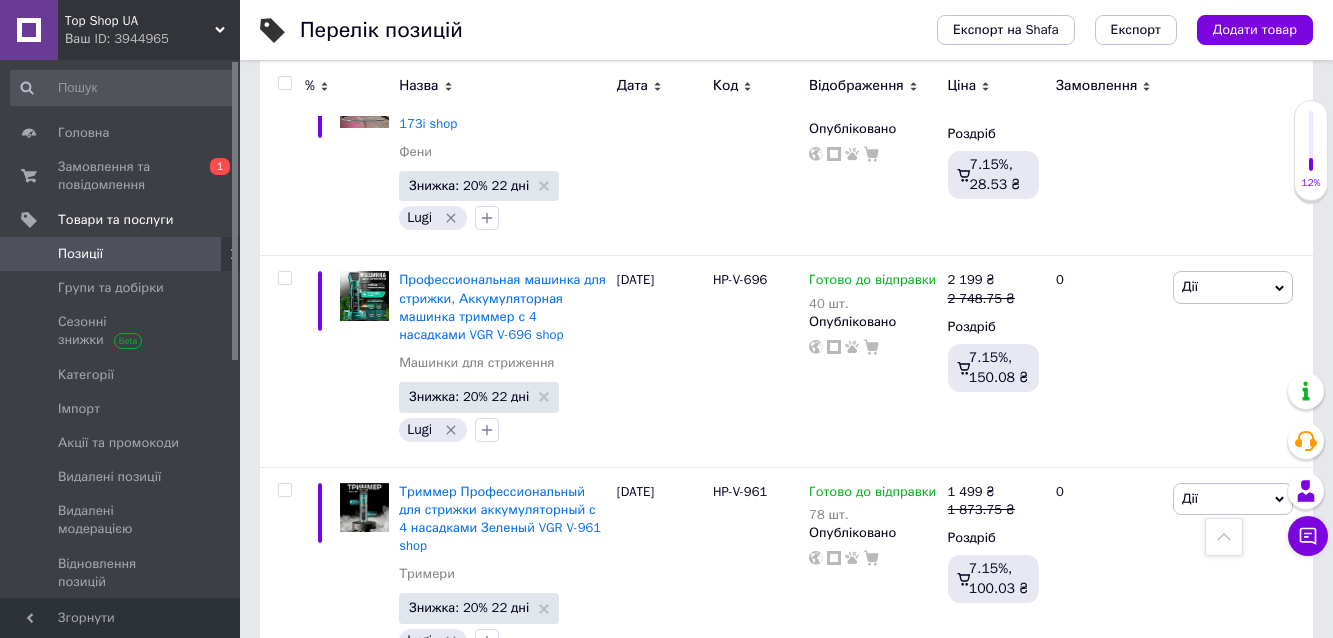 click 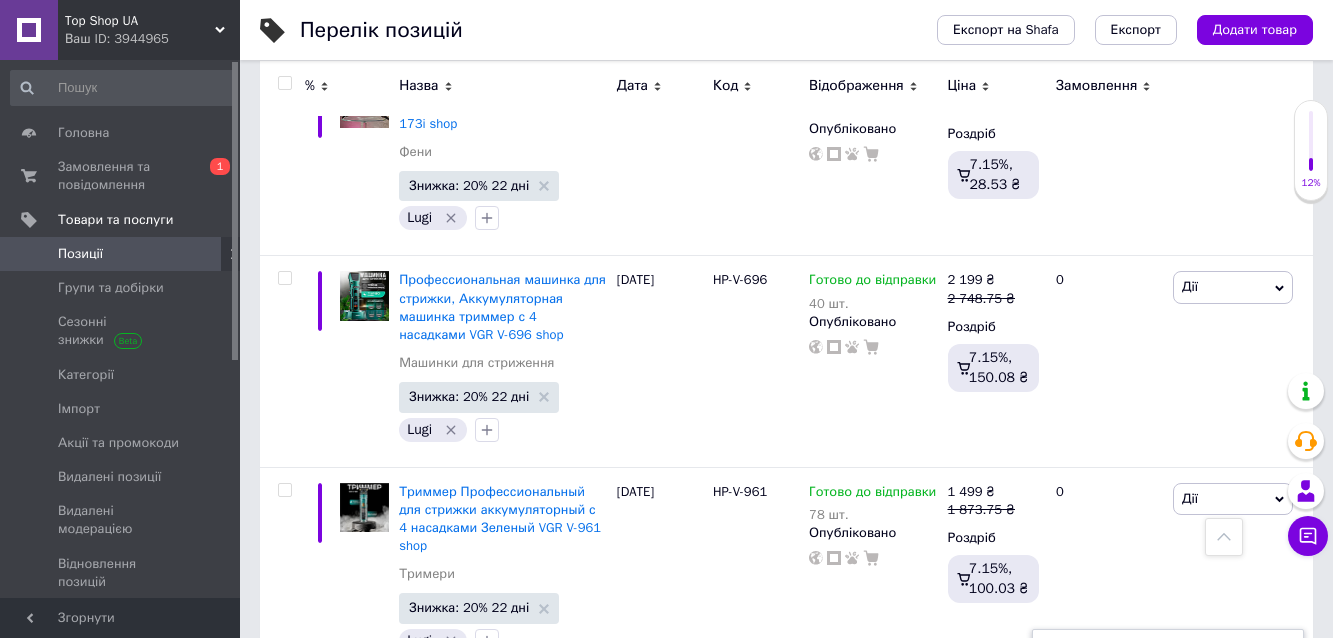 drag, startPoint x: 1083, startPoint y: 379, endPoint x: 1063, endPoint y: 378, distance: 20.024984 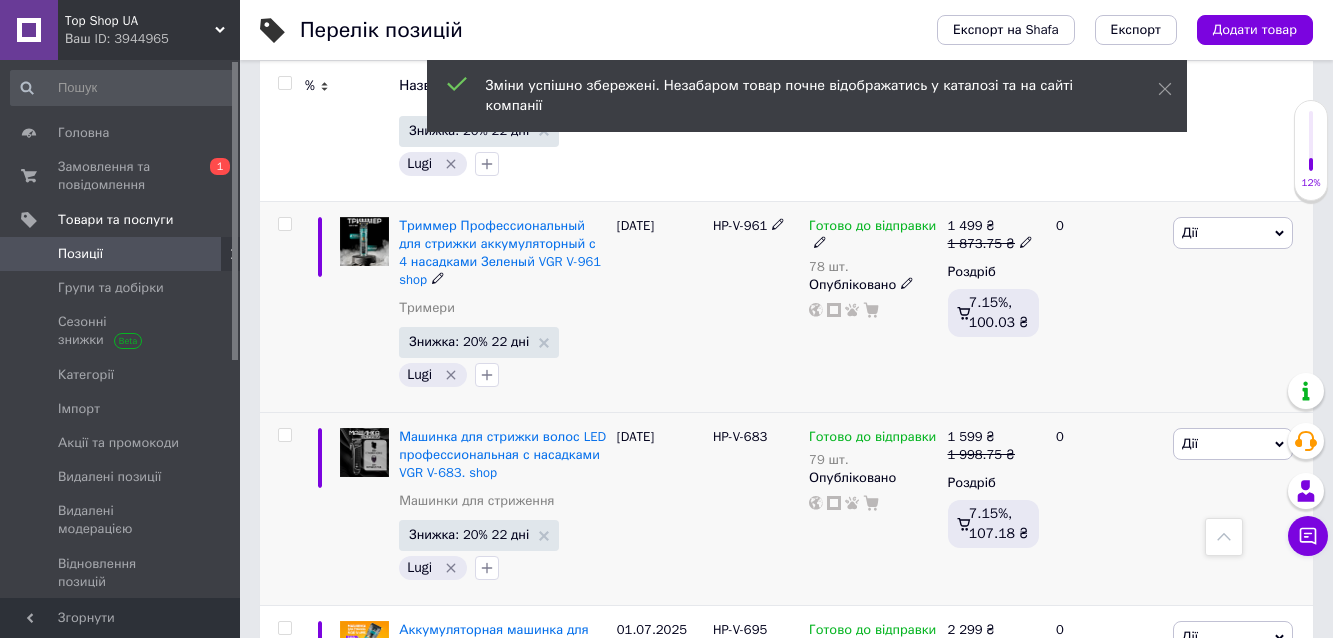 scroll, scrollTop: 11467, scrollLeft: 0, axis: vertical 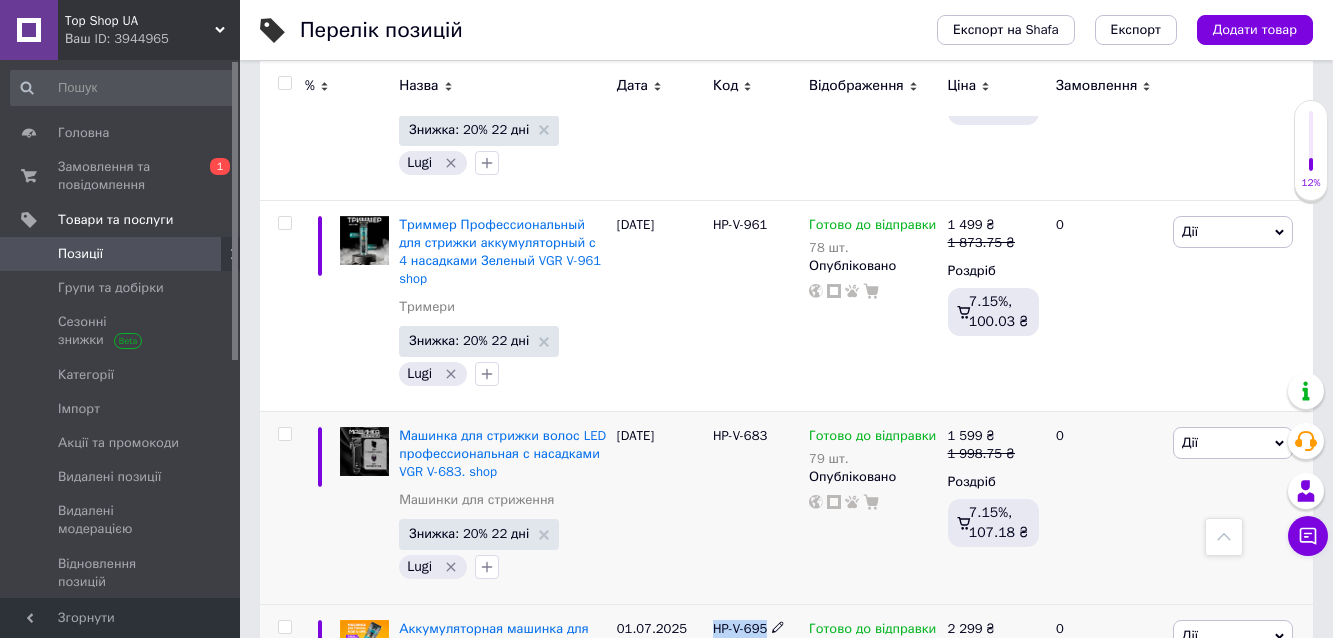 drag, startPoint x: 706, startPoint y: 312, endPoint x: 763, endPoint y: 321, distance: 57.706154 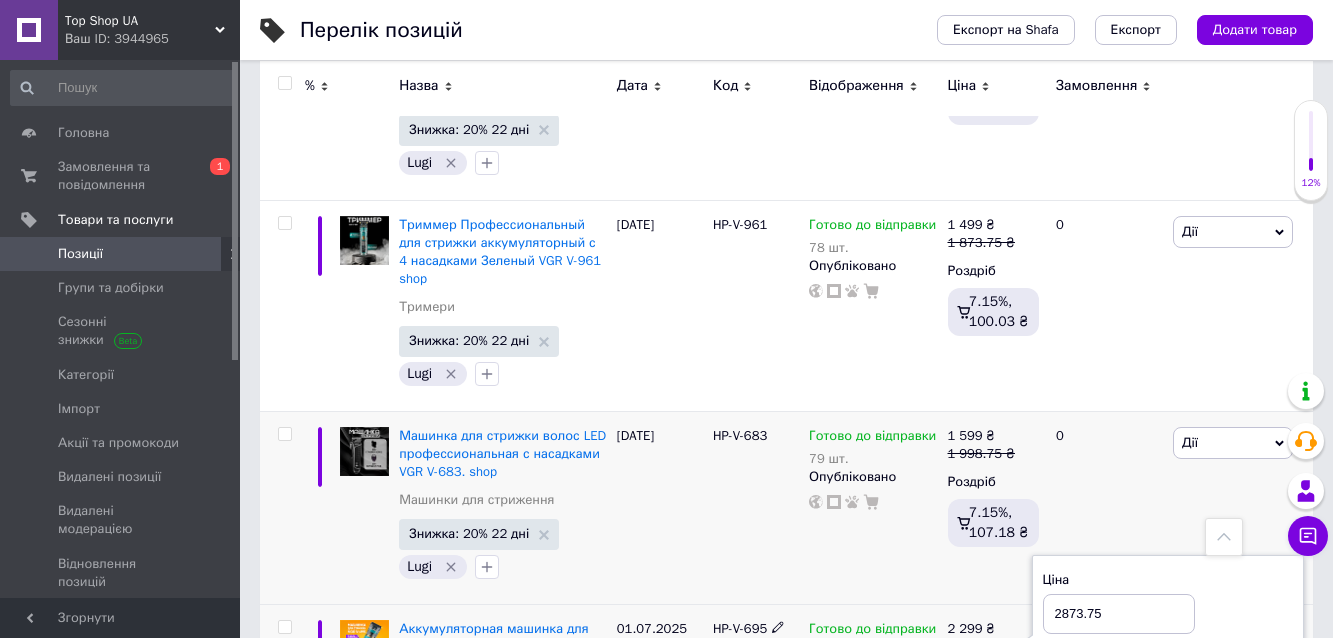 drag, startPoint x: 1081, startPoint y: 302, endPoint x: 1039, endPoint y: 306, distance: 42.190044 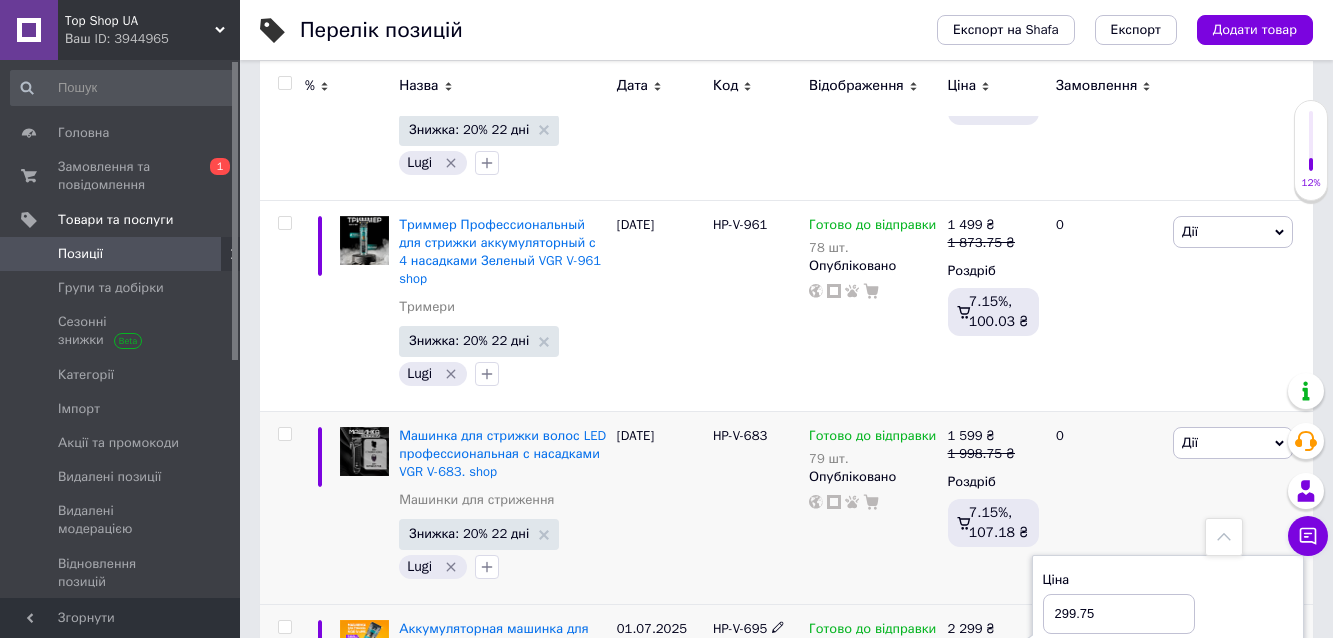 type on "2998.75" 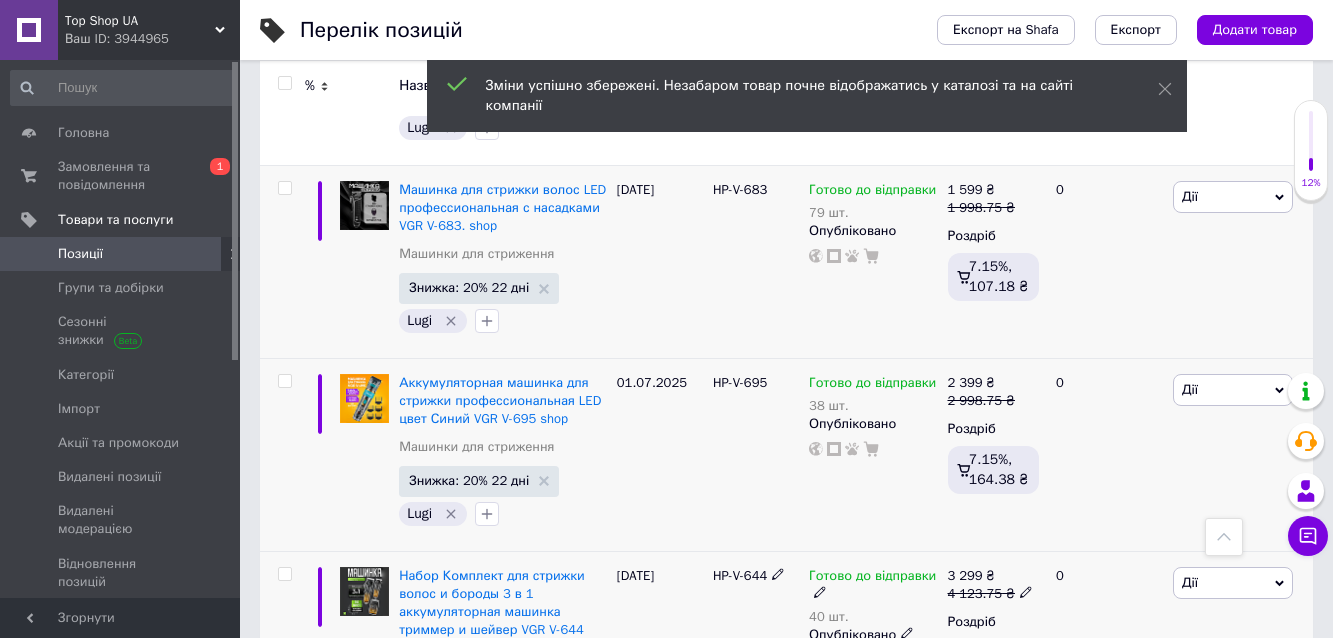 scroll, scrollTop: 11733, scrollLeft: 0, axis: vertical 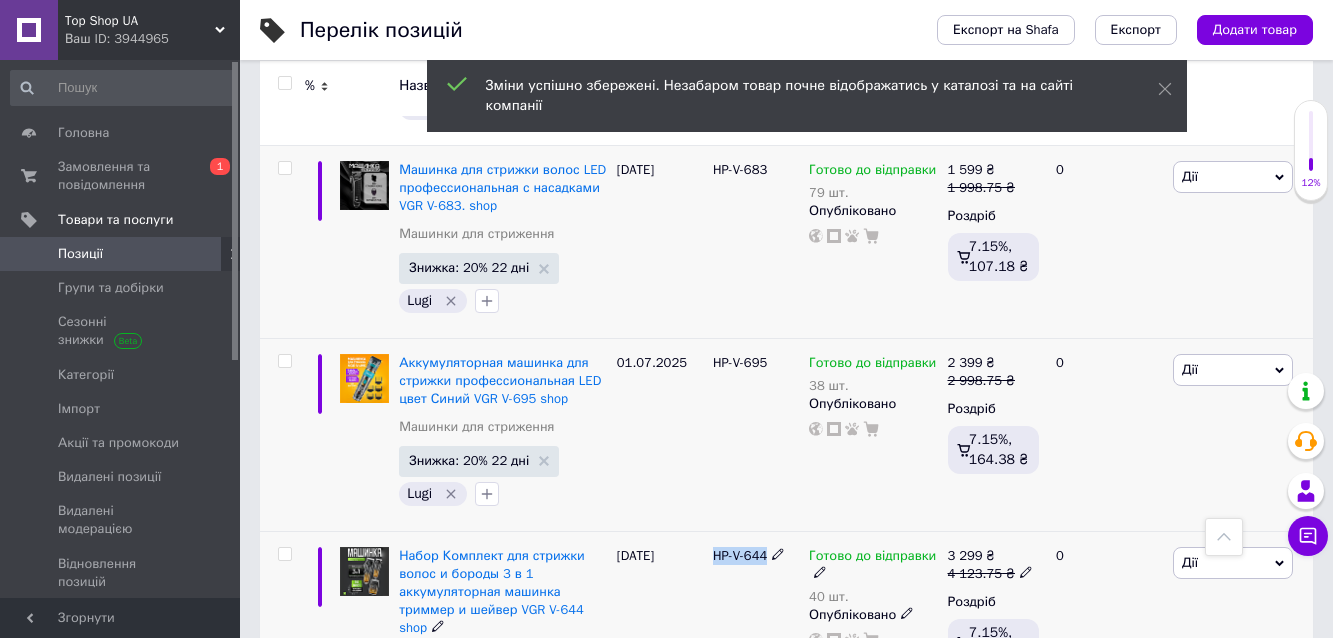 drag, startPoint x: 707, startPoint y: 240, endPoint x: 781, endPoint y: 255, distance: 75.50497 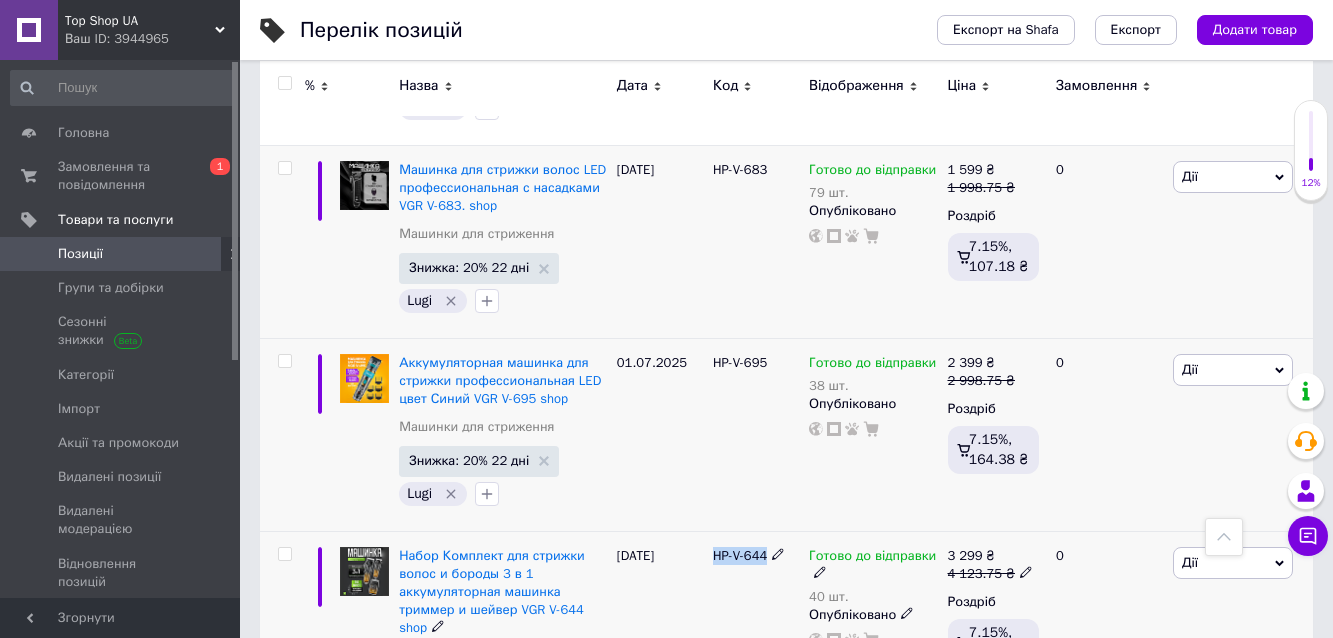 click 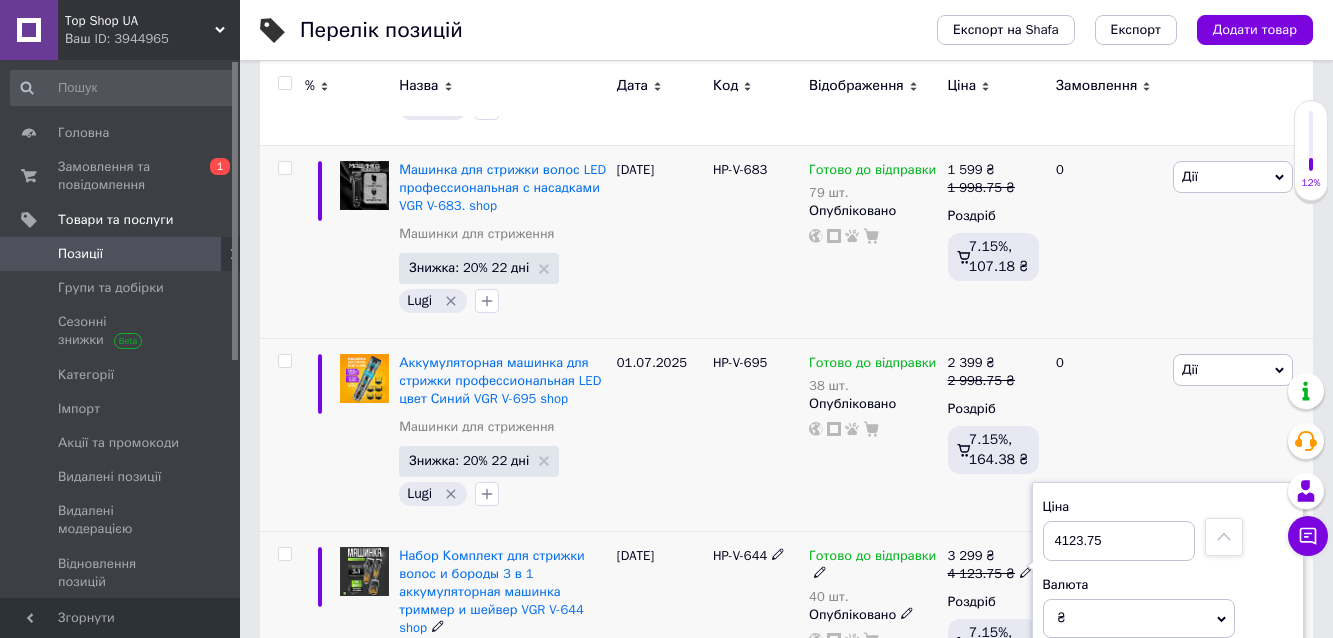 drag, startPoint x: 1084, startPoint y: 234, endPoint x: 1011, endPoint y: 232, distance: 73.02739 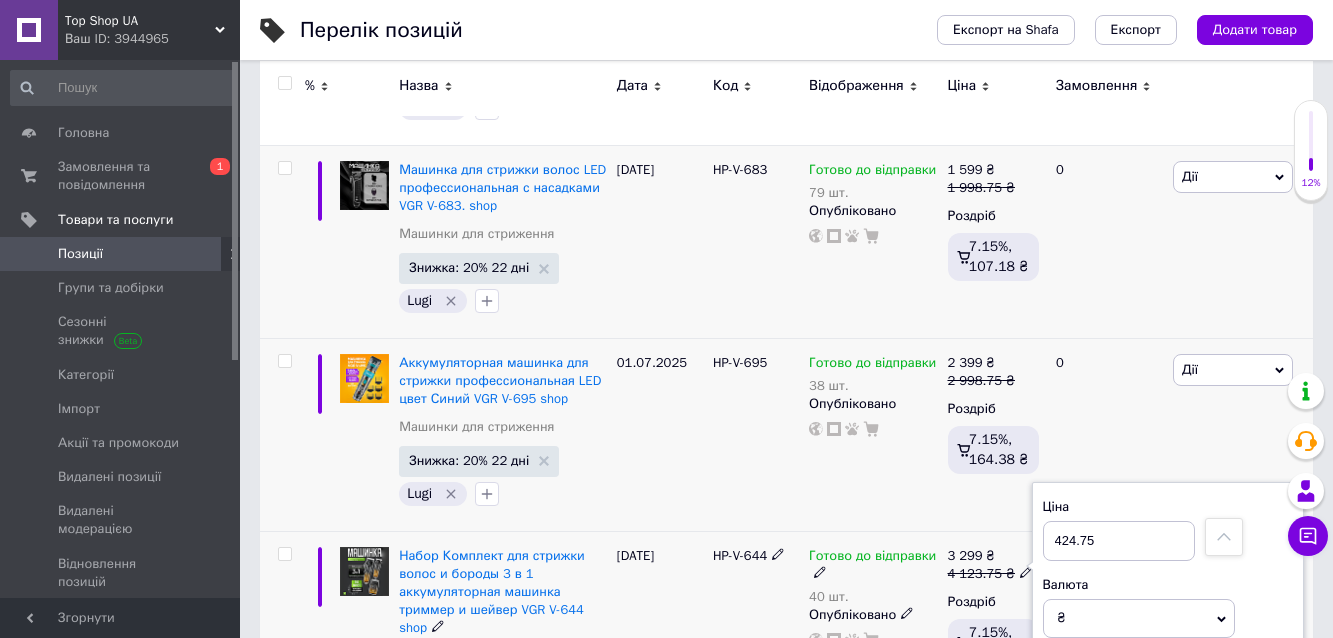 type on "4248.75" 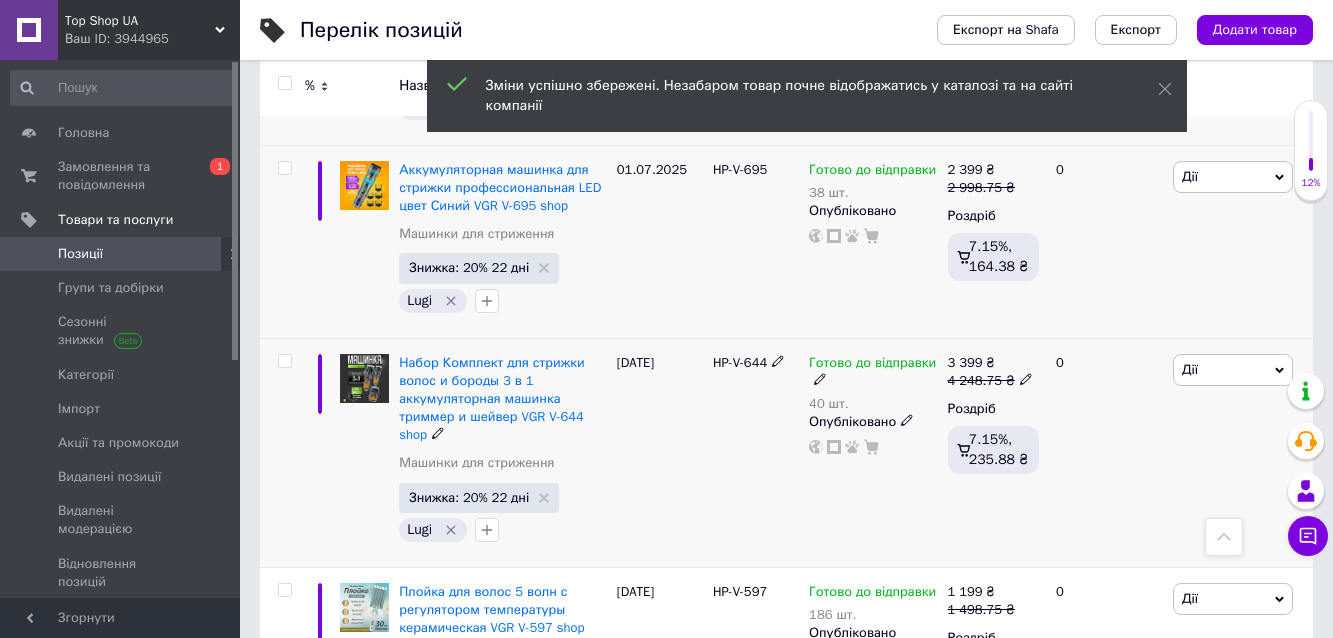 scroll, scrollTop: 12000, scrollLeft: 0, axis: vertical 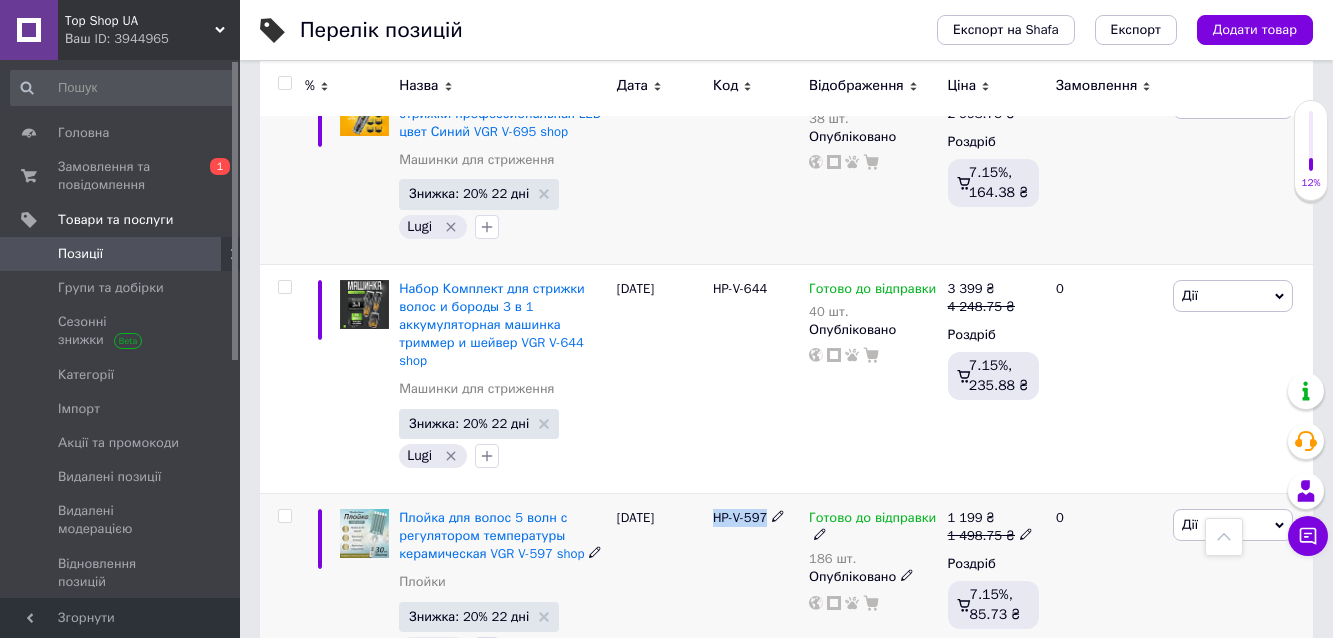 drag, startPoint x: 716, startPoint y: 201, endPoint x: 778, endPoint y: 214, distance: 63.348244 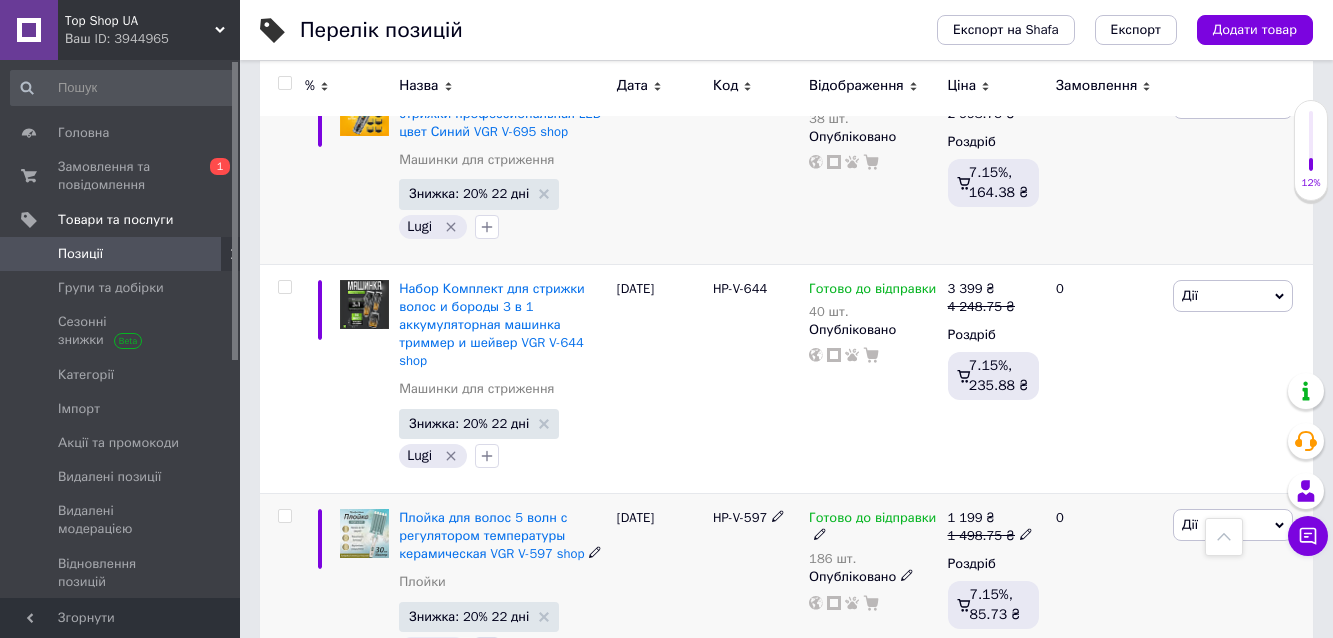 click 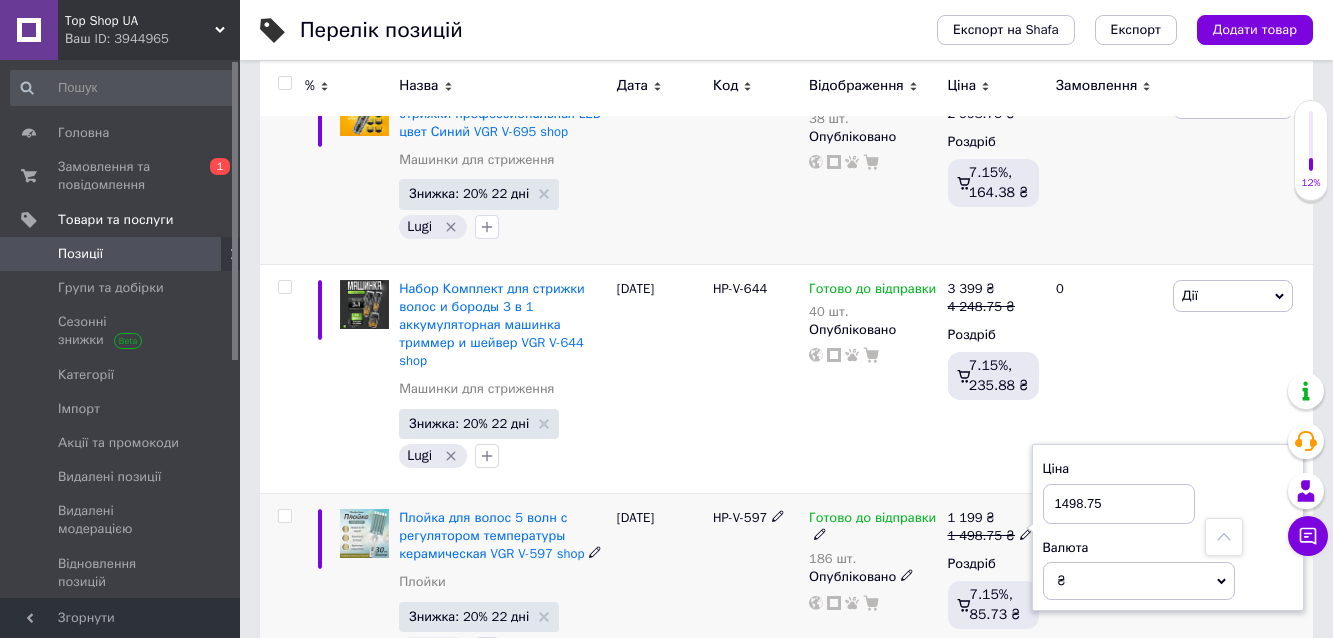 drag, startPoint x: 1082, startPoint y: 194, endPoint x: 1021, endPoint y: 196, distance: 61.03278 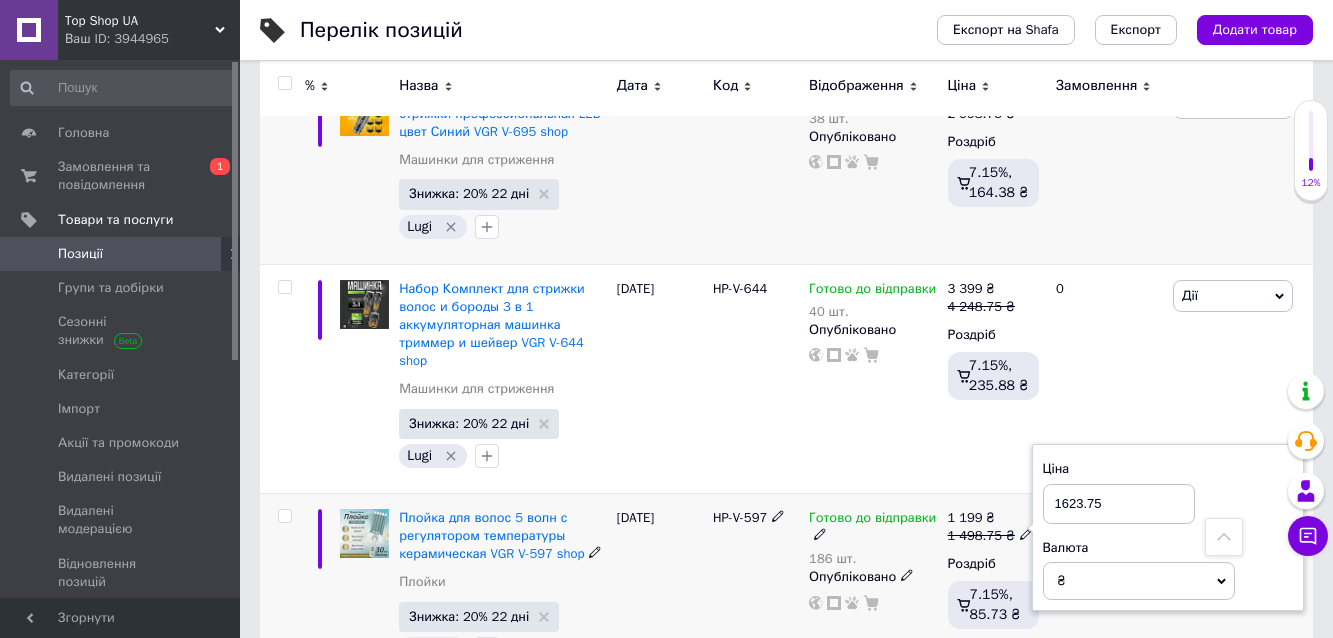 type on "1623.75" 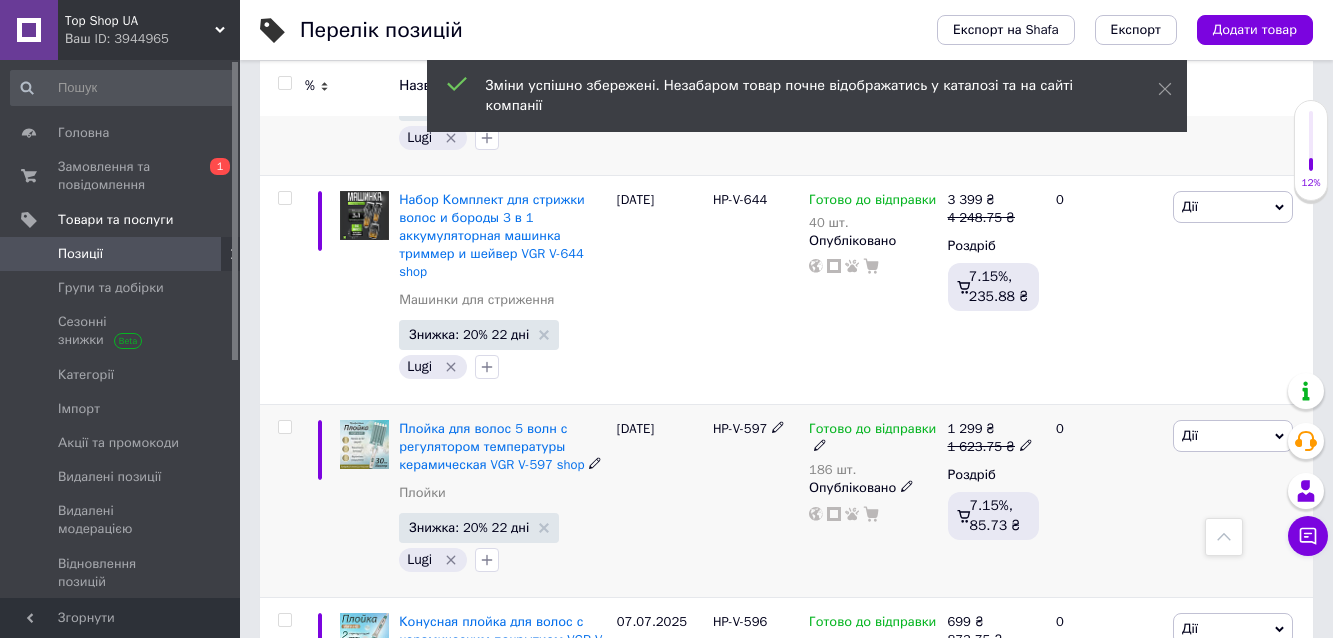 scroll, scrollTop: 12133, scrollLeft: 0, axis: vertical 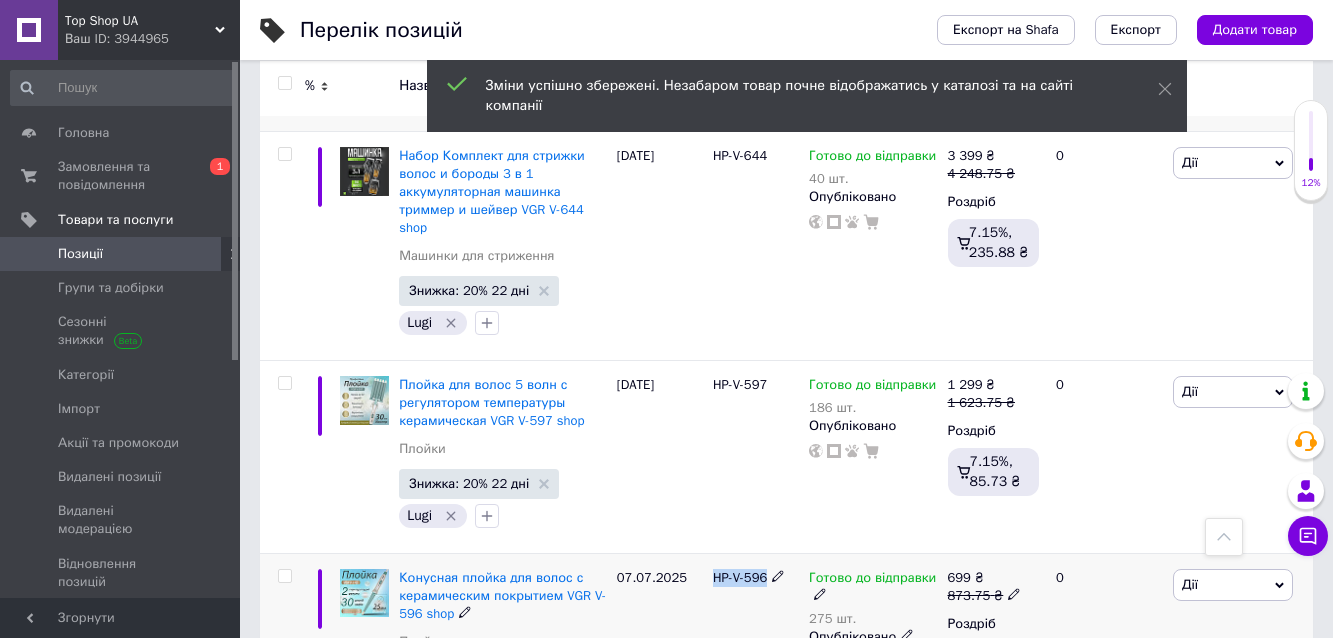 drag, startPoint x: 710, startPoint y: 261, endPoint x: 765, endPoint y: 268, distance: 55.443665 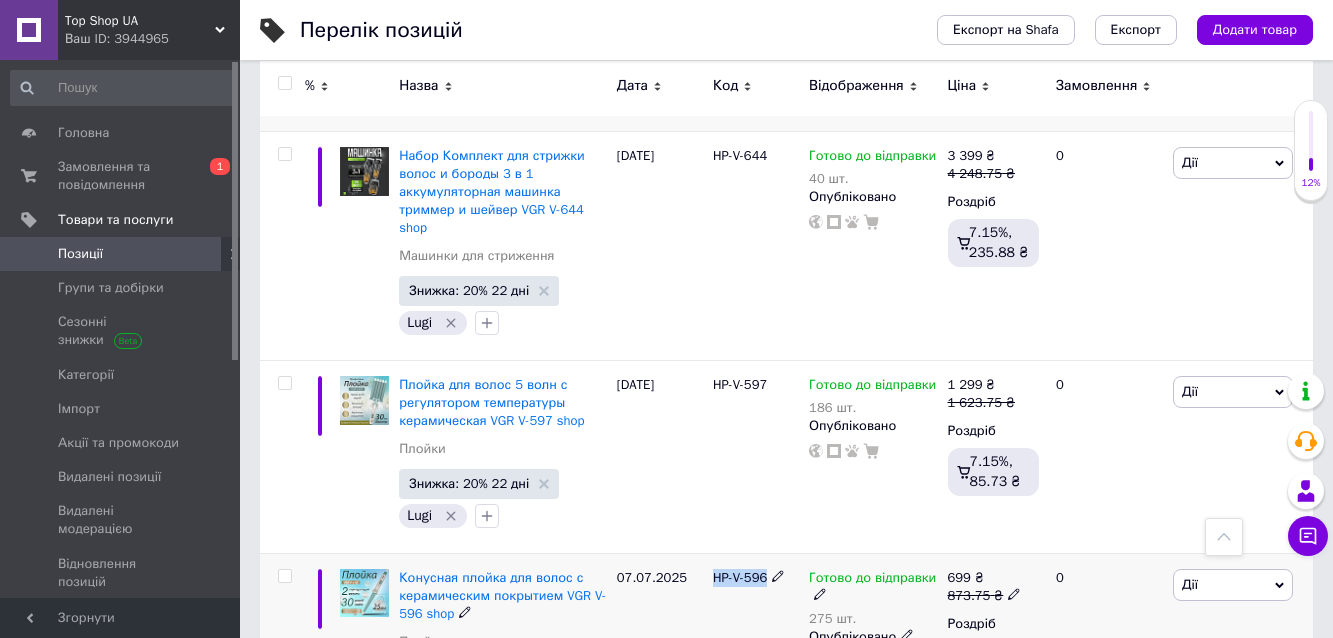 click 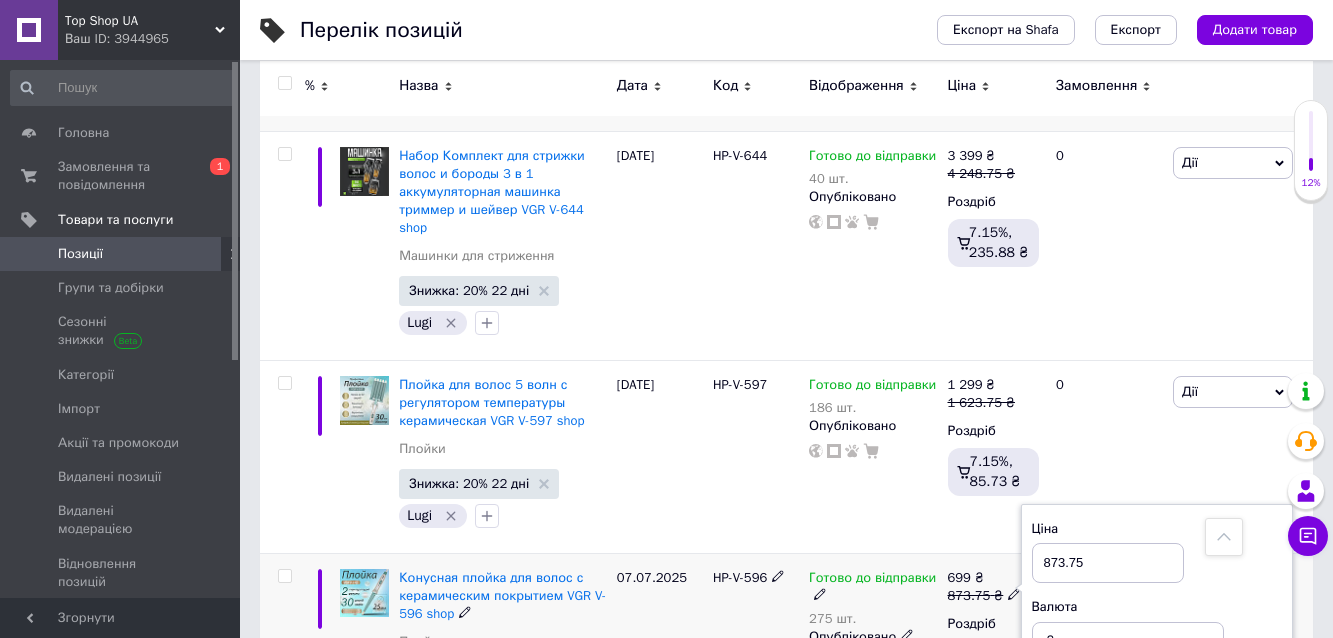 drag, startPoint x: 1064, startPoint y: 247, endPoint x: 1032, endPoint y: 252, distance: 32.38827 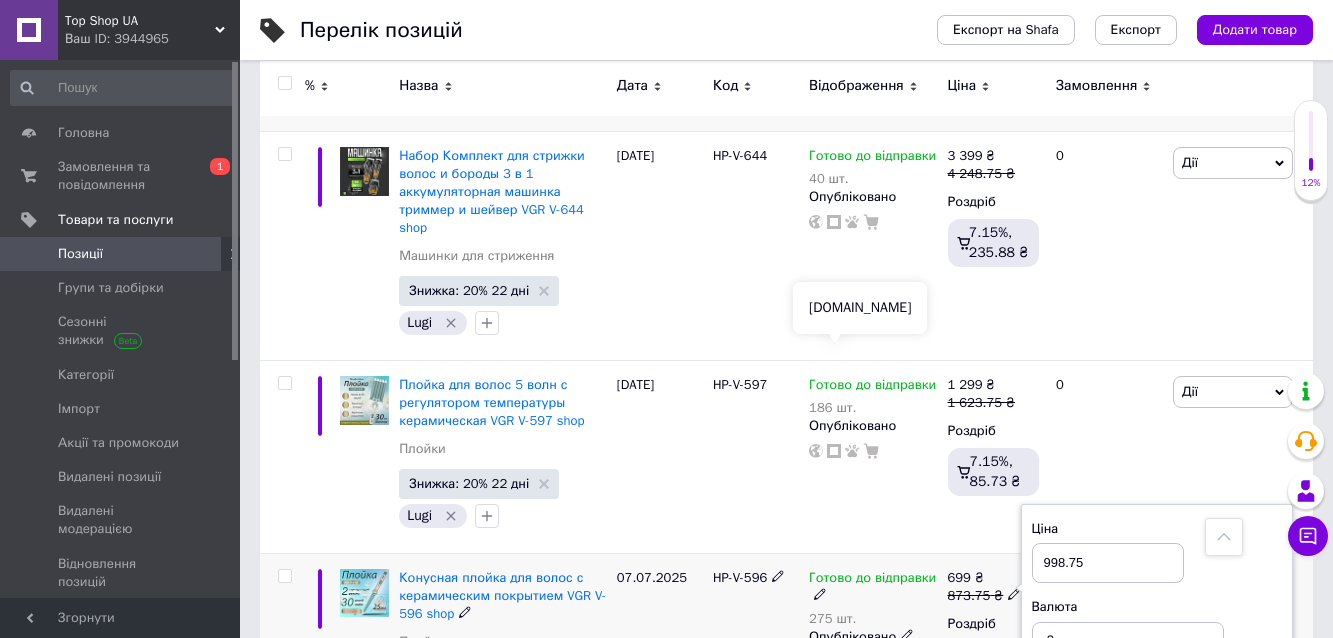 type on "998.75" 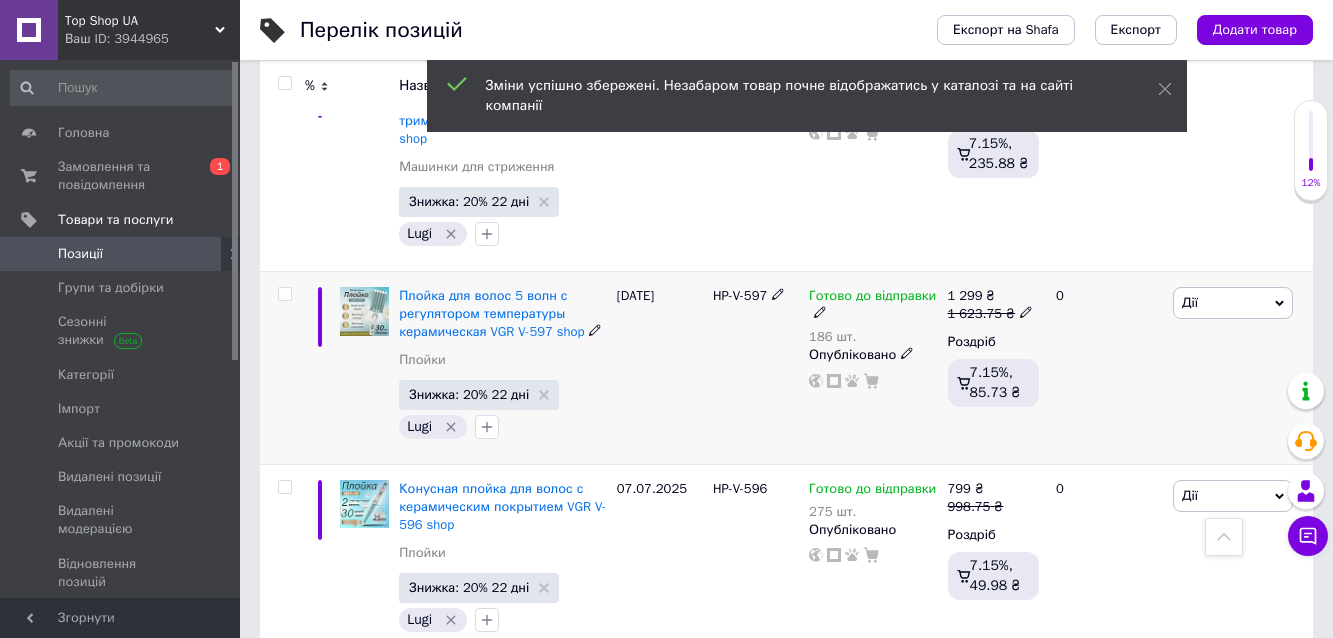 scroll, scrollTop: 12267, scrollLeft: 0, axis: vertical 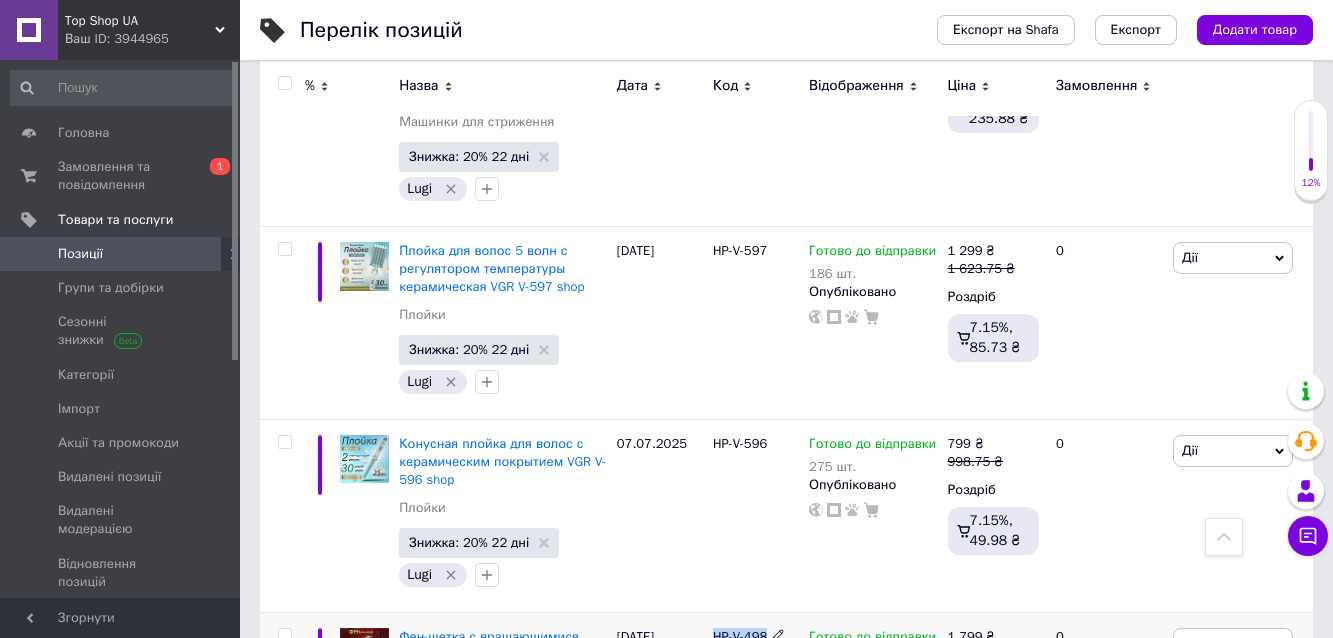 drag, startPoint x: 709, startPoint y: 323, endPoint x: 775, endPoint y: 336, distance: 67.26812 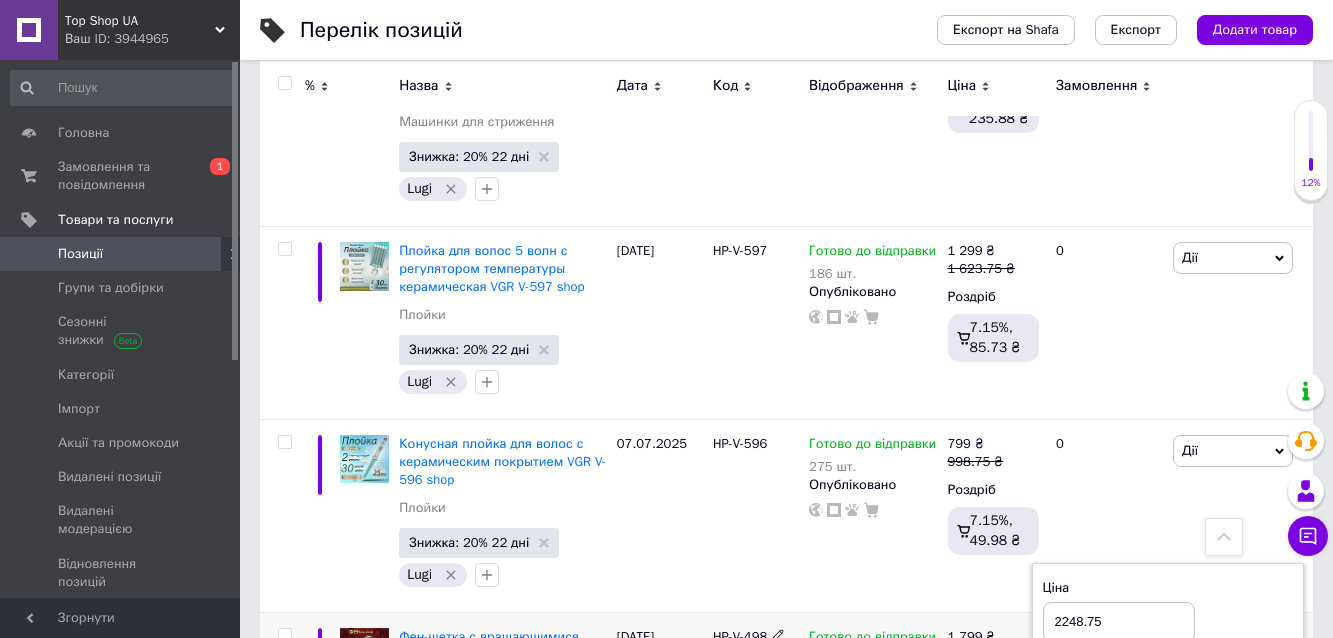 drag, startPoint x: 1085, startPoint y: 313, endPoint x: 1014, endPoint y: 315, distance: 71.02816 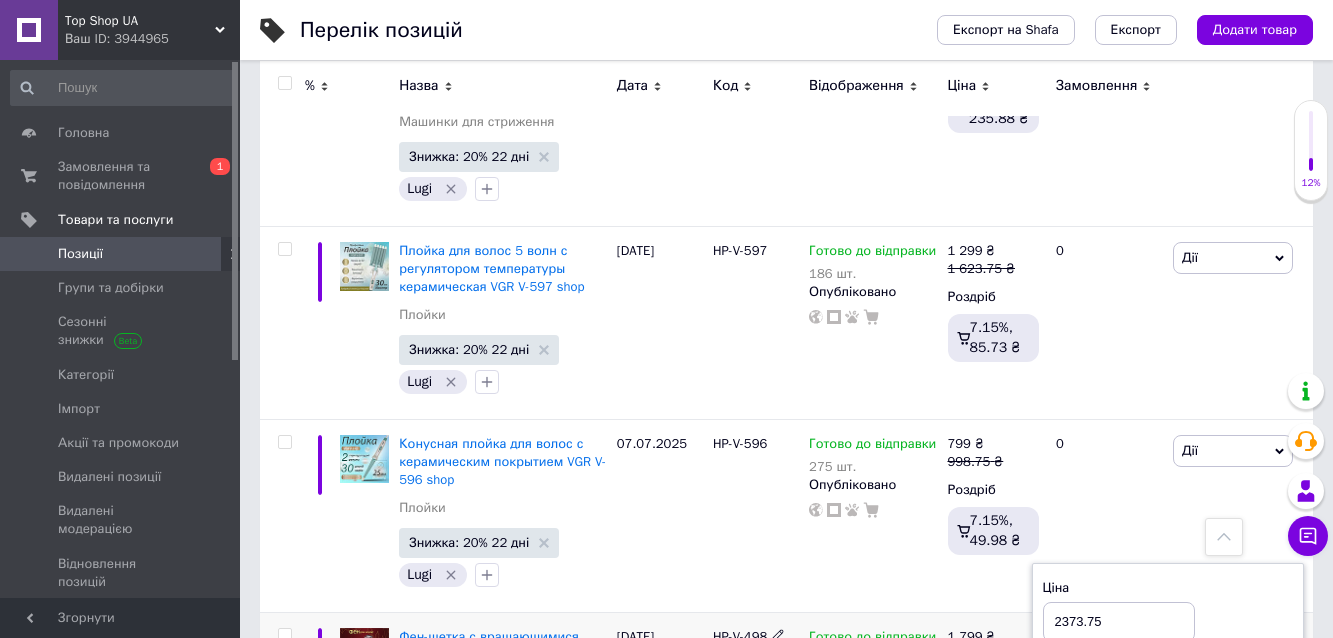 type on "2373.75" 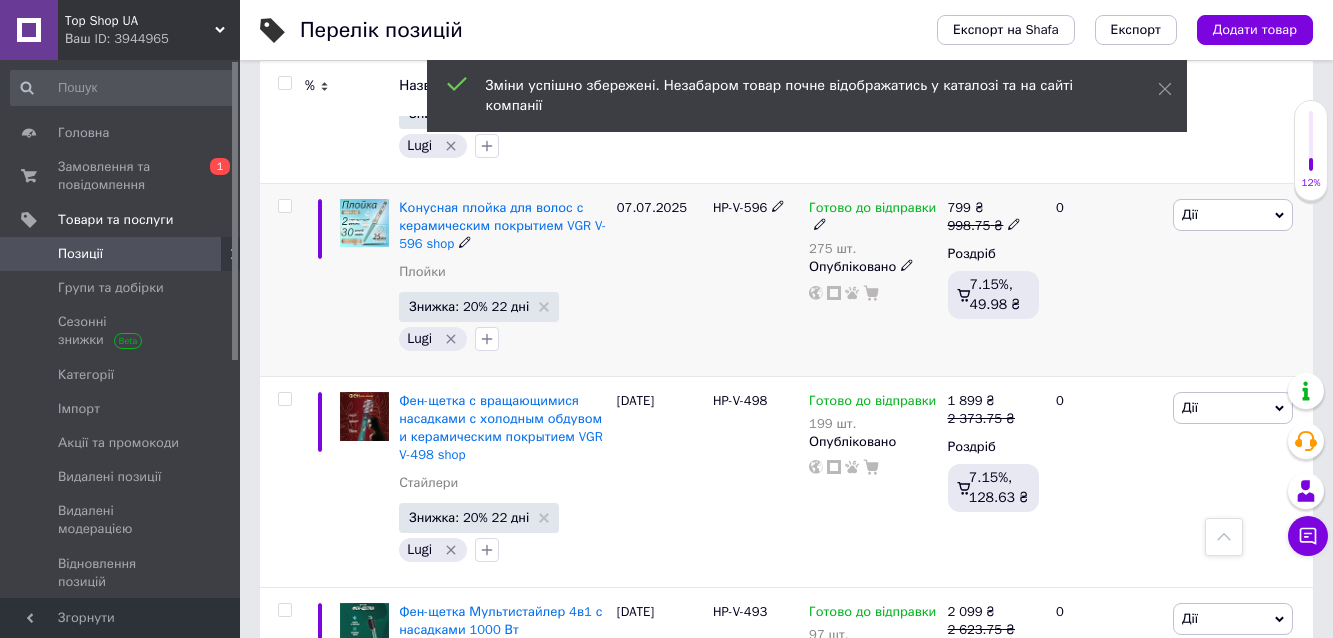 scroll, scrollTop: 12533, scrollLeft: 0, axis: vertical 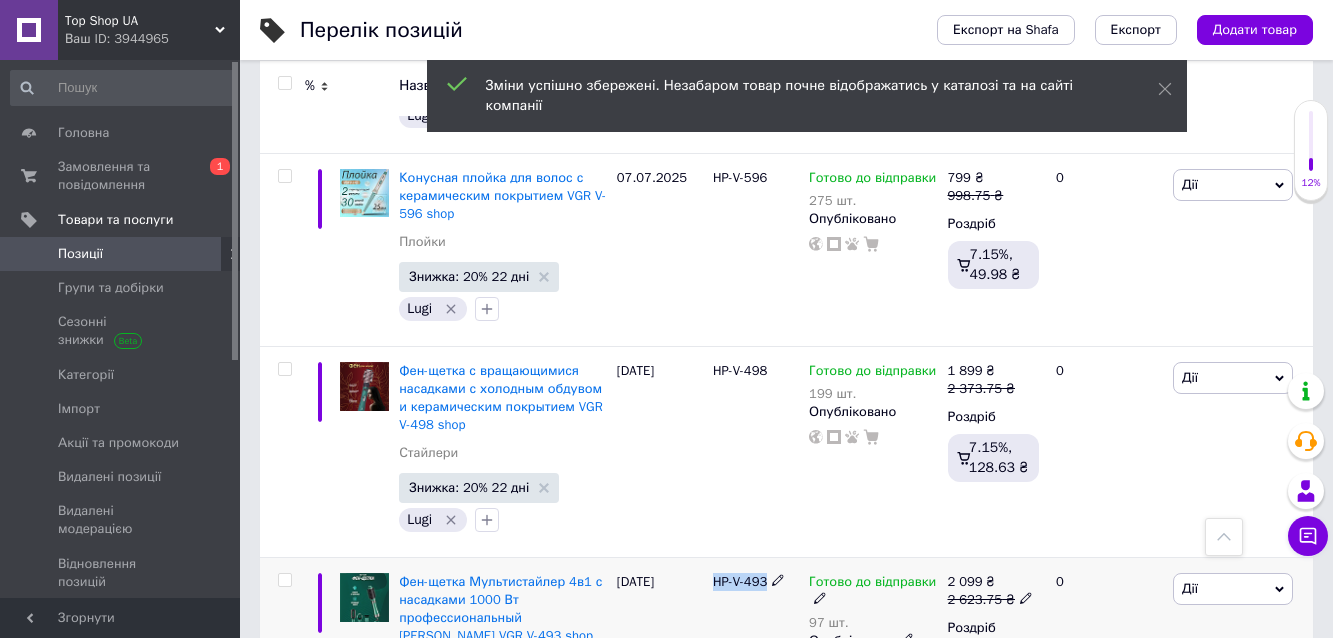 drag, startPoint x: 708, startPoint y: 270, endPoint x: 756, endPoint y: 276, distance: 48.373547 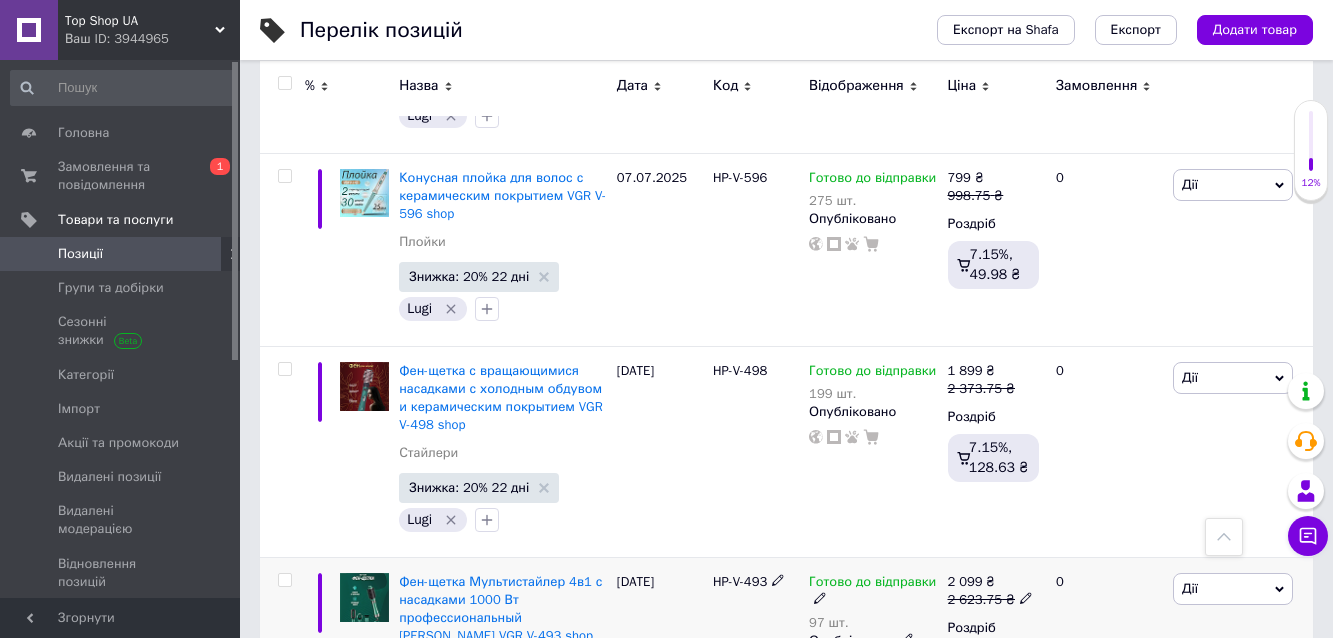 click 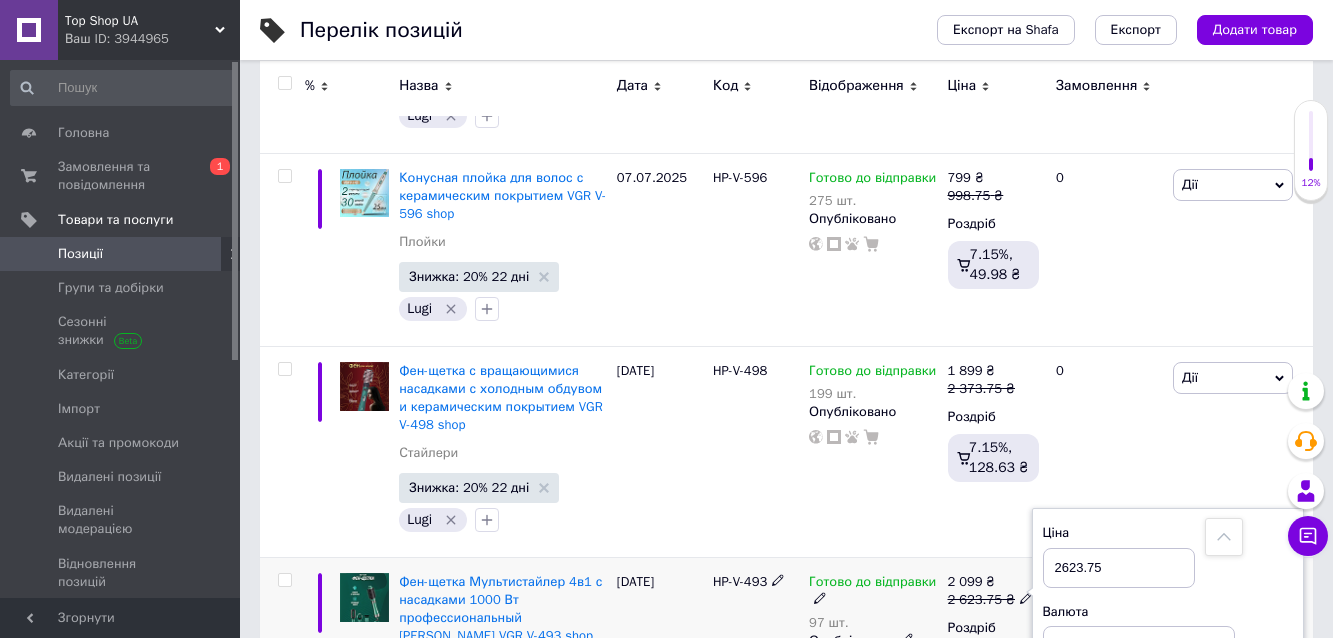 drag, startPoint x: 1083, startPoint y: 255, endPoint x: 1006, endPoint y: 253, distance: 77.02597 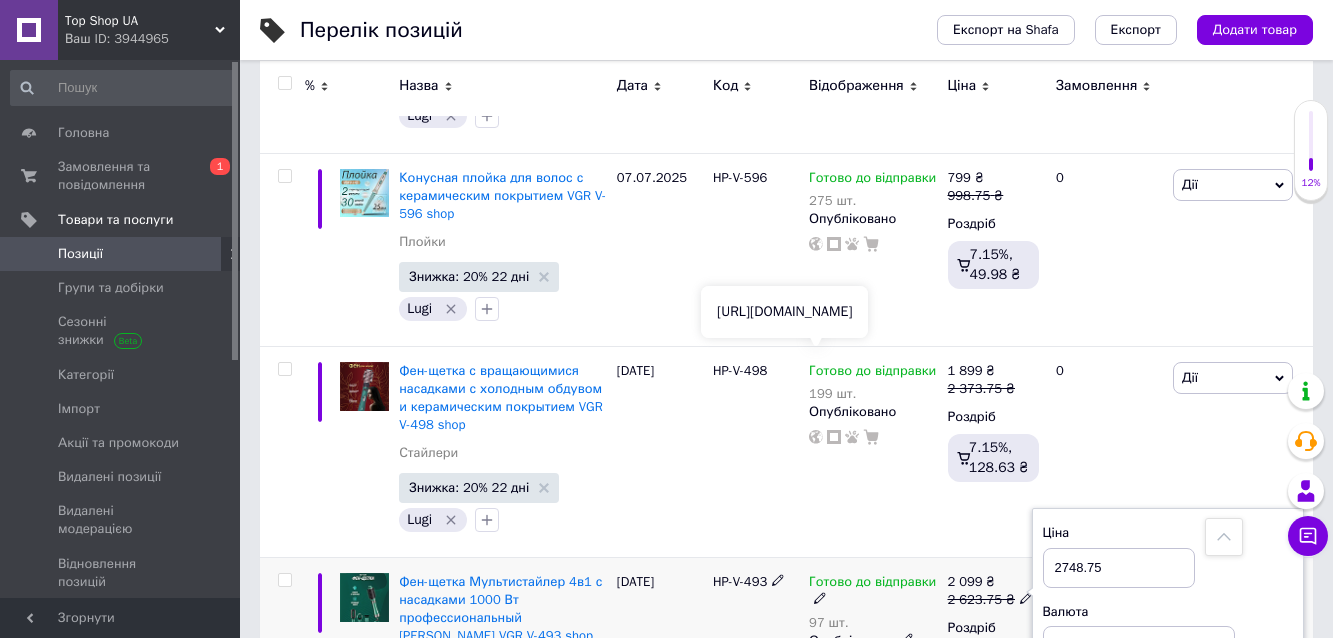 type on "2748.75" 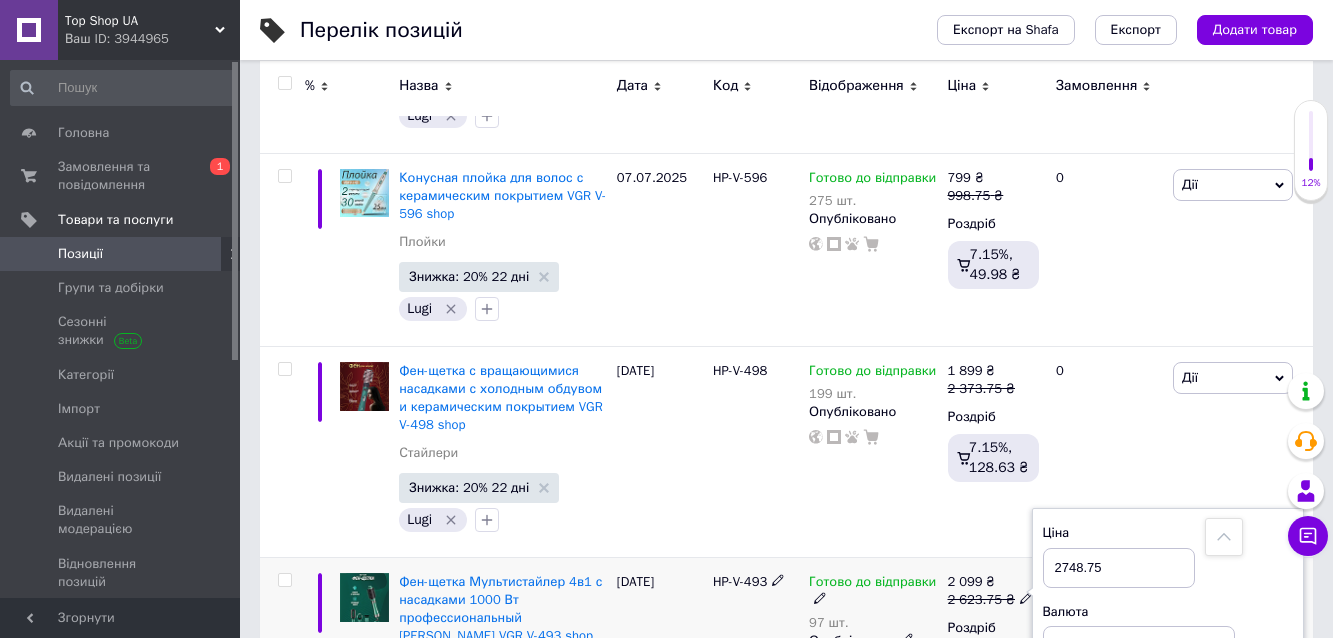 click on "[DATE]" at bounding box center (660, 671) 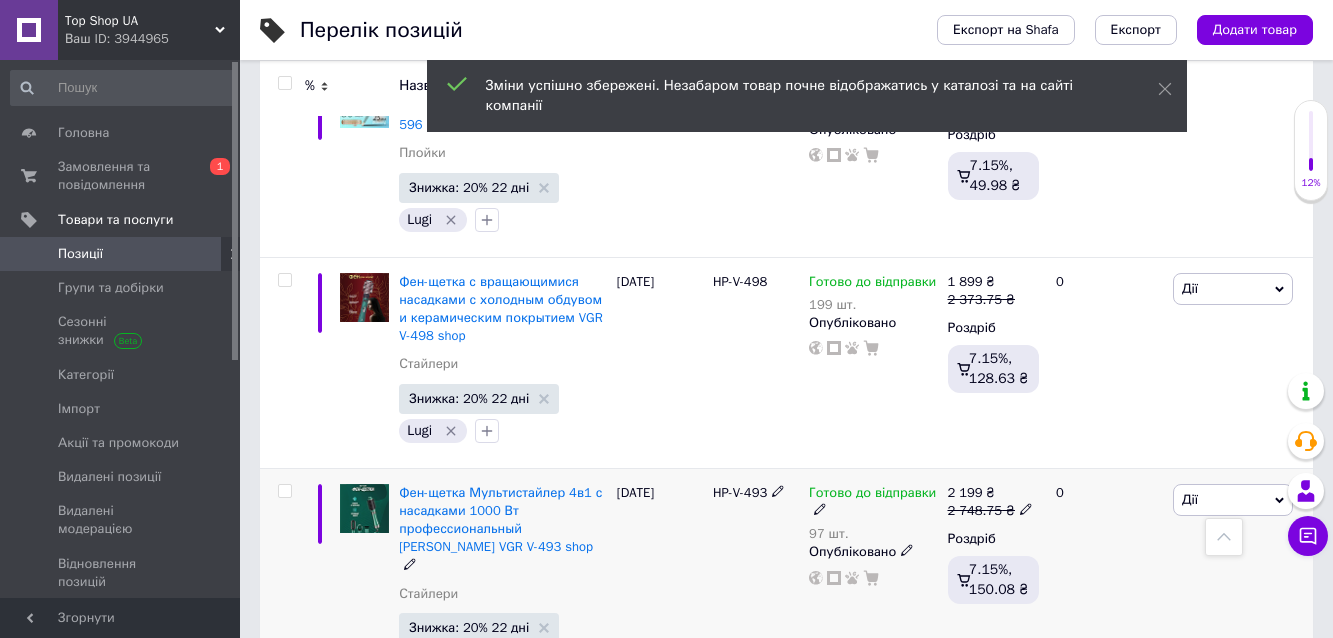 scroll, scrollTop: 12667, scrollLeft: 0, axis: vertical 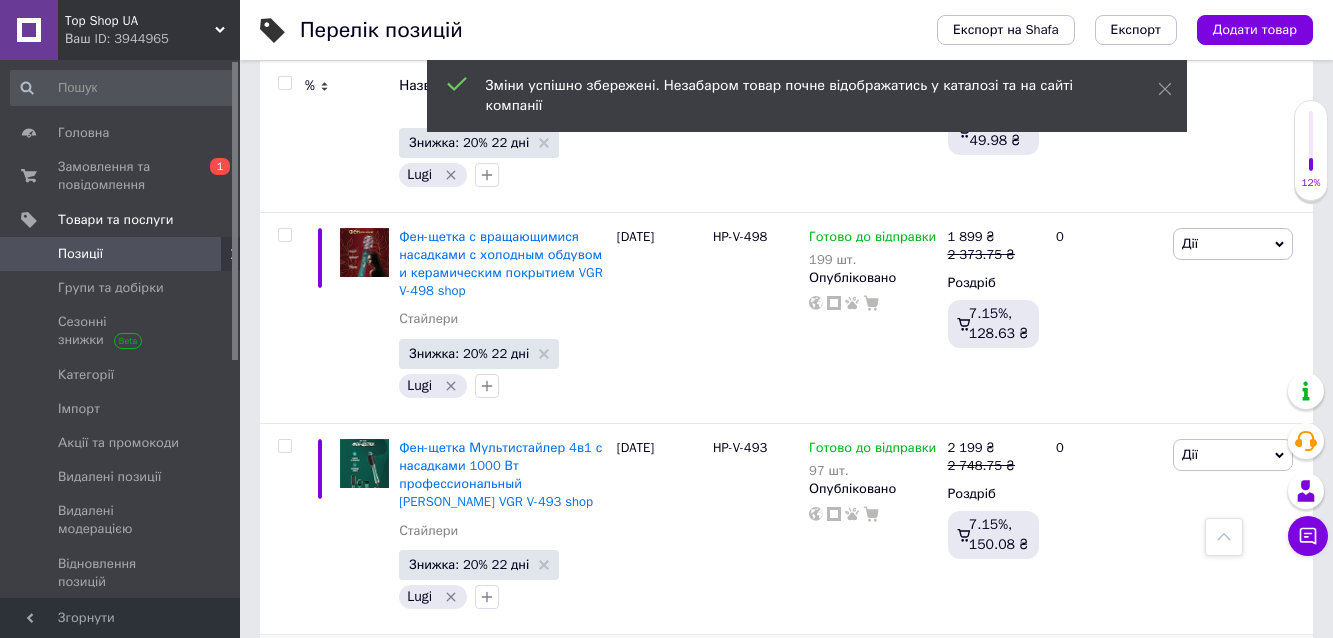 drag, startPoint x: 738, startPoint y: 347, endPoint x: 782, endPoint y: 348, distance: 44.011364 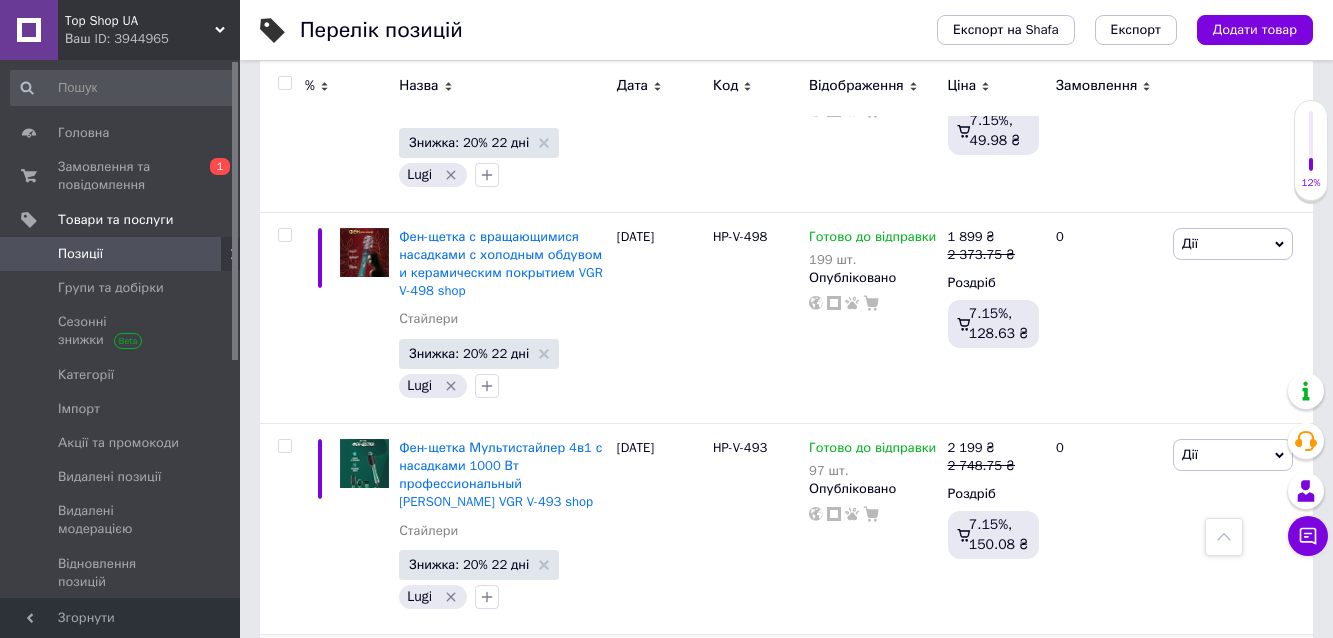 click 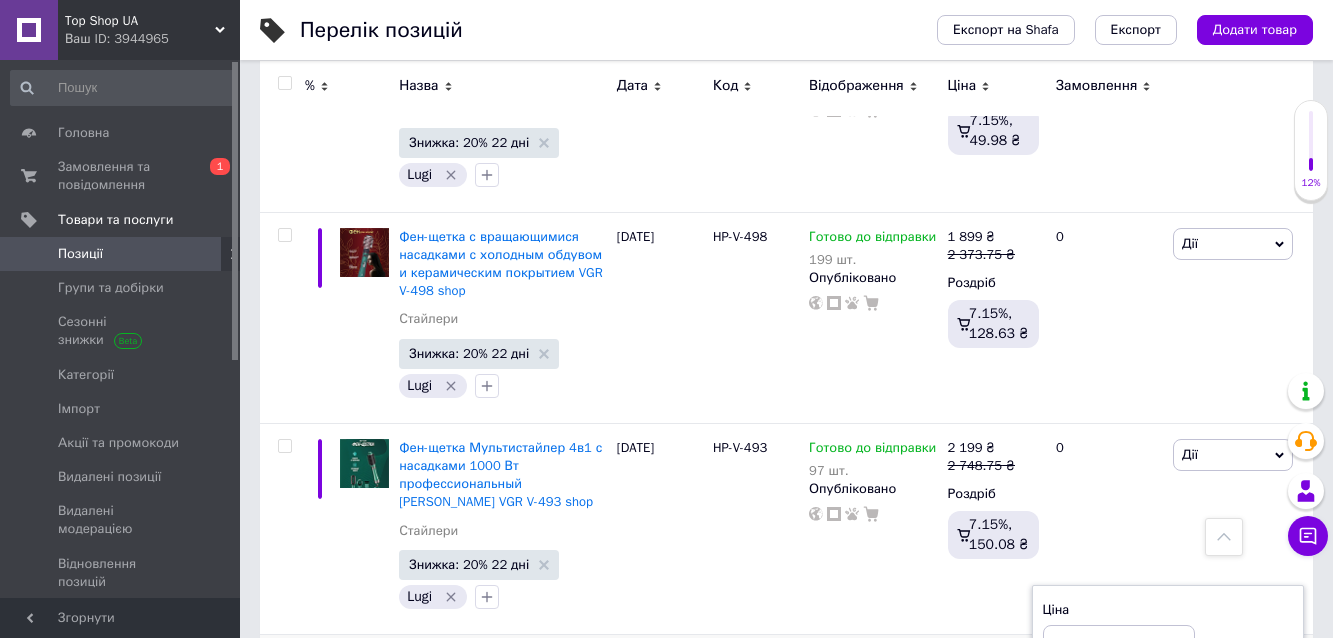 drag, startPoint x: 1083, startPoint y: 337, endPoint x: 1034, endPoint y: 337, distance: 49 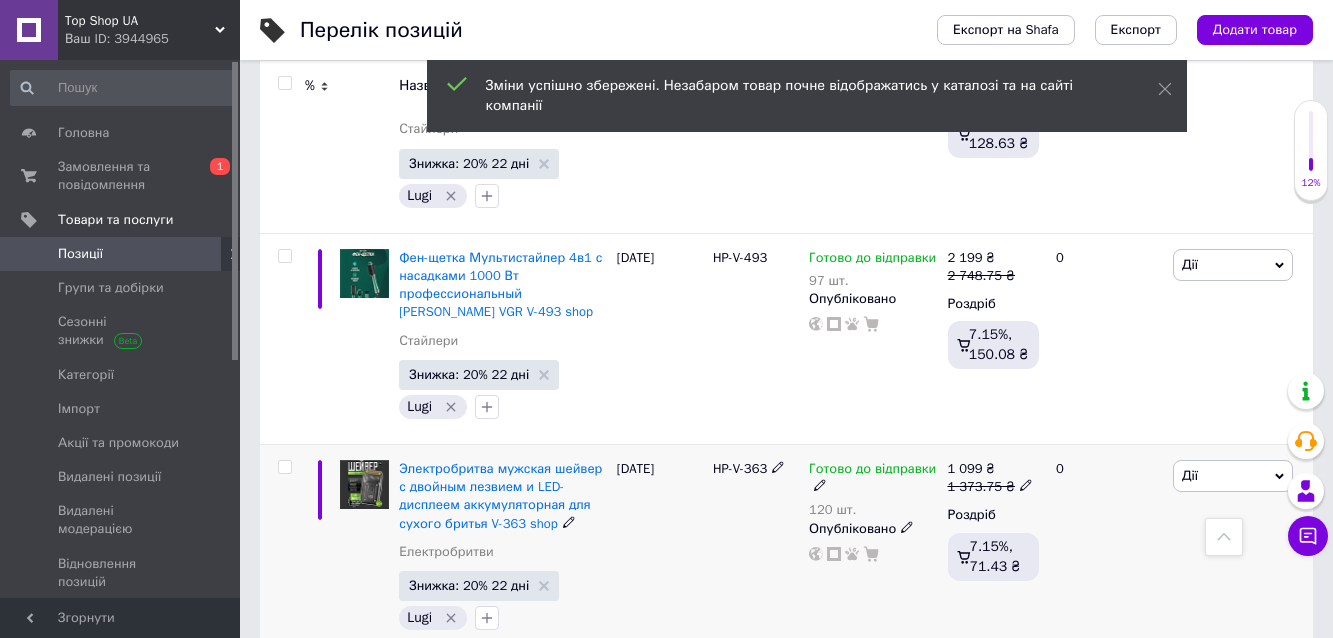 scroll, scrollTop: 12933, scrollLeft: 0, axis: vertical 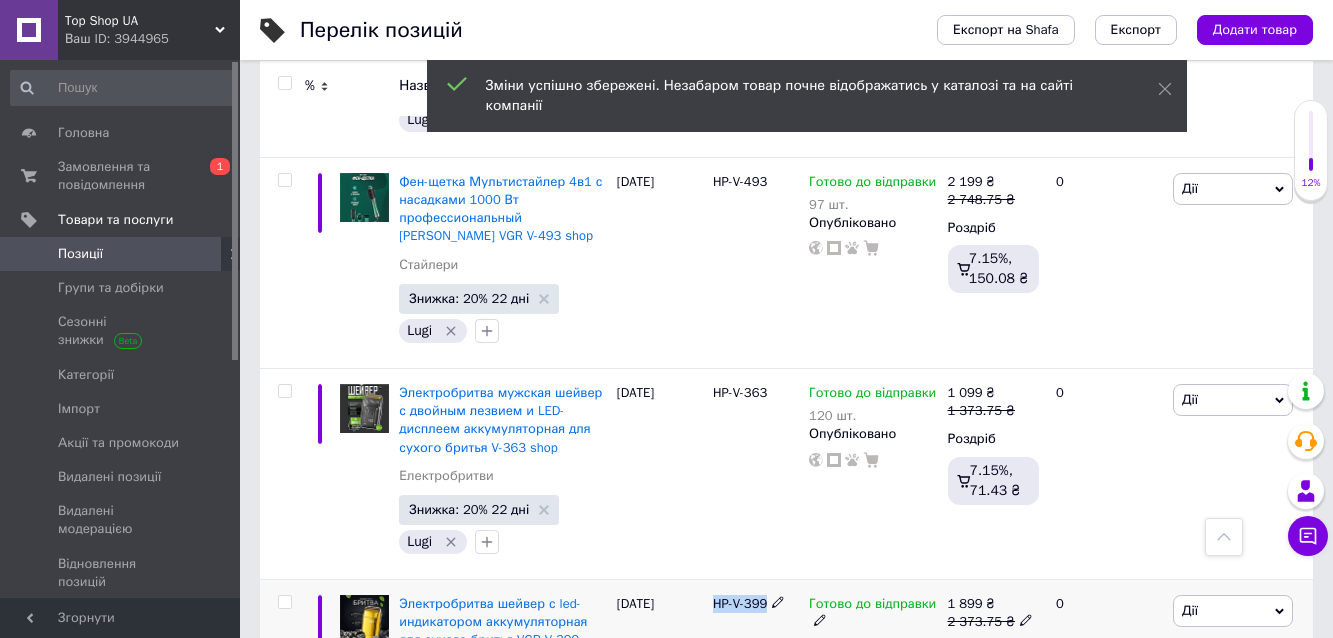 drag, startPoint x: 709, startPoint y: 293, endPoint x: 776, endPoint y: 297, distance: 67.11929 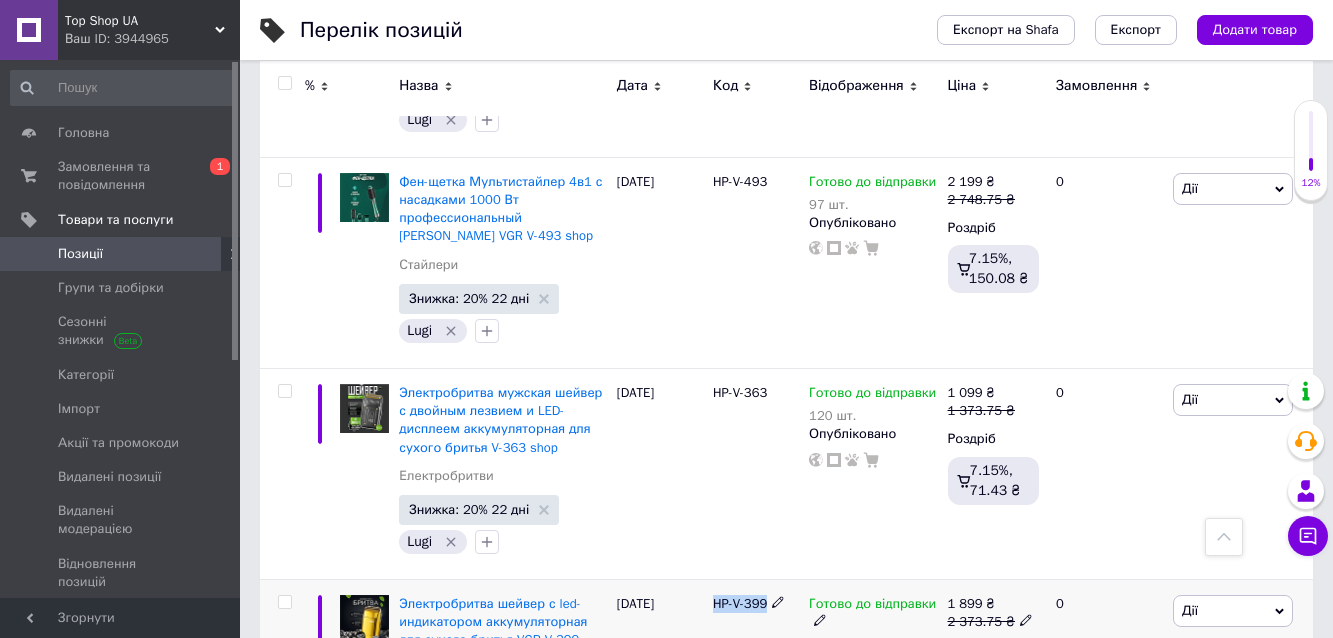 click 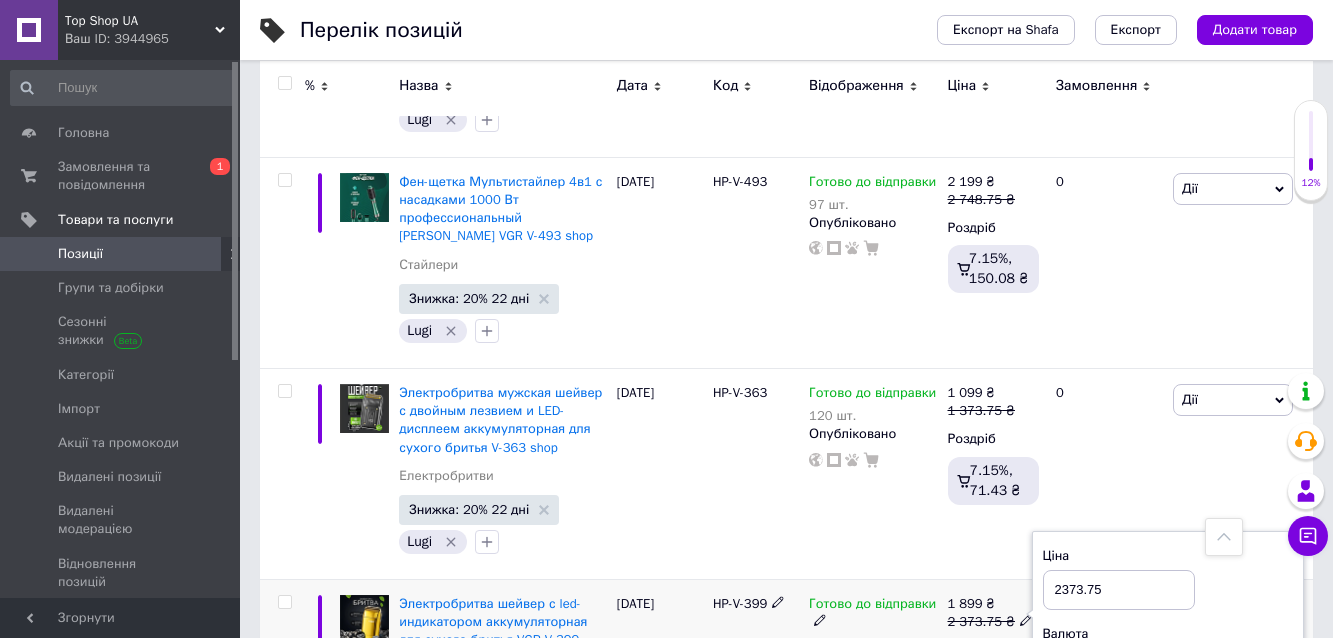 drag, startPoint x: 1082, startPoint y: 279, endPoint x: 1014, endPoint y: 283, distance: 68.117546 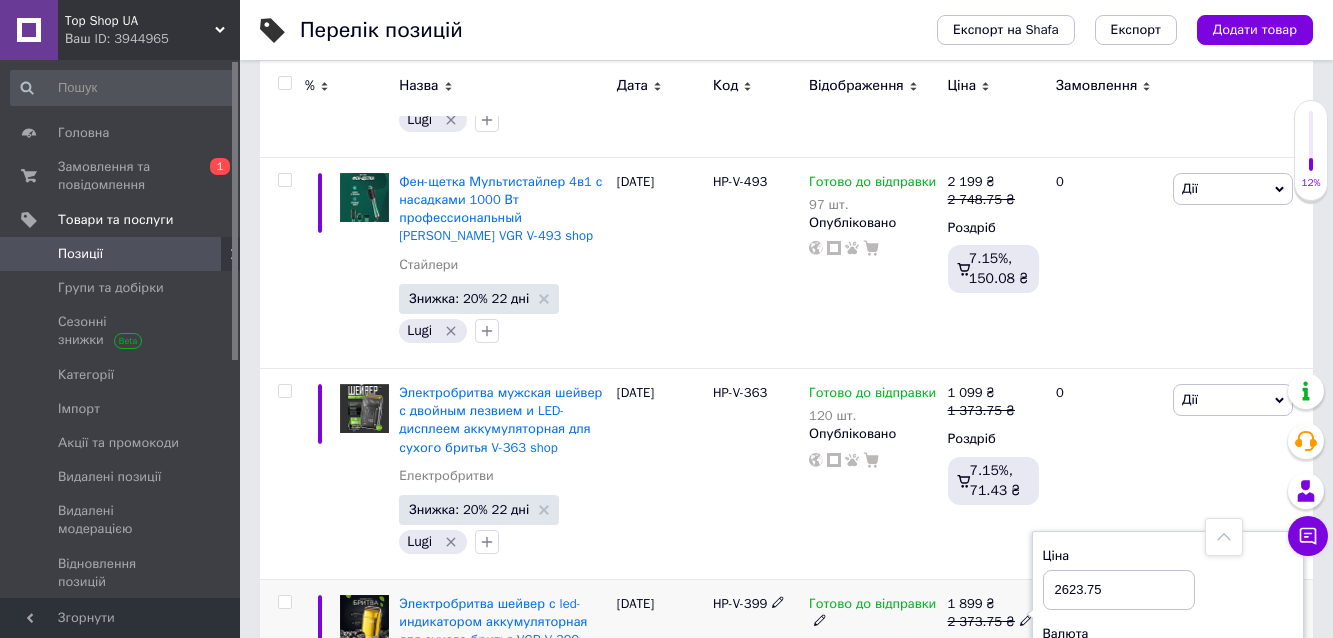 type on "2623.75" 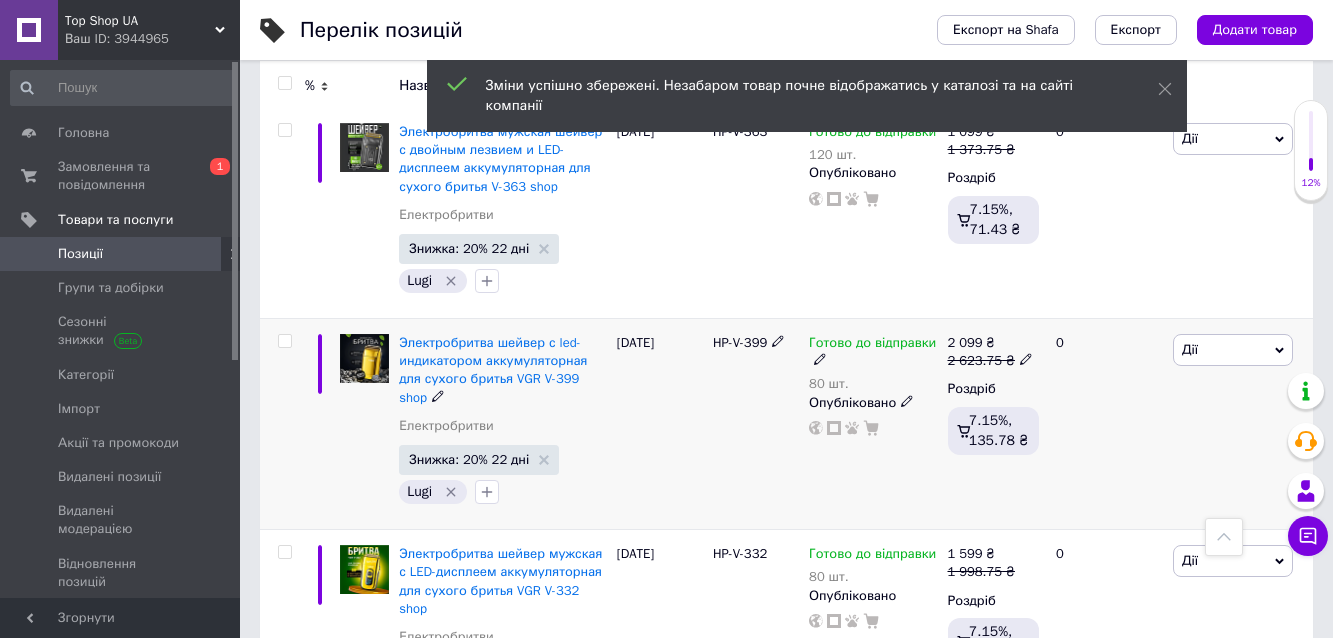 scroll, scrollTop: 13200, scrollLeft: 0, axis: vertical 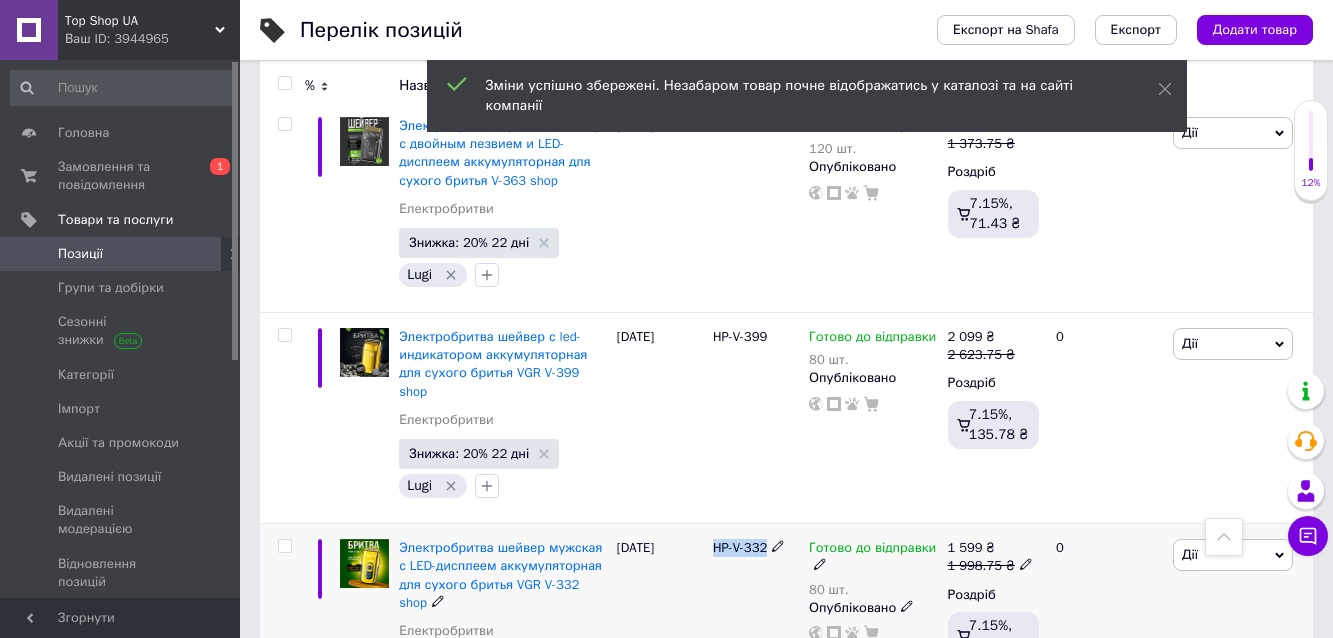drag, startPoint x: 712, startPoint y: 220, endPoint x: 788, endPoint y: 224, distance: 76.105194 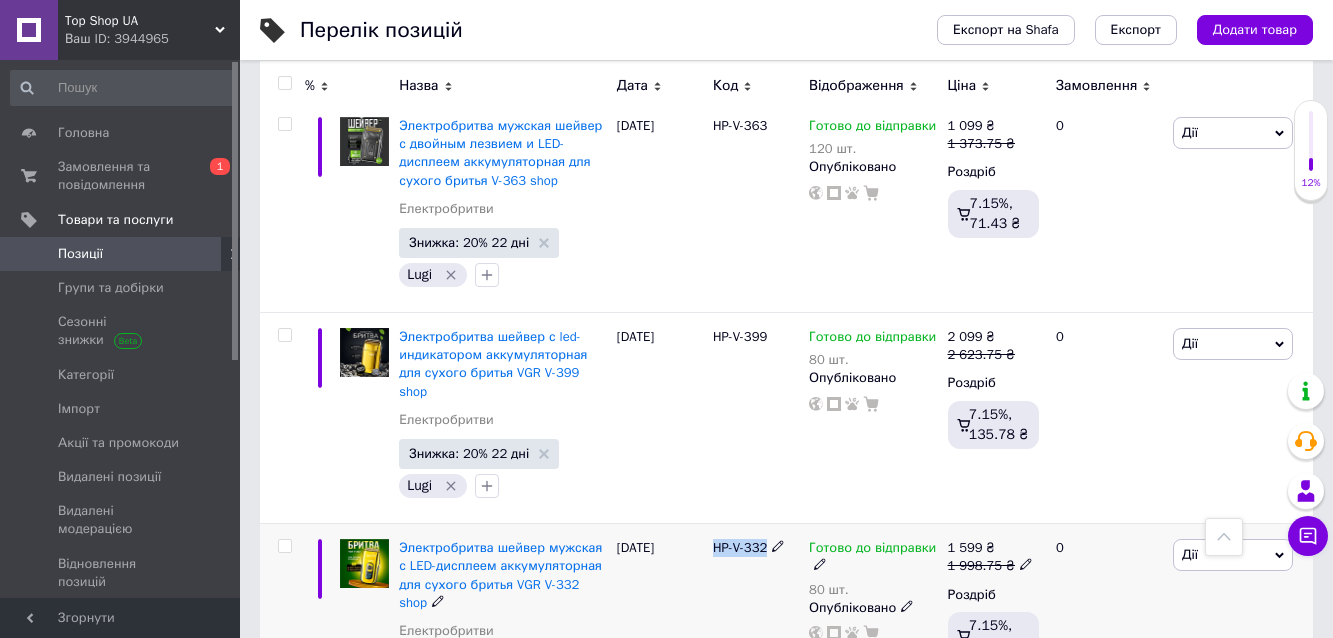 click 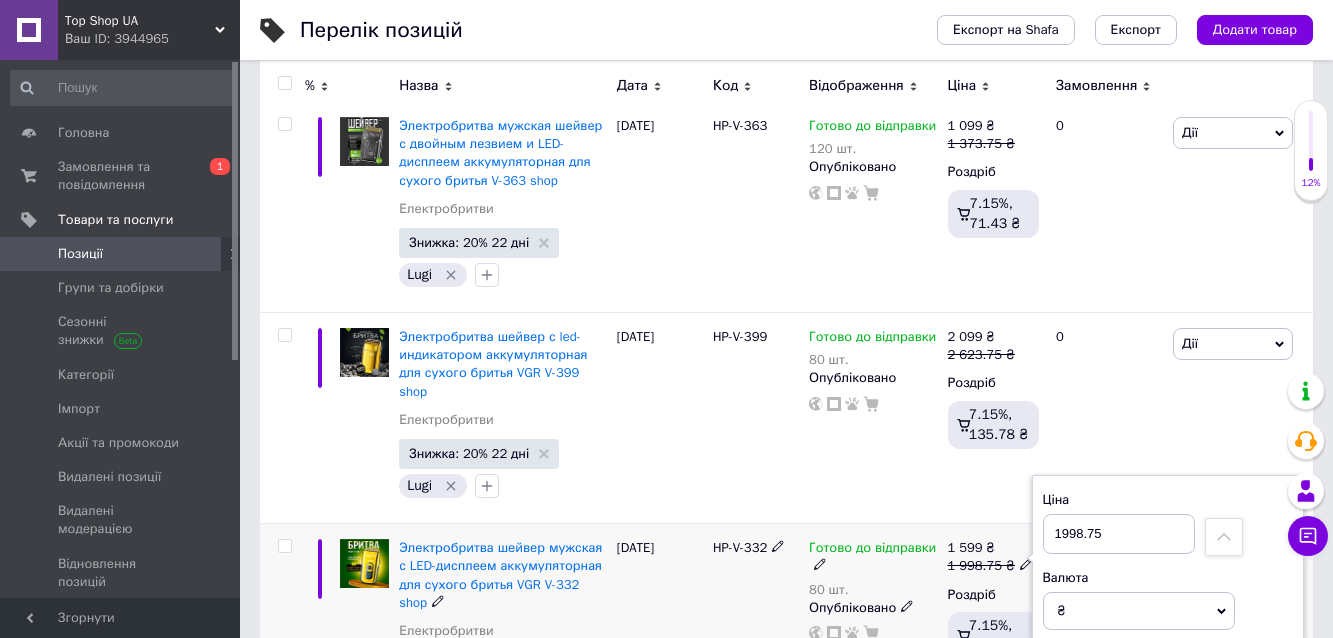 drag, startPoint x: 1082, startPoint y: 207, endPoint x: 1018, endPoint y: 204, distance: 64.070274 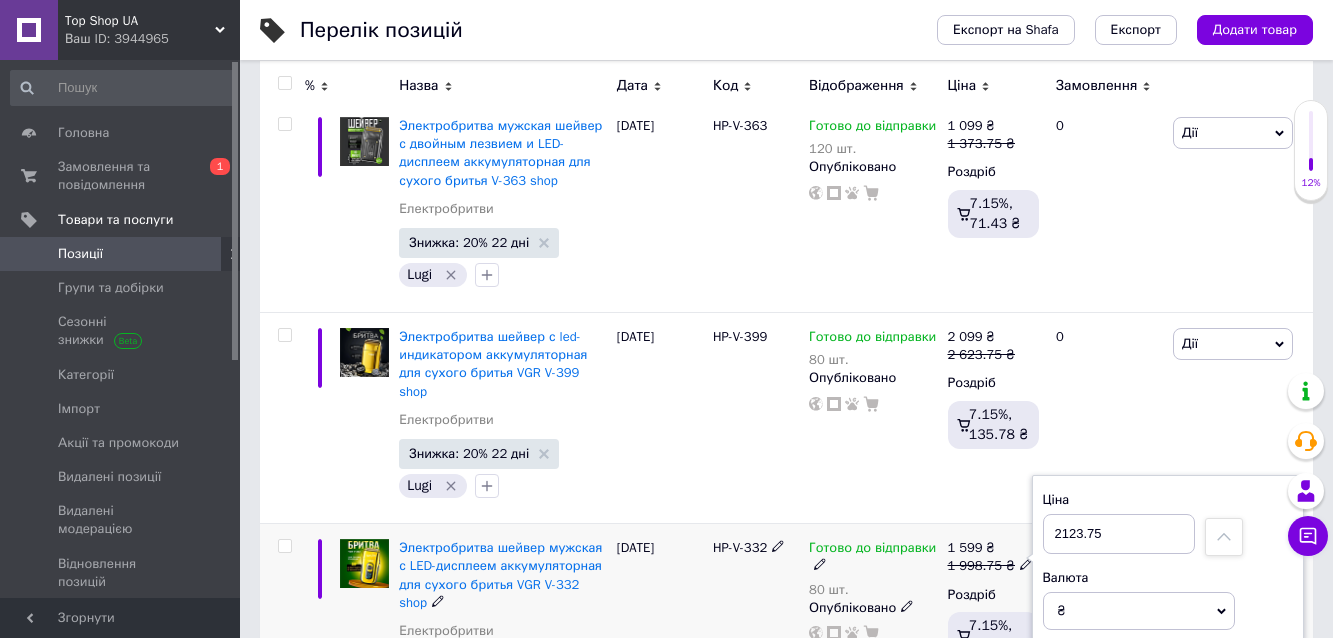 type on "2123.75" 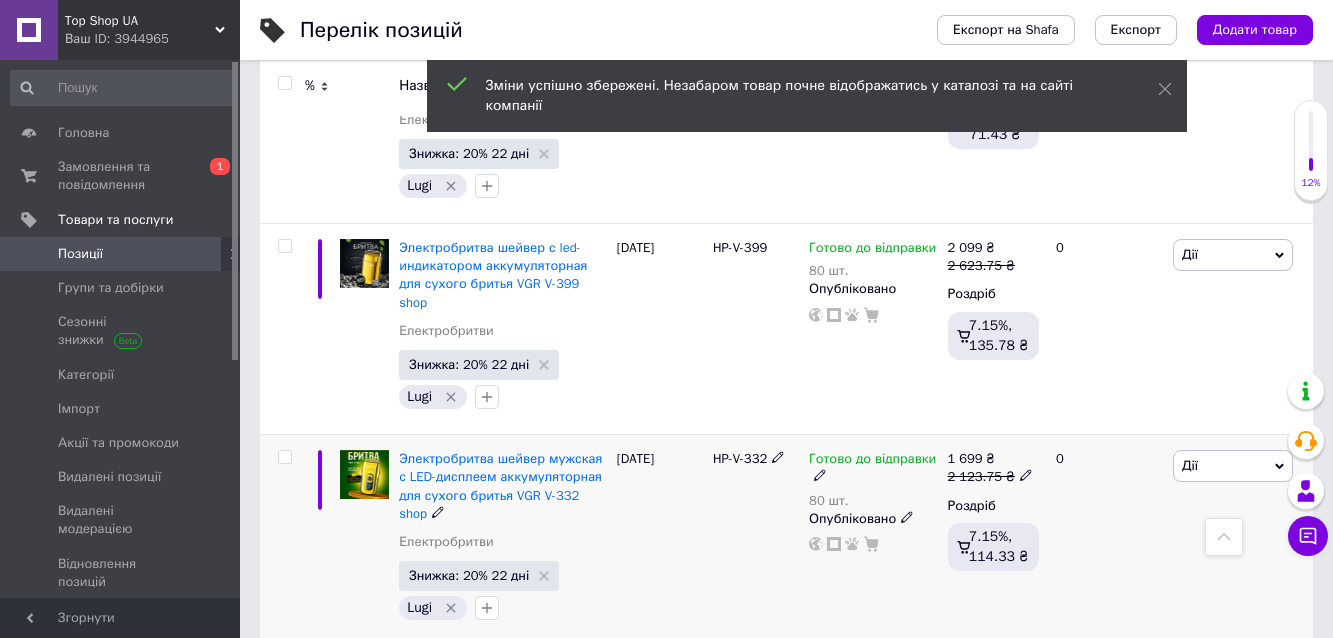 scroll, scrollTop: 13333, scrollLeft: 0, axis: vertical 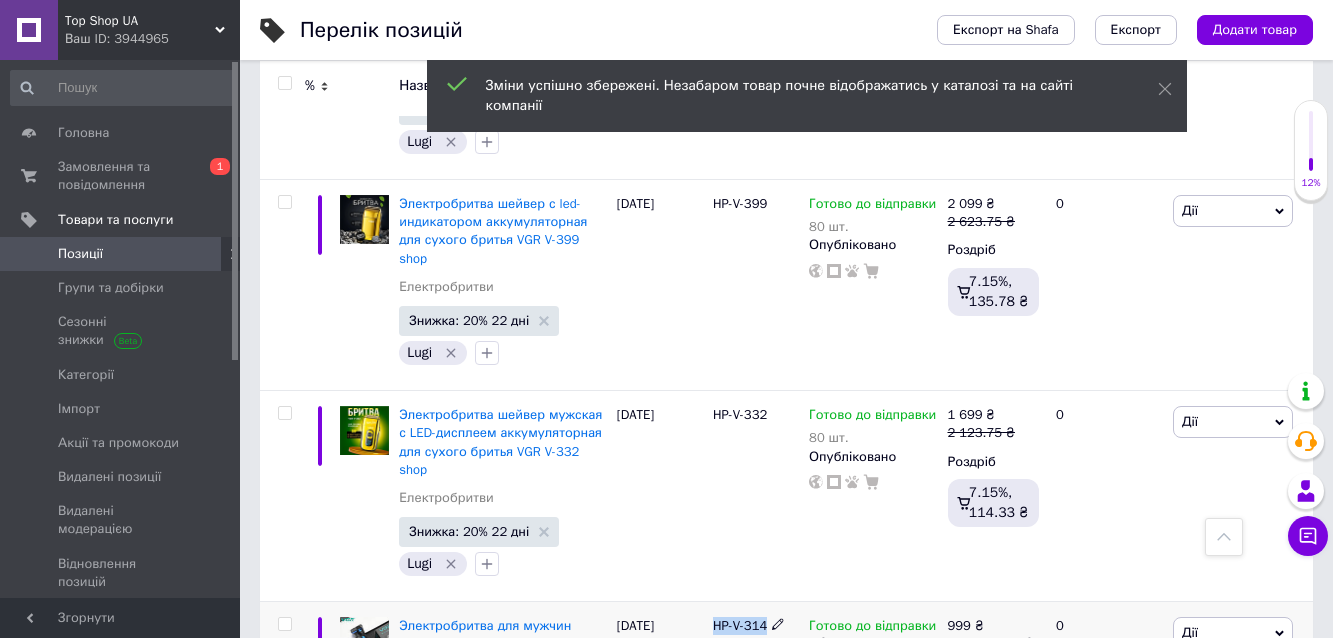 drag, startPoint x: 708, startPoint y: 275, endPoint x: 764, endPoint y: 282, distance: 56.435802 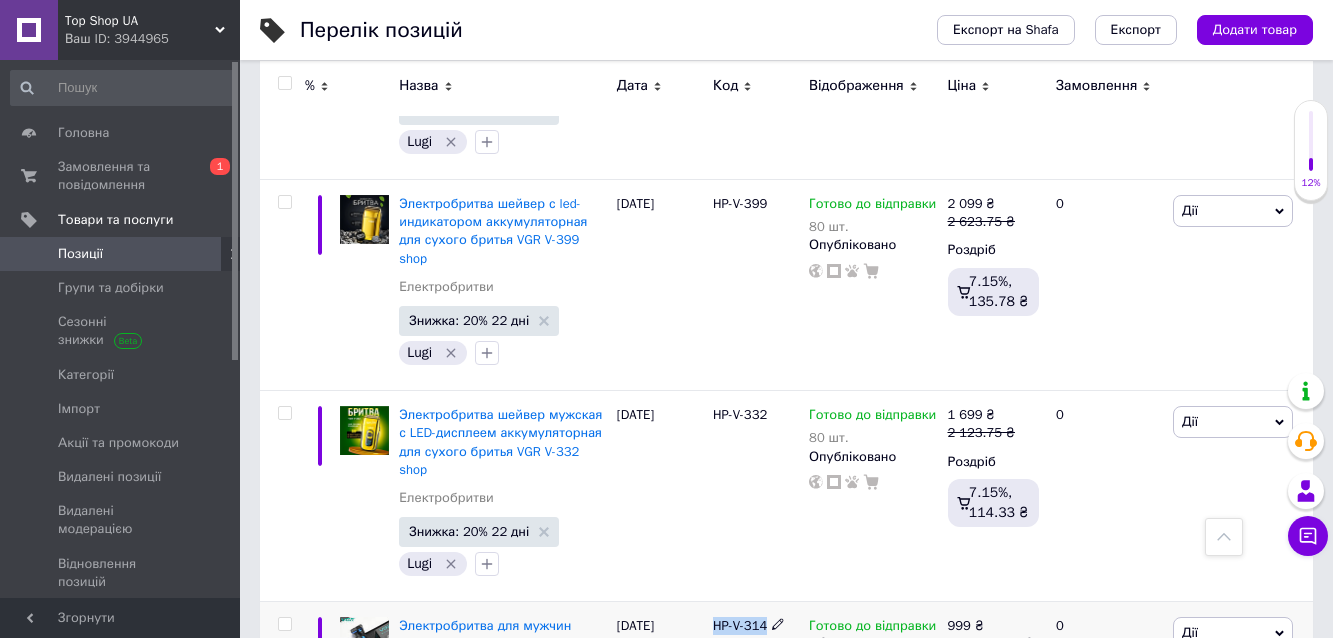 click 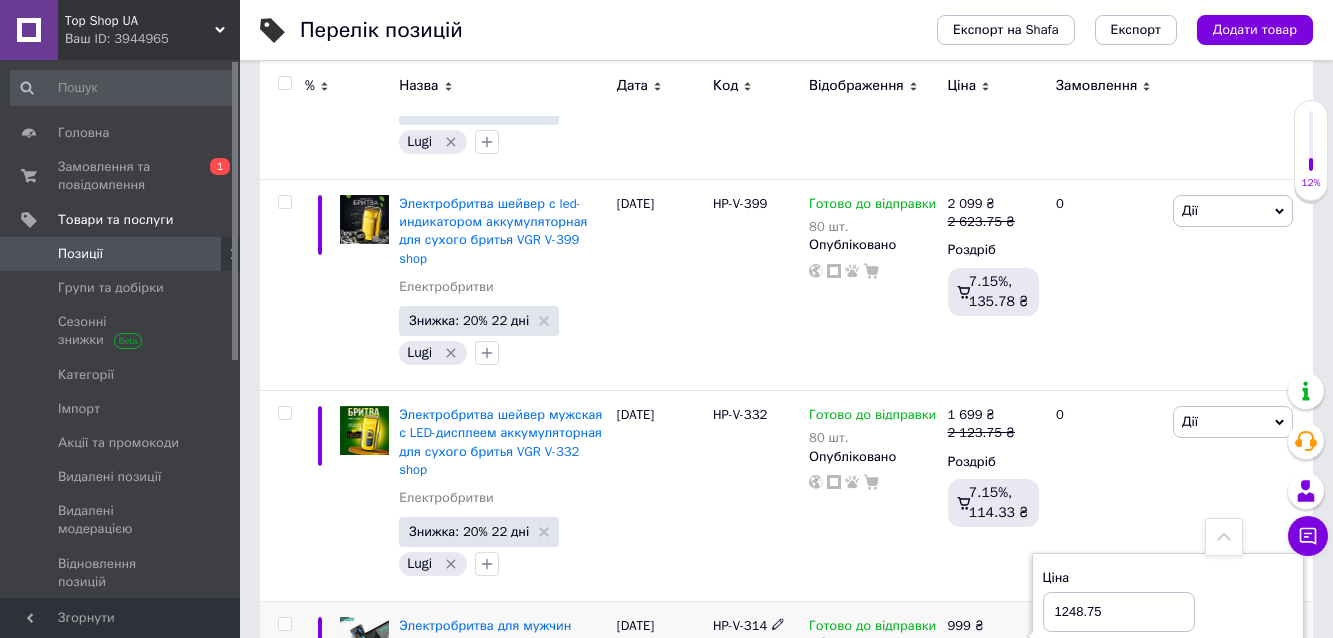 drag, startPoint x: 1085, startPoint y: 268, endPoint x: 1007, endPoint y: 267, distance: 78.00641 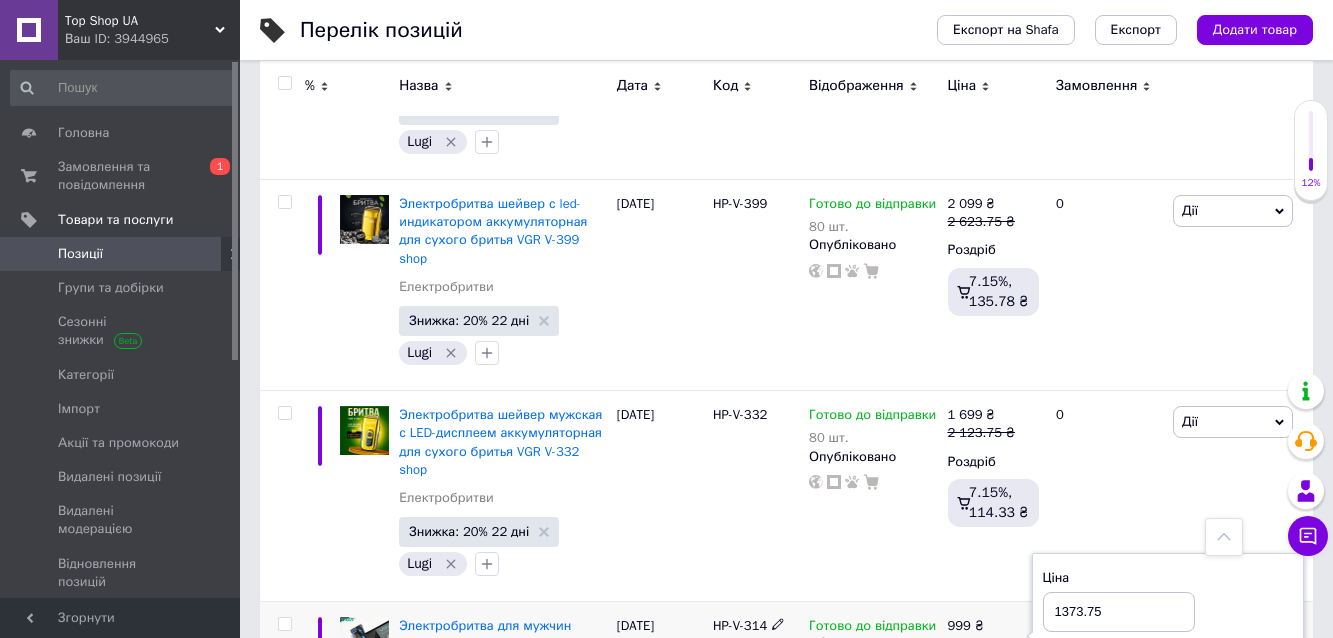 type on "1373.75" 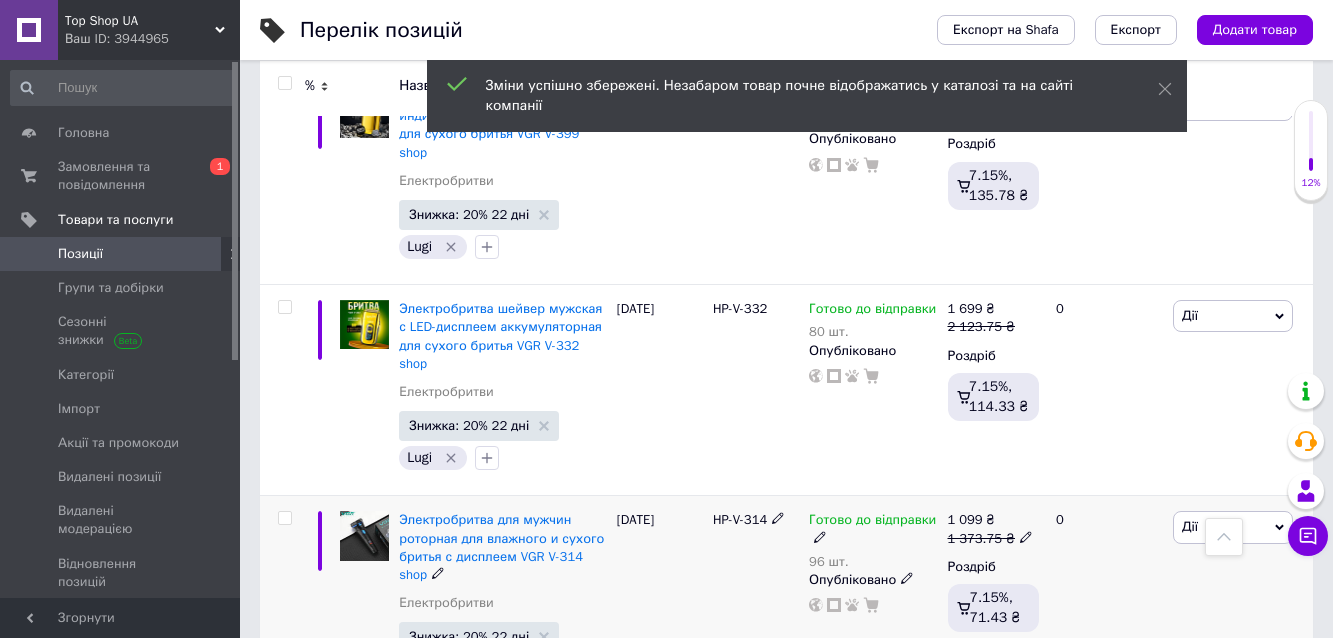 scroll, scrollTop: 13467, scrollLeft: 0, axis: vertical 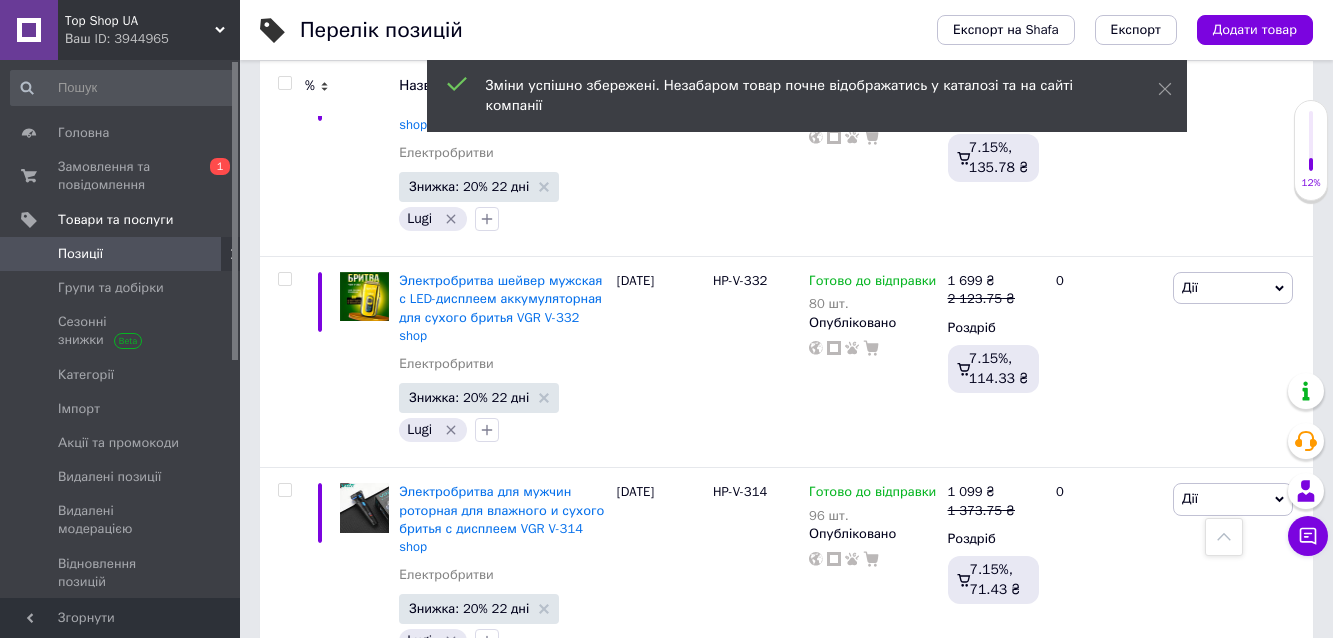drag, startPoint x: 709, startPoint y: 352, endPoint x: 754, endPoint y: 358, distance: 45.39824 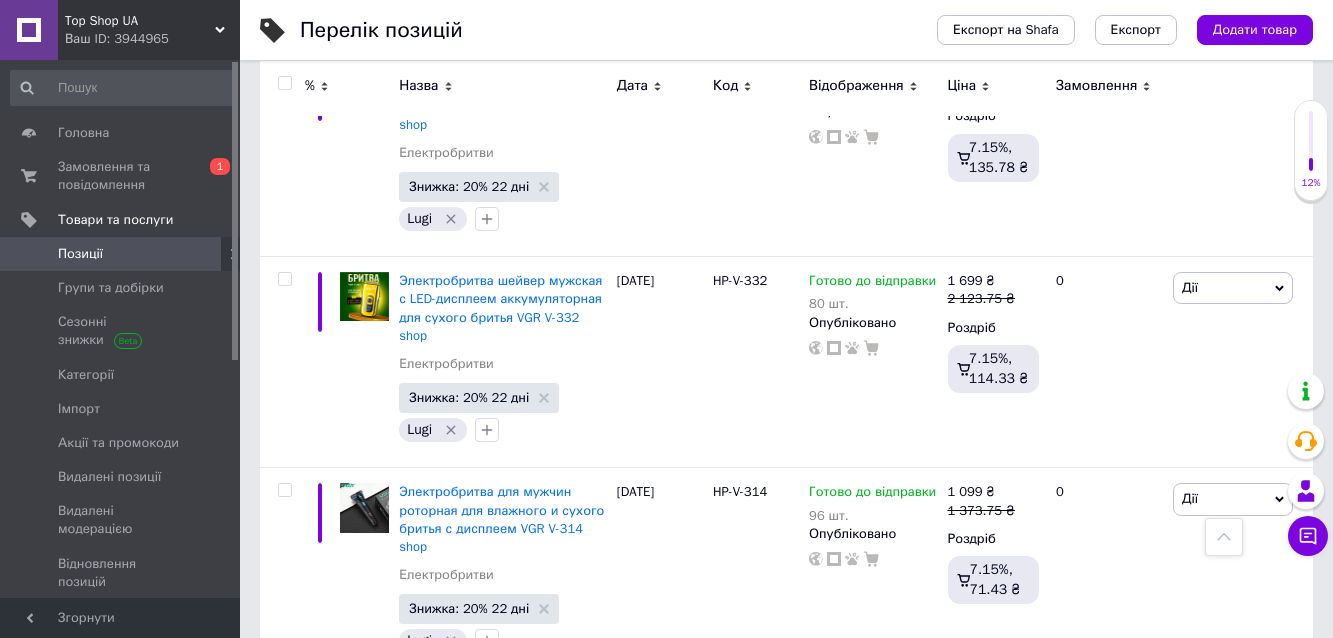 click 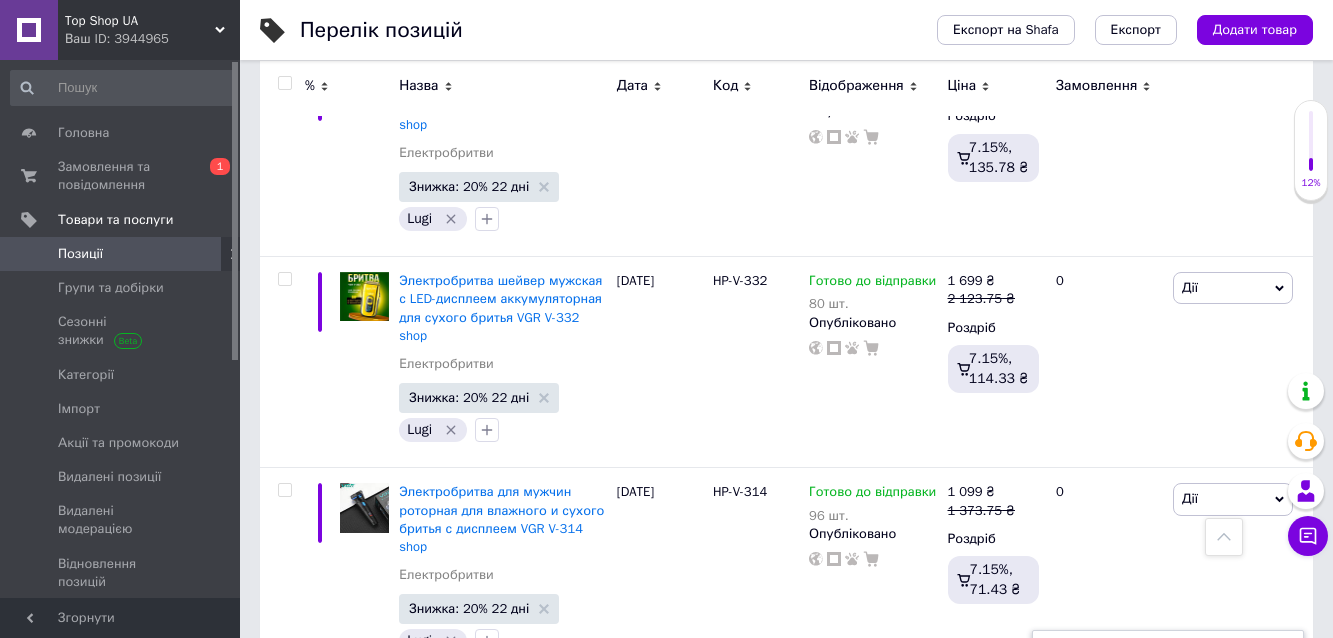 drag, startPoint x: 1083, startPoint y: 343, endPoint x: 1023, endPoint y: 344, distance: 60.00833 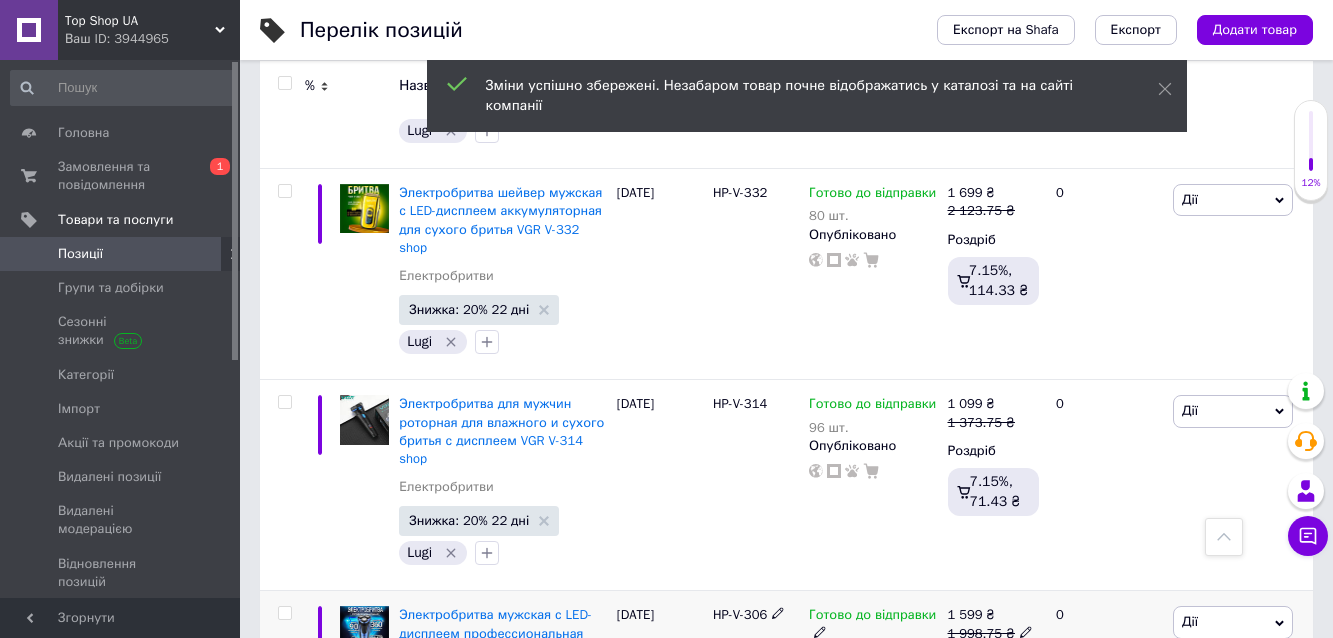 scroll, scrollTop: 13600, scrollLeft: 0, axis: vertical 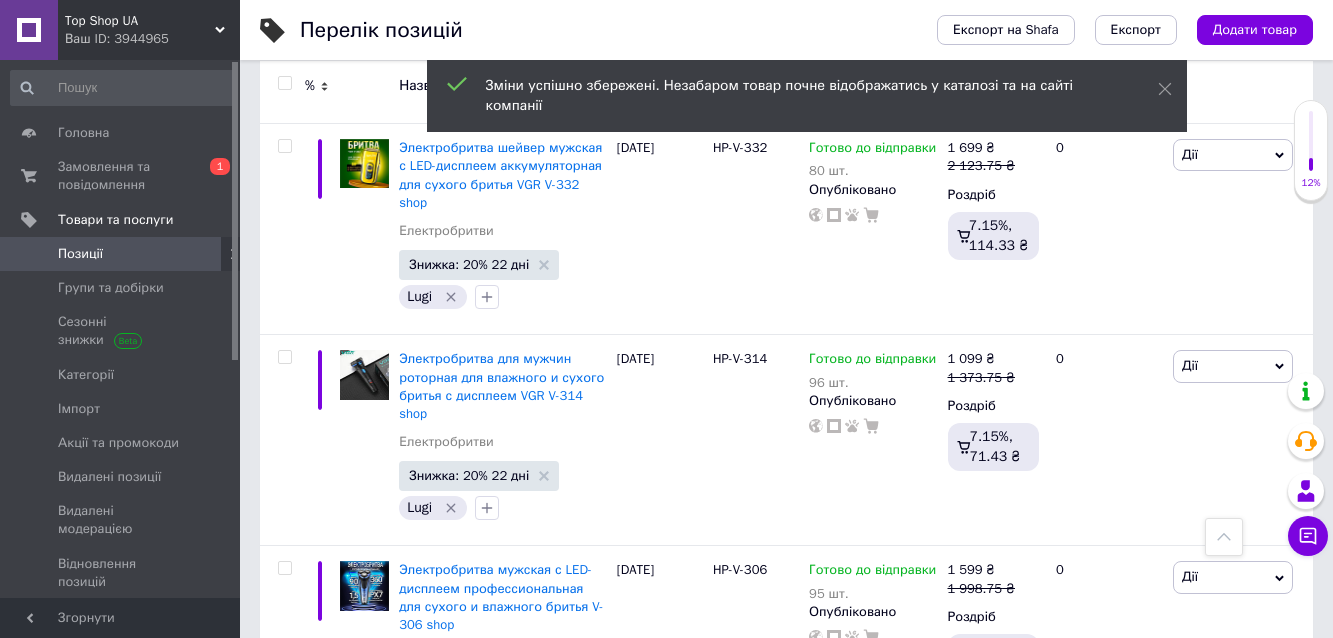 drag, startPoint x: 711, startPoint y: 431, endPoint x: 778, endPoint y: 436, distance: 67.18631 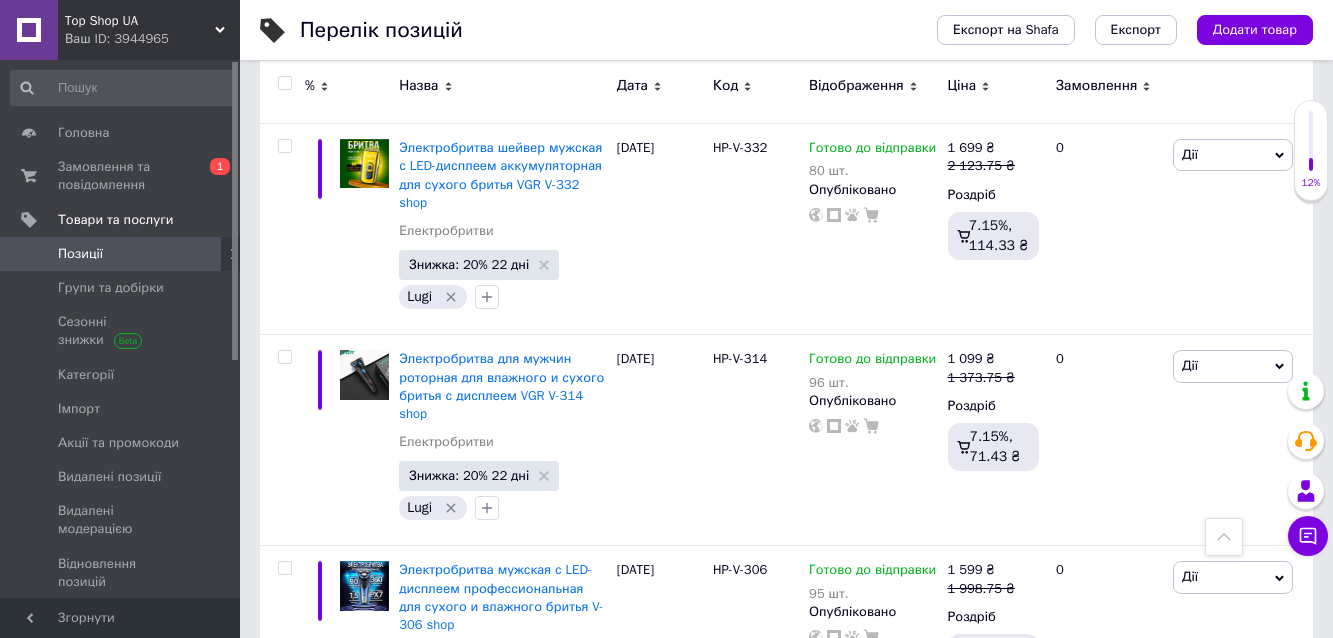 click 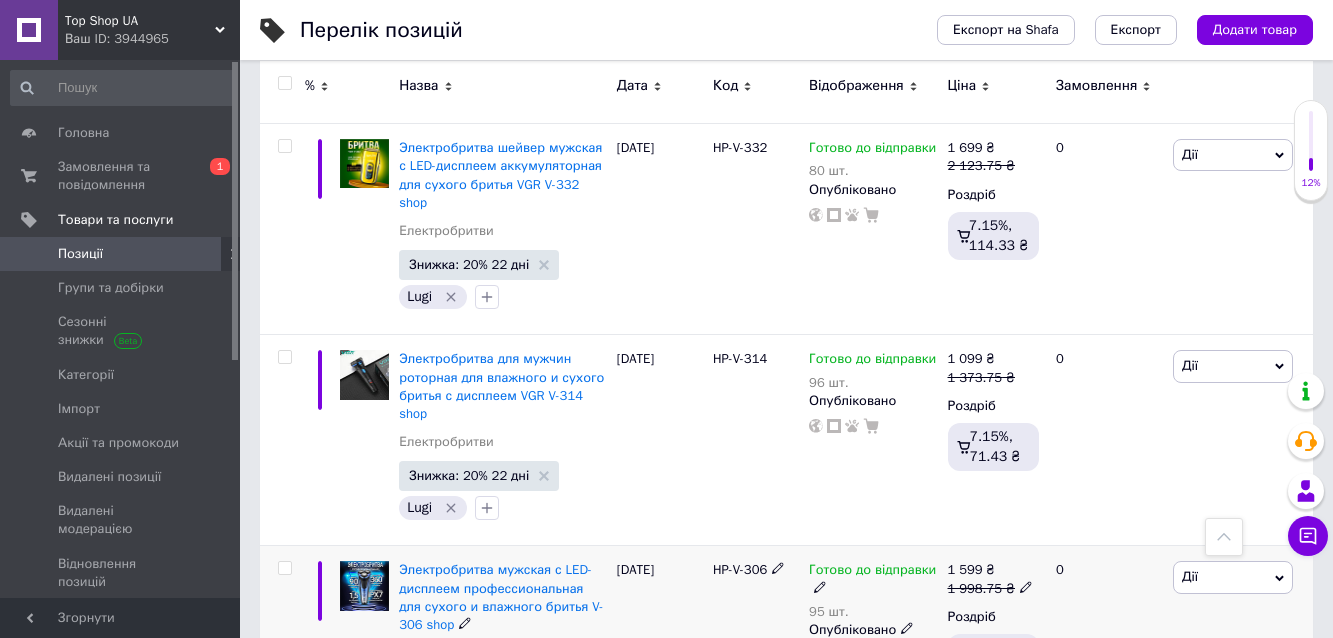 type on "1748.75" 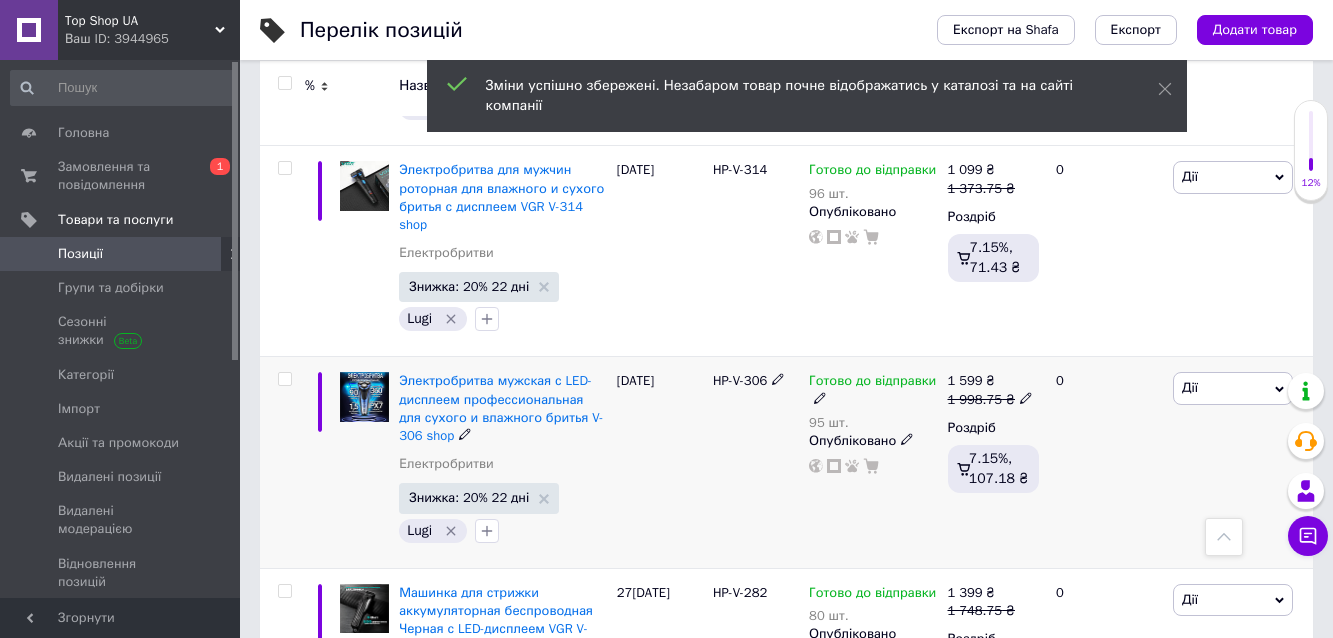 scroll, scrollTop: 13867, scrollLeft: 0, axis: vertical 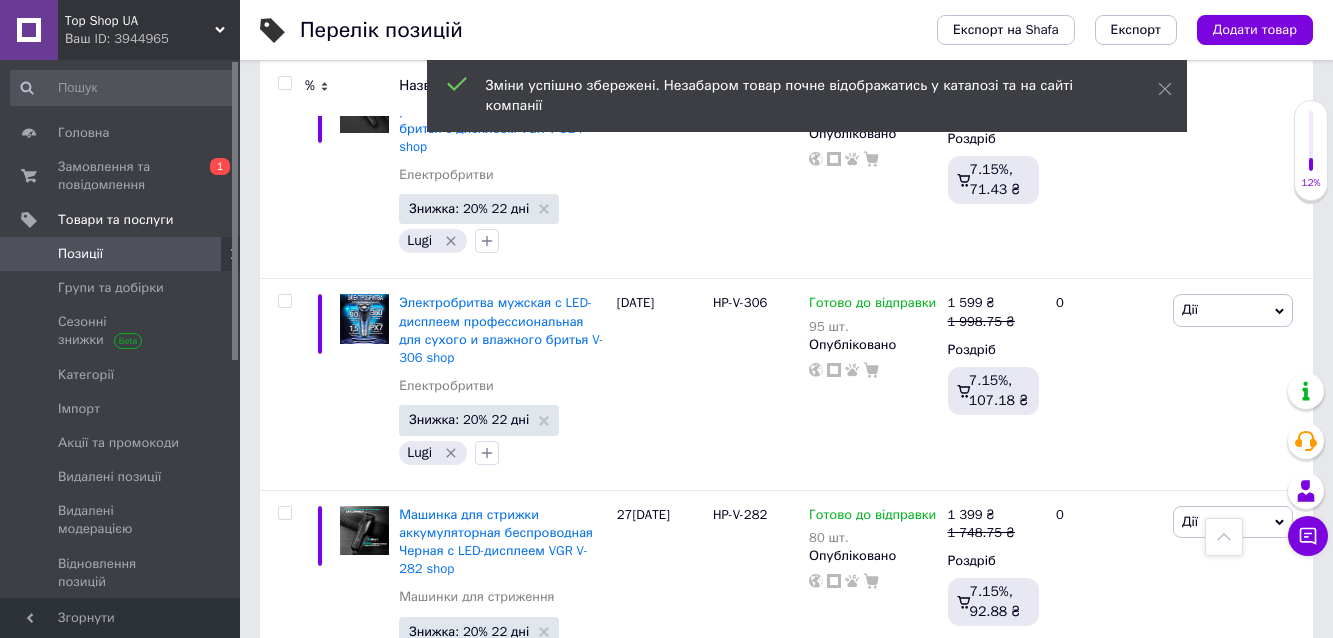 drag, startPoint x: 709, startPoint y: 374, endPoint x: 782, endPoint y: 383, distance: 73.552704 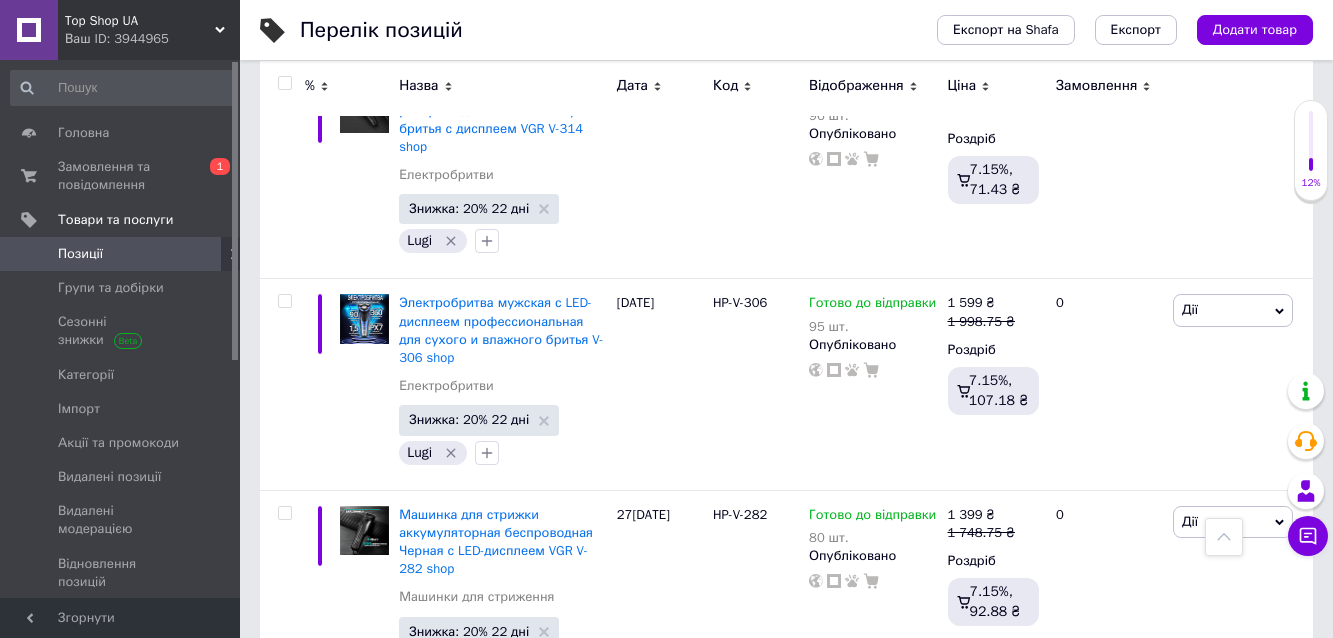 click 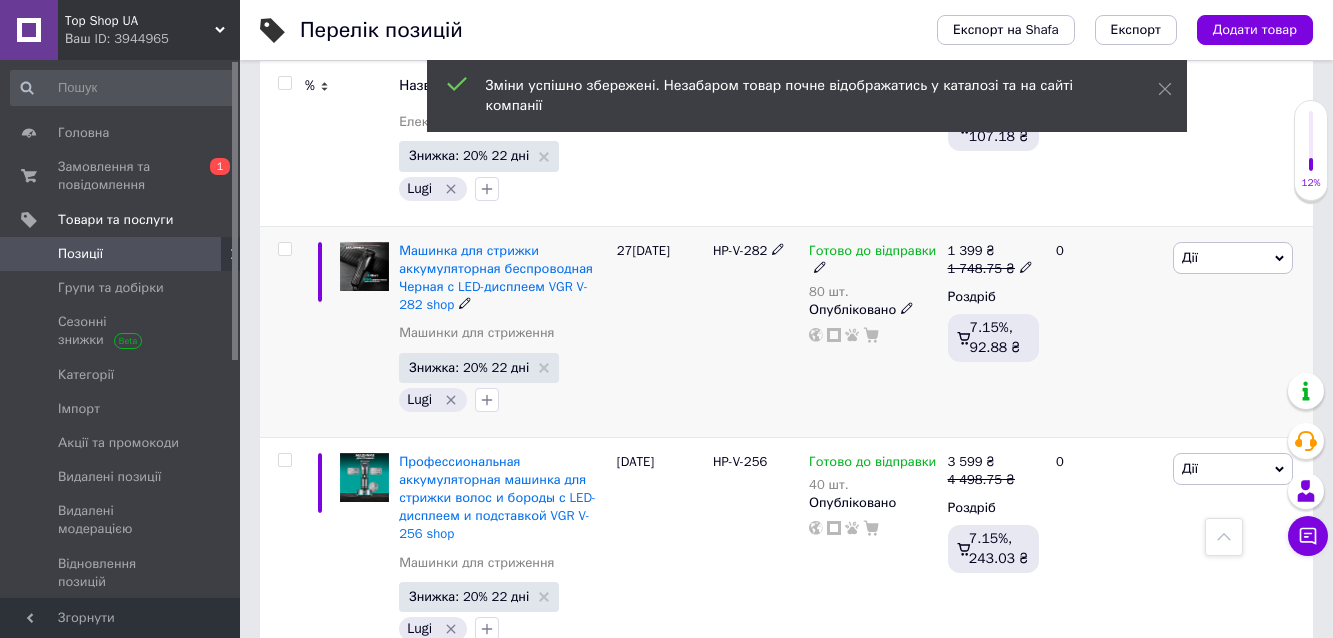 scroll, scrollTop: 14133, scrollLeft: 0, axis: vertical 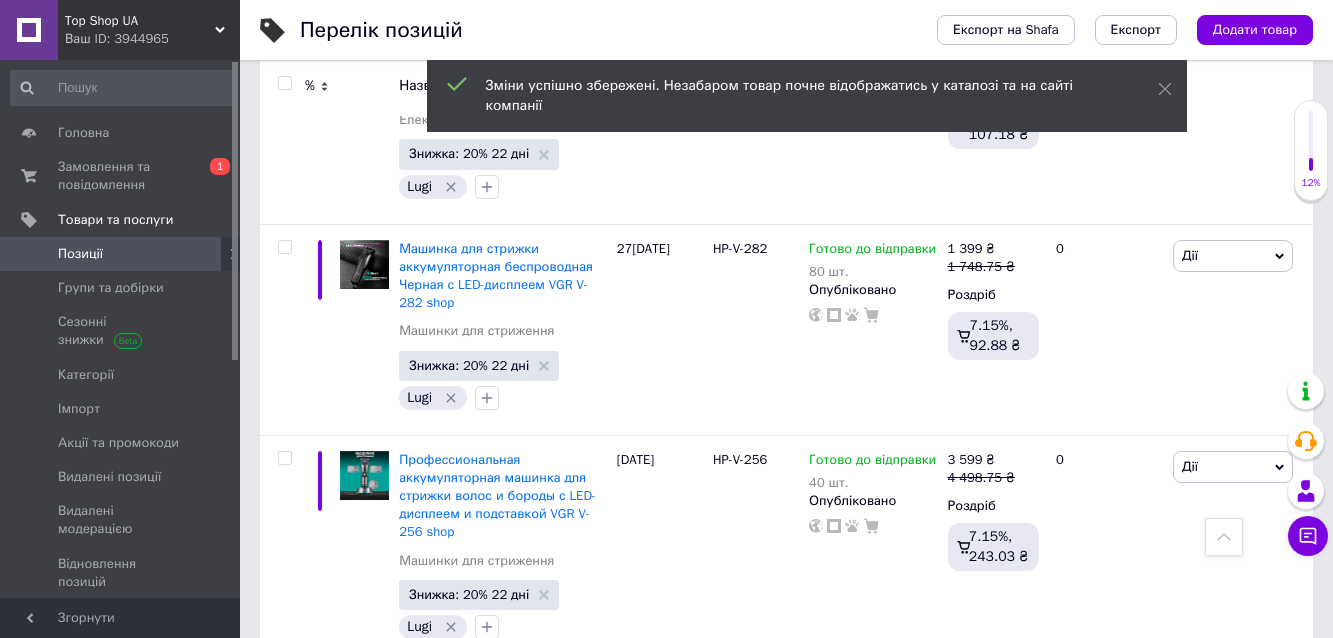 drag, startPoint x: 706, startPoint y: 340, endPoint x: 778, endPoint y: 348, distance: 72.443085 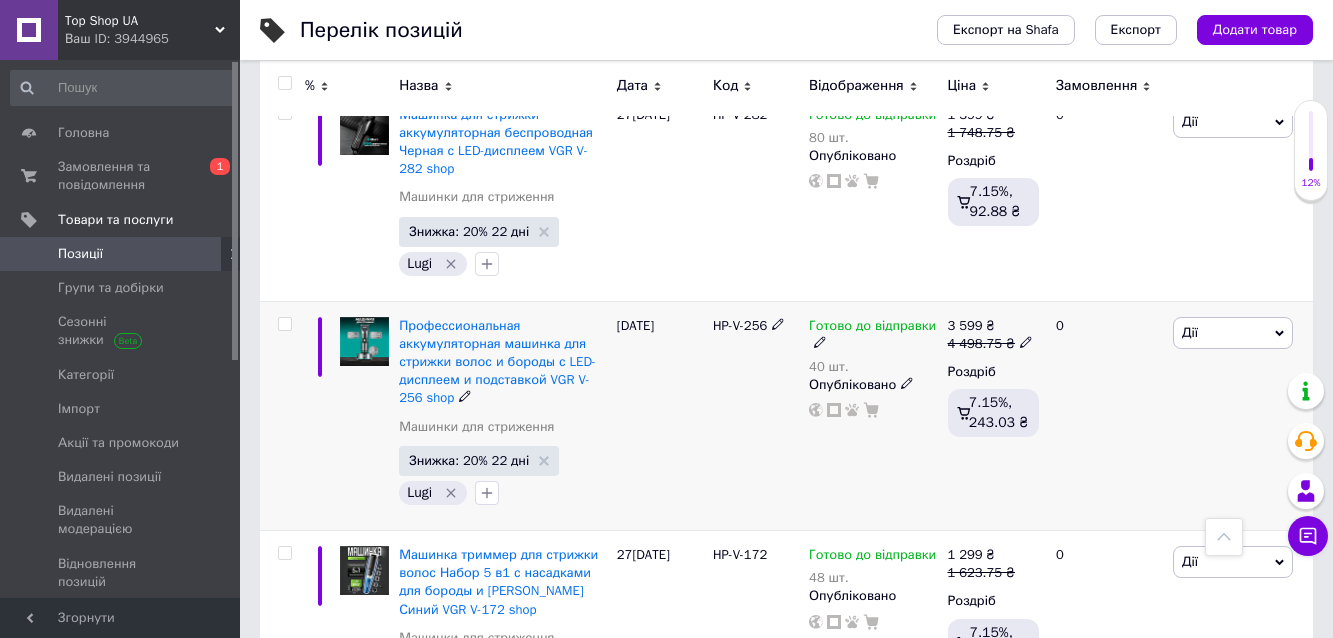 scroll, scrollTop: 14400, scrollLeft: 0, axis: vertical 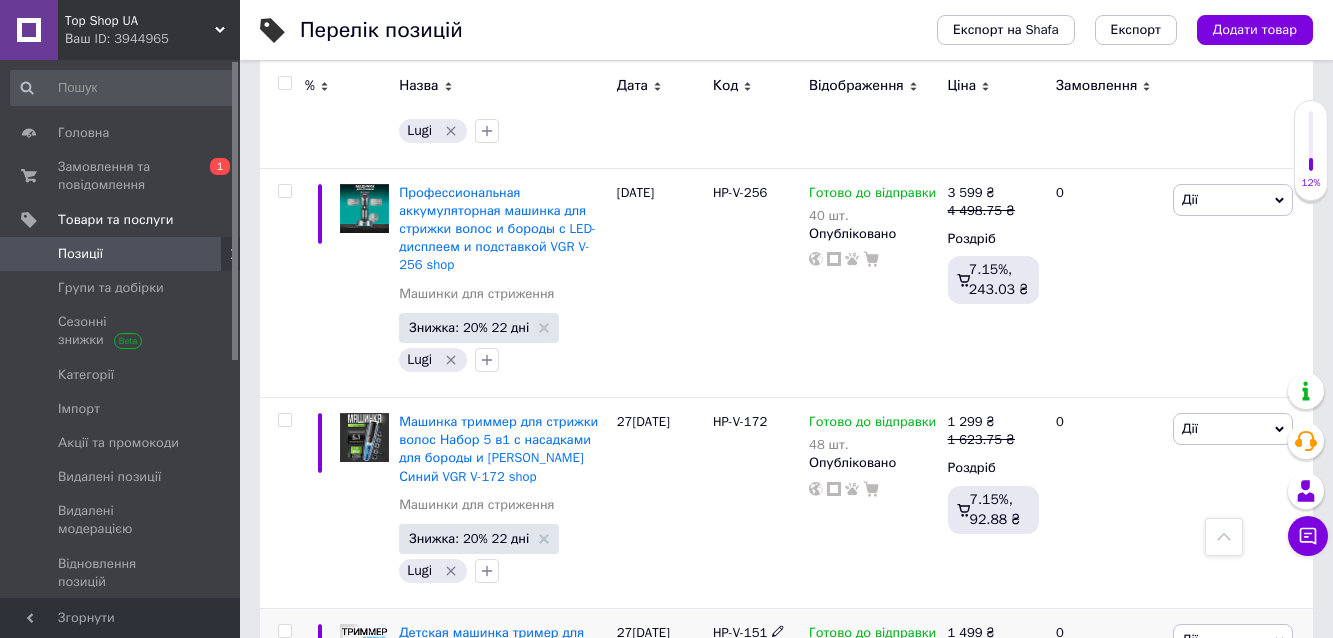 drag, startPoint x: 705, startPoint y: 283, endPoint x: 779, endPoint y: 290, distance: 74.330345 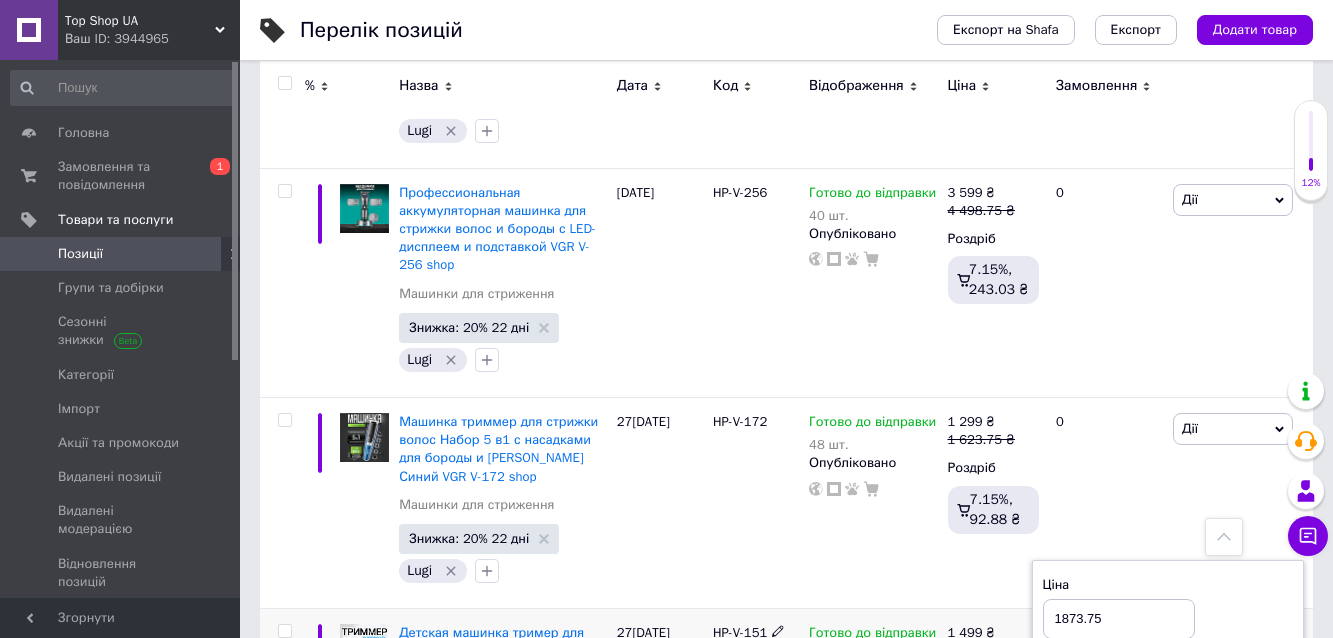 drag, startPoint x: 1082, startPoint y: 270, endPoint x: 1021, endPoint y: 273, distance: 61.073727 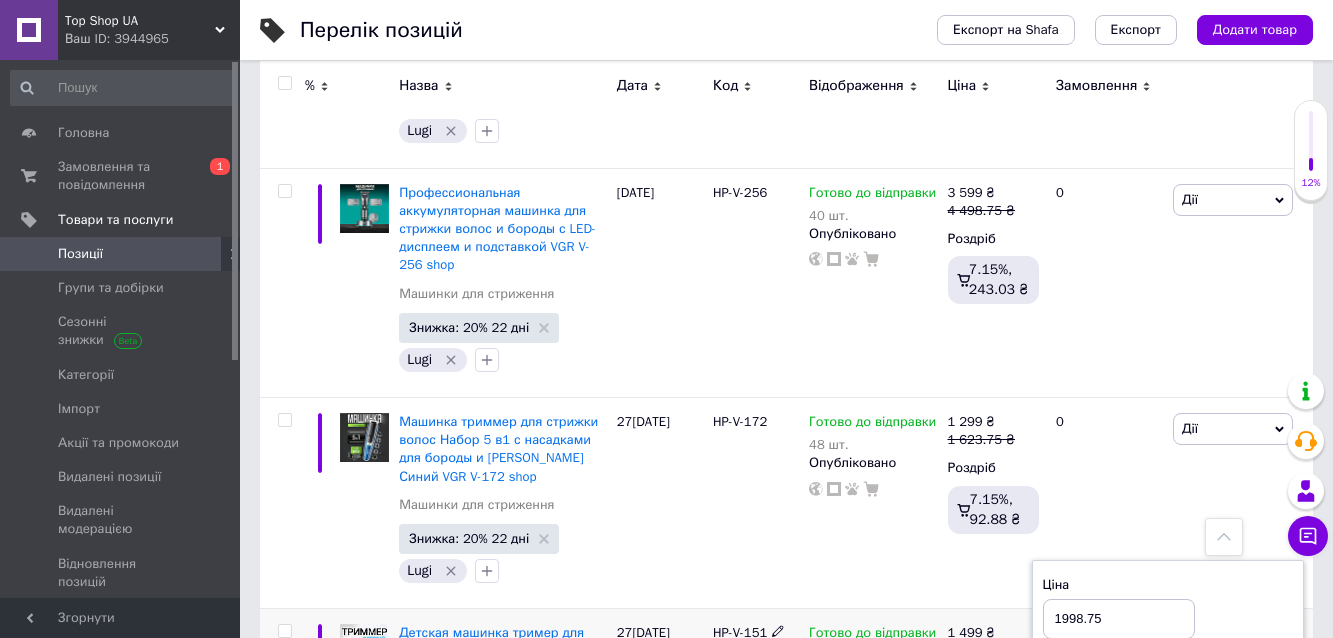 type on "1998.75" 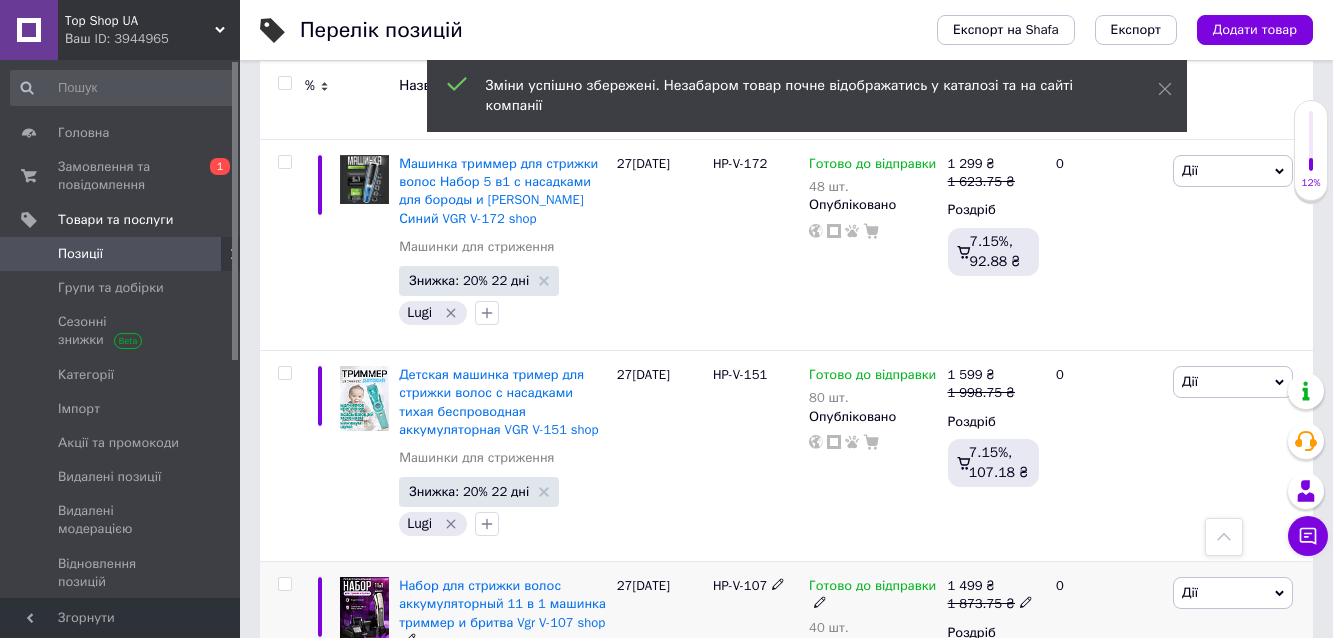 scroll, scrollTop: 14667, scrollLeft: 0, axis: vertical 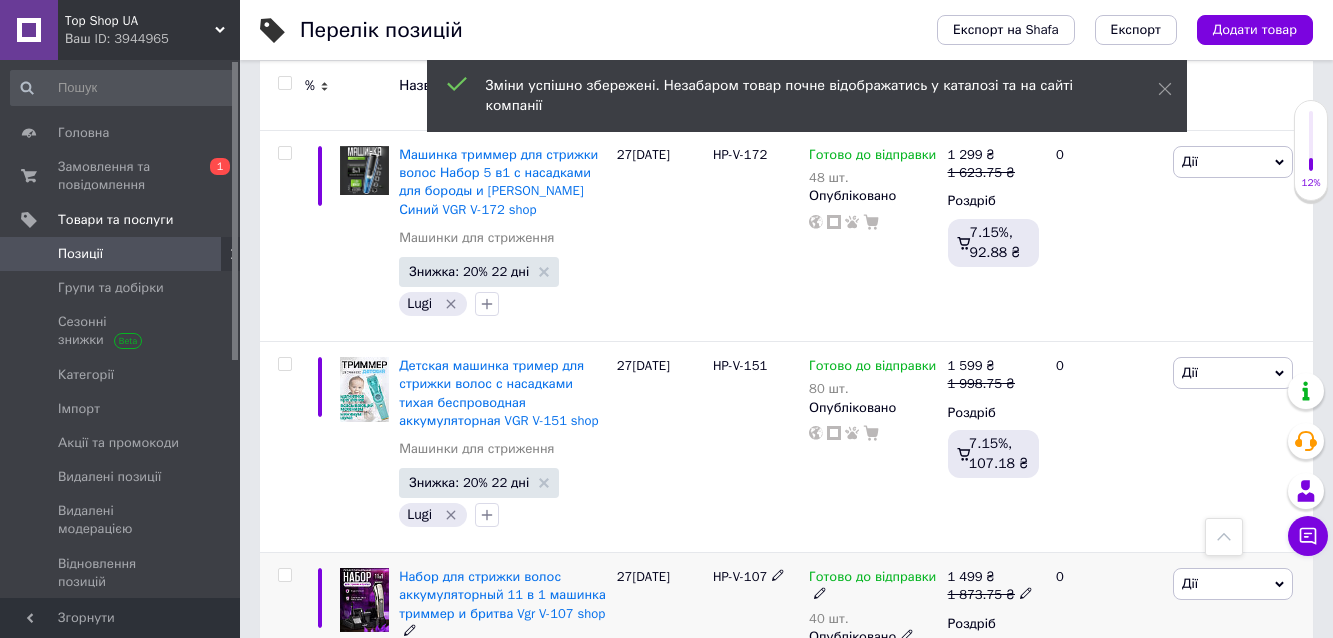 drag, startPoint x: 734, startPoint y: 227, endPoint x: 780, endPoint y: 226, distance: 46.010868 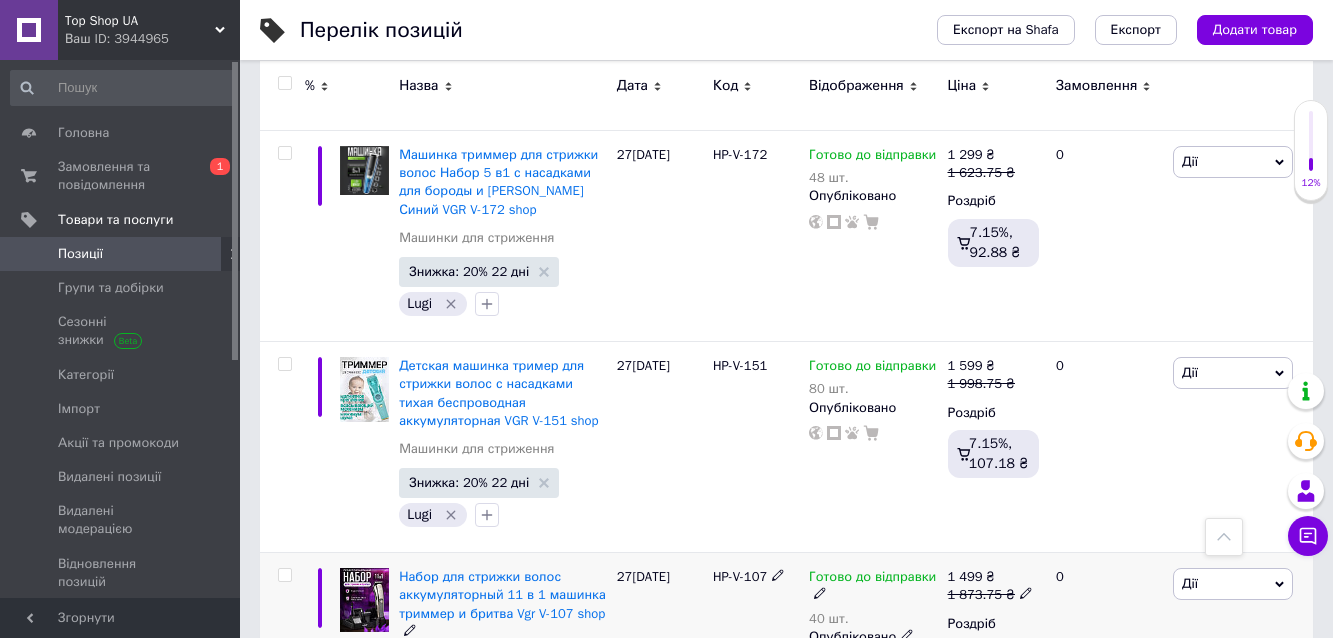 click 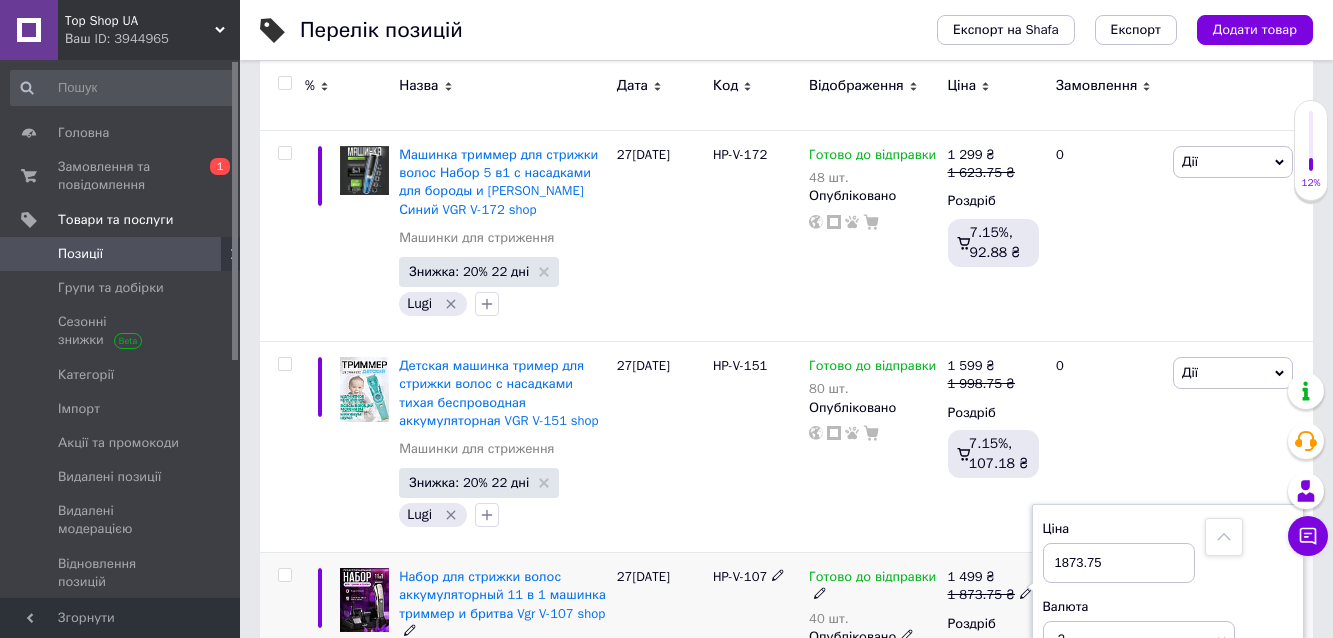 drag, startPoint x: 1085, startPoint y: 219, endPoint x: 1009, endPoint y: 219, distance: 76 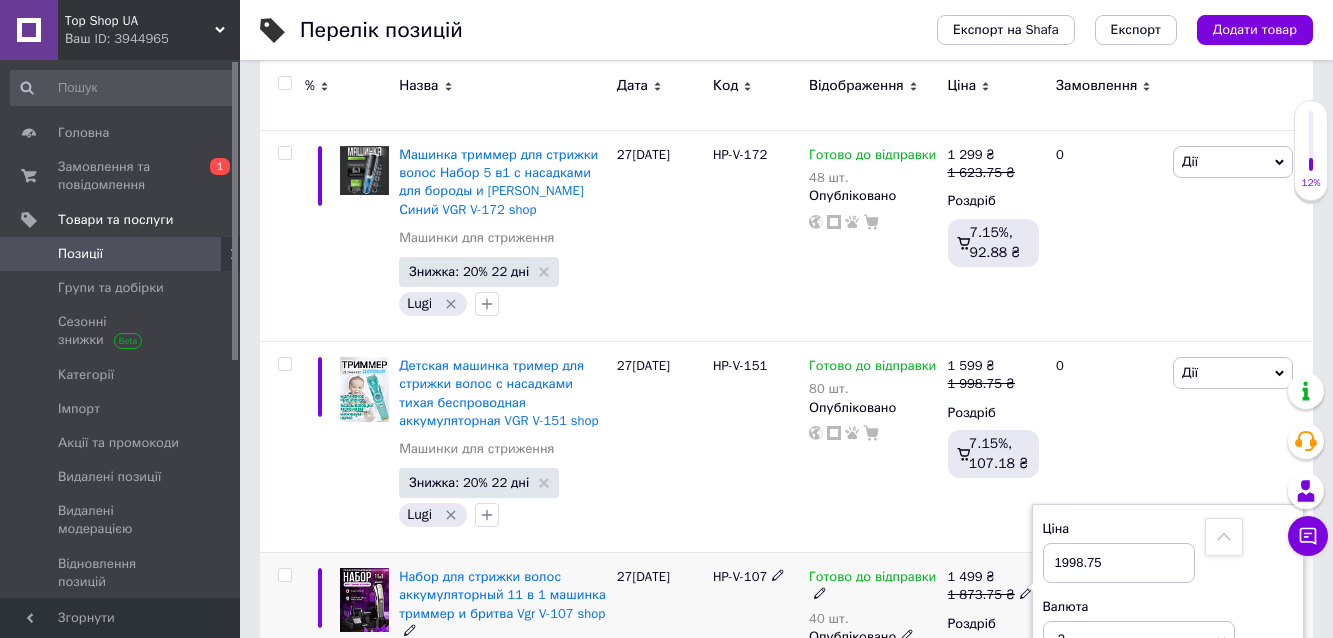 type on "1998.75" 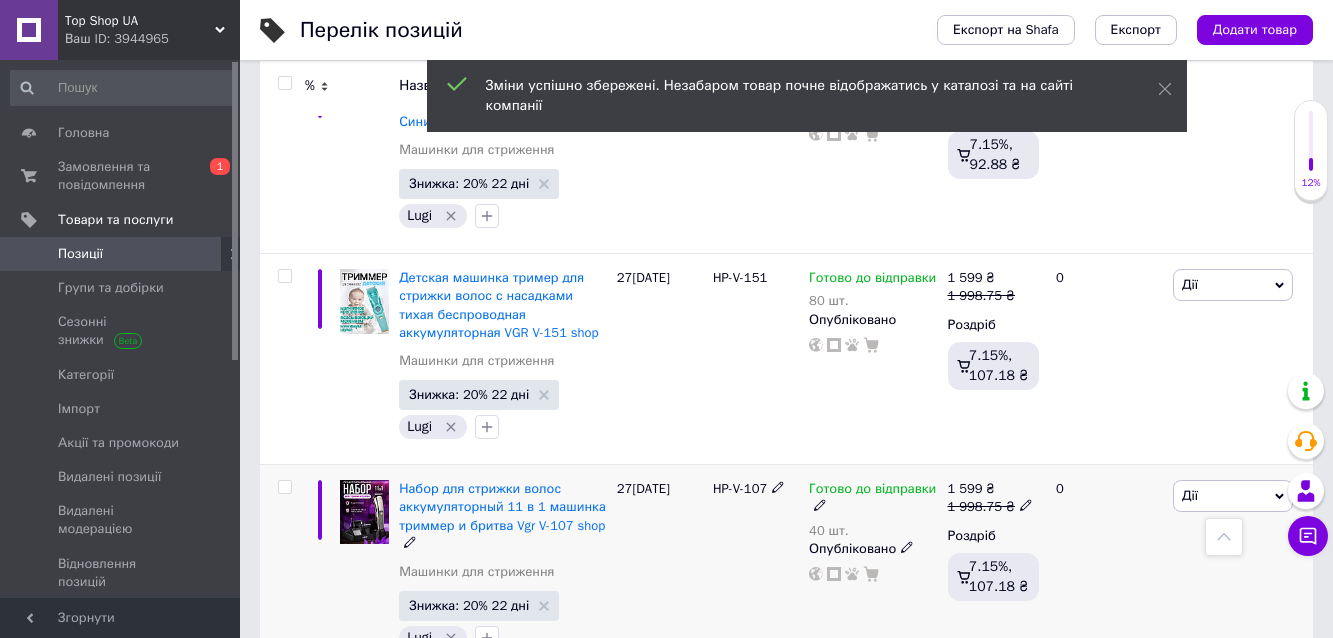 scroll, scrollTop: 14800, scrollLeft: 0, axis: vertical 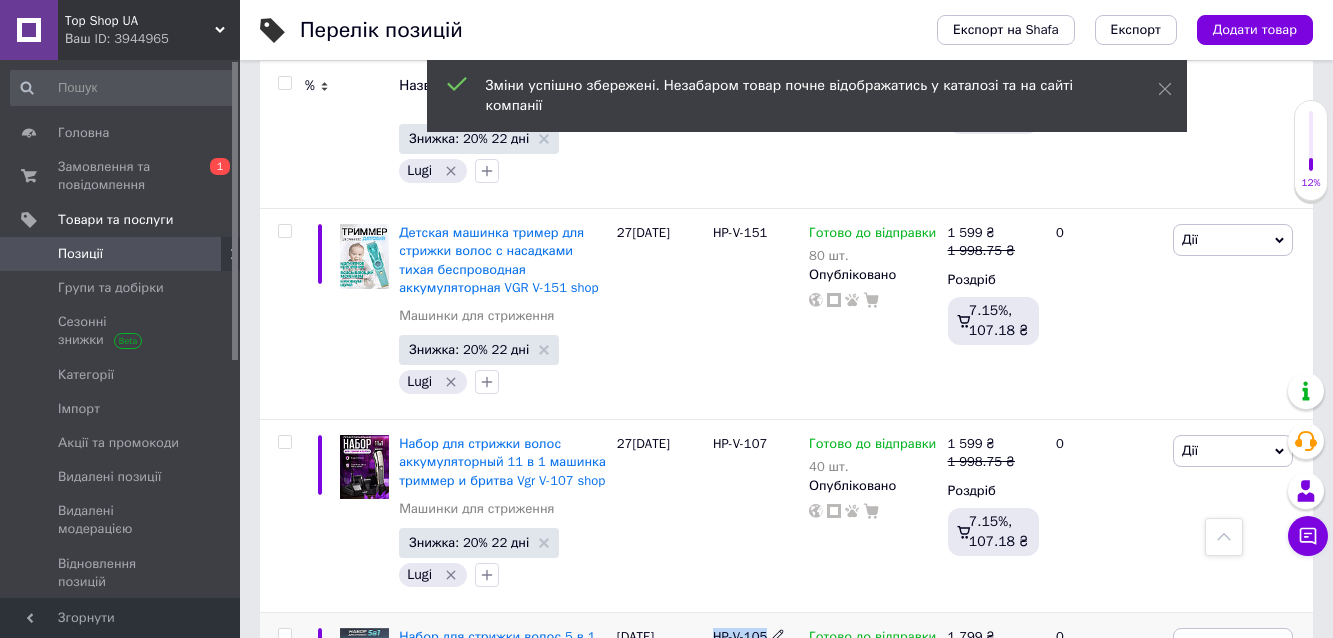 drag, startPoint x: 709, startPoint y: 289, endPoint x: 781, endPoint y: 294, distance: 72.1734 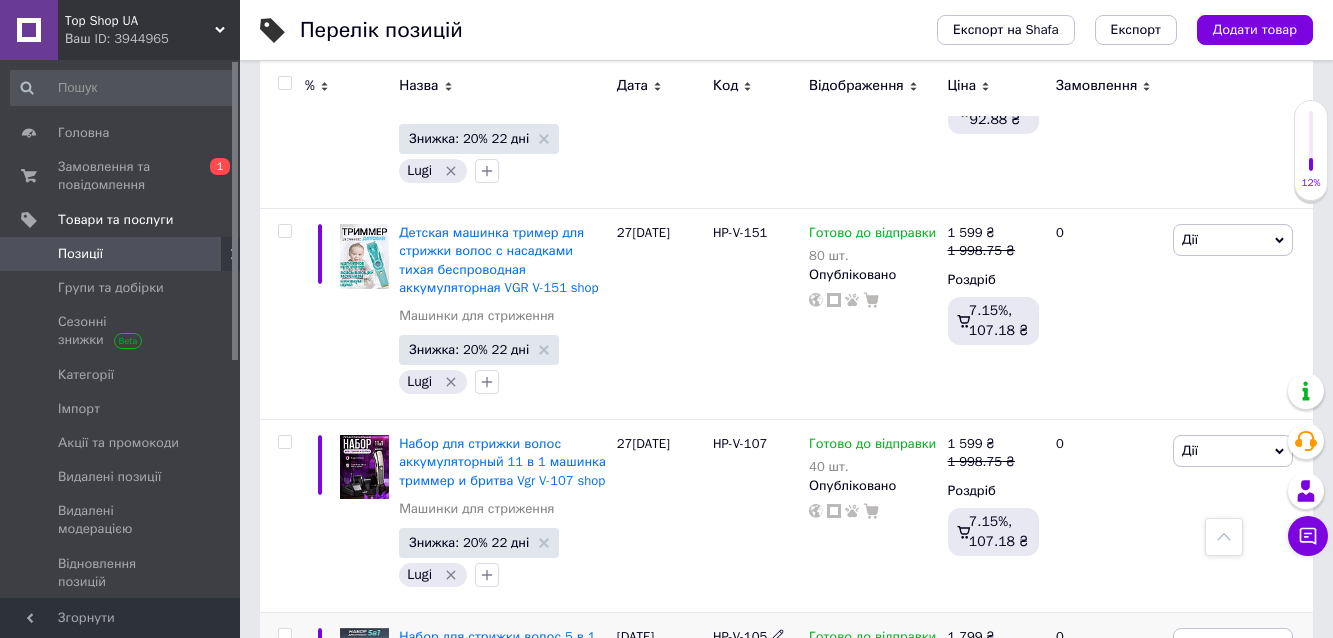 click 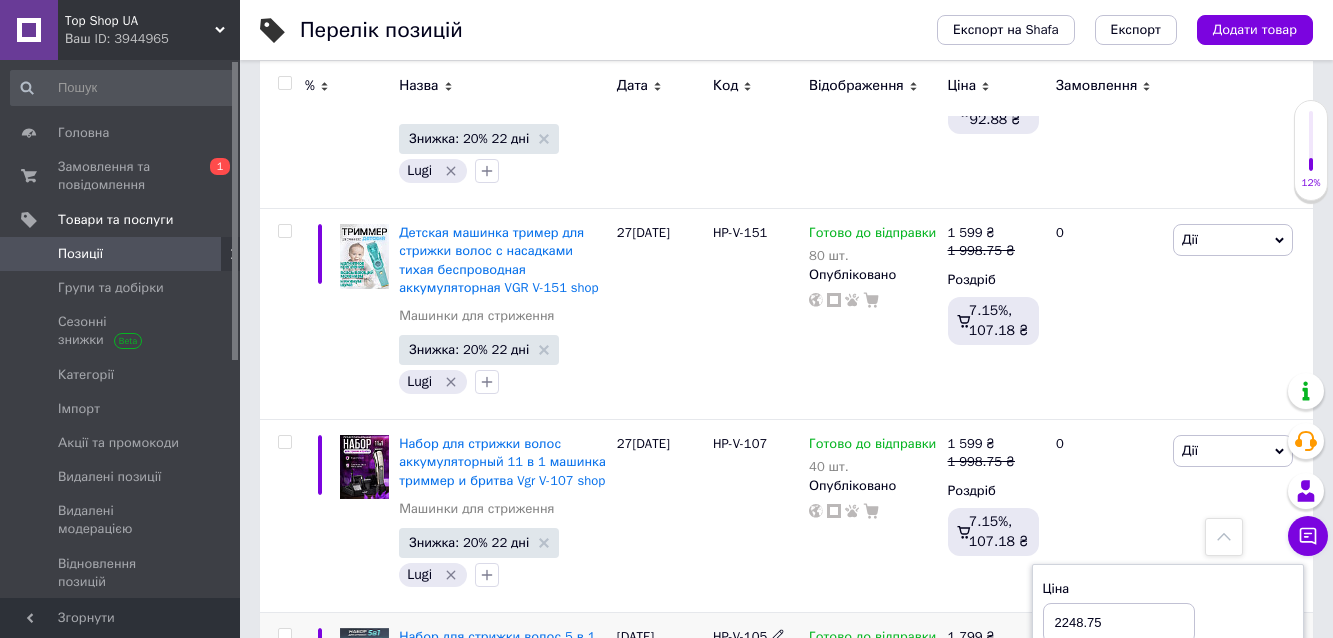 drag, startPoint x: 1082, startPoint y: 277, endPoint x: 1018, endPoint y: 278, distance: 64.00781 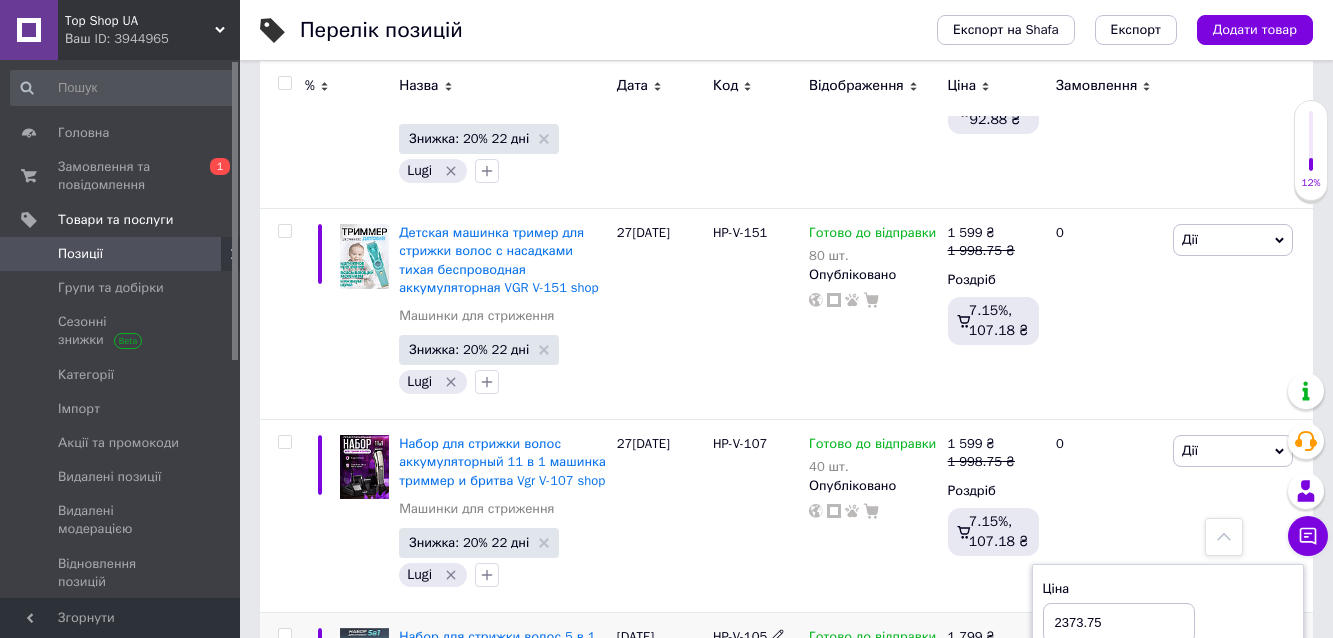 type on "2373.75" 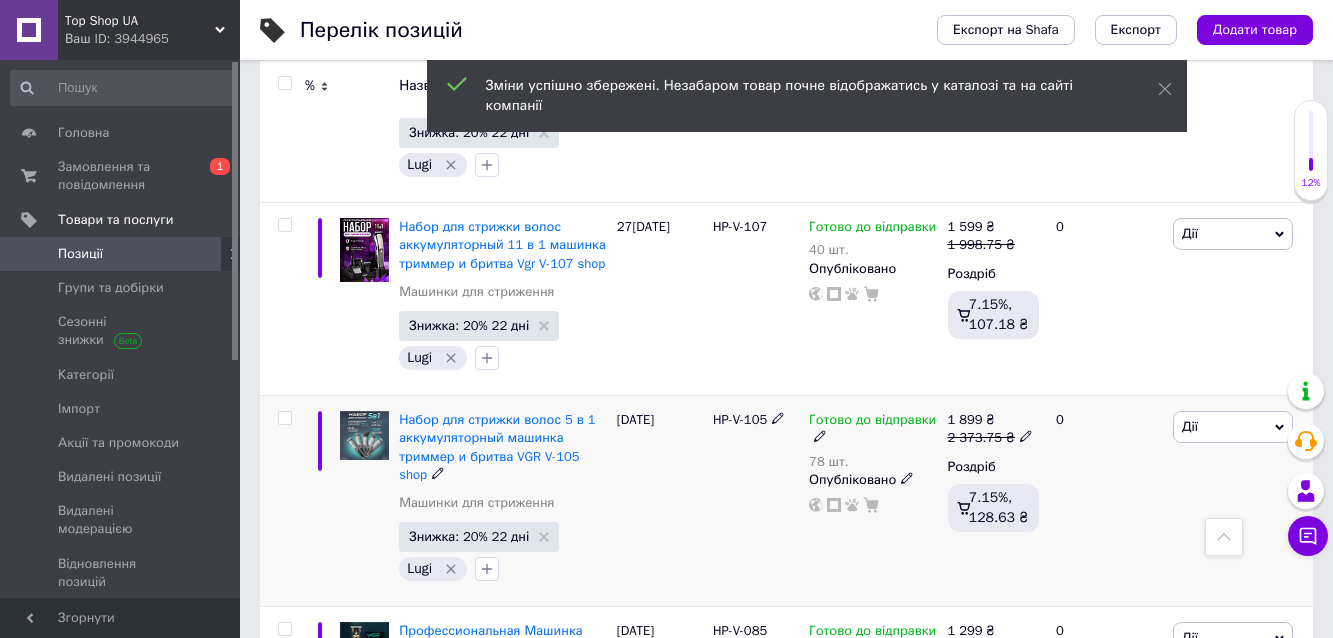 scroll, scrollTop: 15067, scrollLeft: 0, axis: vertical 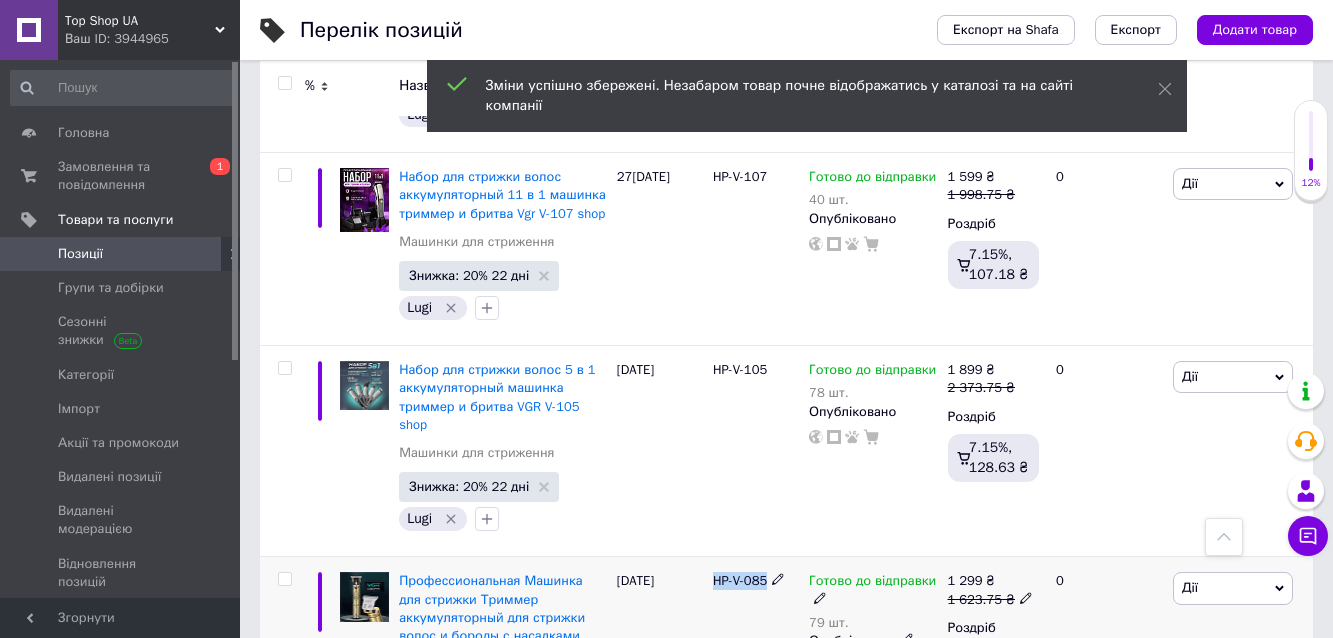 drag, startPoint x: 710, startPoint y: 214, endPoint x: 773, endPoint y: 221, distance: 63.387695 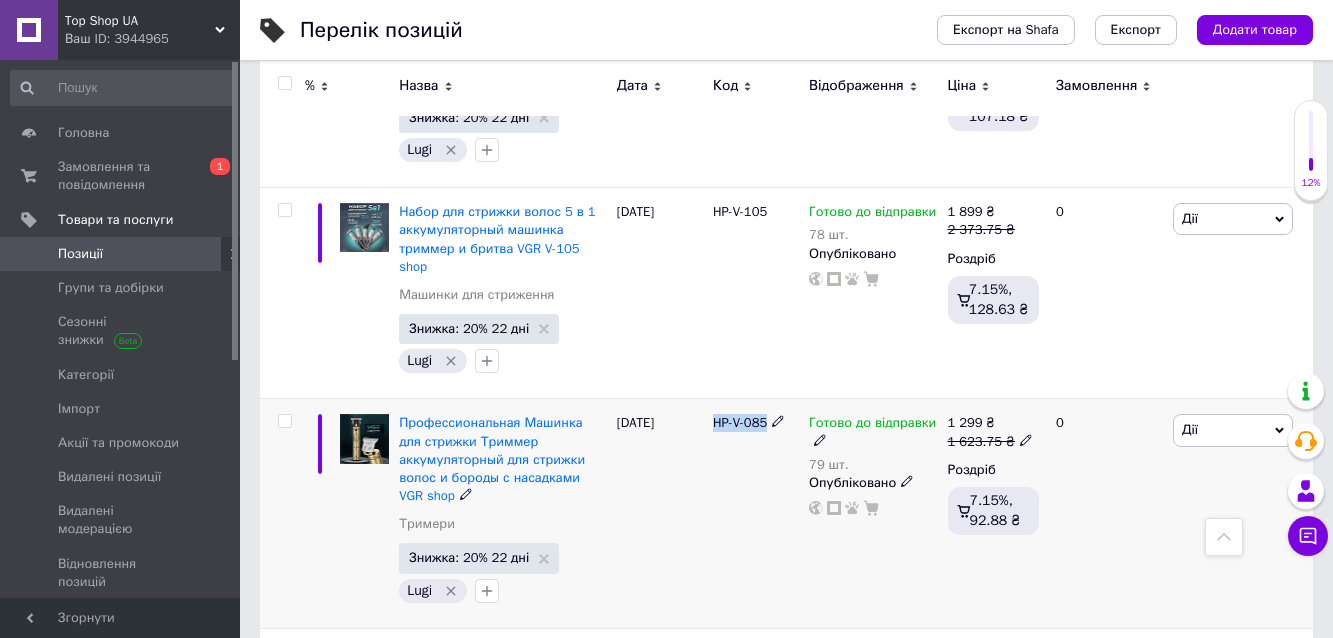 scroll, scrollTop: 15333, scrollLeft: 0, axis: vertical 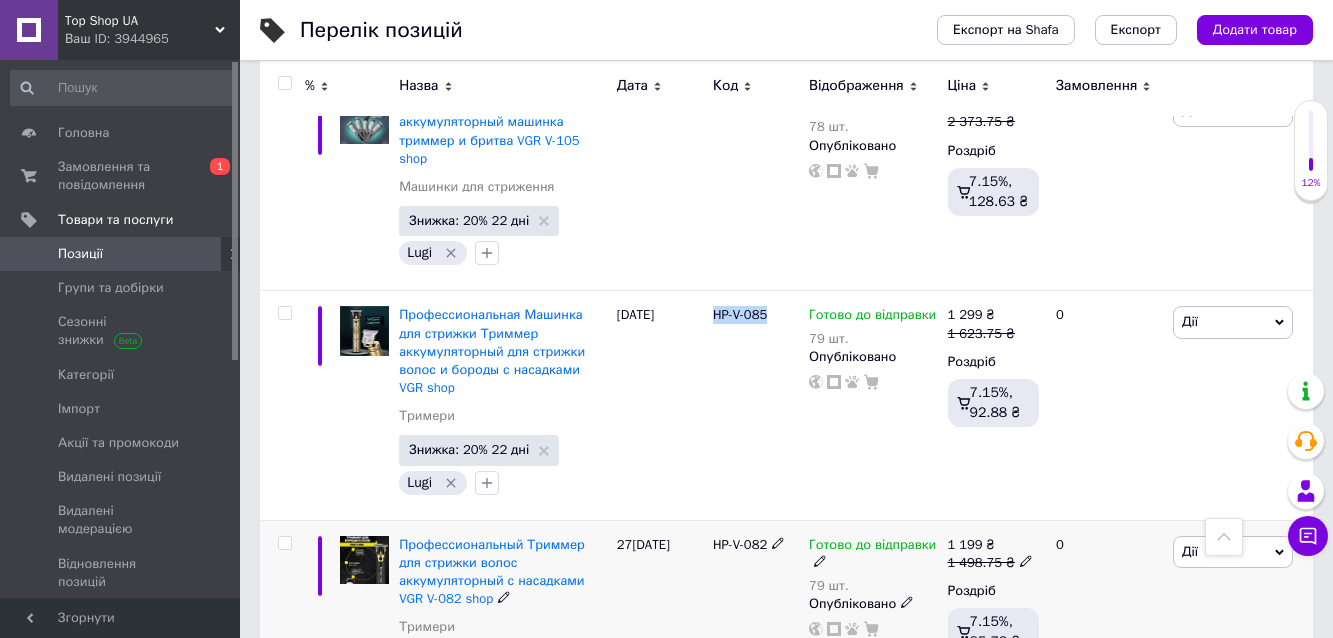 drag, startPoint x: 705, startPoint y: 175, endPoint x: 774, endPoint y: 177, distance: 69.02898 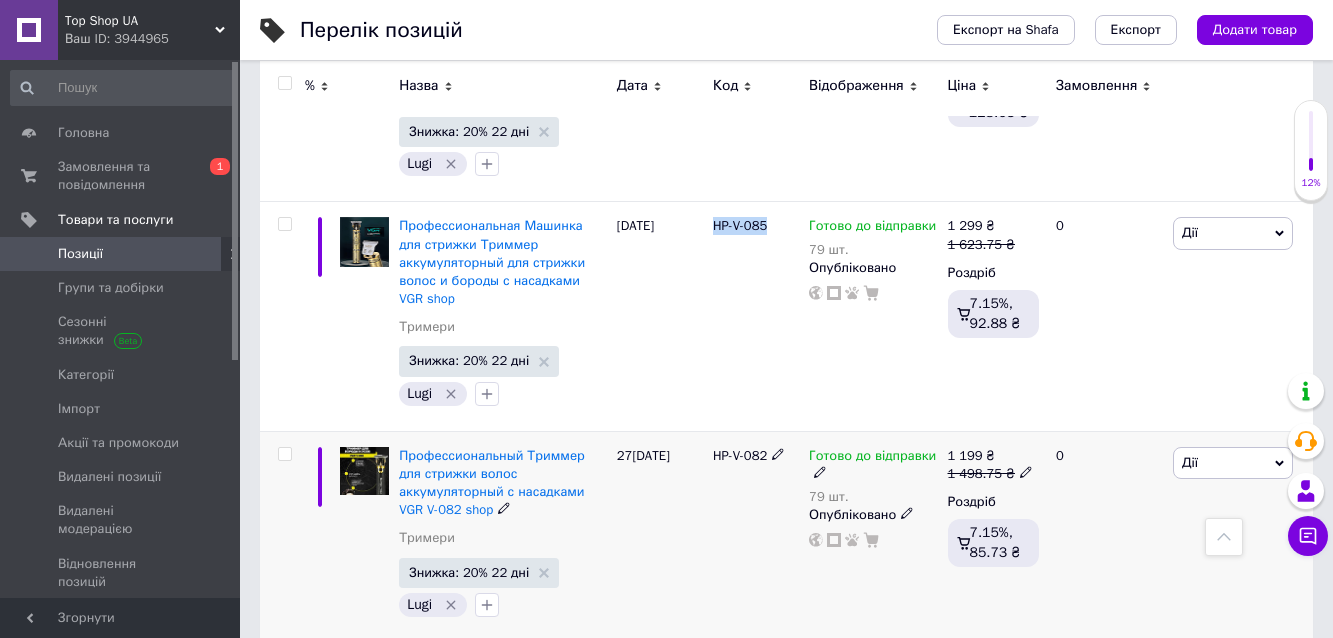 scroll, scrollTop: 15467, scrollLeft: 0, axis: vertical 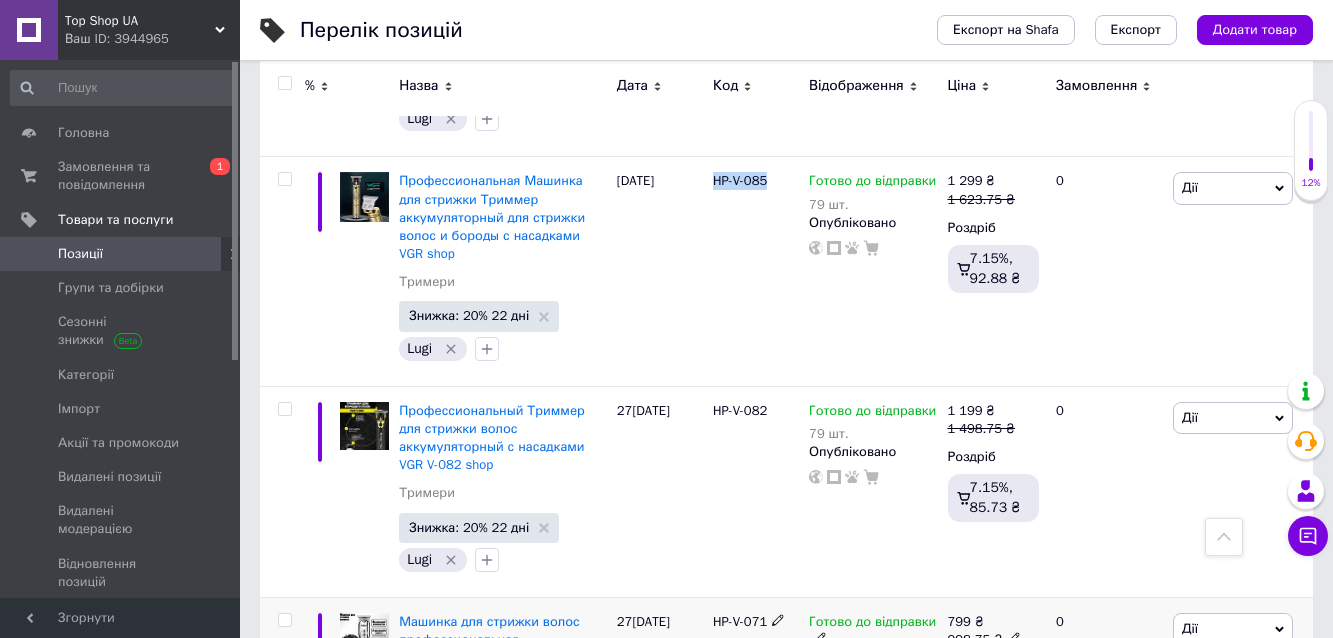 click on "Машинка для стрижки волос профессиональная аккумуляторная Серебристый VGR V-071 shop Машинки для стриження Знижка: 20% 22 дні Lugi   [DATE] HP-V-071 Готово до відправки 178 шт. Опубліковано 799   ₴ 998.75   ₴ Роздріб 7.15%, 57.13 ₴ 0 Дії Редагувати Підняти на початок групи Копіювати Знижка Подарунок Супутні Приховати Ярлик Додати на вітрину Додати в кампанію Каталог ProSale Видалити" at bounding box center (786, 702) 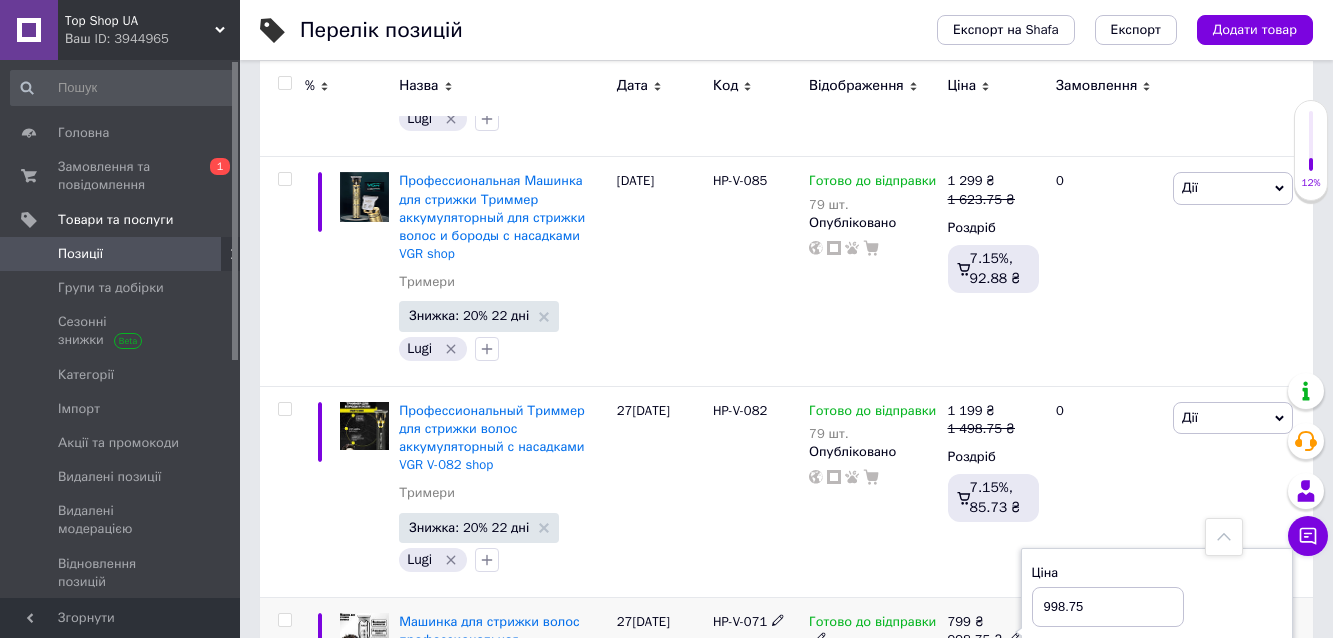 drag, startPoint x: 1065, startPoint y: 221, endPoint x: 1011, endPoint y: 227, distance: 54.33231 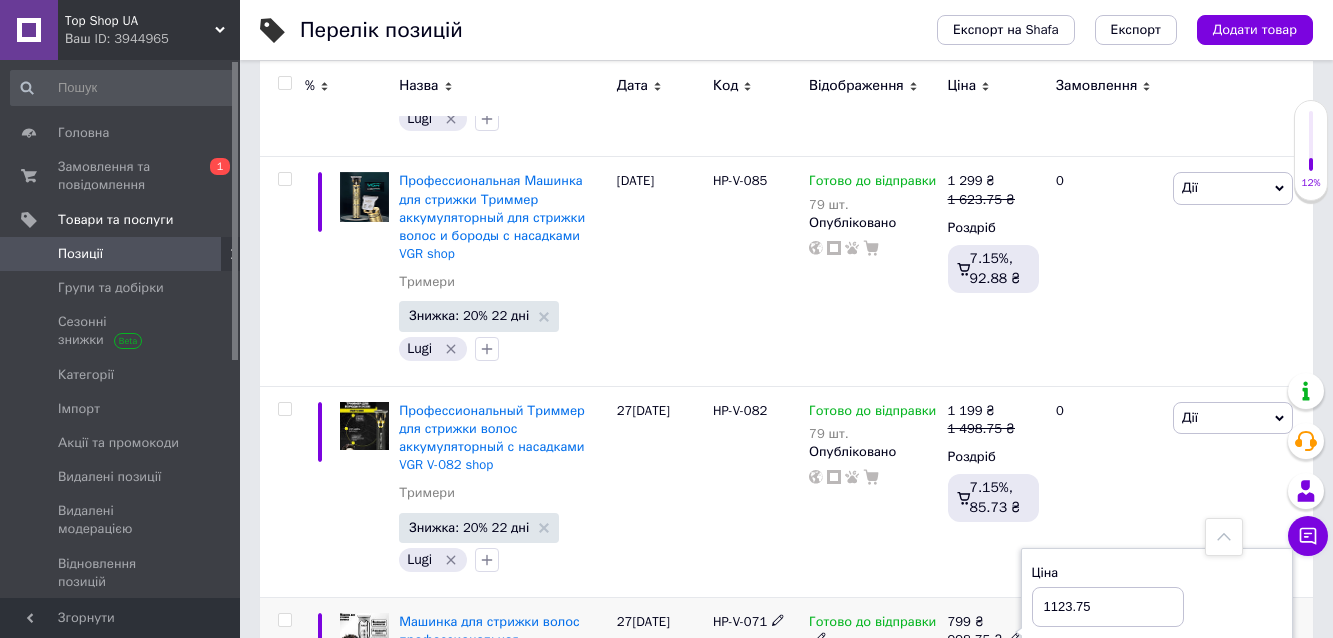 type on "1123.75" 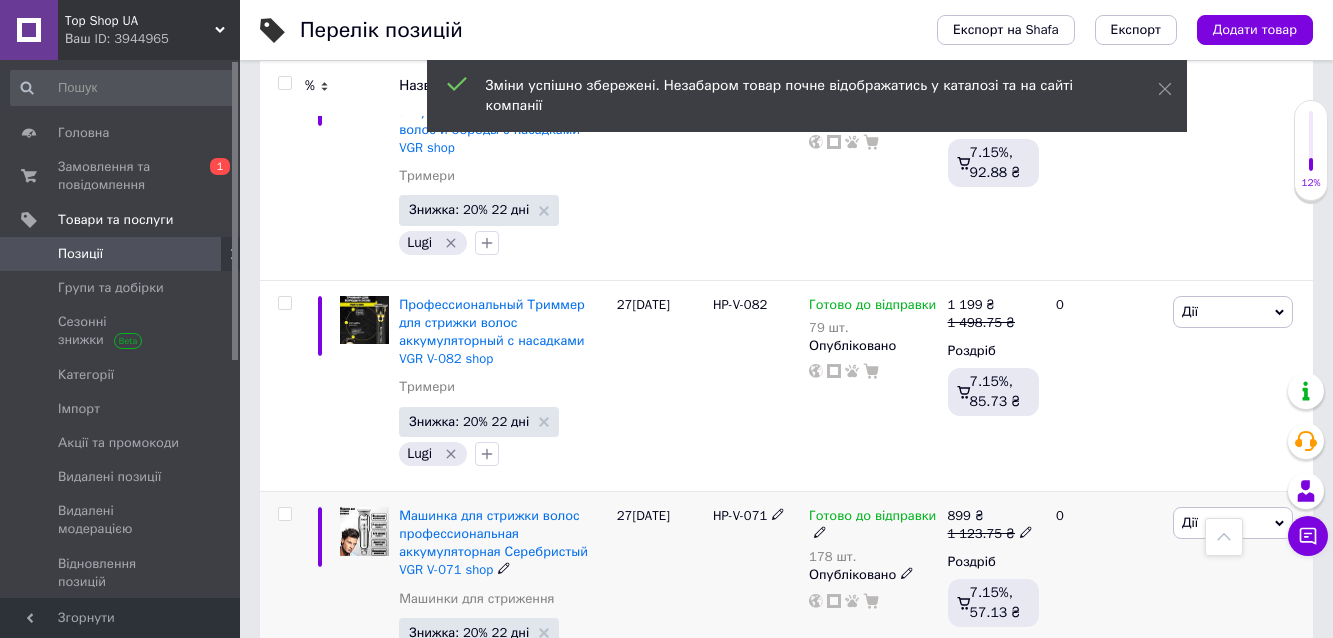 scroll, scrollTop: 15600, scrollLeft: 0, axis: vertical 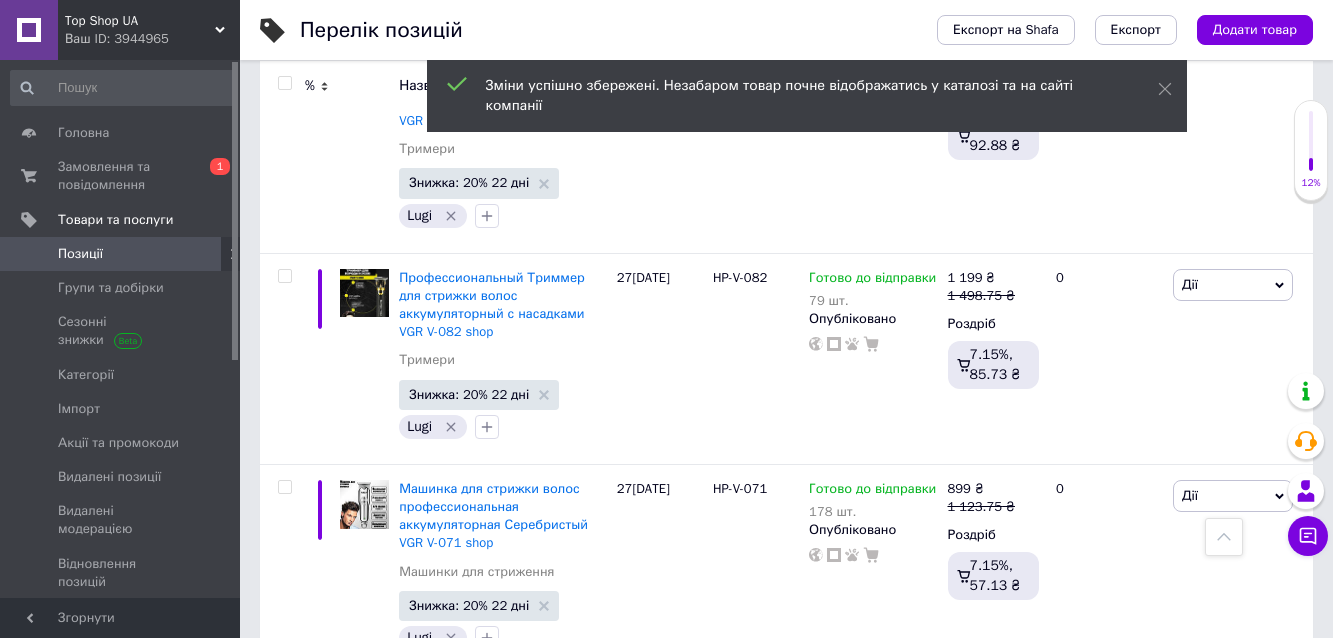 drag, startPoint x: 713, startPoint y: 314, endPoint x: 772, endPoint y: 319, distance: 59.211487 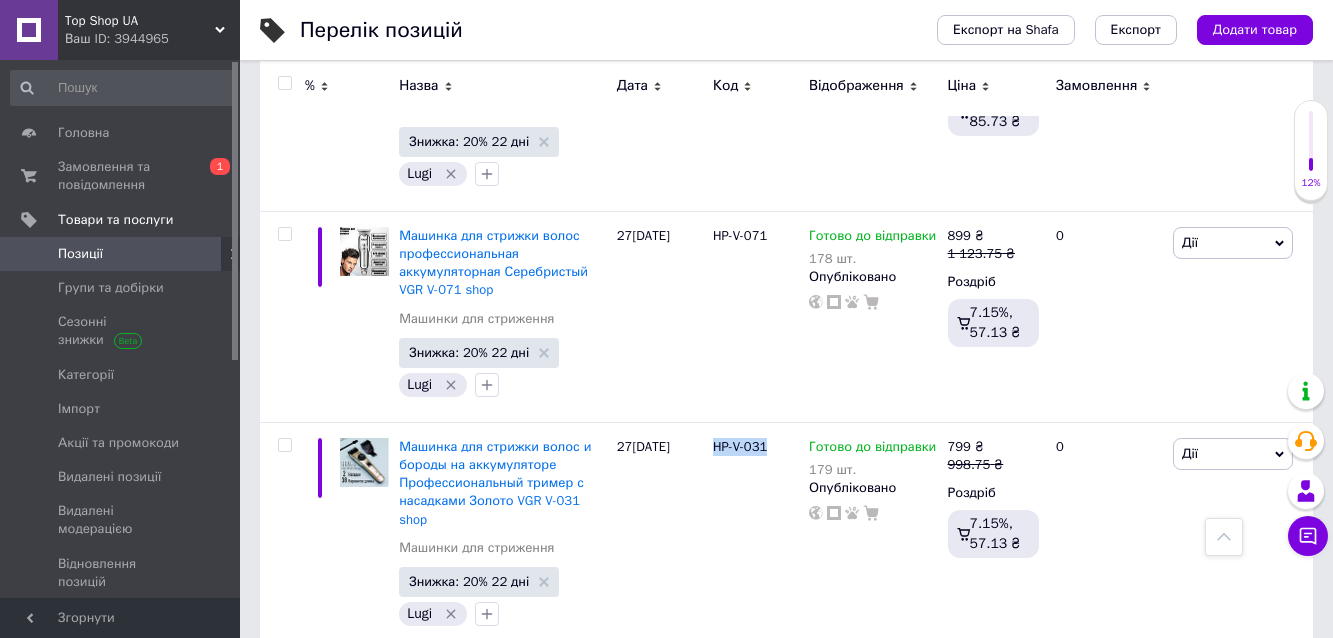 scroll, scrollTop: 15867, scrollLeft: 0, axis: vertical 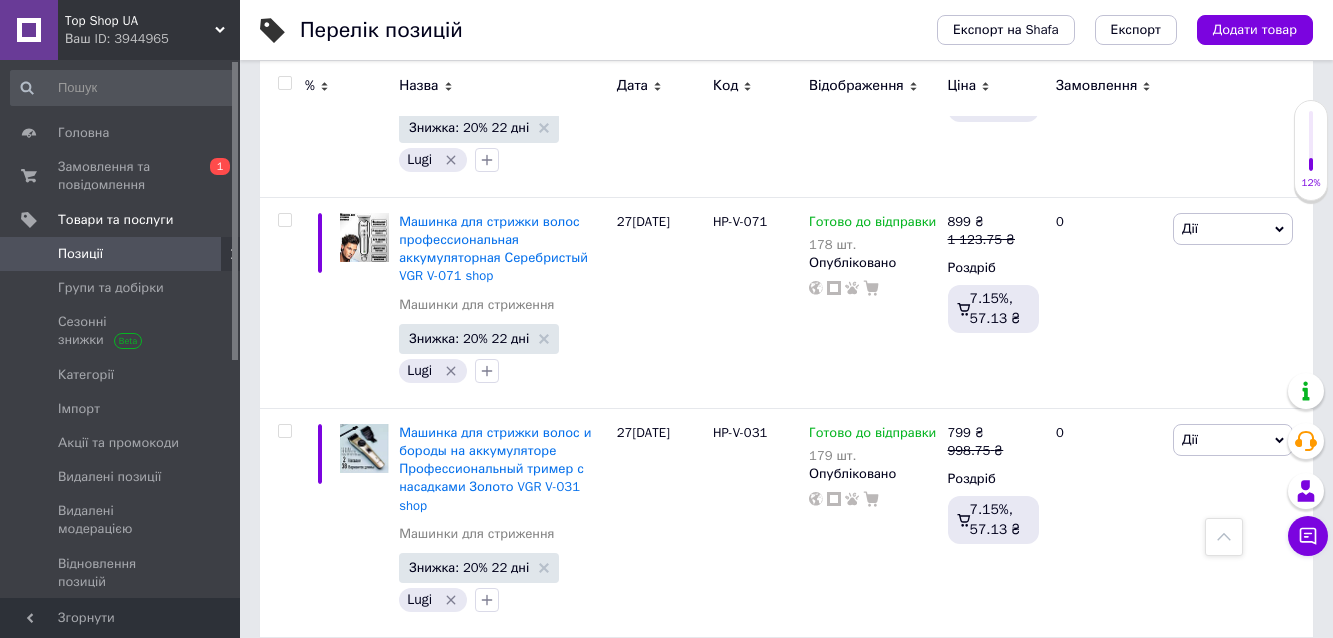 drag, startPoint x: 711, startPoint y: 262, endPoint x: 775, endPoint y: 266, distance: 64.12488 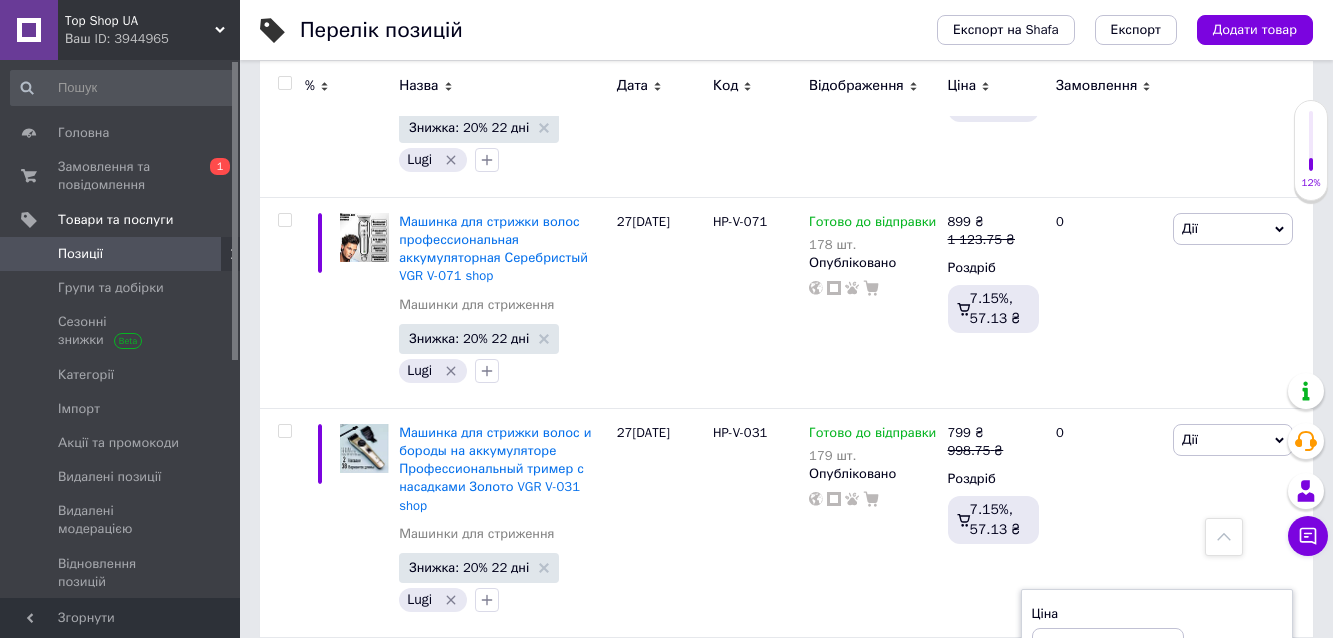 drag, startPoint x: 1065, startPoint y: 243, endPoint x: 992, endPoint y: 246, distance: 73.061615 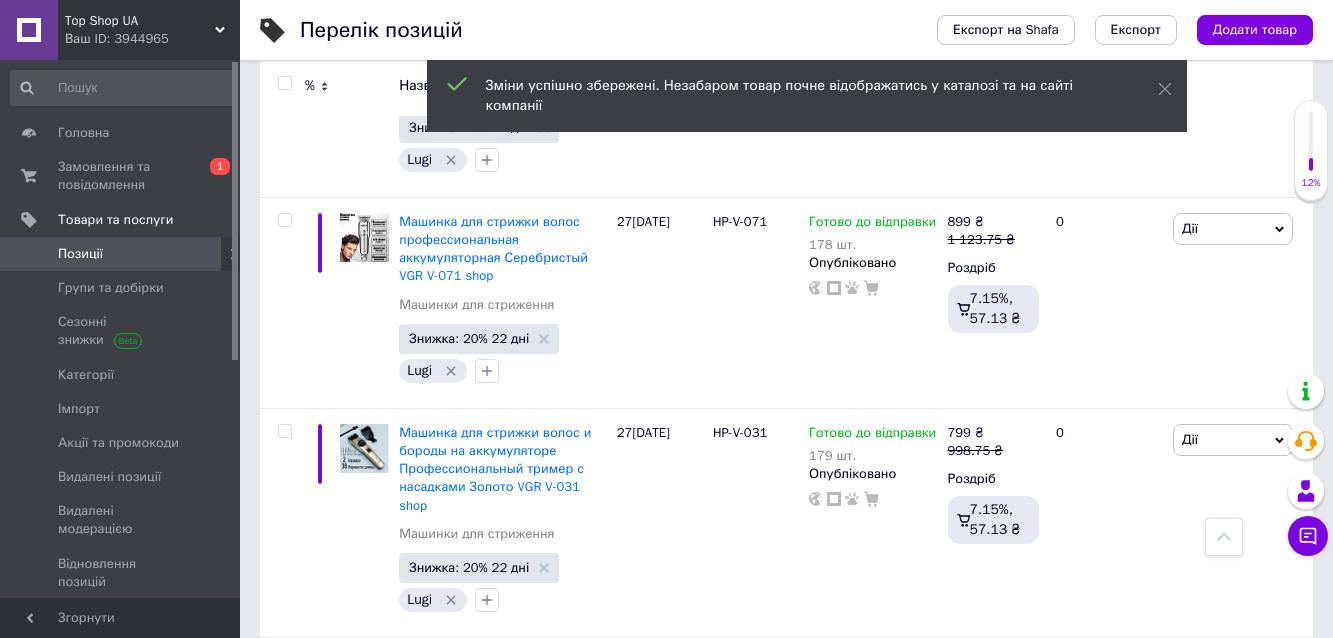 scroll, scrollTop: 16000, scrollLeft: 0, axis: vertical 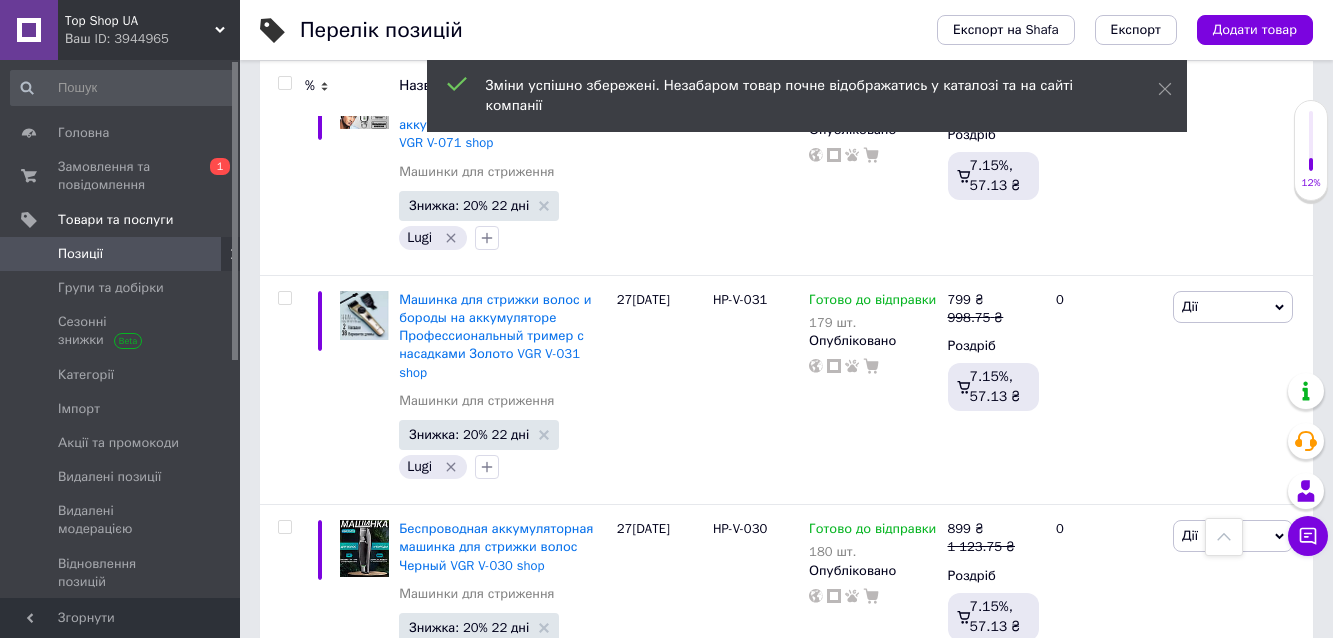 drag, startPoint x: 711, startPoint y: 323, endPoint x: 785, endPoint y: 323, distance: 74 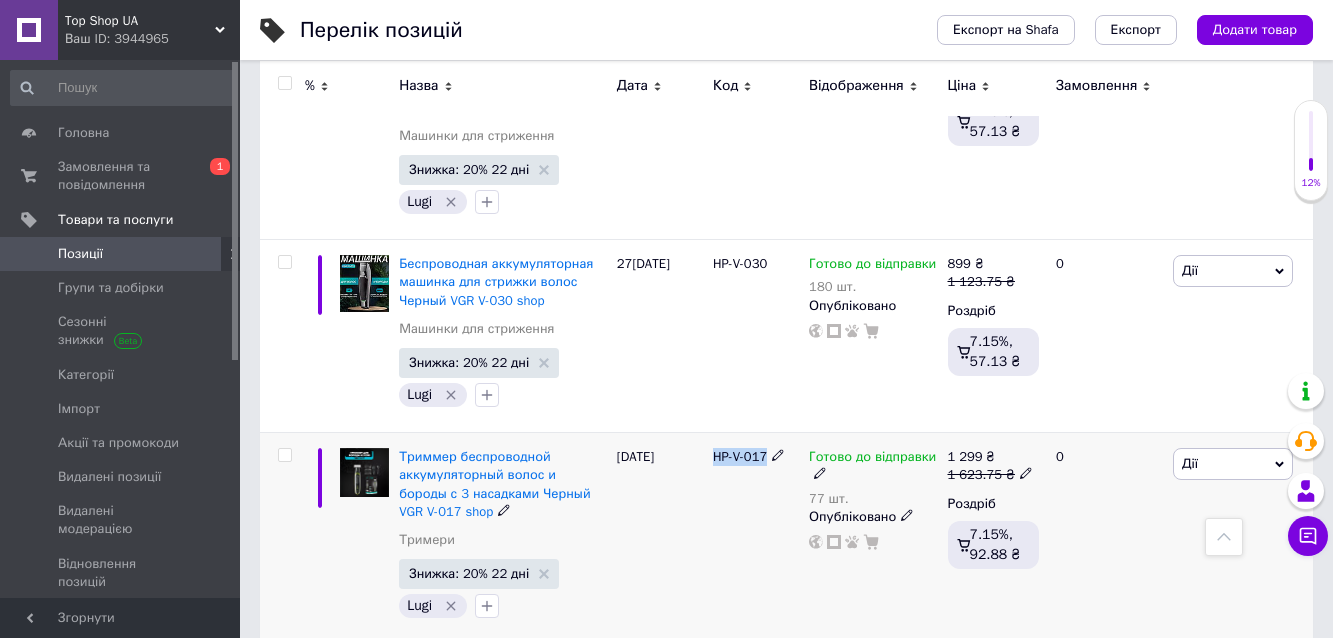 scroll, scrollTop: 16267, scrollLeft: 0, axis: vertical 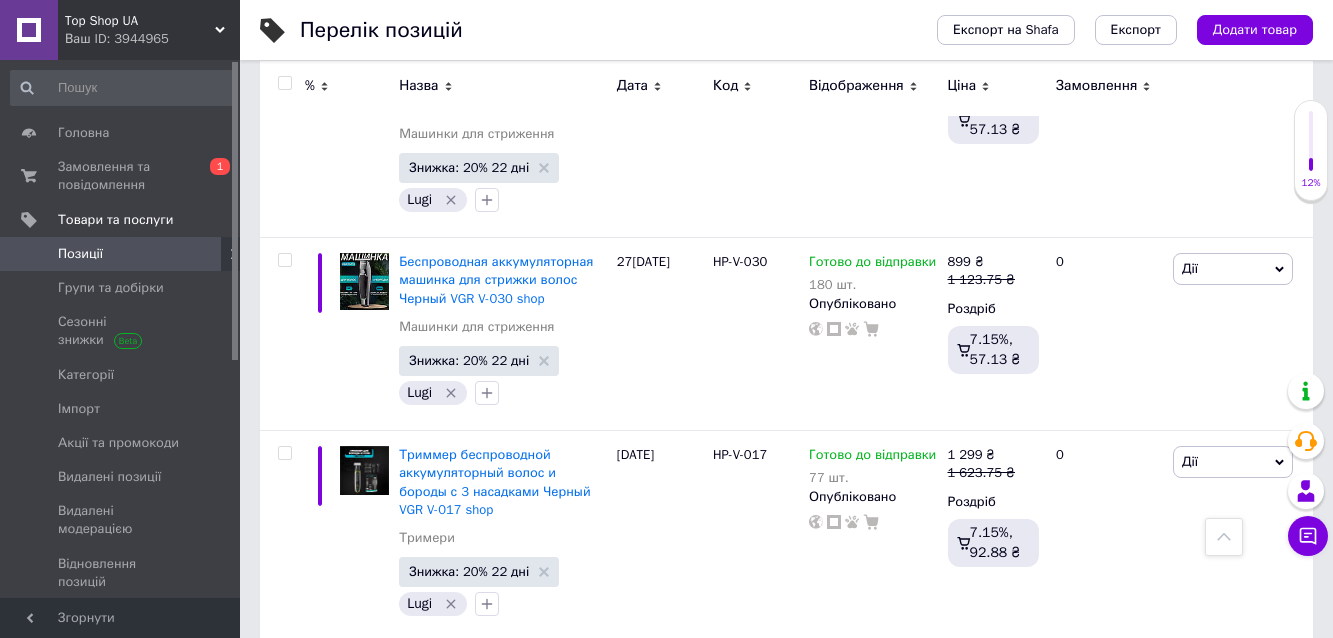 drag, startPoint x: 707, startPoint y: 265, endPoint x: 764, endPoint y: 267, distance: 57.035076 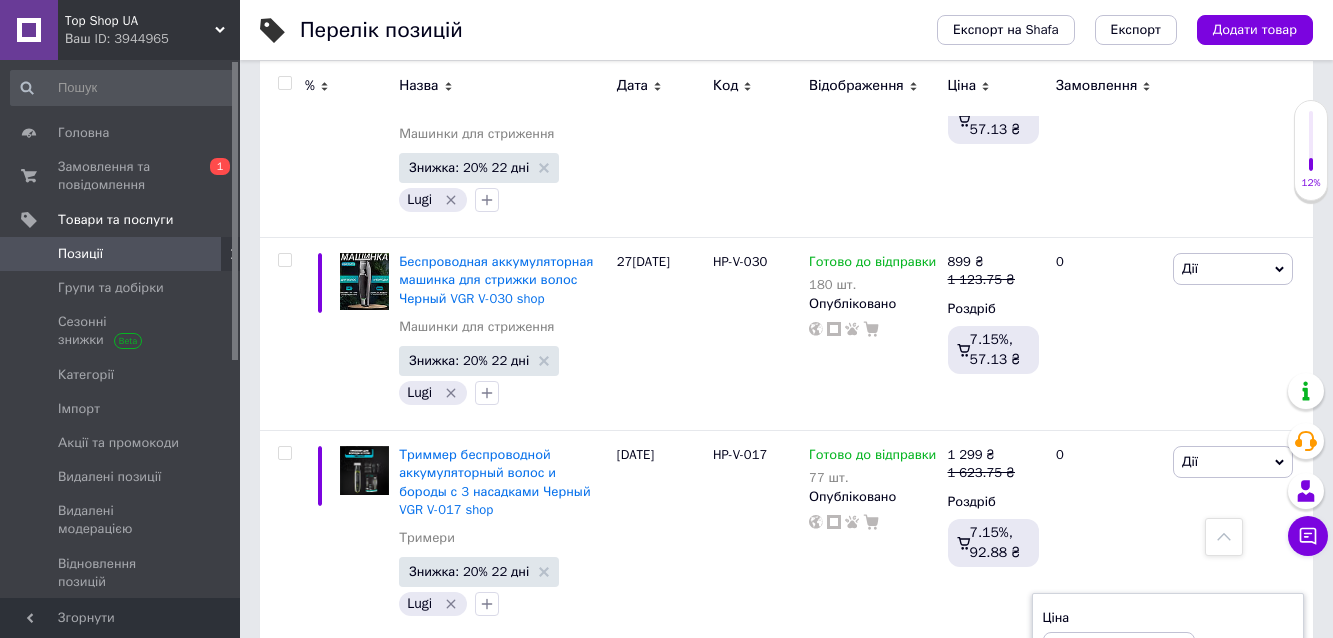 drag, startPoint x: 1081, startPoint y: 251, endPoint x: 1020, endPoint y: 253, distance: 61.03278 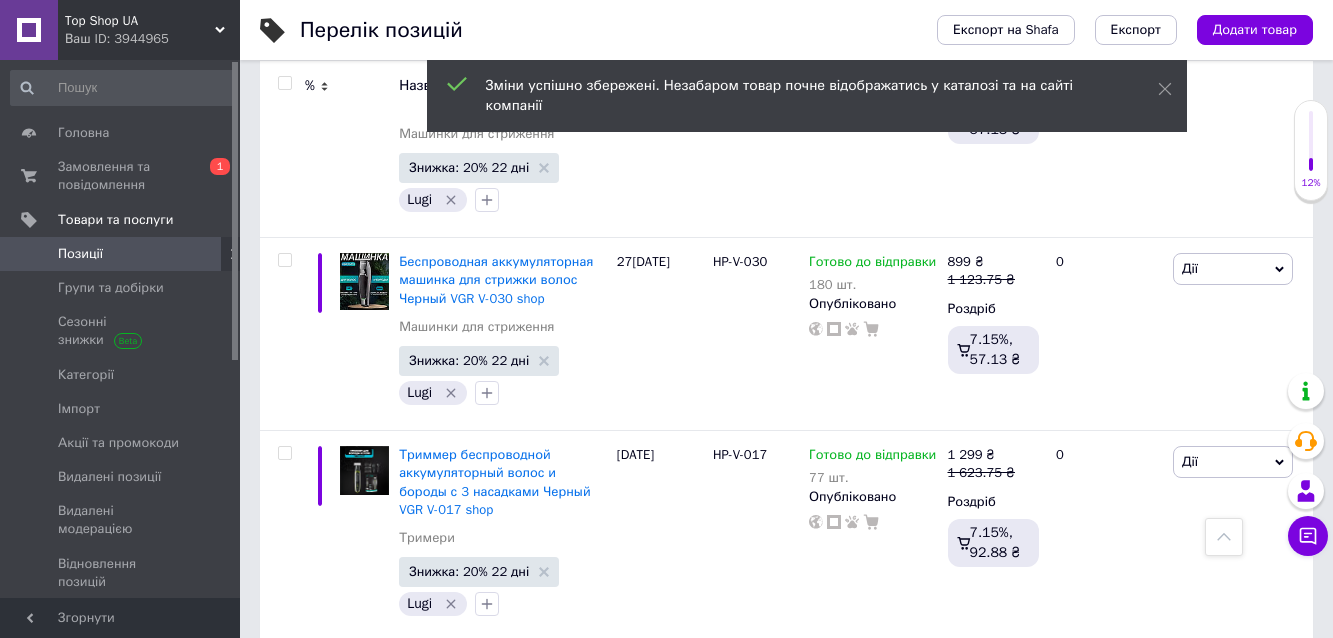scroll, scrollTop: 16400, scrollLeft: 0, axis: vertical 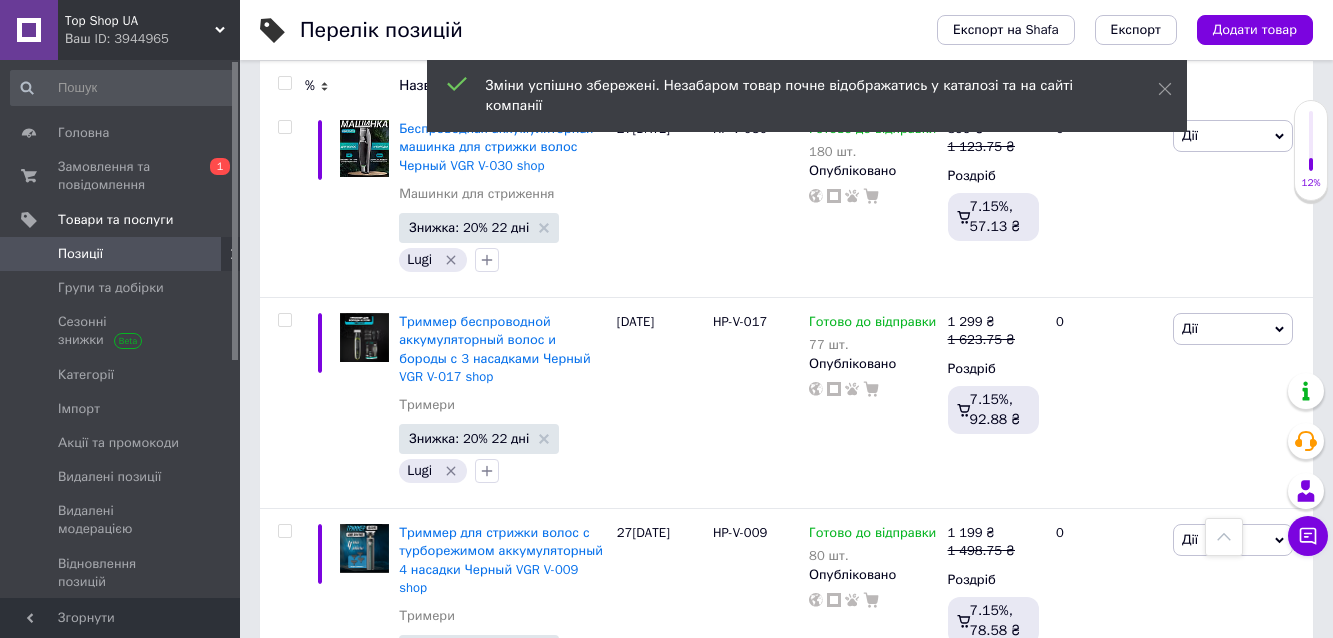 drag, startPoint x: 712, startPoint y: 321, endPoint x: 776, endPoint y: 330, distance: 64.629715 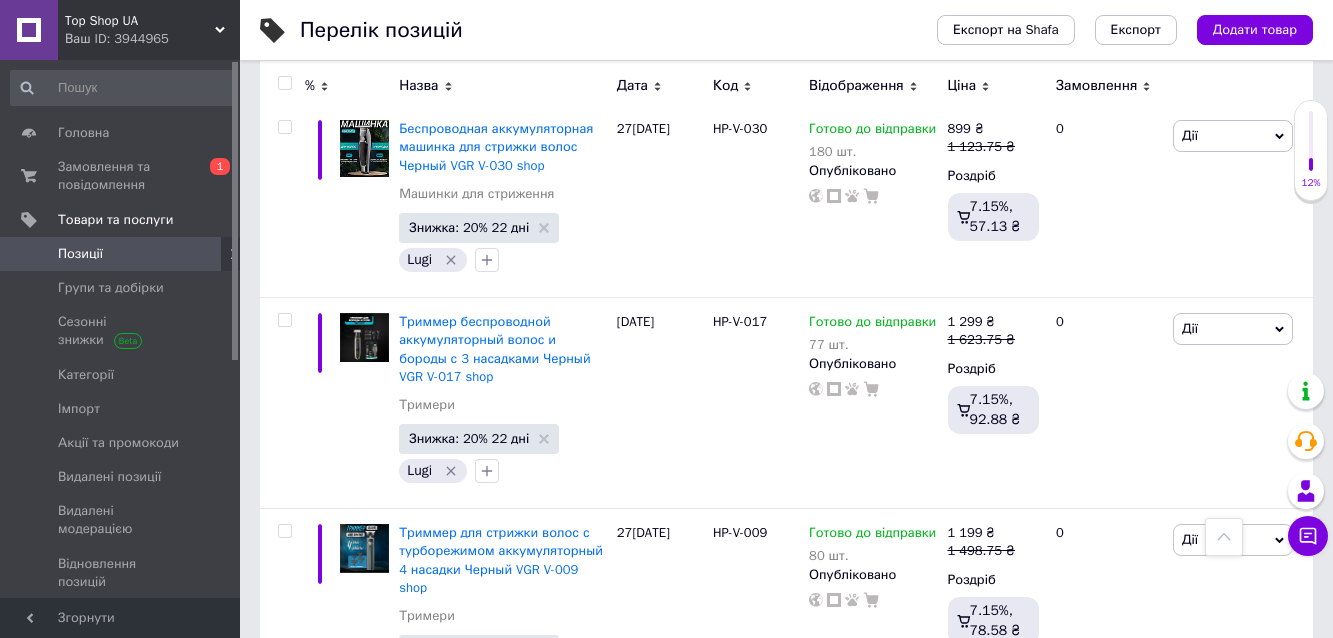 click on "1 499   ₴ 1 873.75   ₴" at bounding box center (994, 753) 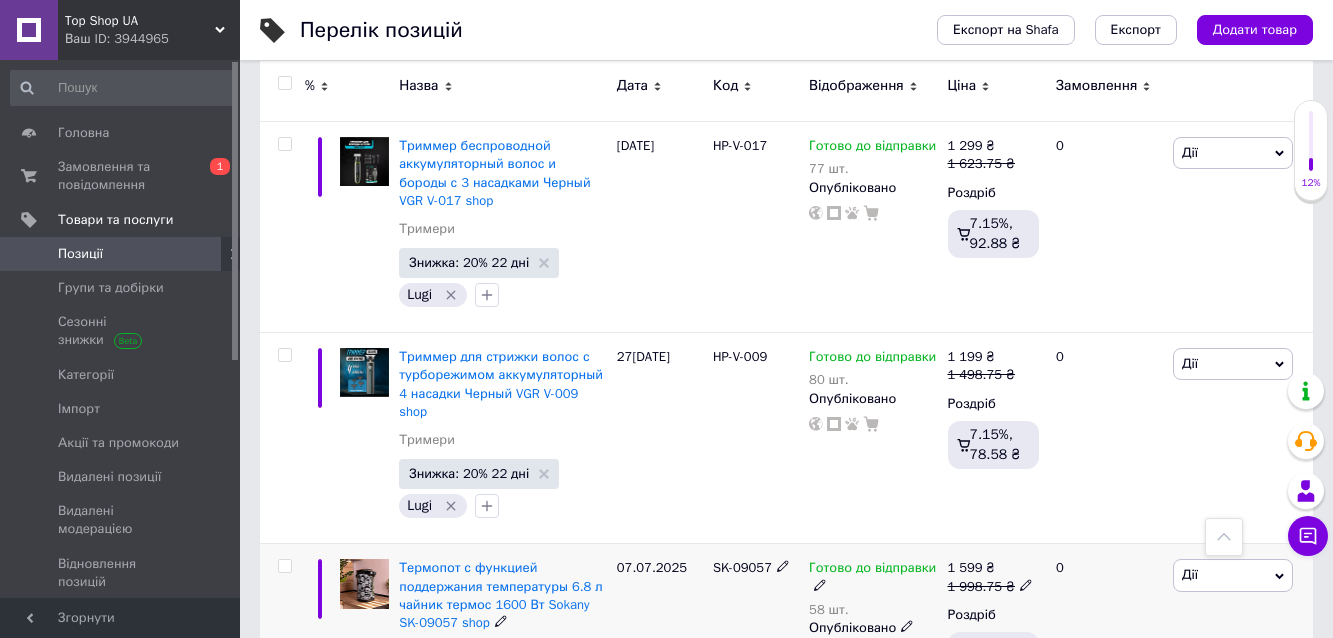 scroll, scrollTop: 16667, scrollLeft: 0, axis: vertical 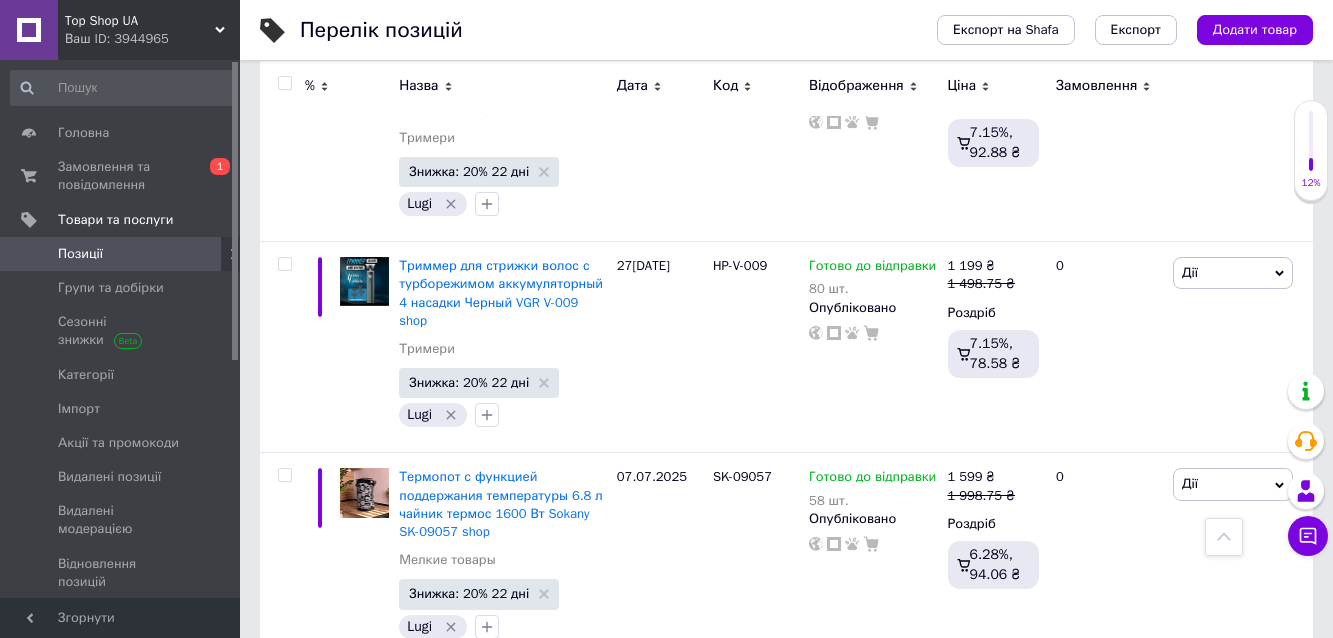 drag, startPoint x: 708, startPoint y: 264, endPoint x: 765, endPoint y: 278, distance: 58.694122 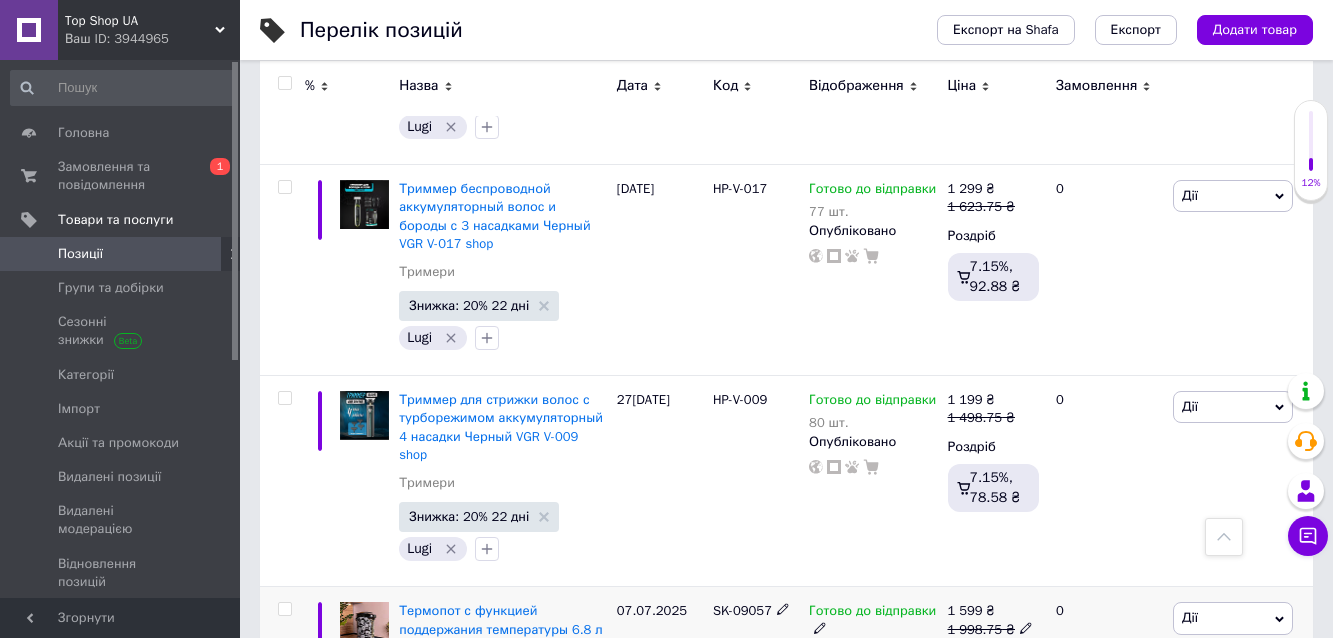 scroll, scrollTop: 16667, scrollLeft: 0, axis: vertical 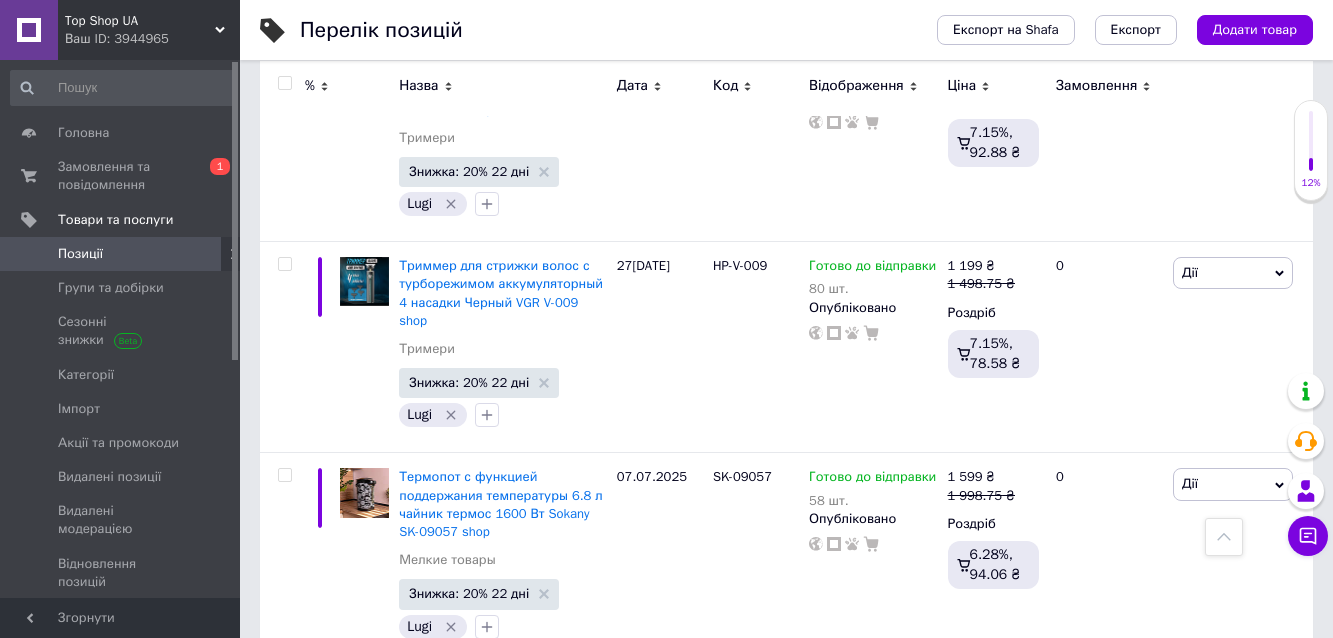click 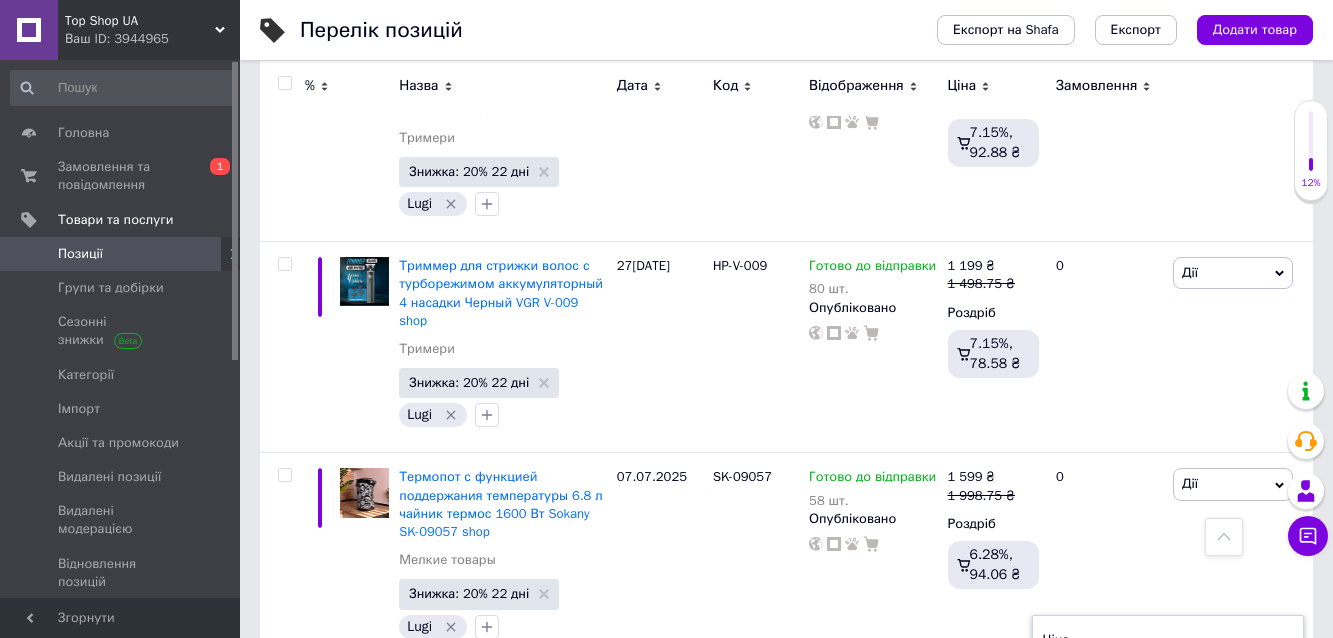 click on "Ціна 1873.75 Валюта ₴ $ EUR CHF GBP ¥ PLN ₸ MDL HUF KGS CNY TRY KRW lei" at bounding box center (1168, 698) 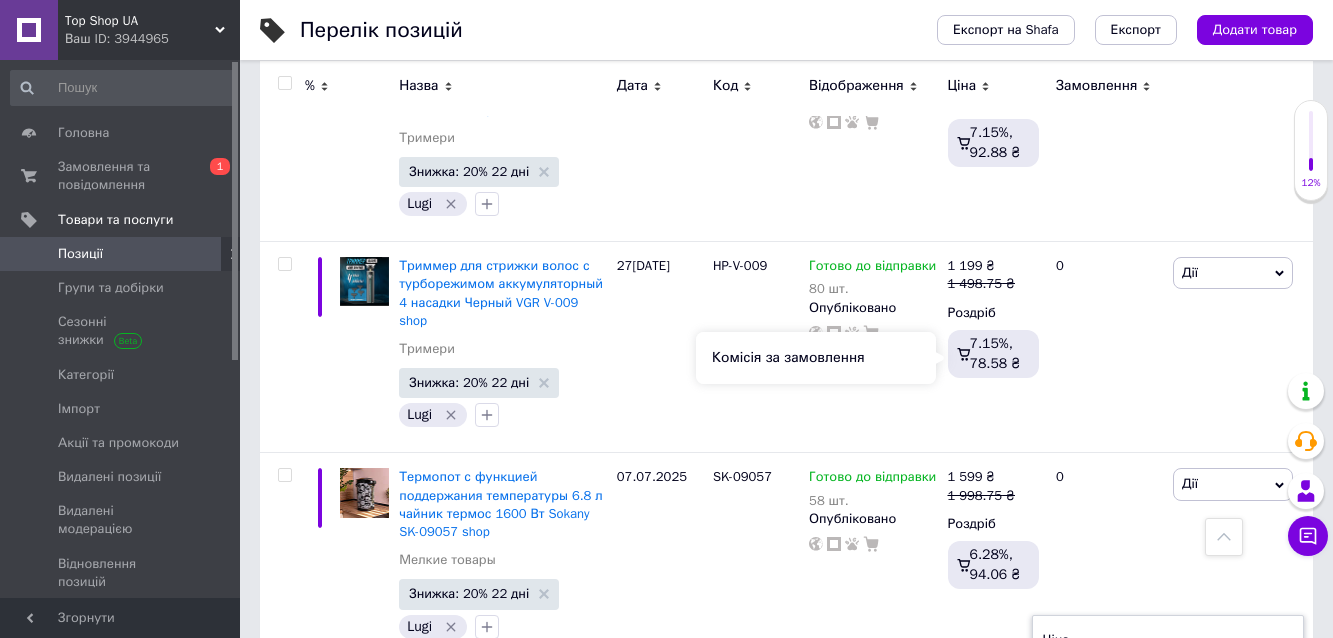 type on "1998.75" 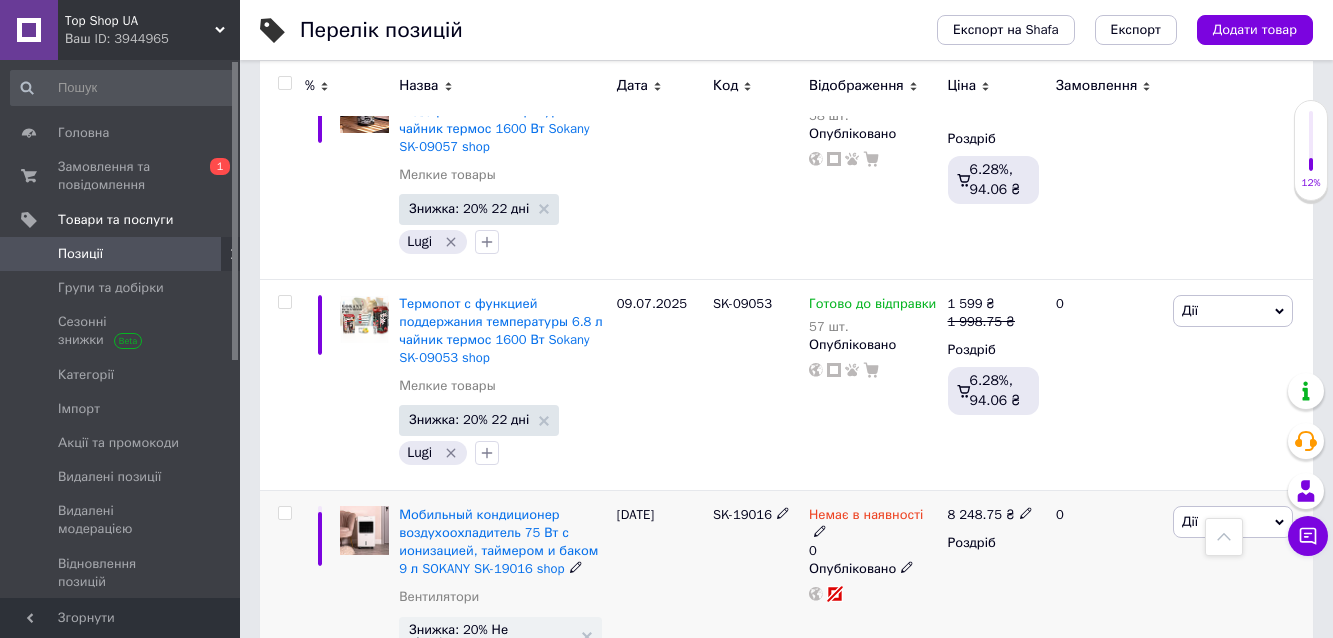 scroll, scrollTop: 17067, scrollLeft: 0, axis: vertical 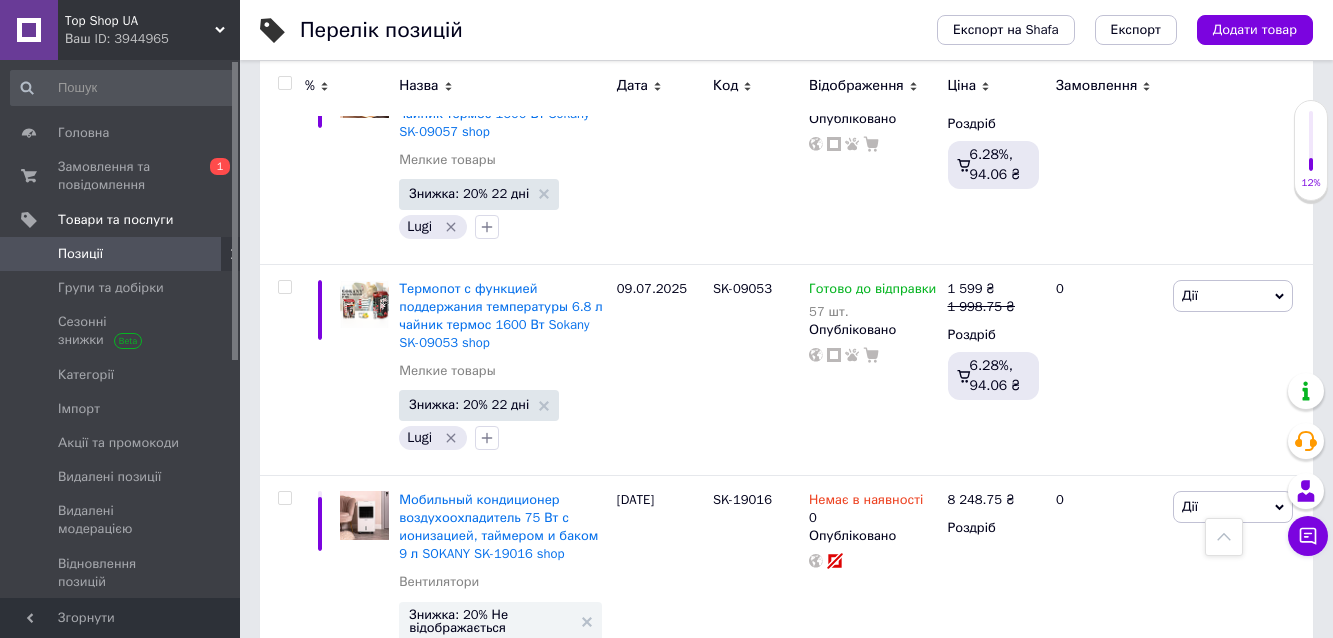 drag, startPoint x: 715, startPoint y: 296, endPoint x: 768, endPoint y: 305, distance: 53.75872 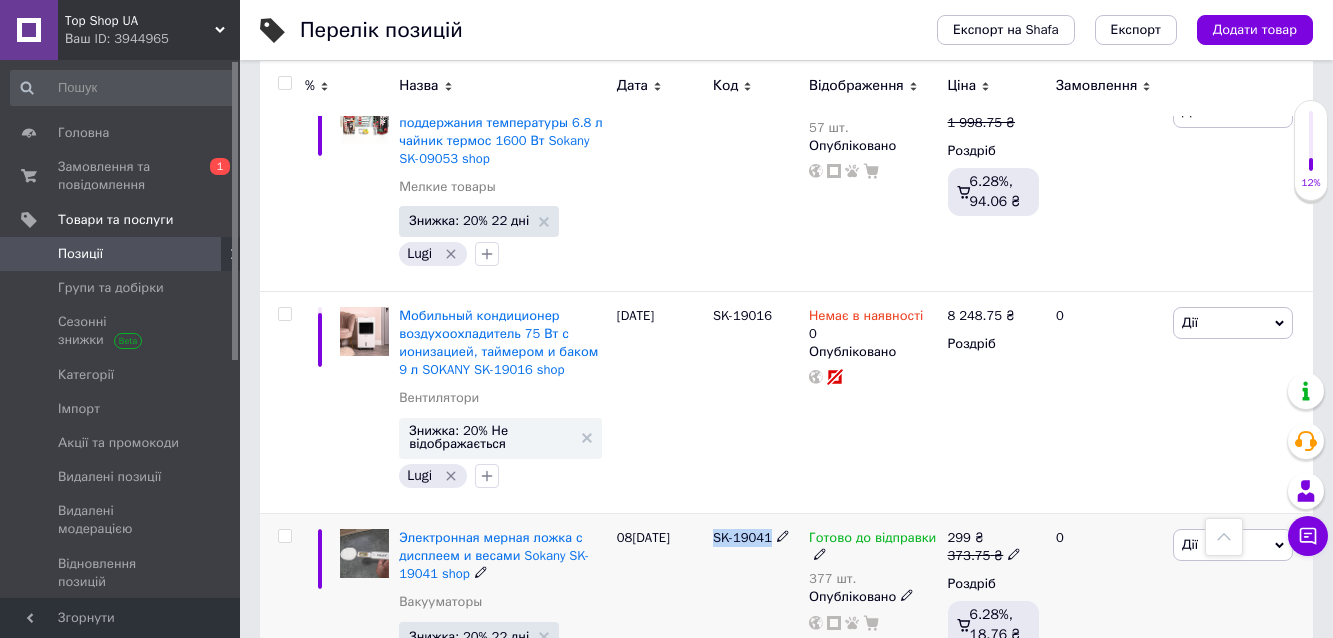 scroll, scrollTop: 17333, scrollLeft: 0, axis: vertical 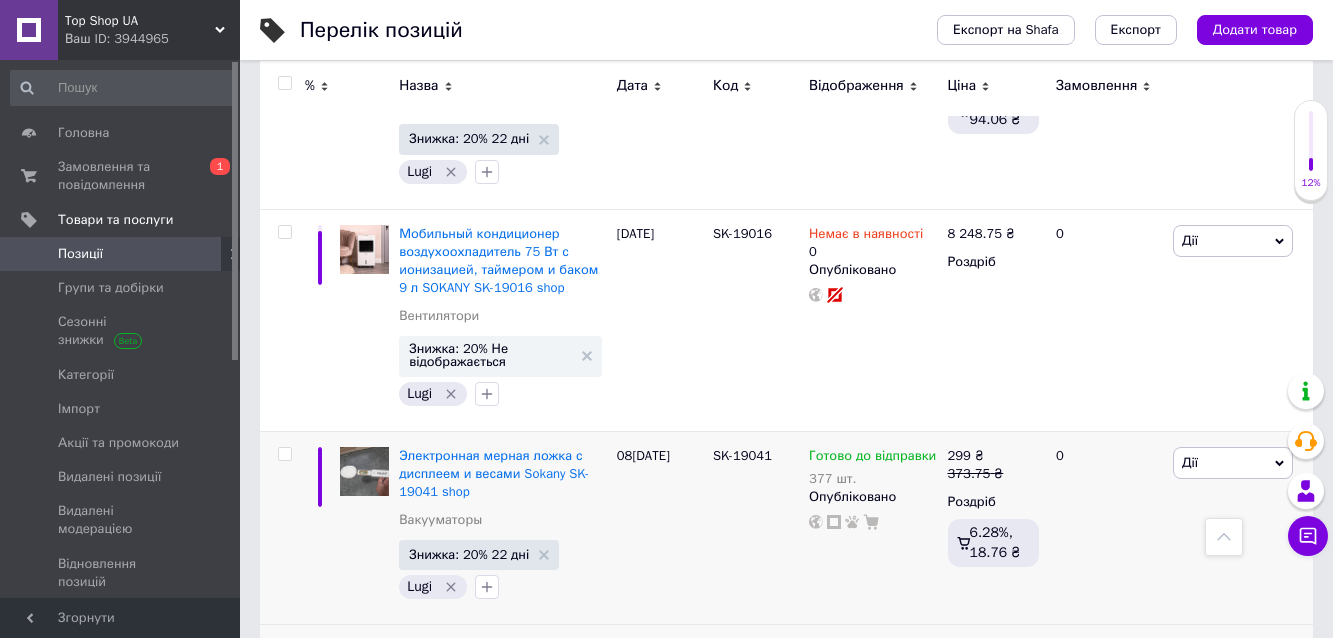 drag, startPoint x: 708, startPoint y: 229, endPoint x: 780, endPoint y: 234, distance: 72.1734 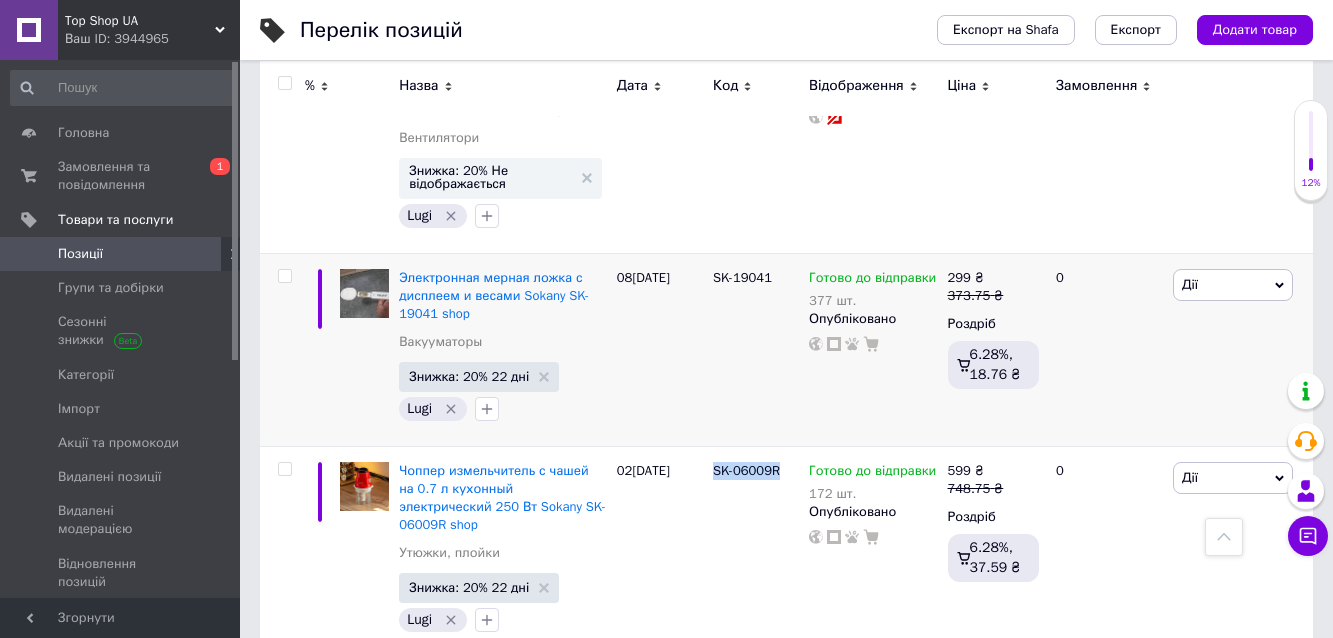 scroll, scrollTop: 17467, scrollLeft: 0, axis: vertical 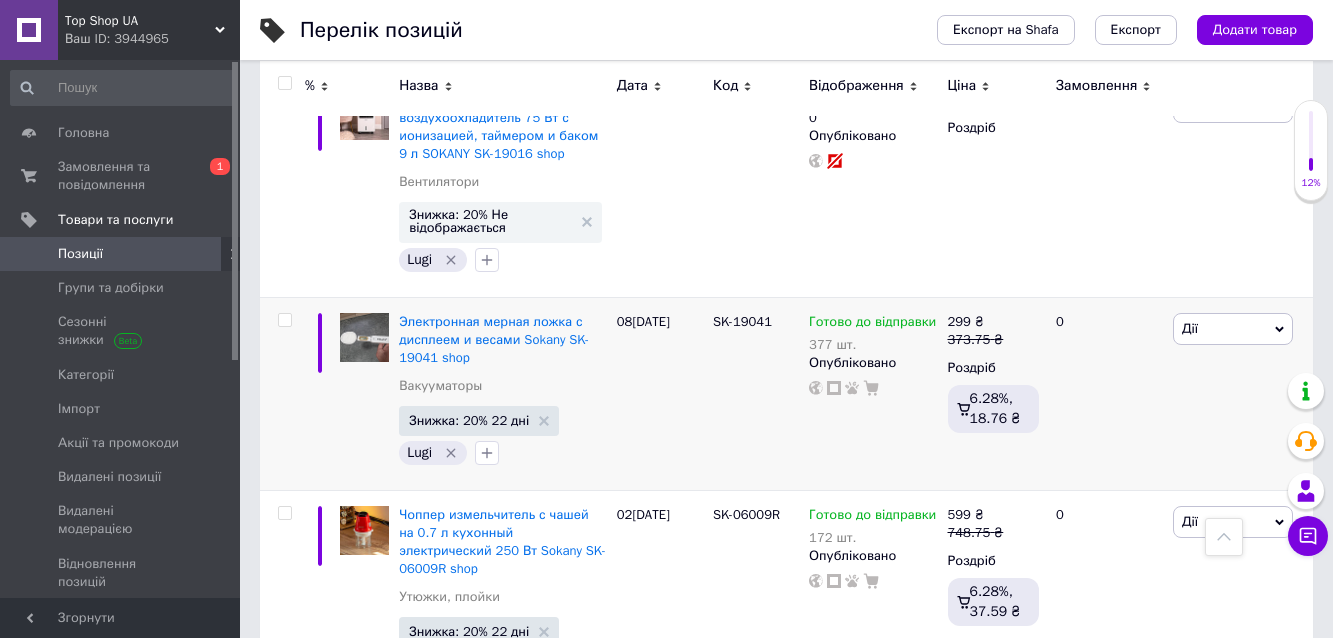 drag, startPoint x: 709, startPoint y: 281, endPoint x: 795, endPoint y: 290, distance: 86.46965 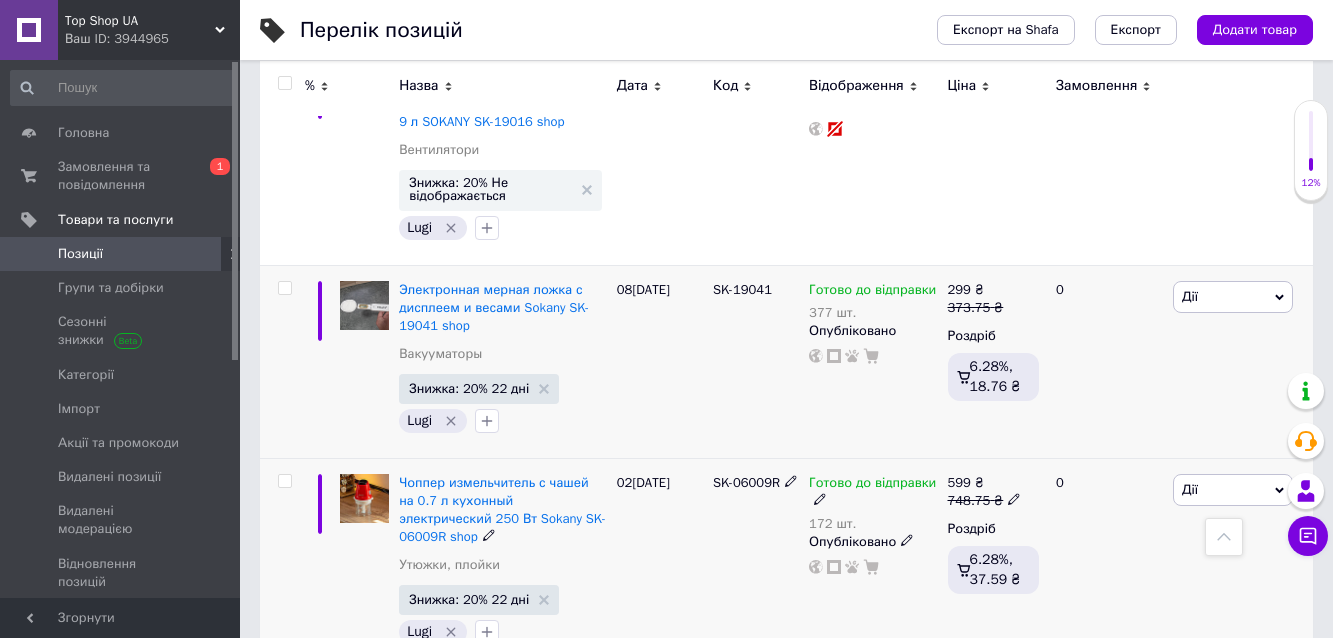 scroll, scrollTop: 17600, scrollLeft: 0, axis: vertical 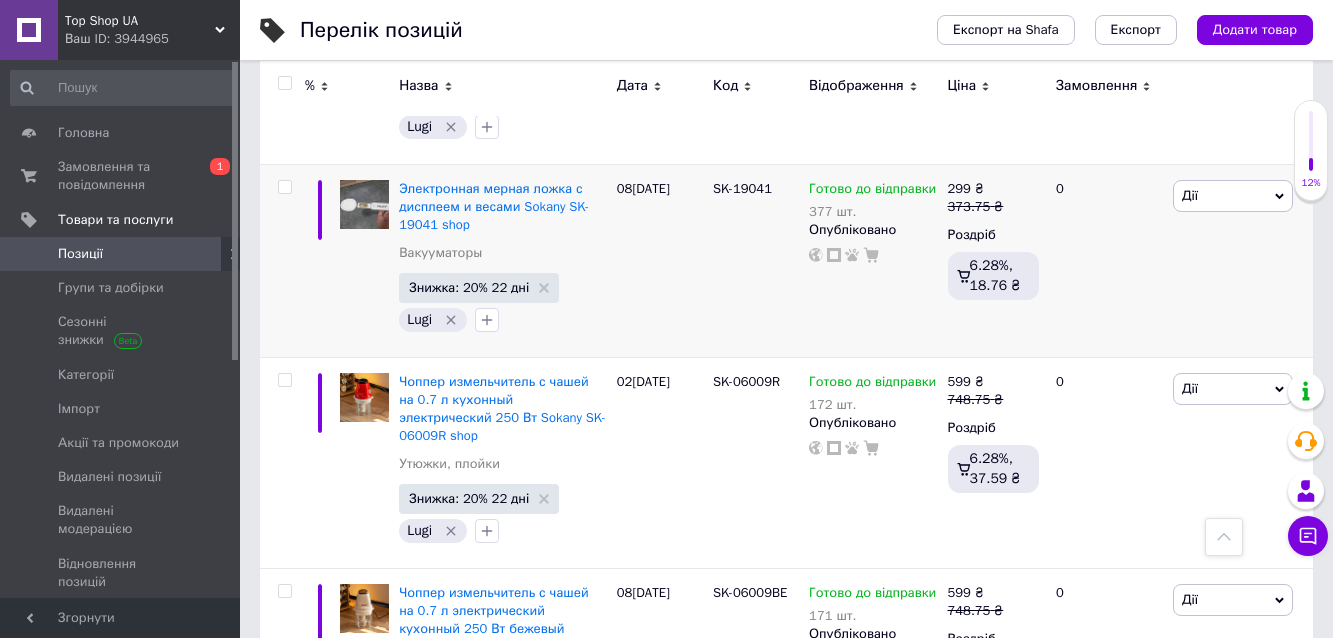 drag, startPoint x: 713, startPoint y: 363, endPoint x: 788, endPoint y: 380, distance: 76.902534 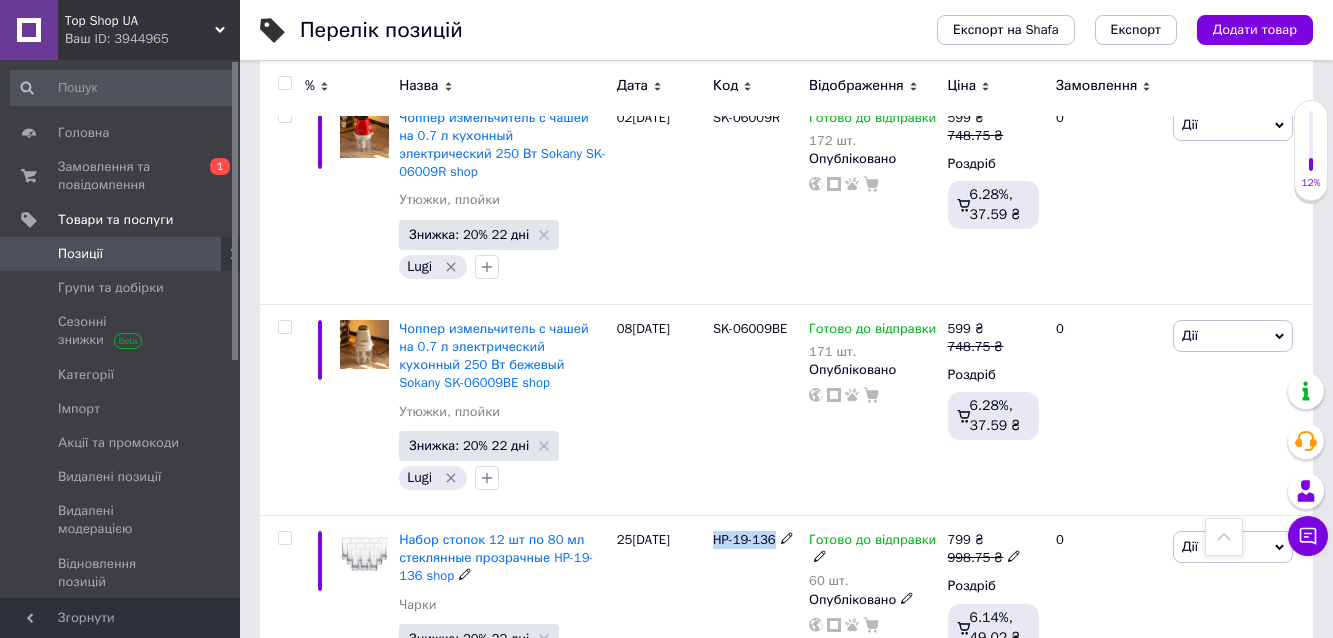 scroll, scrollTop: 17867, scrollLeft: 0, axis: vertical 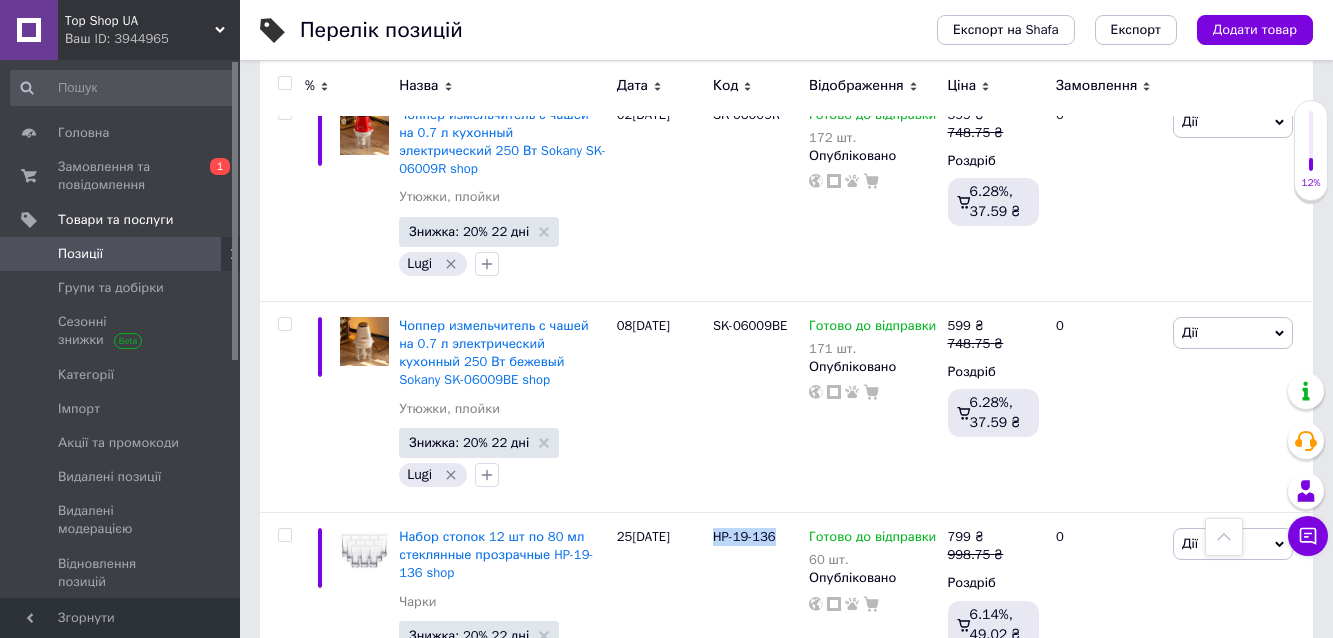 click on "Плойка для волос тройная с регулятором температуры керамическая VGR HP-V-595 shop Плойки Знижка: 20% 22 дні Lugi   [DATE] HP-V-595 Готово до відправки 188 шт. Опубліковано 999   ₴ 1 248.75   ₴ Роздріб 7.15%, 71.43 ₴ 0 Дії Редагувати Підняти на початок групи Копіювати Знижка Подарунок Супутні Приховати Ярлик Додати на вітрину Додати в кампанію Каталог ProSale Видалити" at bounding box center [786, 810] 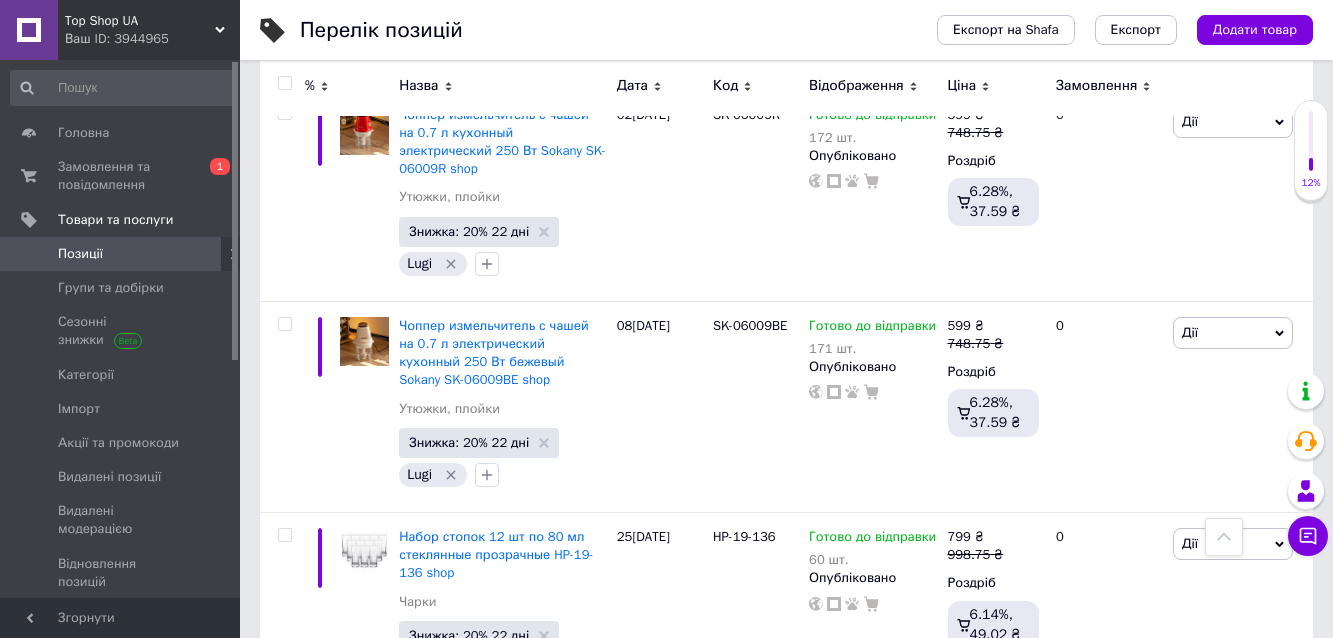 click 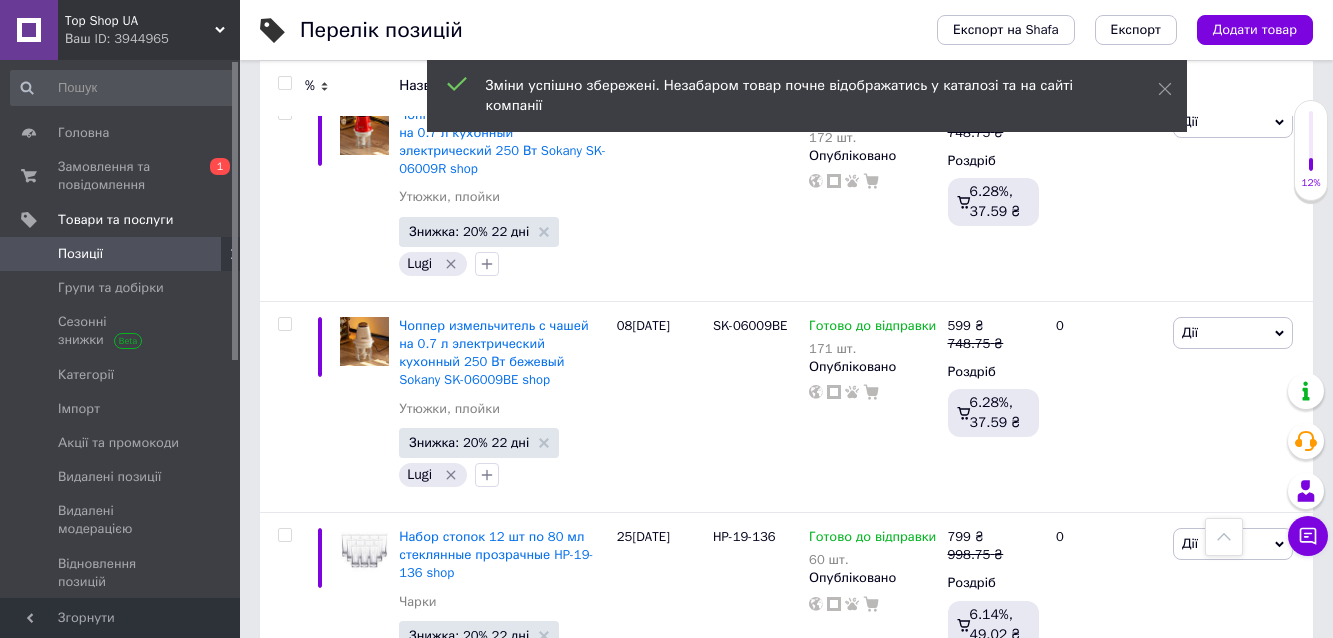 scroll, scrollTop: 18000, scrollLeft: 0, axis: vertical 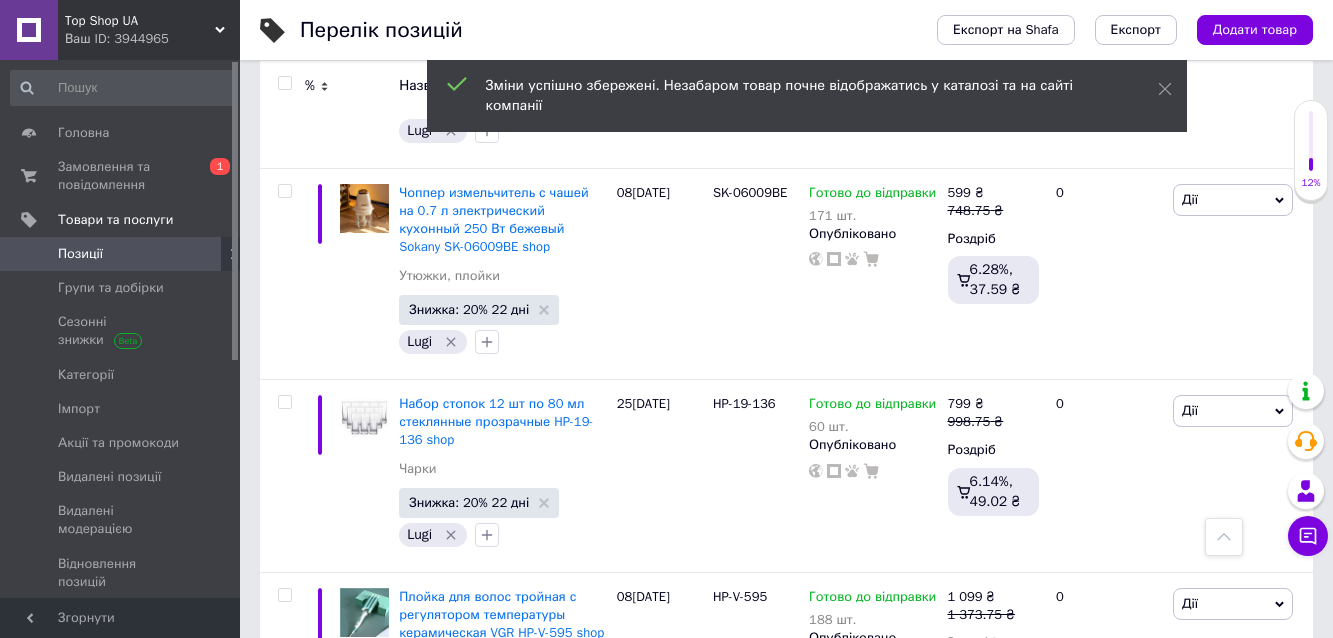 drag, startPoint x: 708, startPoint y: 350, endPoint x: 776, endPoint y: 355, distance: 68.18358 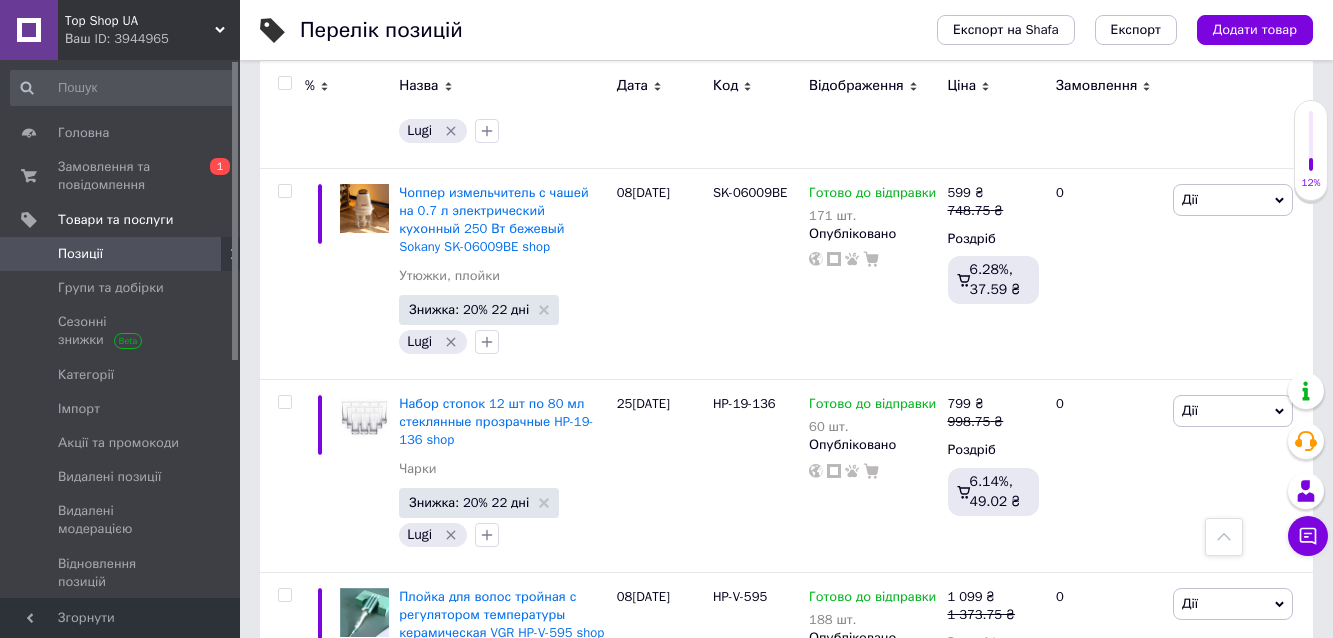 click 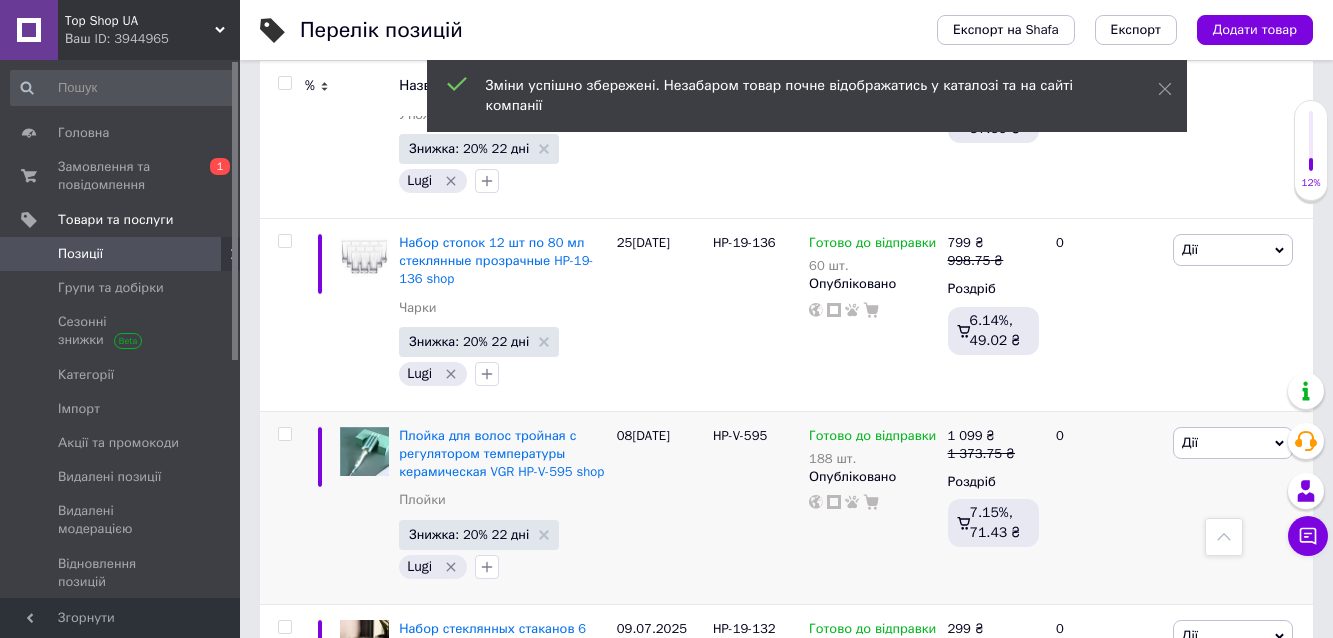 scroll, scrollTop: 18133, scrollLeft: 0, axis: vertical 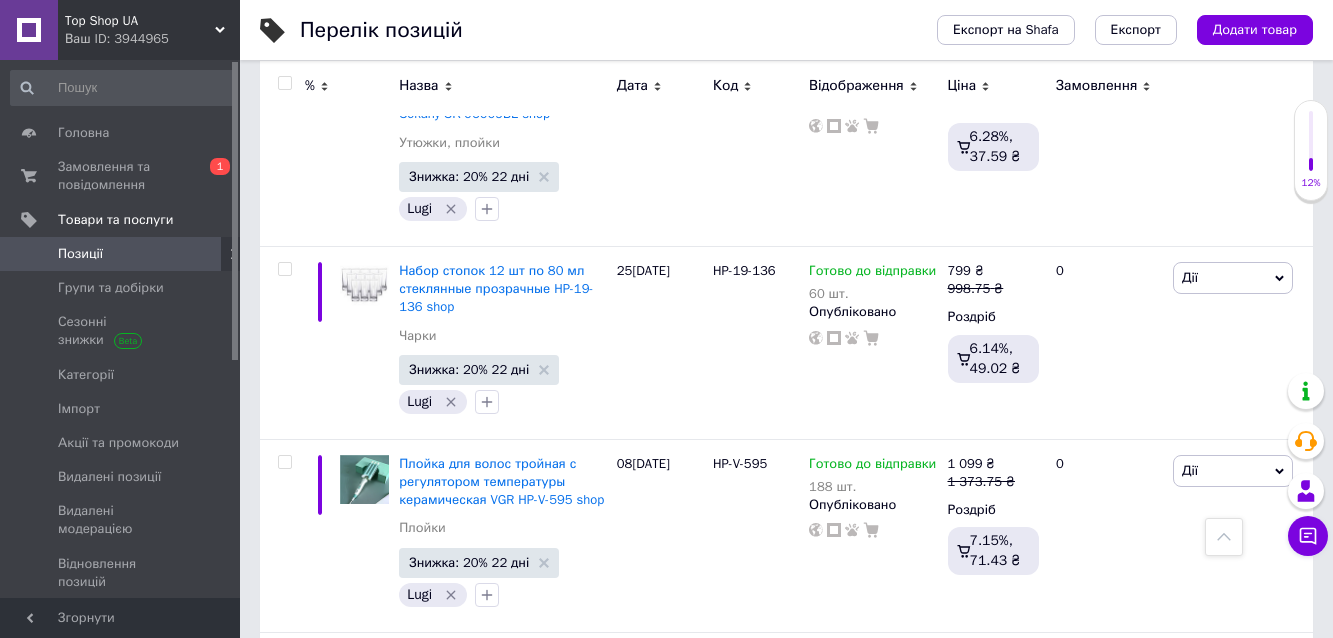 drag, startPoint x: 706, startPoint y: 409, endPoint x: 763, endPoint y: 416, distance: 57.428215 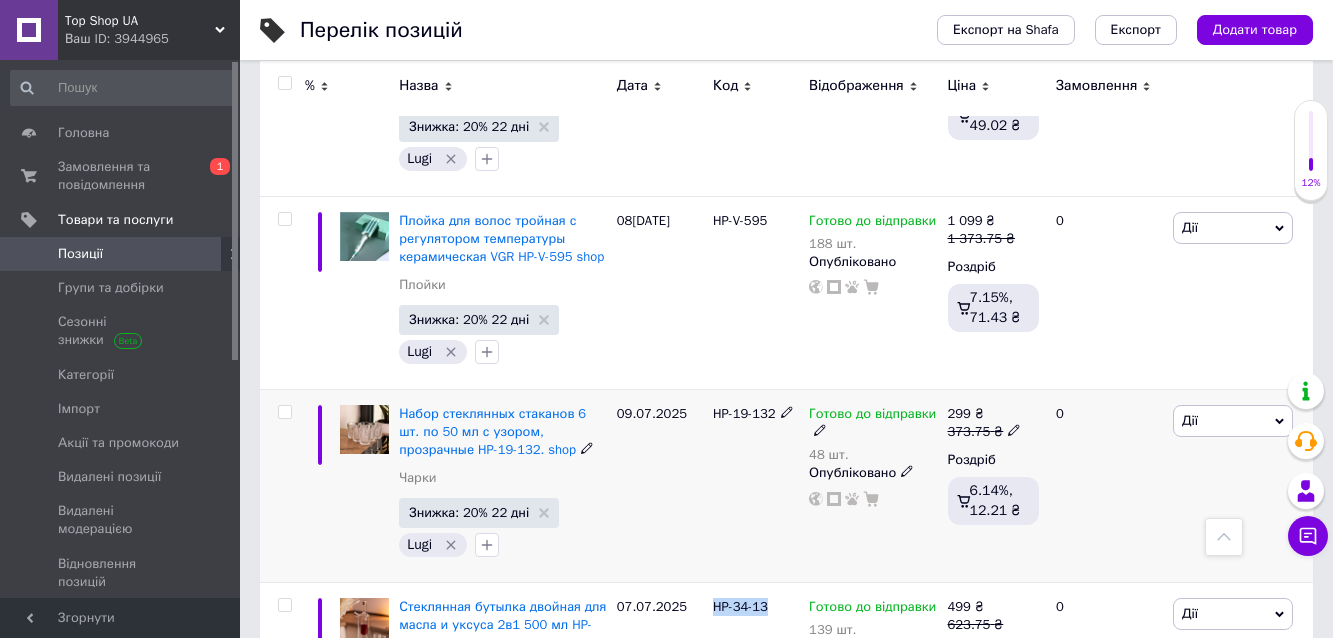 scroll, scrollTop: 18400, scrollLeft: 0, axis: vertical 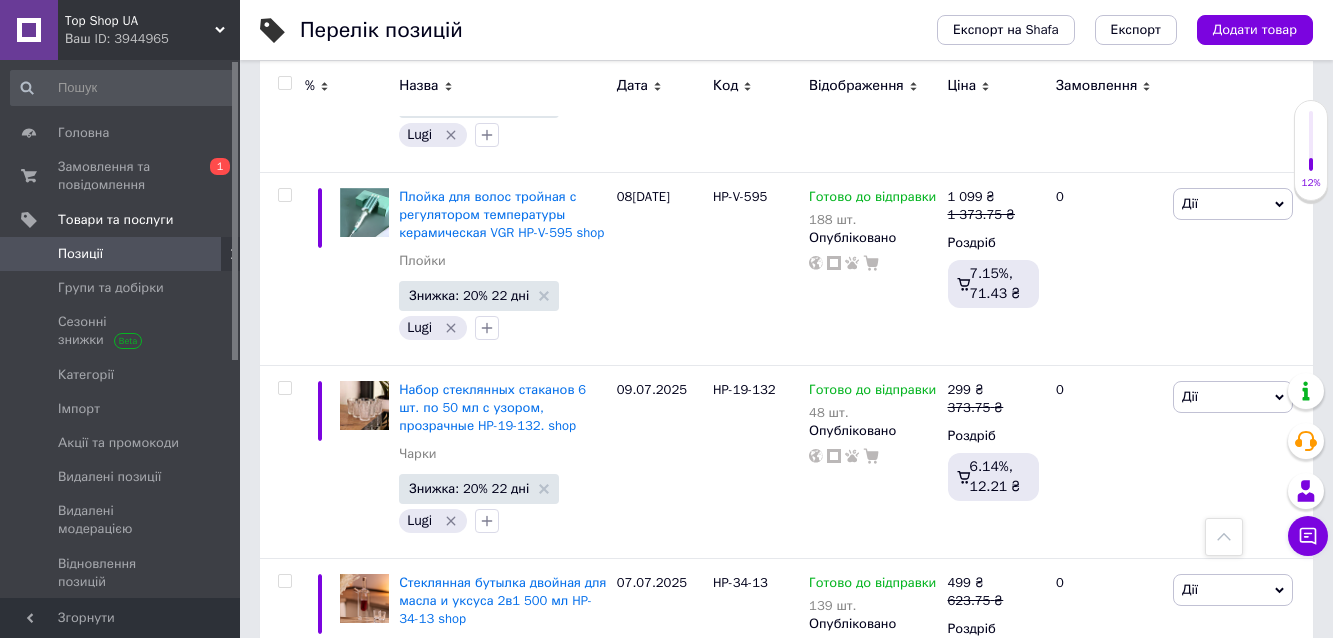 drag, startPoint x: 714, startPoint y: 331, endPoint x: 797, endPoint y: 340, distance: 83.48653 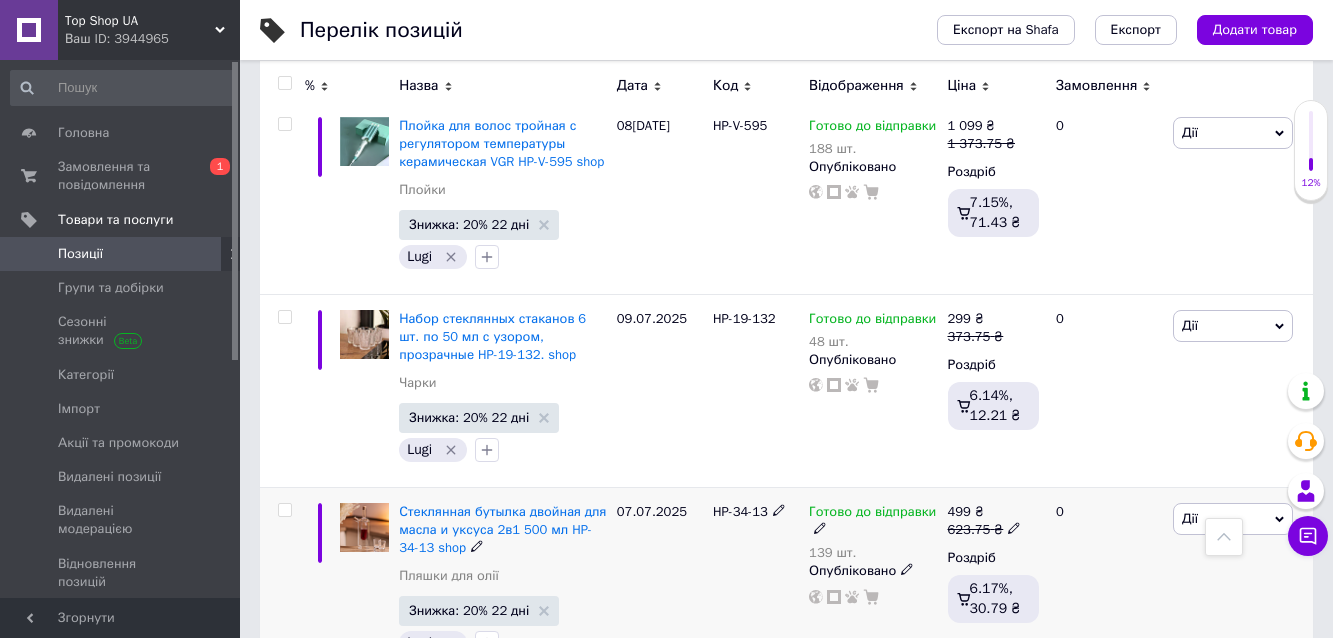 scroll, scrollTop: 18667, scrollLeft: 0, axis: vertical 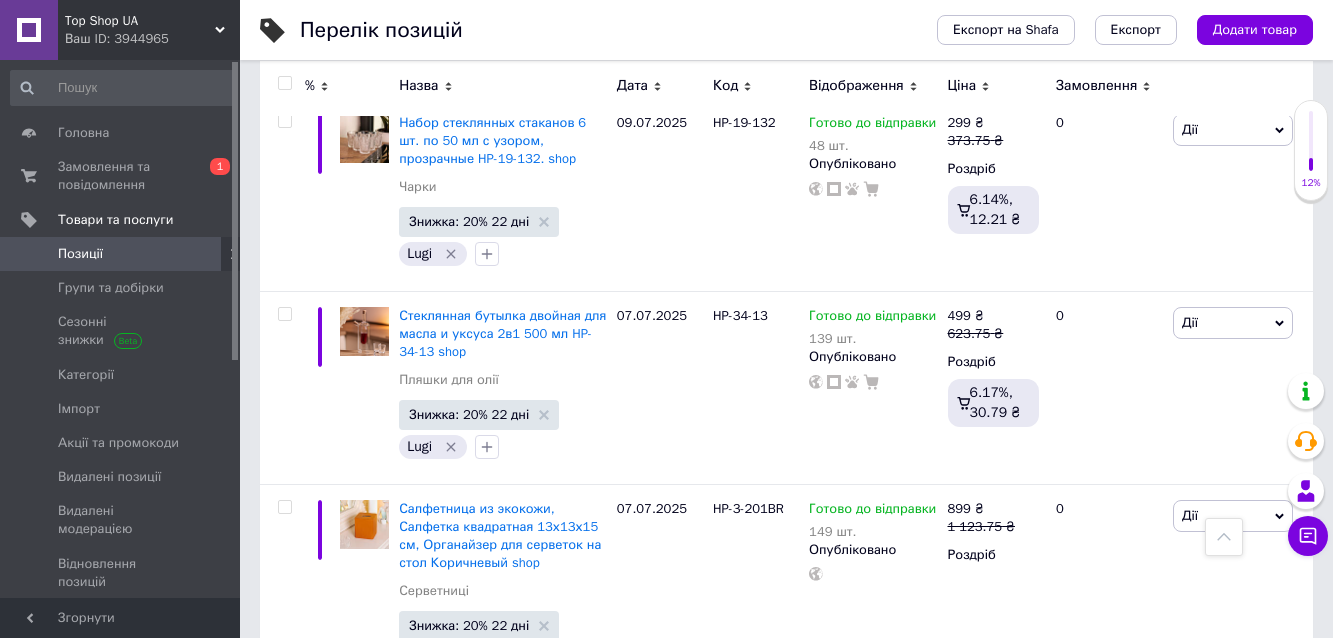 drag, startPoint x: 708, startPoint y: 281, endPoint x: 763, endPoint y: 308, distance: 61.269894 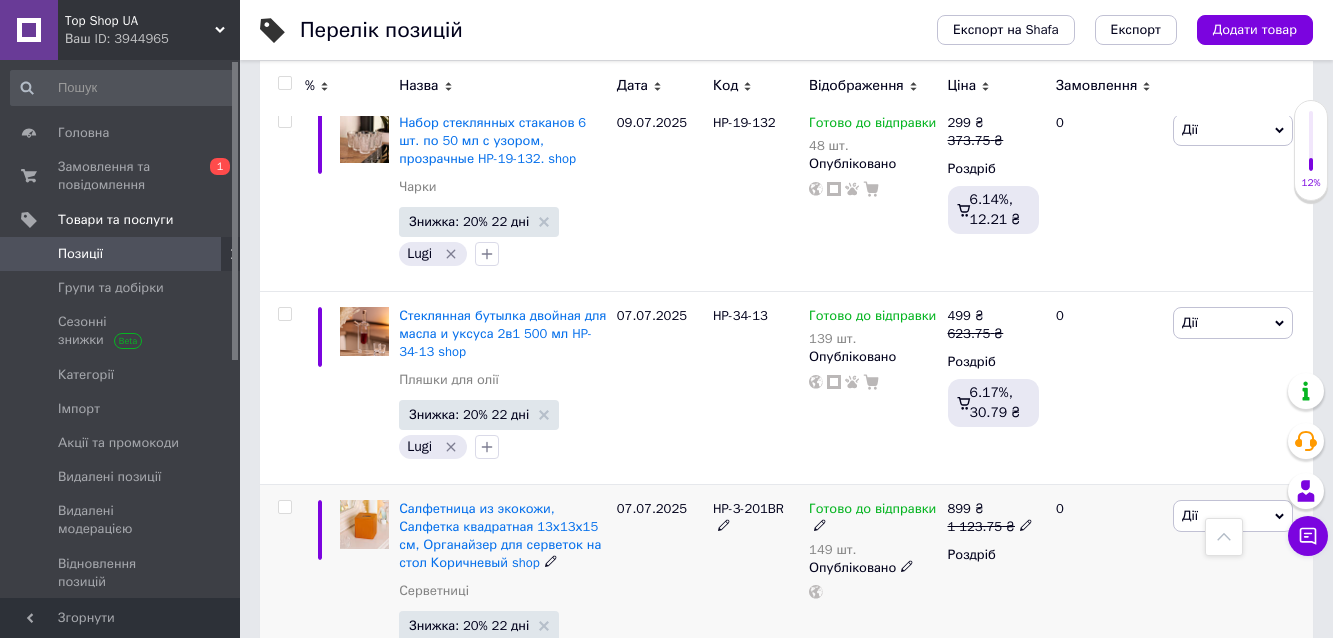 scroll, scrollTop: 18800, scrollLeft: 0, axis: vertical 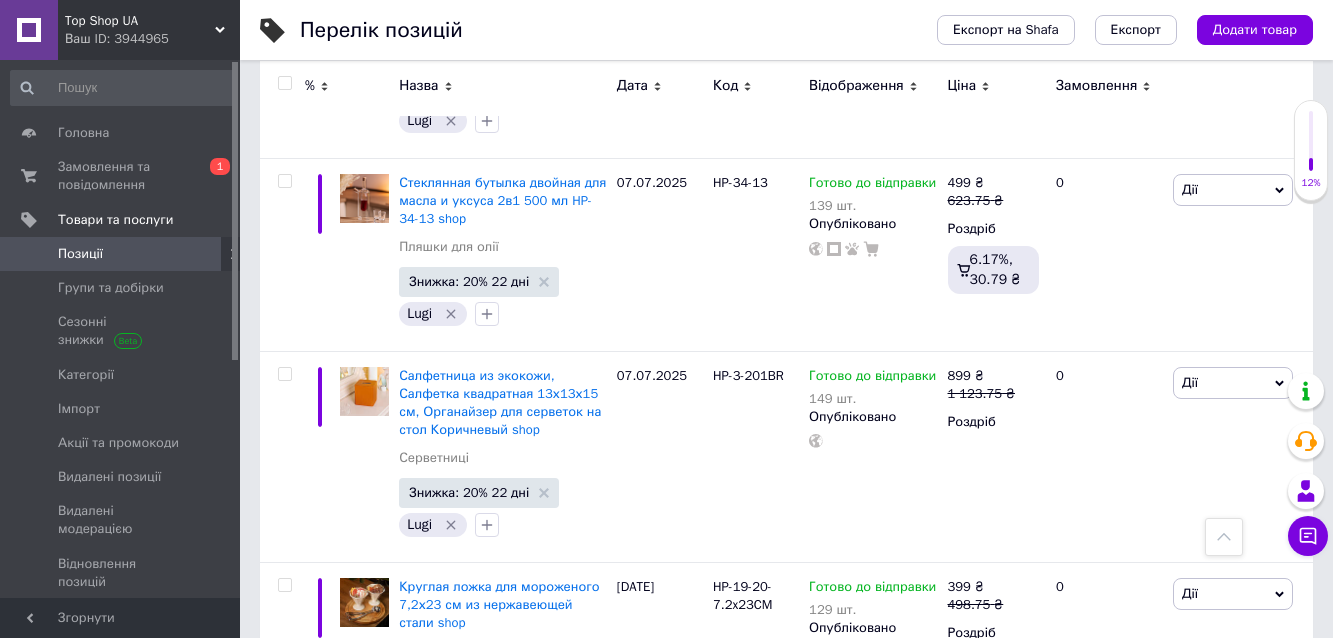 drag, startPoint x: 715, startPoint y: 340, endPoint x: 789, endPoint y: 369, distance: 79.47956 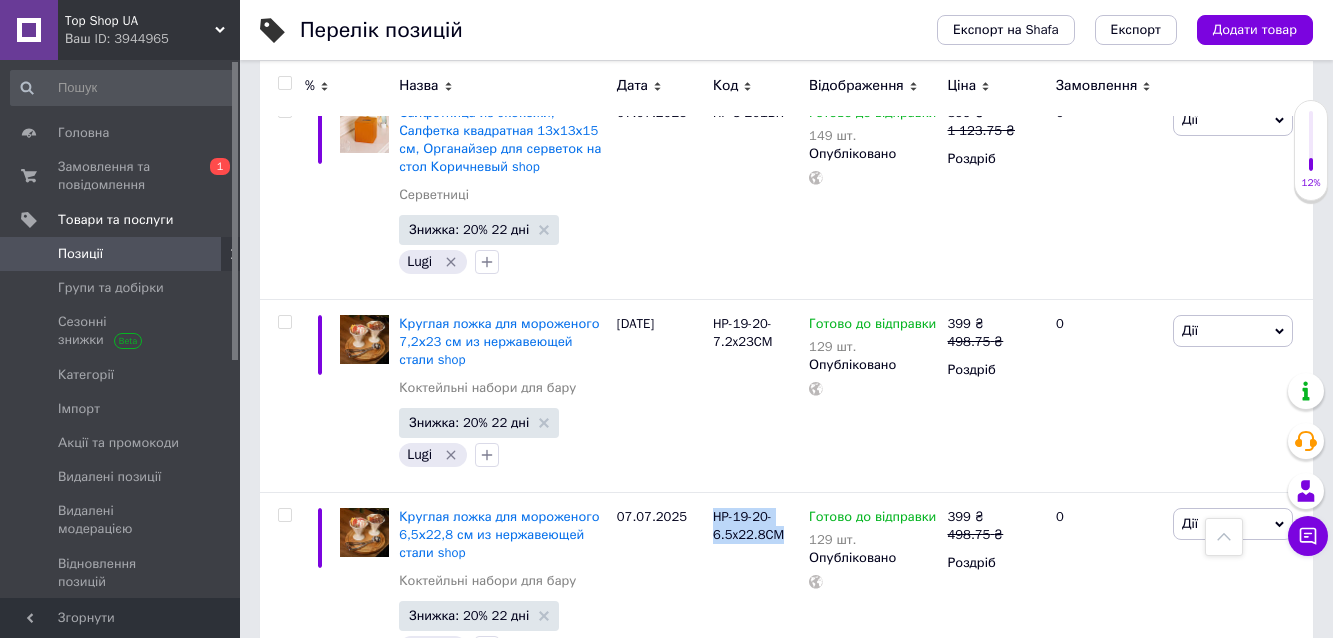 scroll, scrollTop: 19067, scrollLeft: 0, axis: vertical 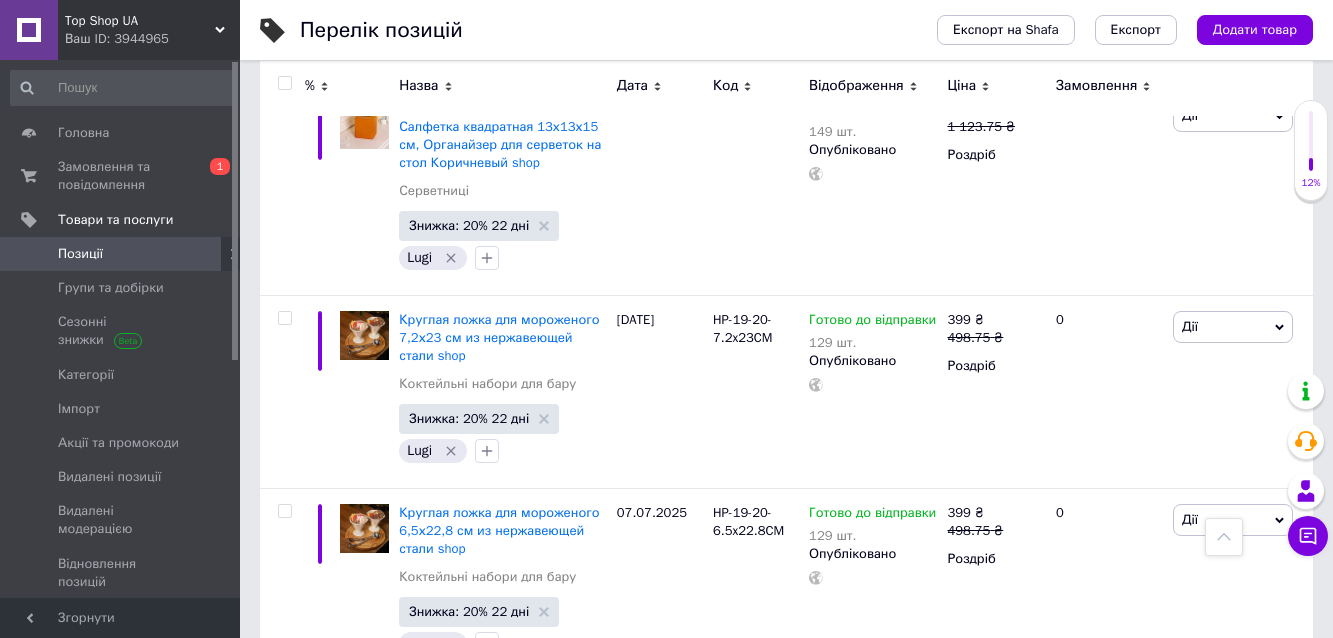 drag, startPoint x: 707, startPoint y: 266, endPoint x: 795, endPoint y: 275, distance: 88.45903 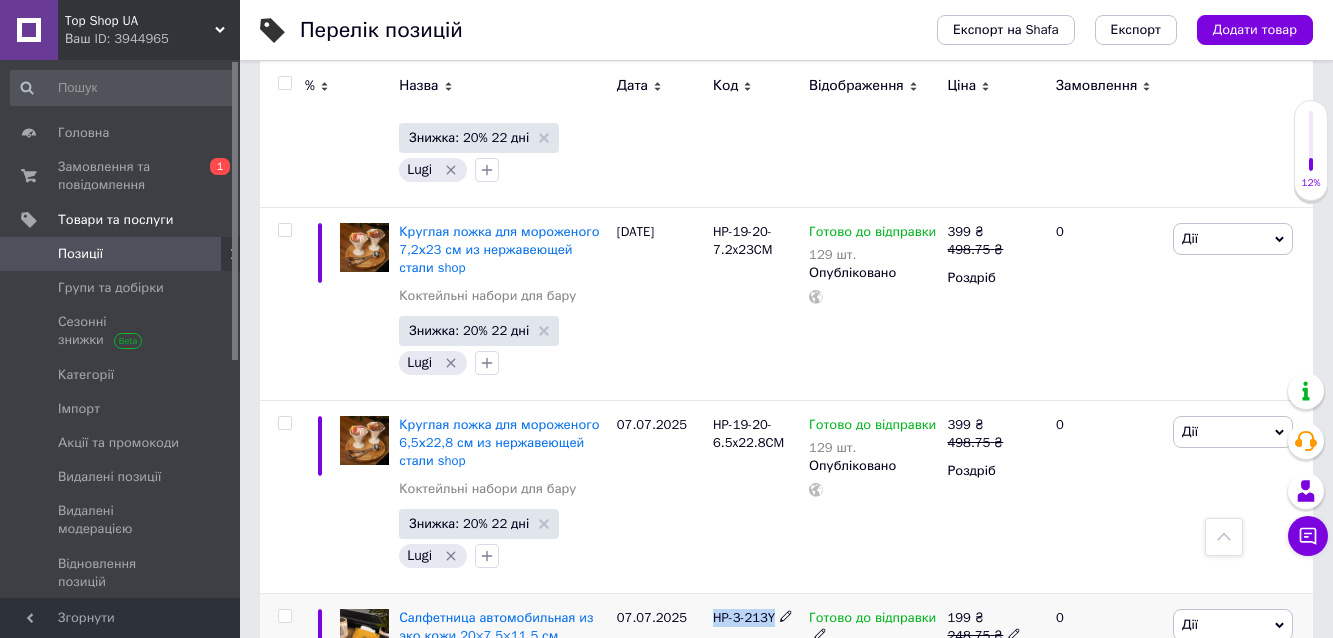 scroll, scrollTop: 19200, scrollLeft: 0, axis: vertical 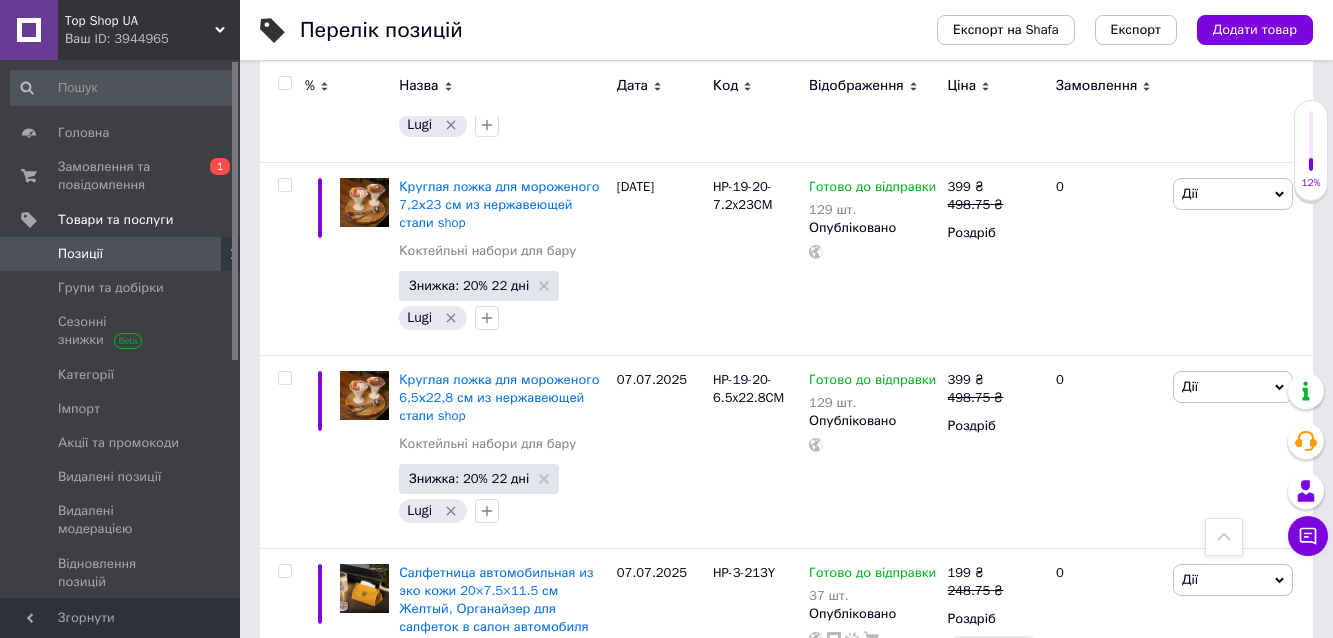 click on "HP-3-213G" at bounding box center [756, 883] 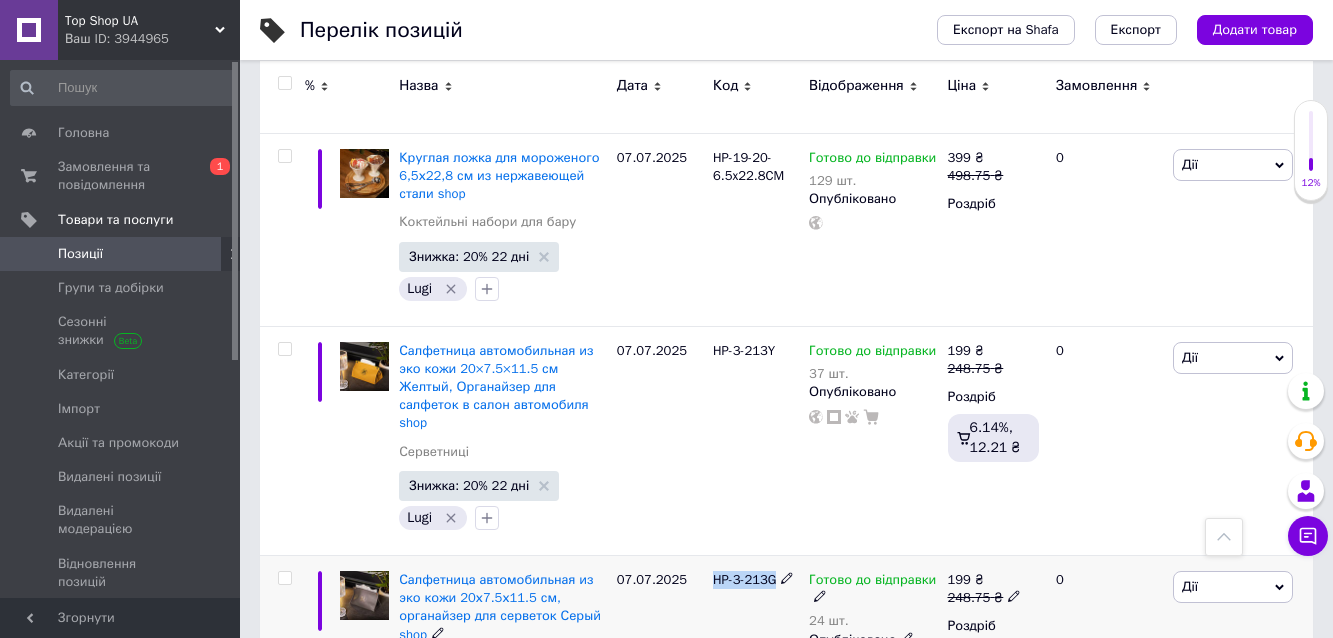 scroll, scrollTop: 19467, scrollLeft: 0, axis: vertical 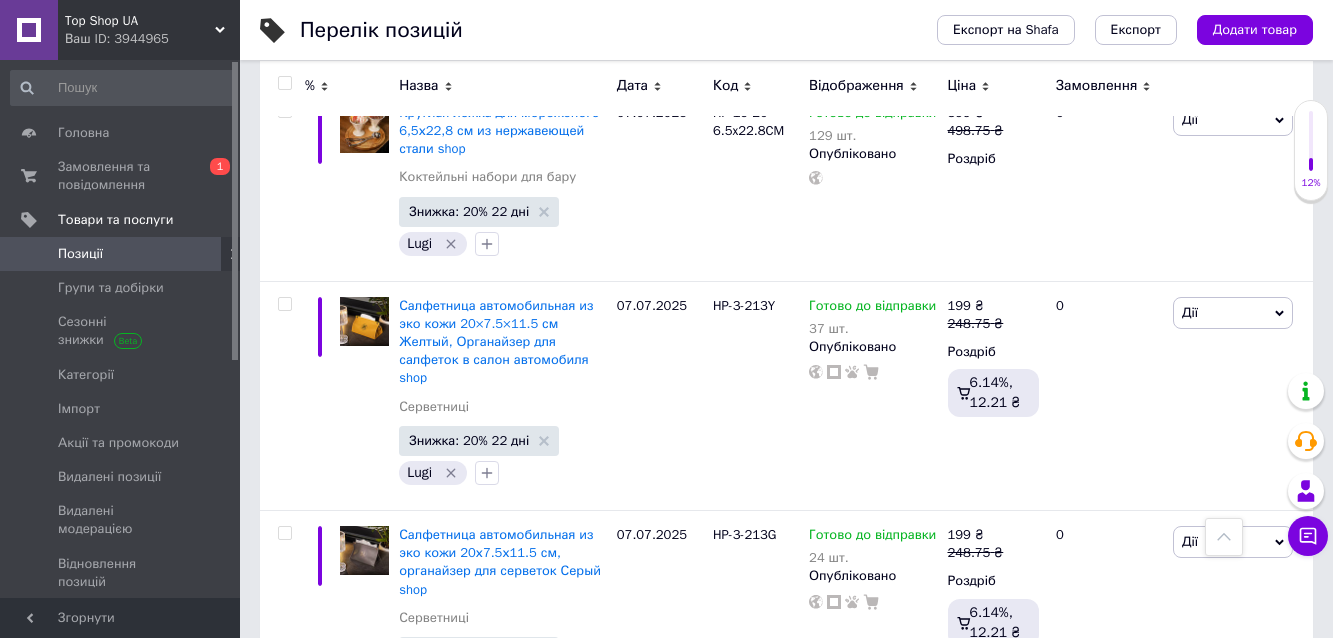 click on "Салфетница автомобильная из эко кожи 20х7.5х11.5 см органайзер для серветок Синий shop Серветниці Знижка: 20% 22 дні Lugi   07[DATE]P-3-213BL Готово до відправки 39 шт. Опубліковано 199   ₴ 248.75   ₴ Роздріб 6.14%, 12.21 ₴ 0 Дії Редагувати Підняти на початок групи Копіювати Знижка Подарунок Супутні Приховати Ярлик Додати на вітрину Додати в кампанію Каталог ProSale Видалити" at bounding box center (786, 827) 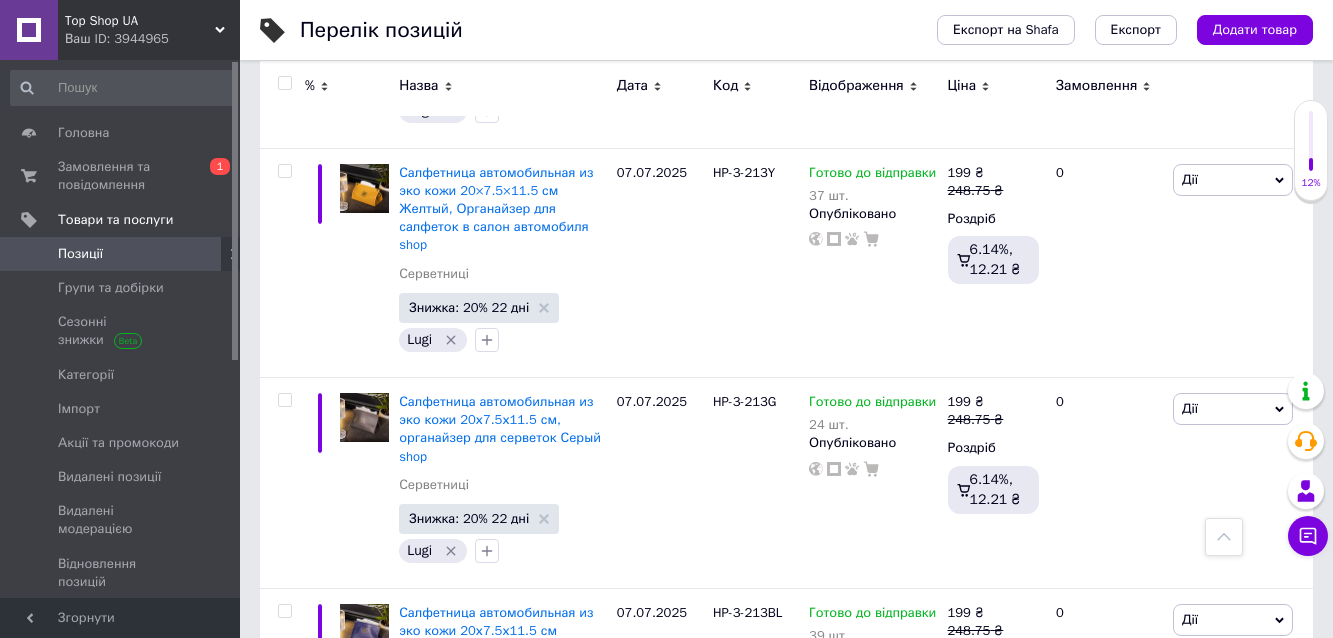 drag, startPoint x: 706, startPoint y: 372, endPoint x: 803, endPoint y: 377, distance: 97.128784 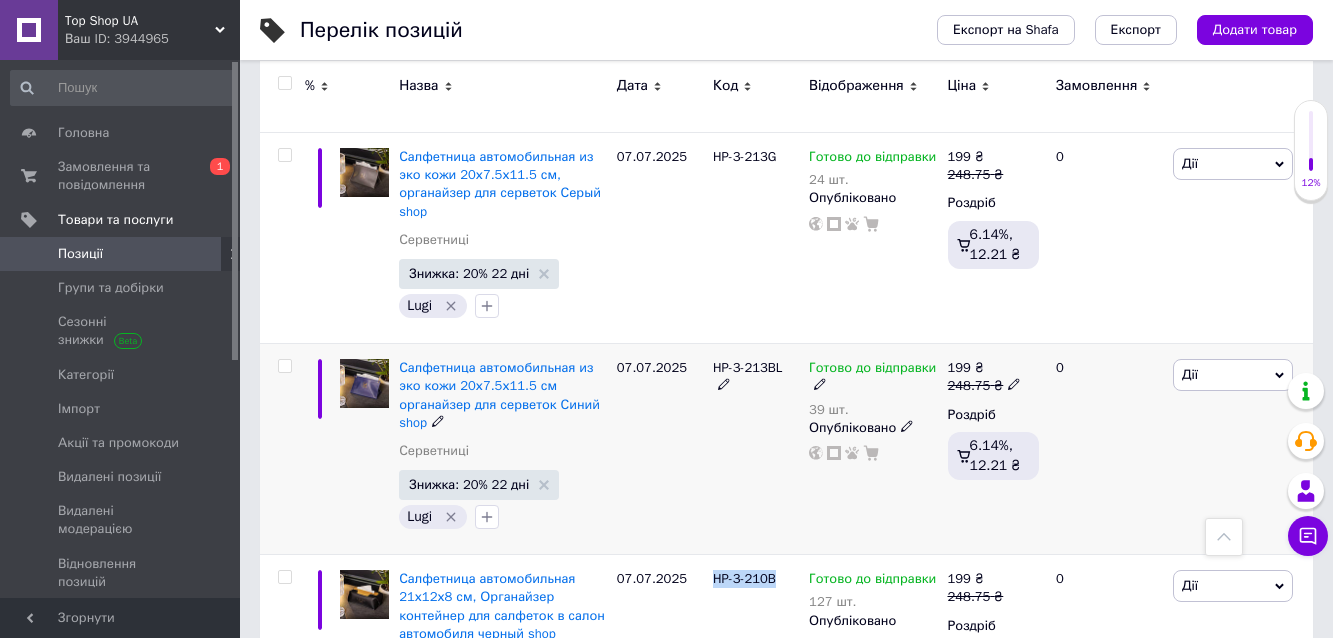 scroll, scrollTop: 19867, scrollLeft: 0, axis: vertical 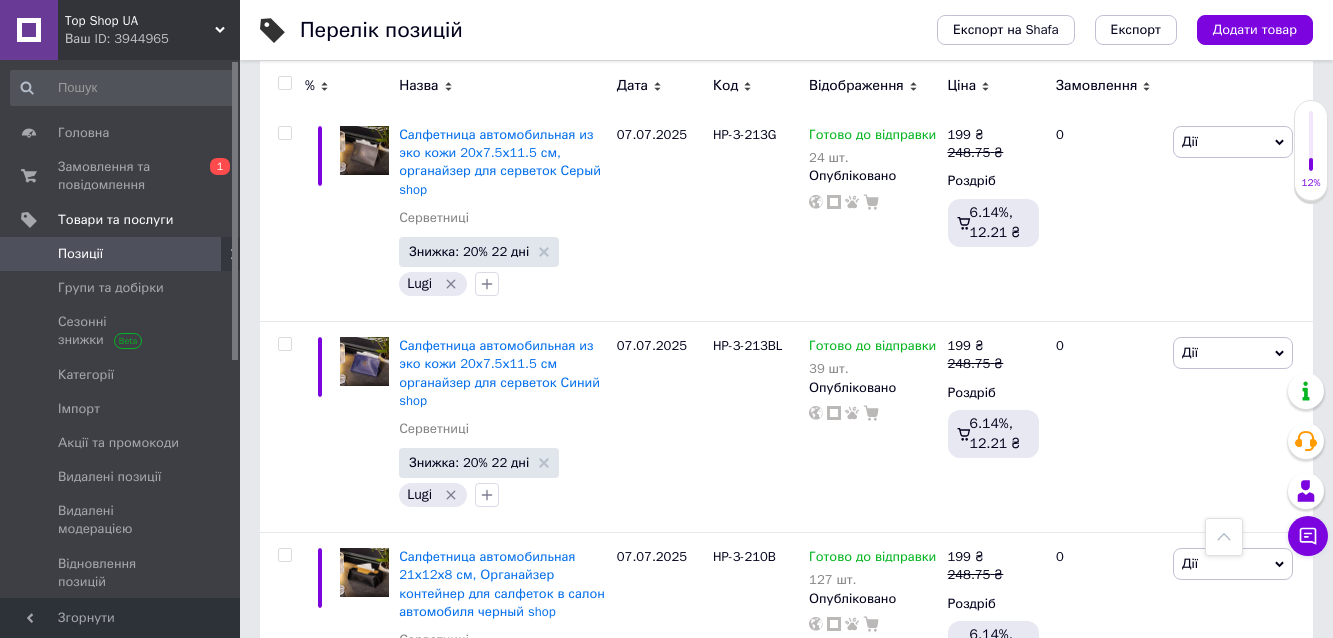drag, startPoint x: 705, startPoint y: 310, endPoint x: 791, endPoint y: 321, distance: 86.70064 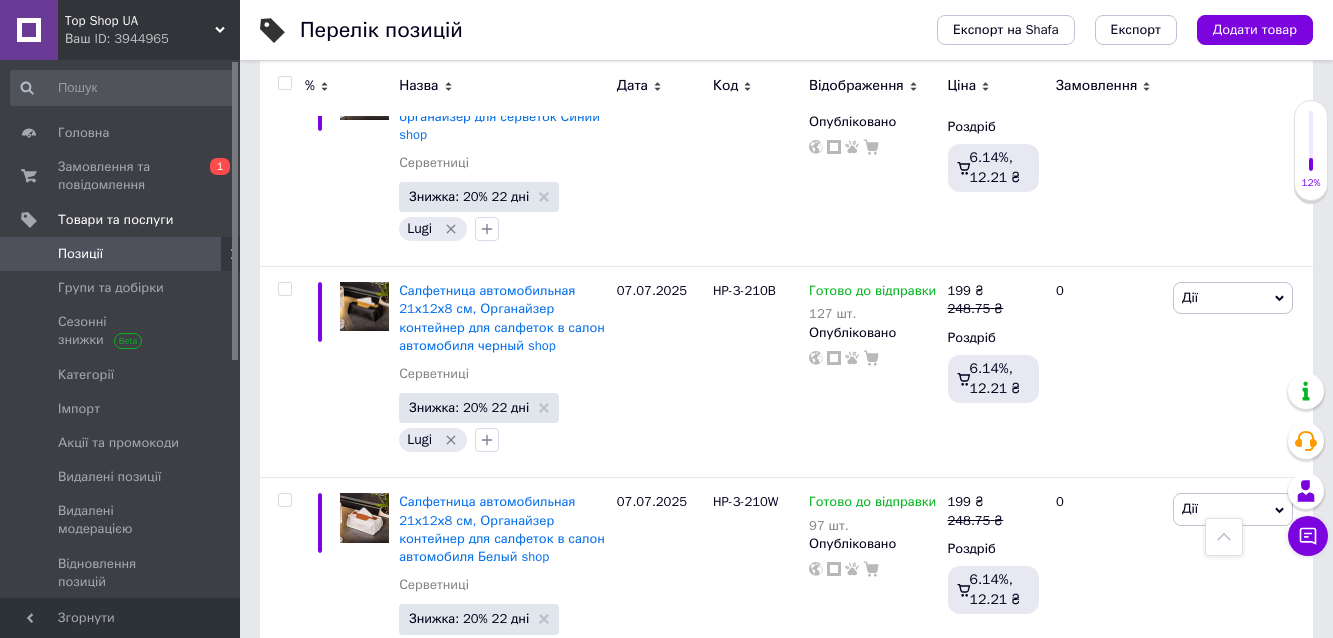 drag, startPoint x: 709, startPoint y: 259, endPoint x: 794, endPoint y: 263, distance: 85.09406 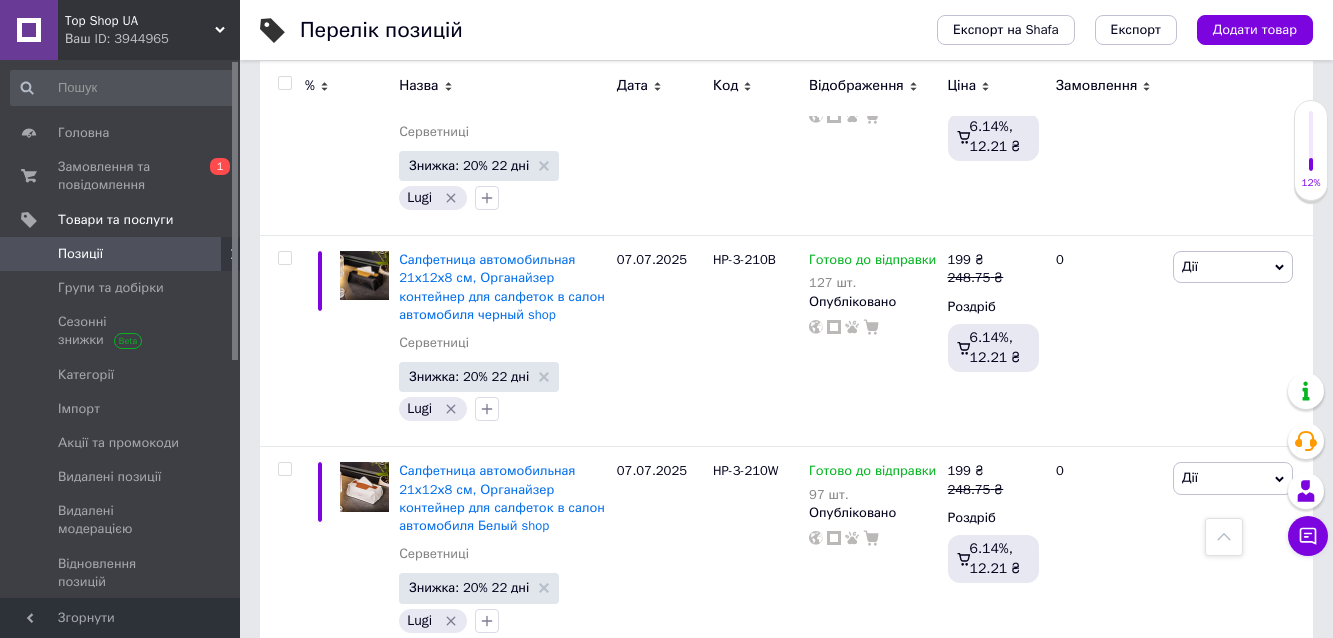 scroll, scrollTop: 20180, scrollLeft: 0, axis: vertical 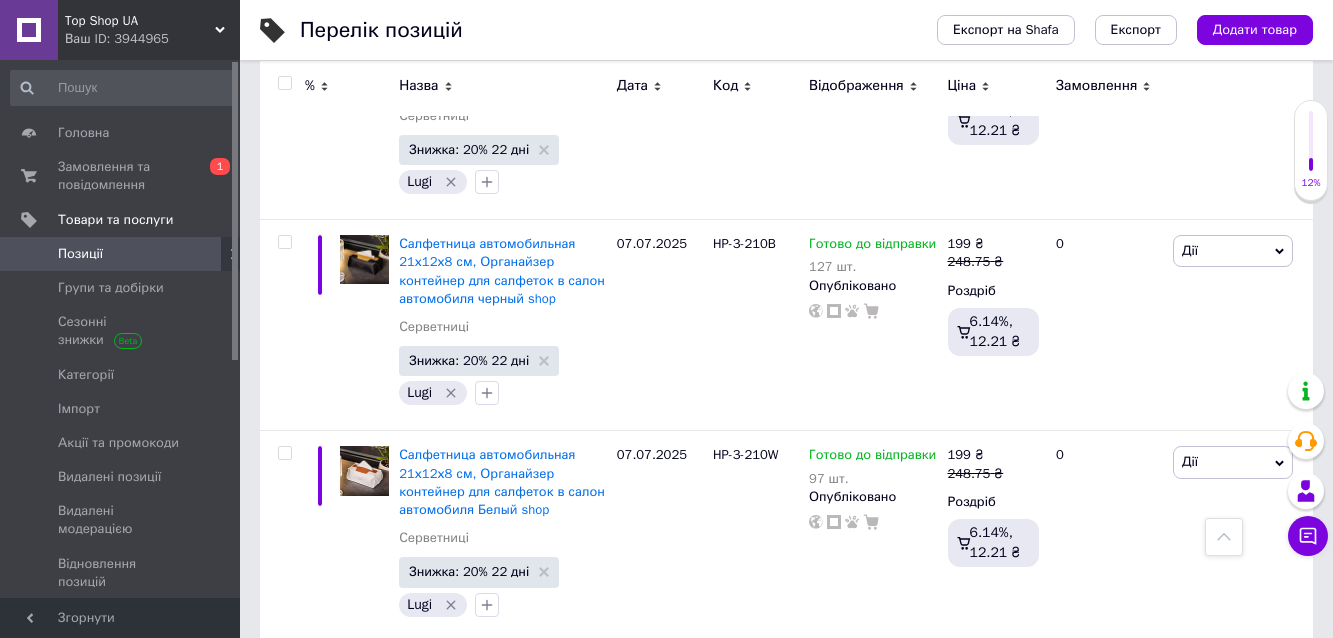 drag, startPoint x: 711, startPoint y: 425, endPoint x: 780, endPoint y: 428, distance: 69.065186 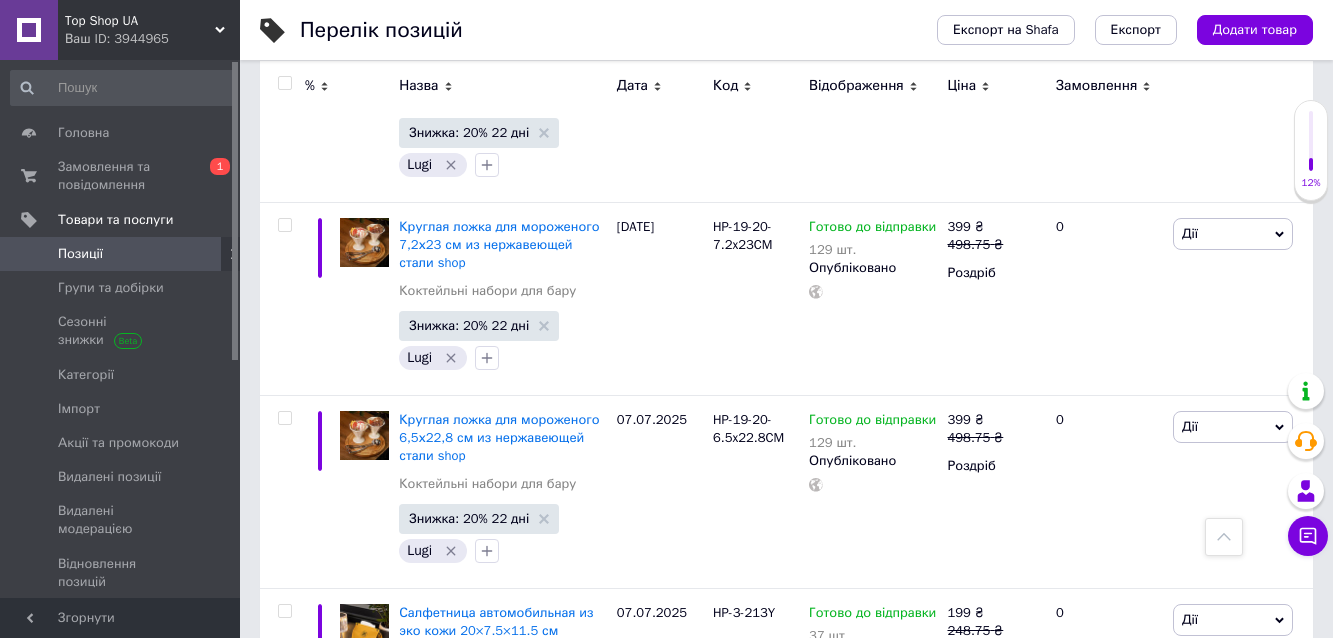scroll, scrollTop: 18980, scrollLeft: 0, axis: vertical 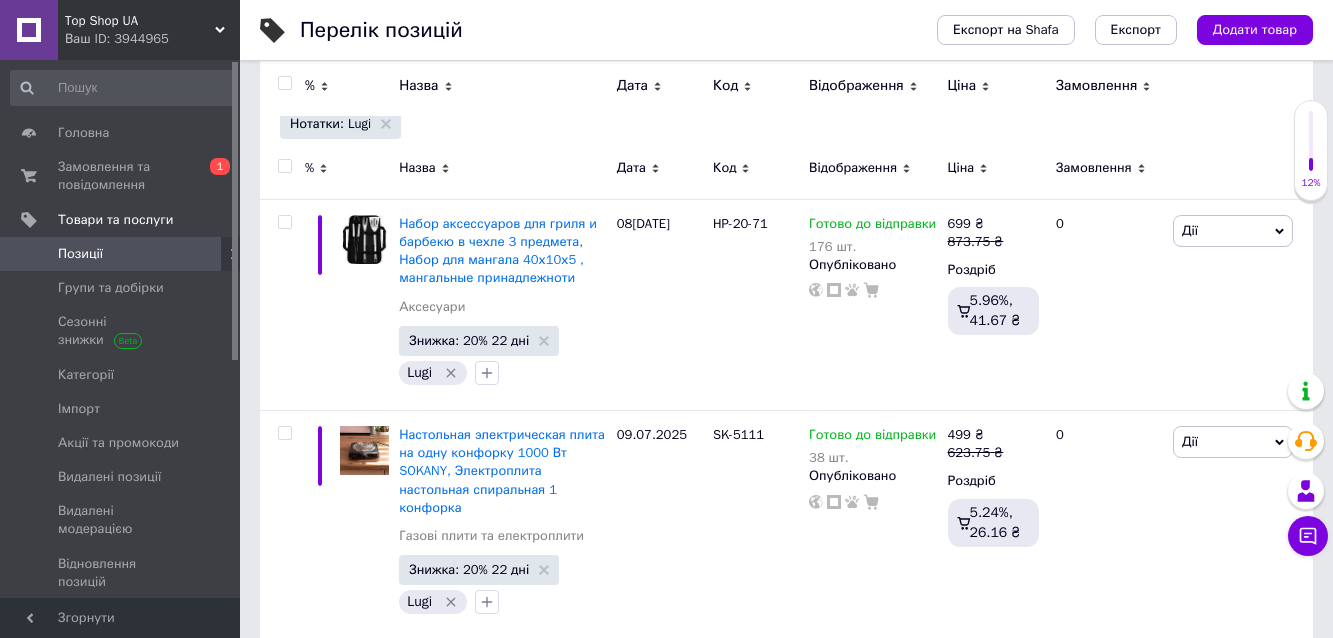 click at bounding box center [284, 166] 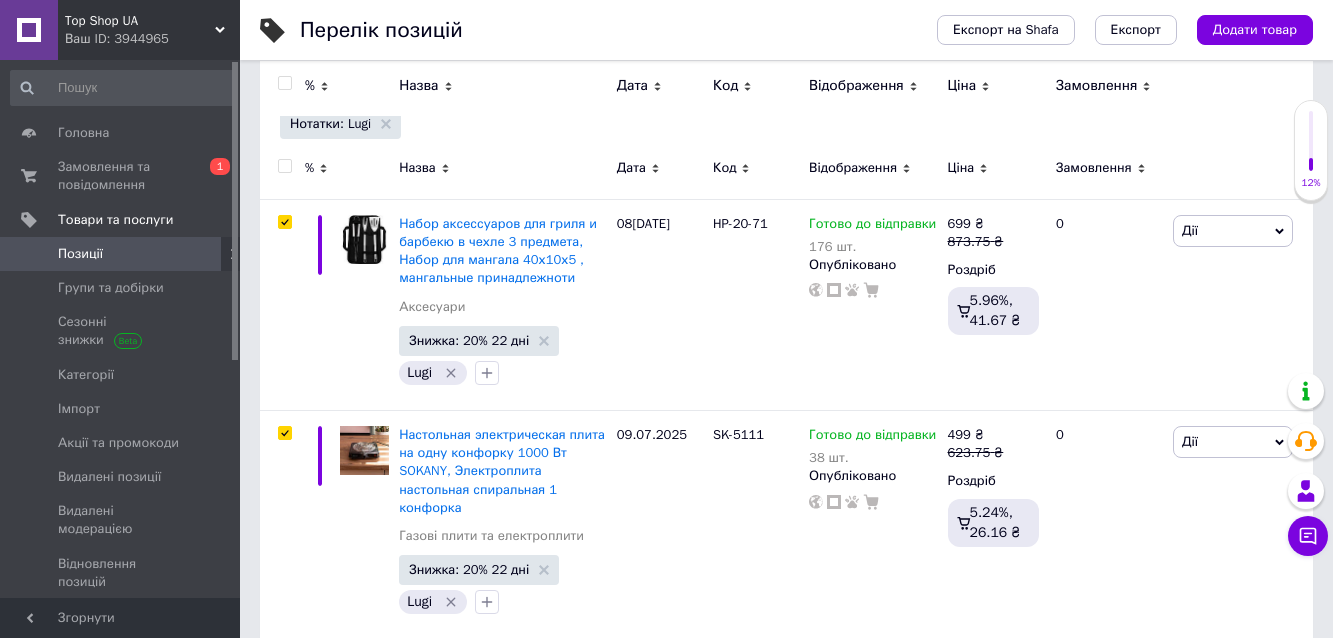 checkbox on "true" 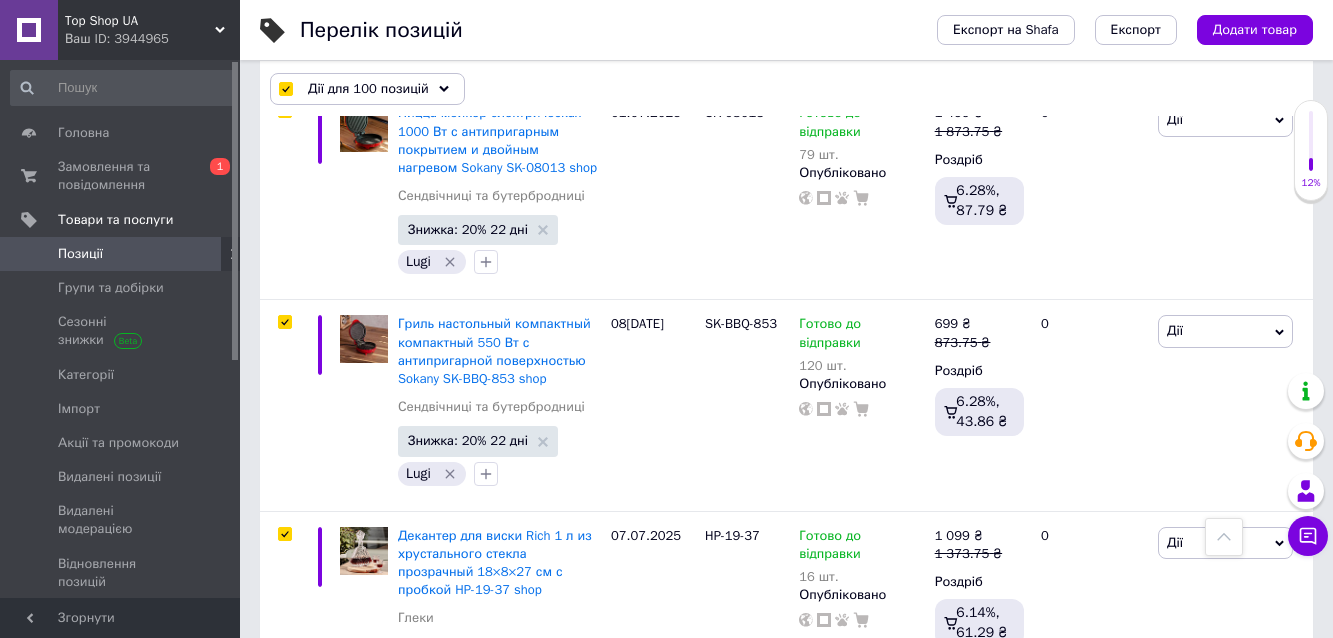 scroll, scrollTop: 20289, scrollLeft: 0, axis: vertical 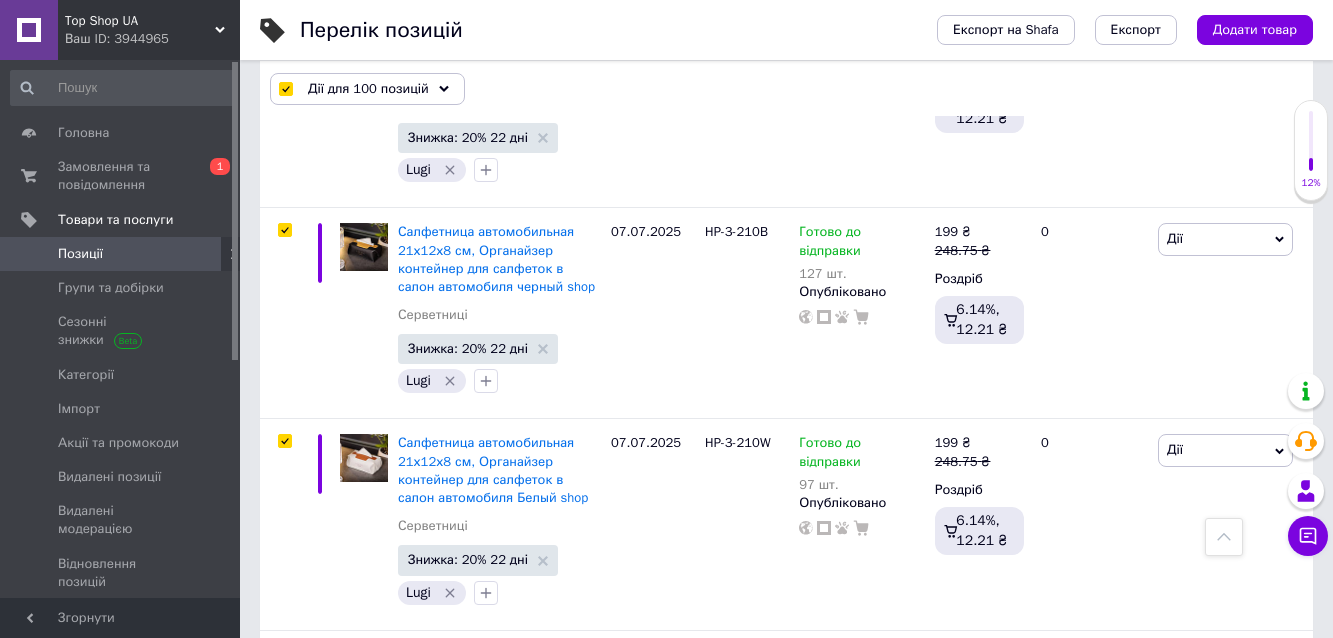 click at bounding box center (284, 882) 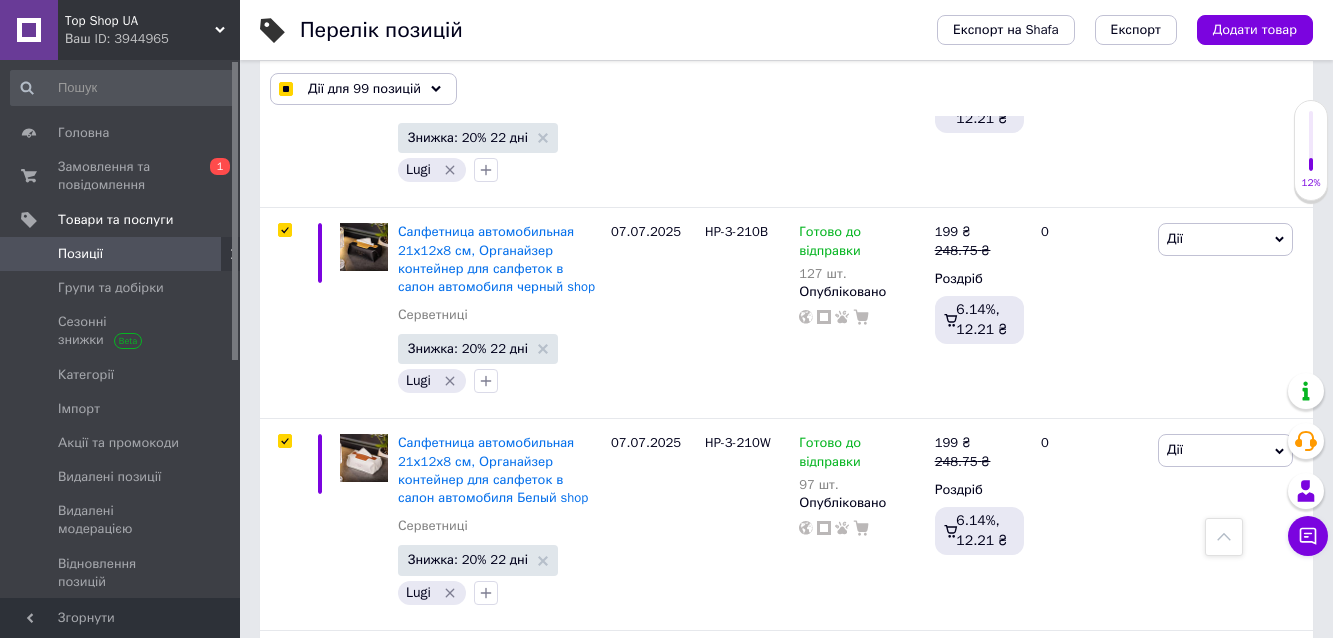 checkbox on "true" 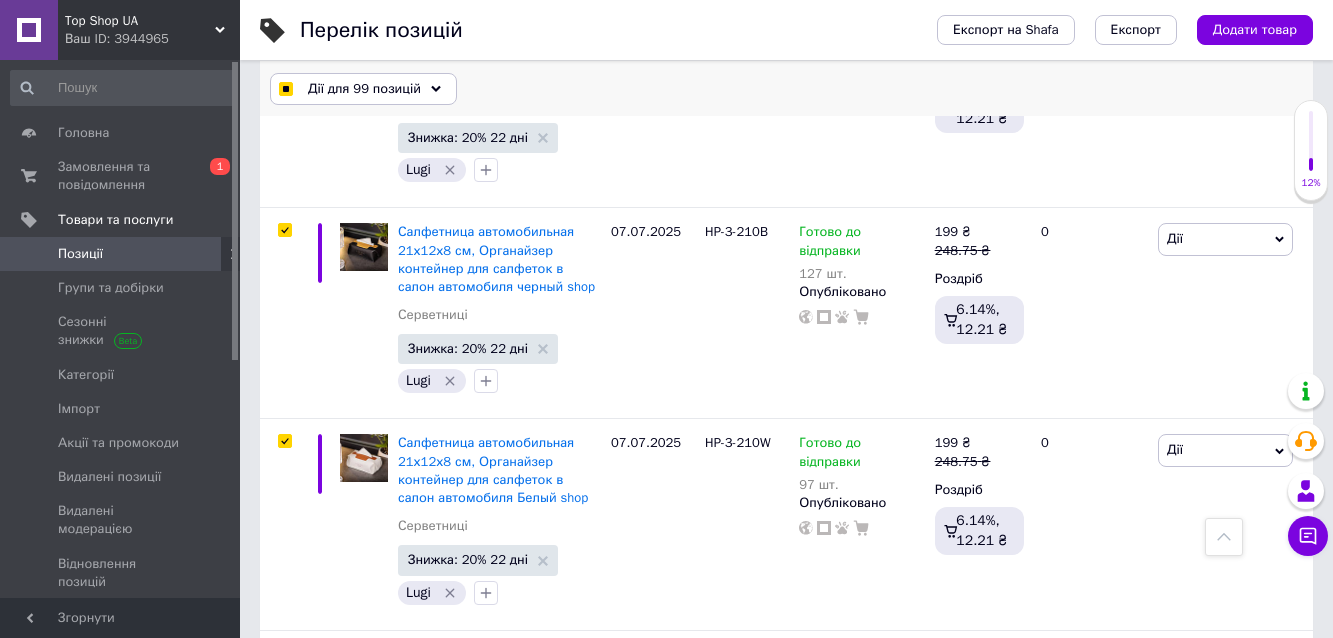 click on "Дії для 99 позицій" at bounding box center (363, 89) 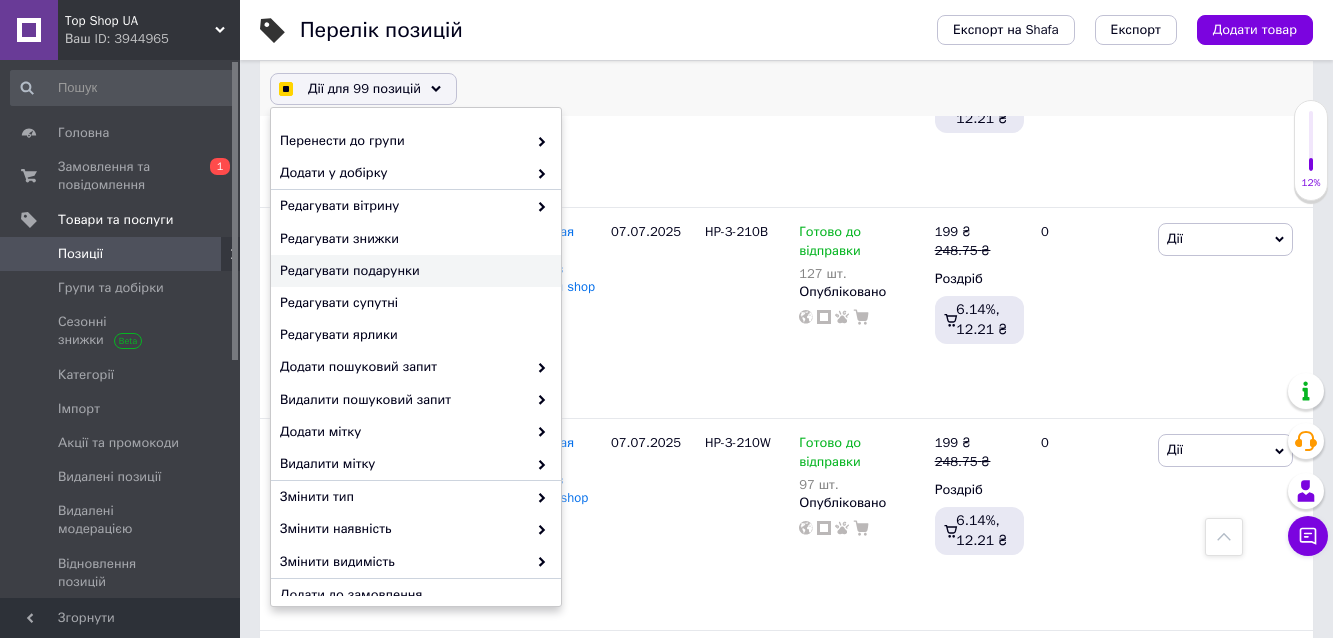 scroll, scrollTop: 133, scrollLeft: 0, axis: vertical 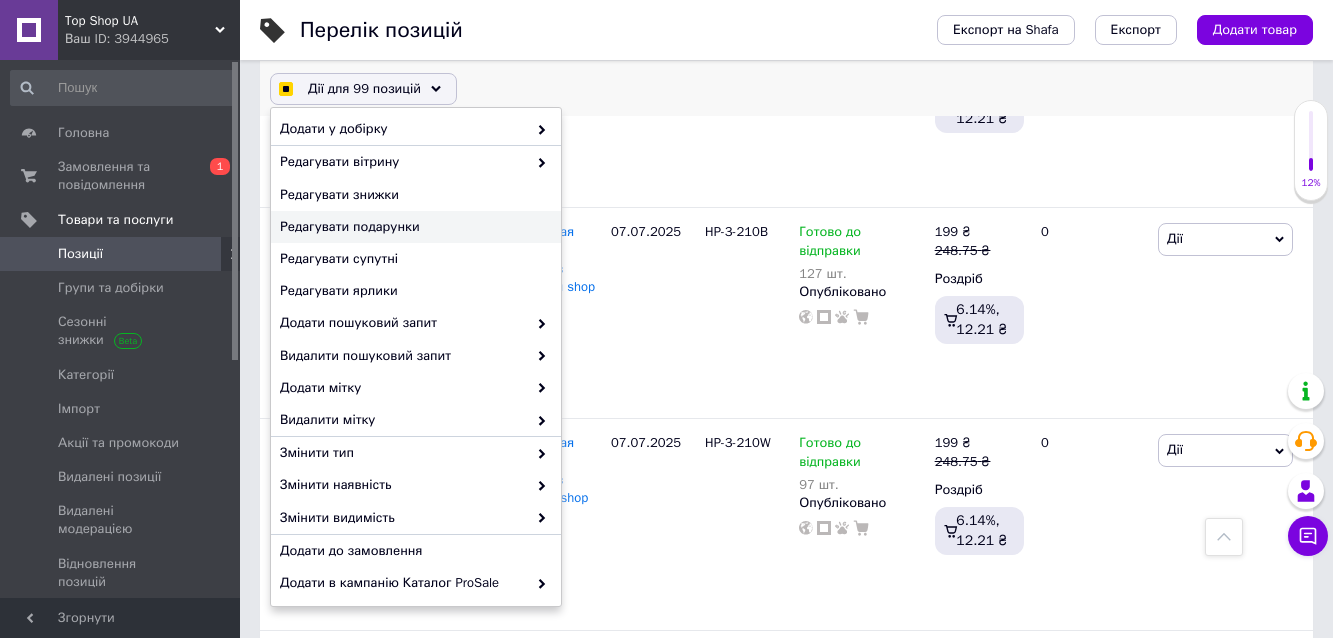 checkbox on "true" 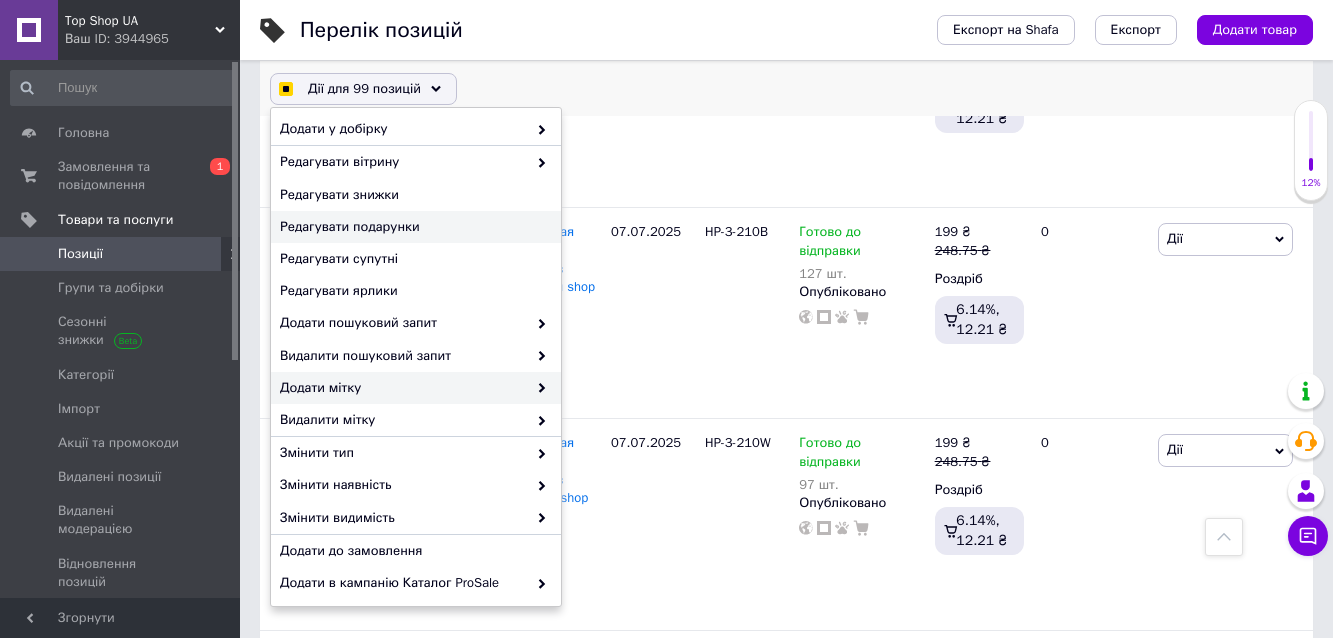 click on "Додати мітку" at bounding box center [403, 388] 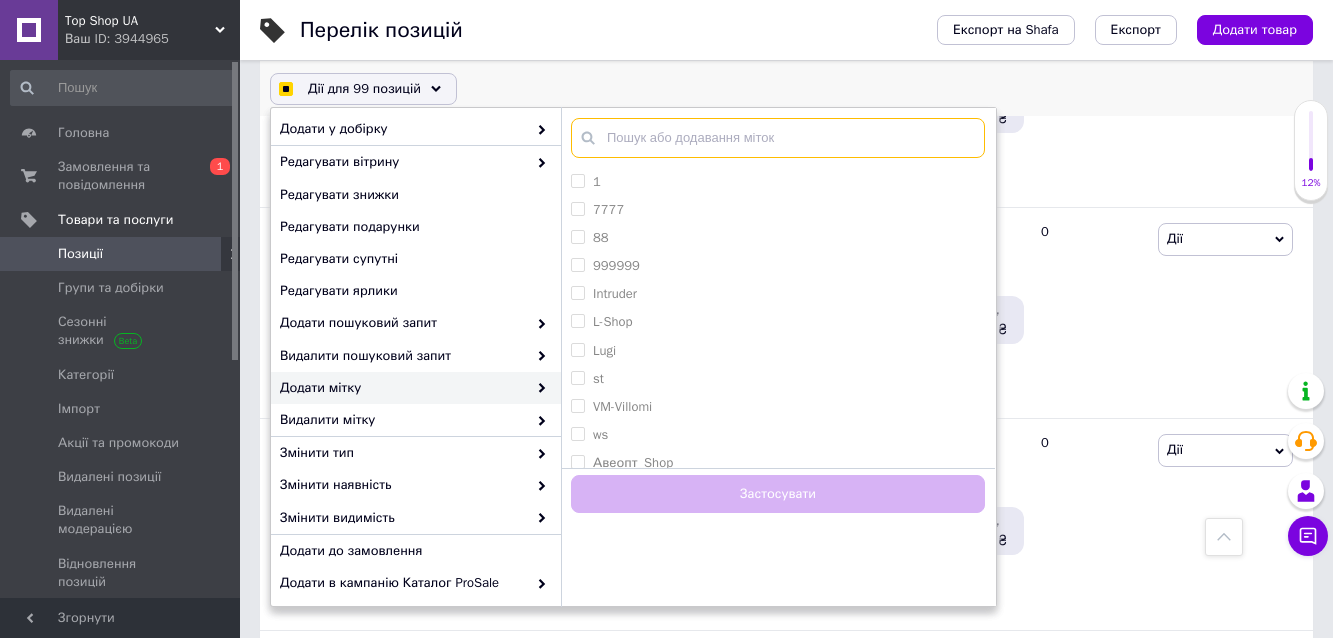 click at bounding box center (778, 138) 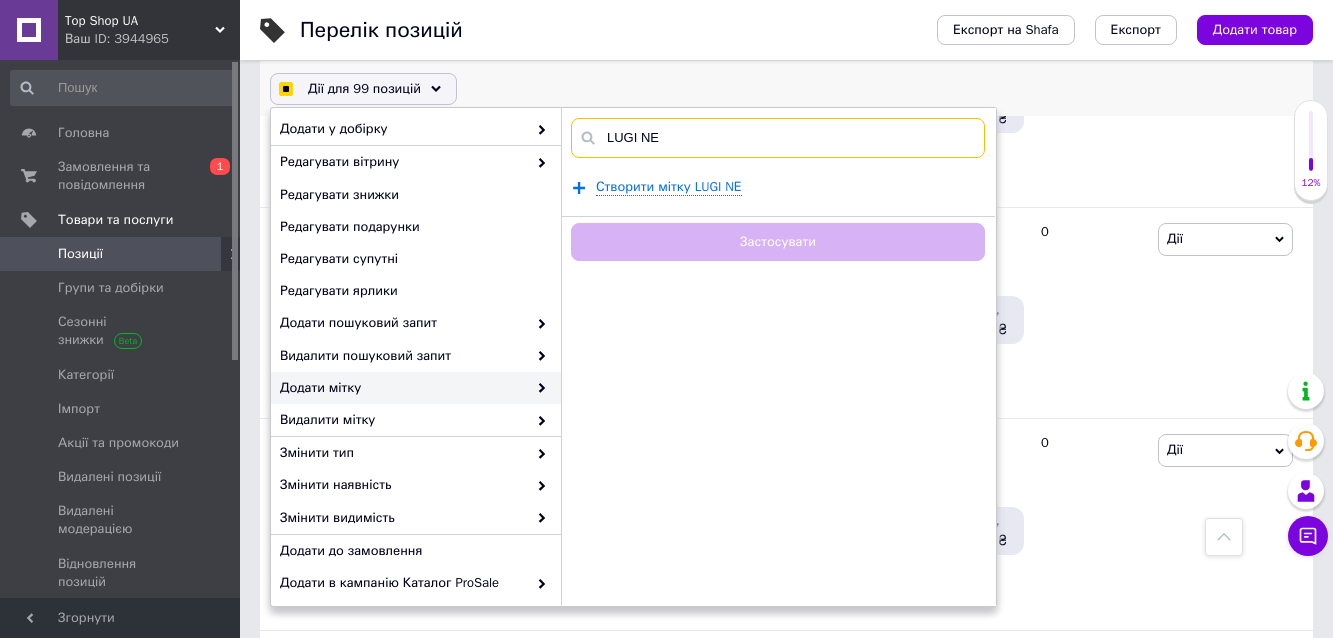 type on "LUGI NЕW" 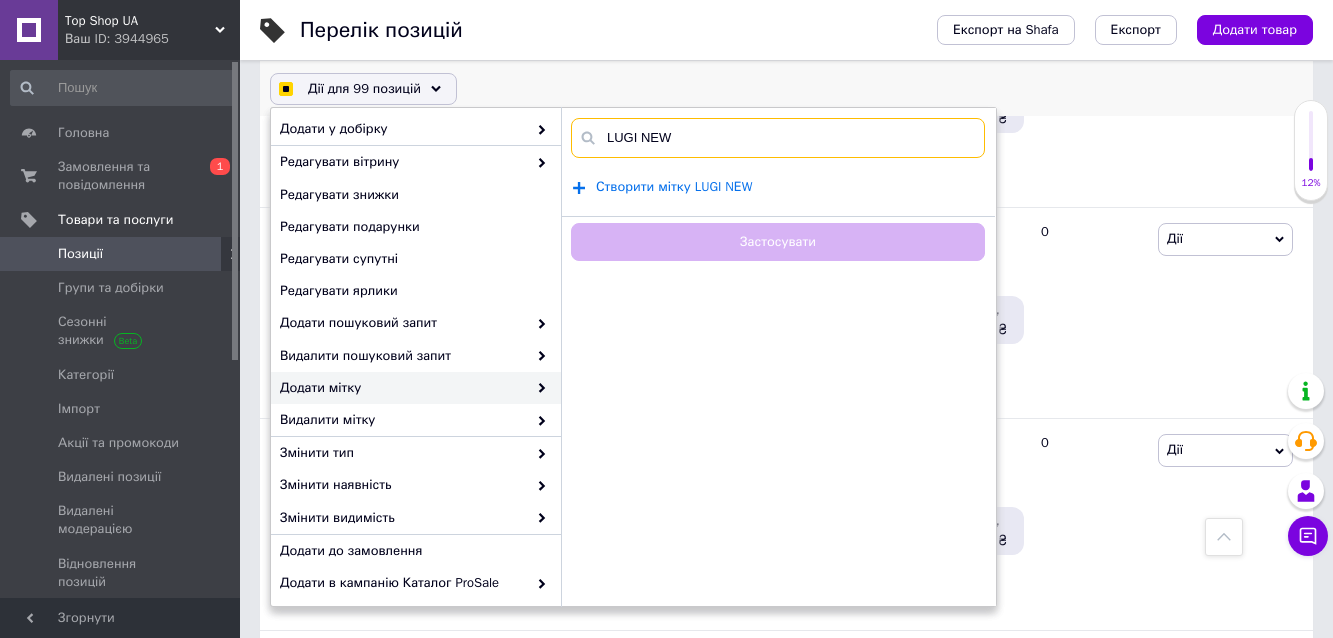 checkbox on "true" 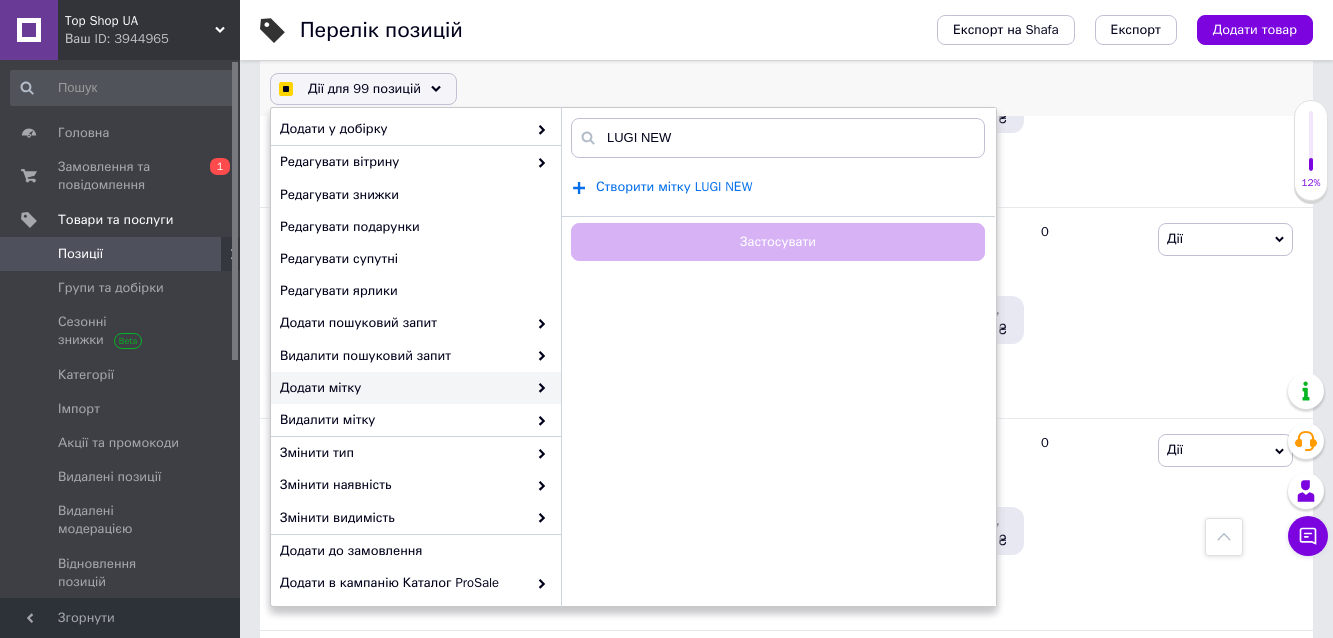 click on "Створити мітку   LUGI NЕW" at bounding box center (674, 187) 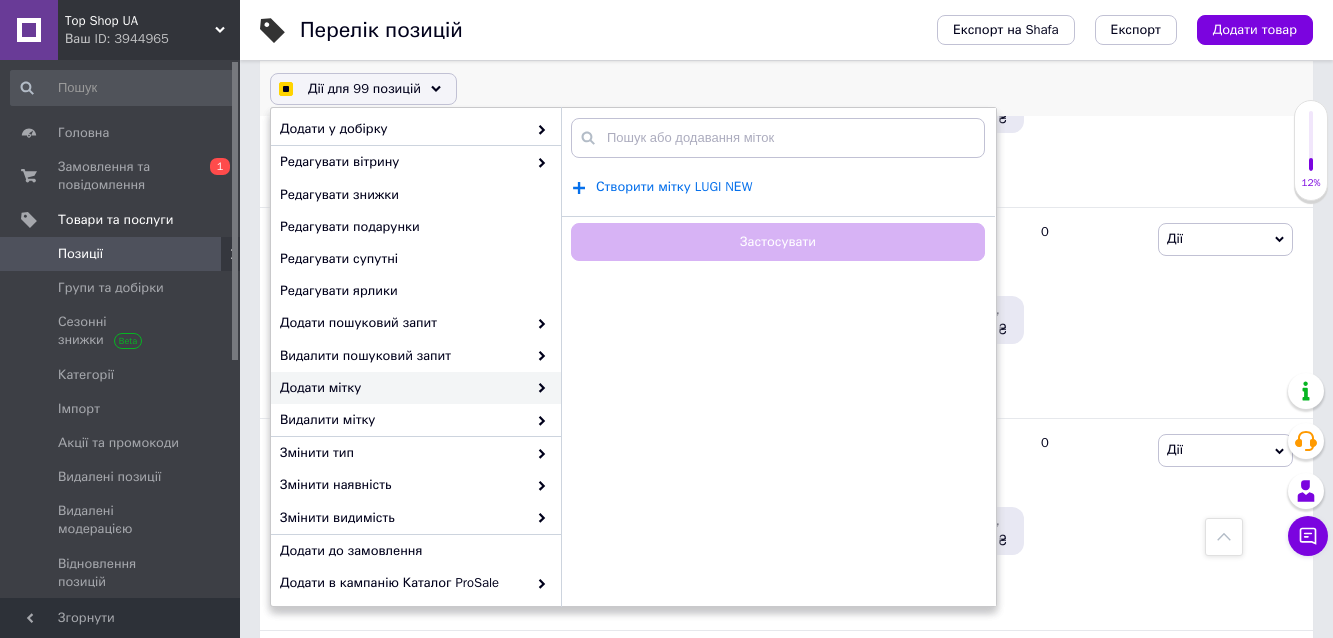 checkbox on "true" 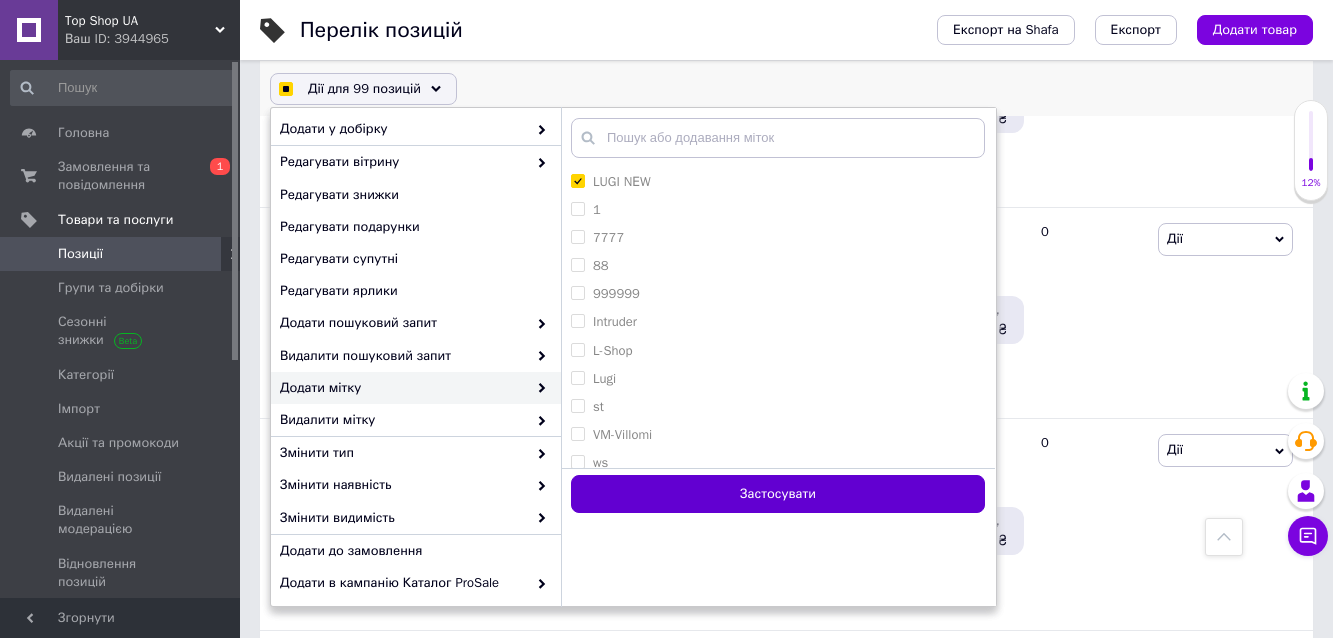 click on "Застосувати" at bounding box center [778, 494] 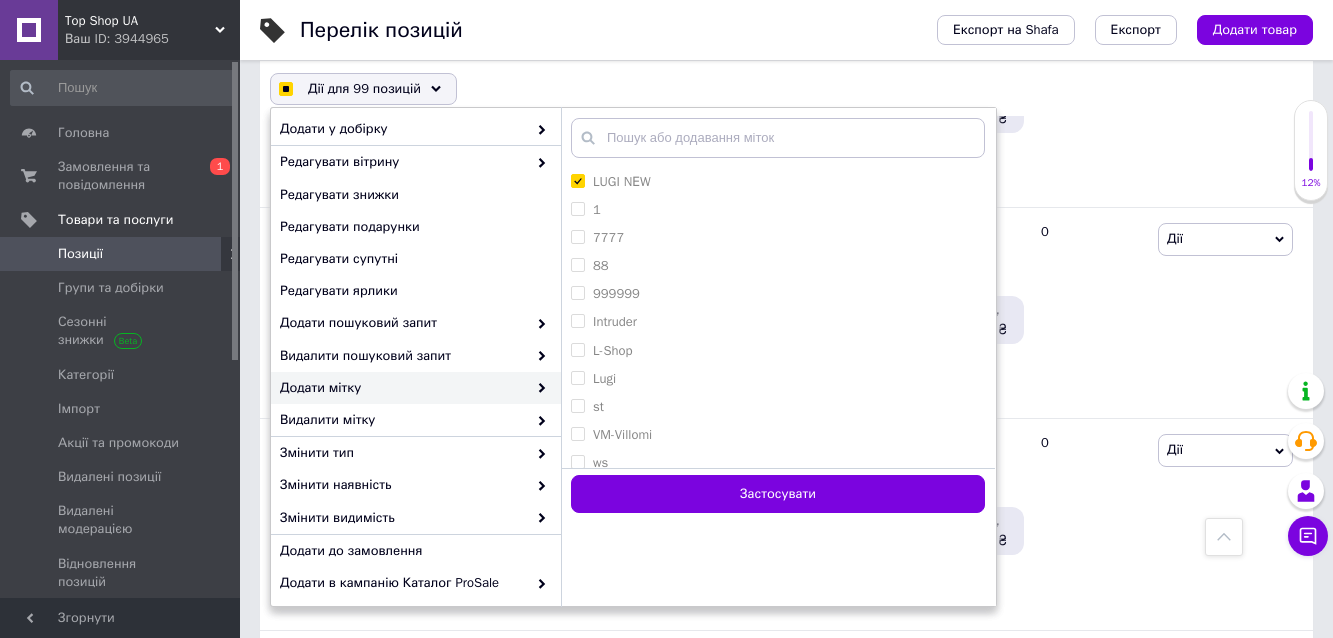 checkbox on "false" 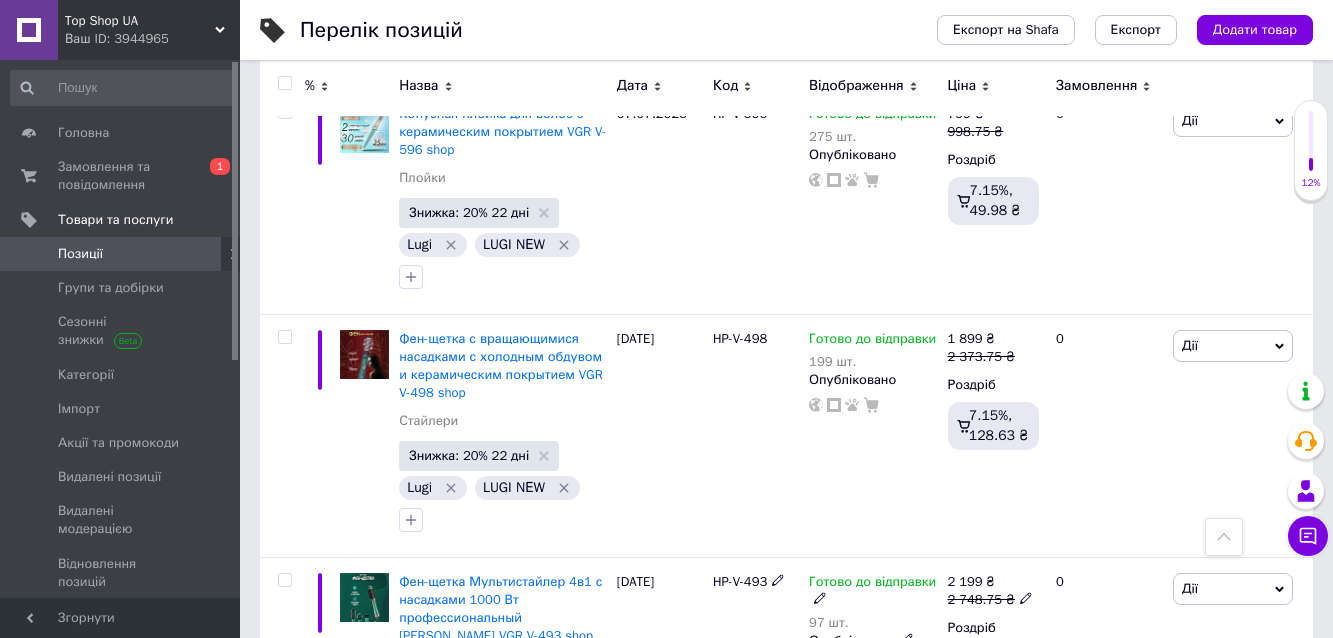 scroll, scrollTop: 13685, scrollLeft: 0, axis: vertical 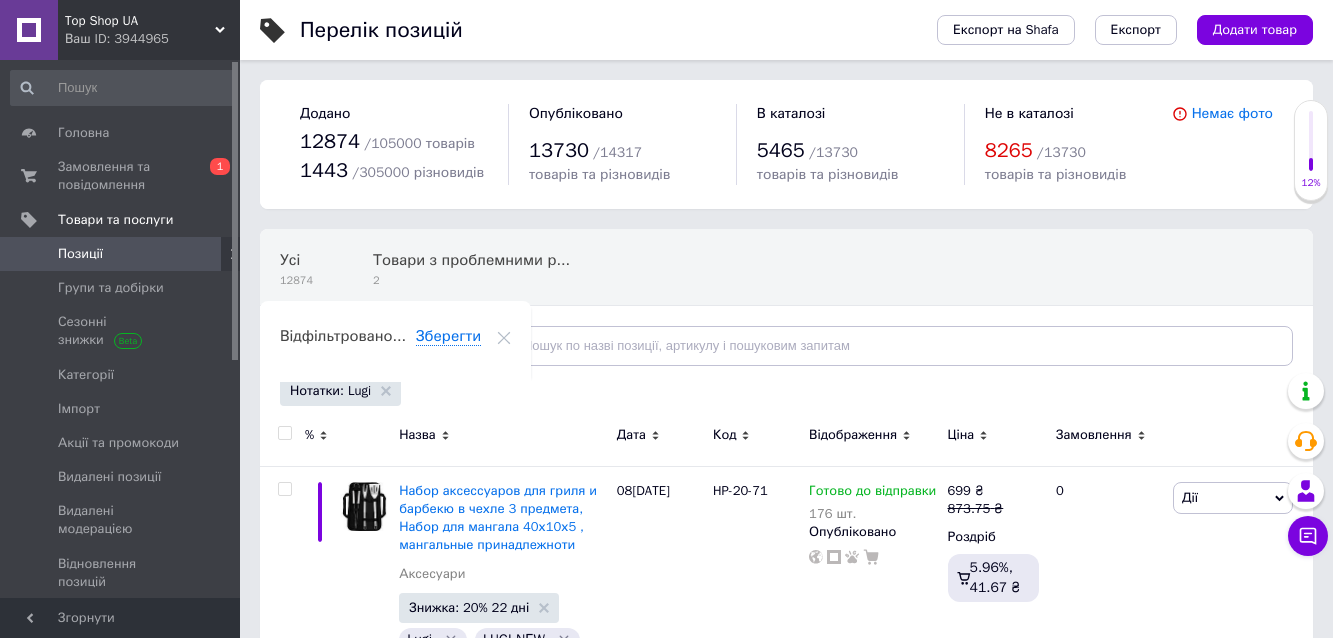 click on "Відфільтруйте товари" at bounding box center [378, 346] 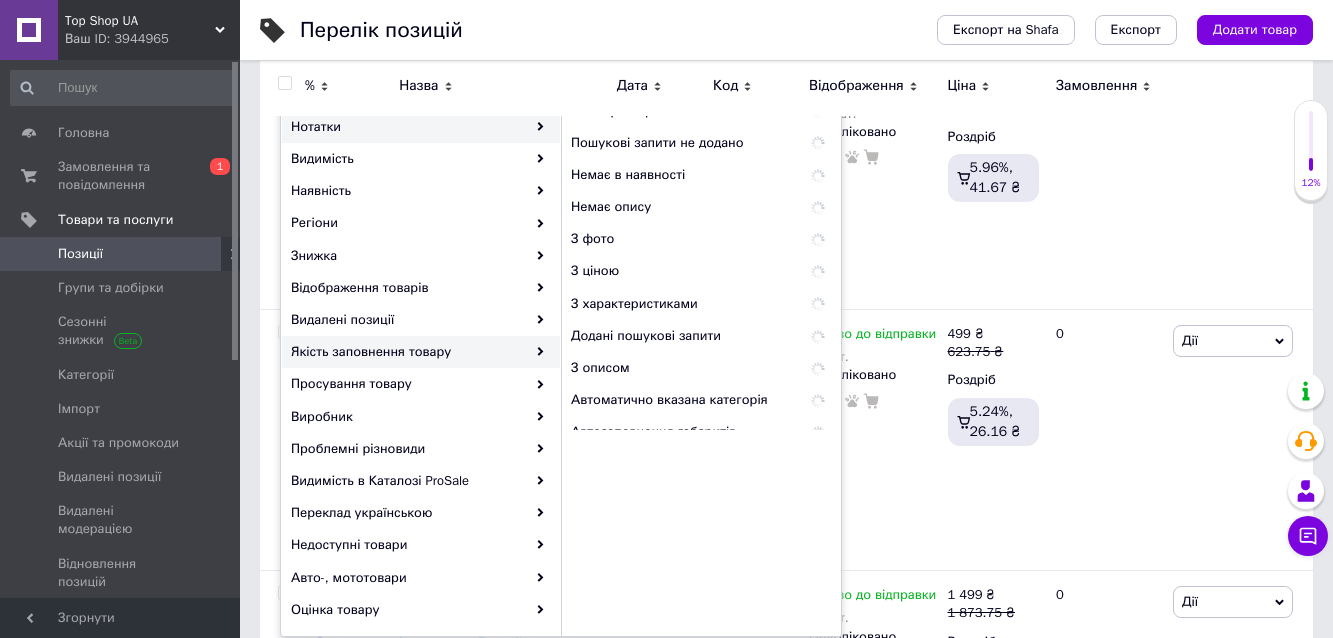 scroll, scrollTop: 267, scrollLeft: 0, axis: vertical 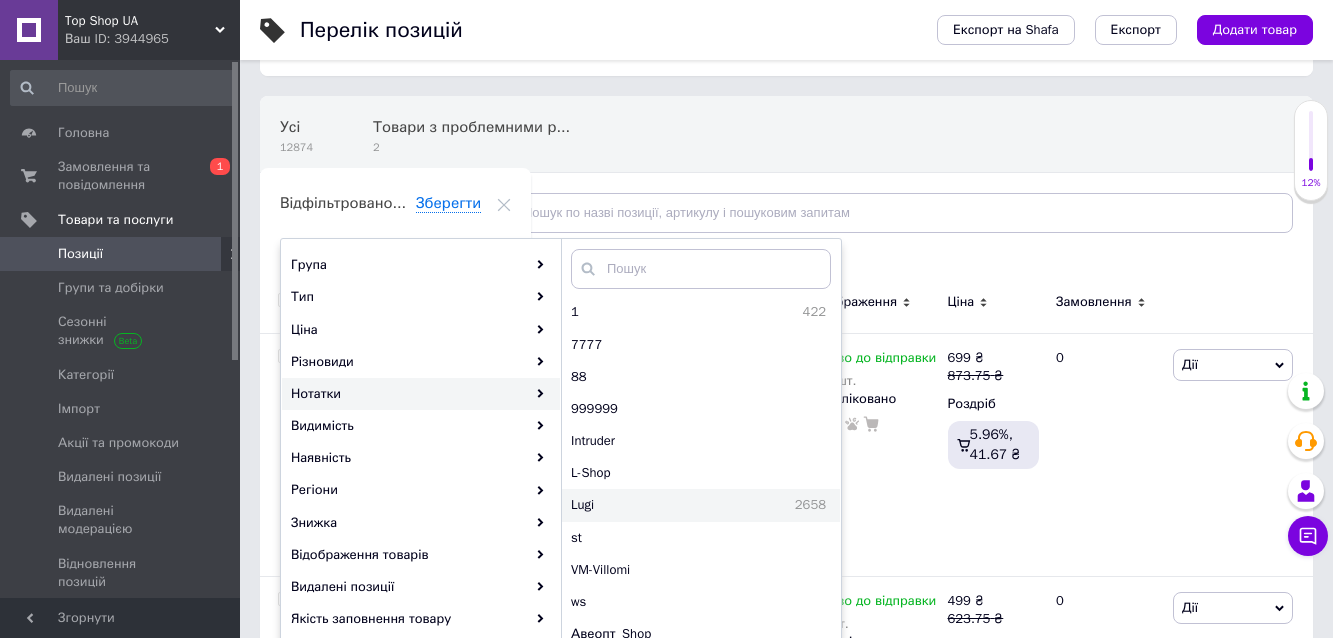 click on "Lugi" at bounding box center (617, 505) 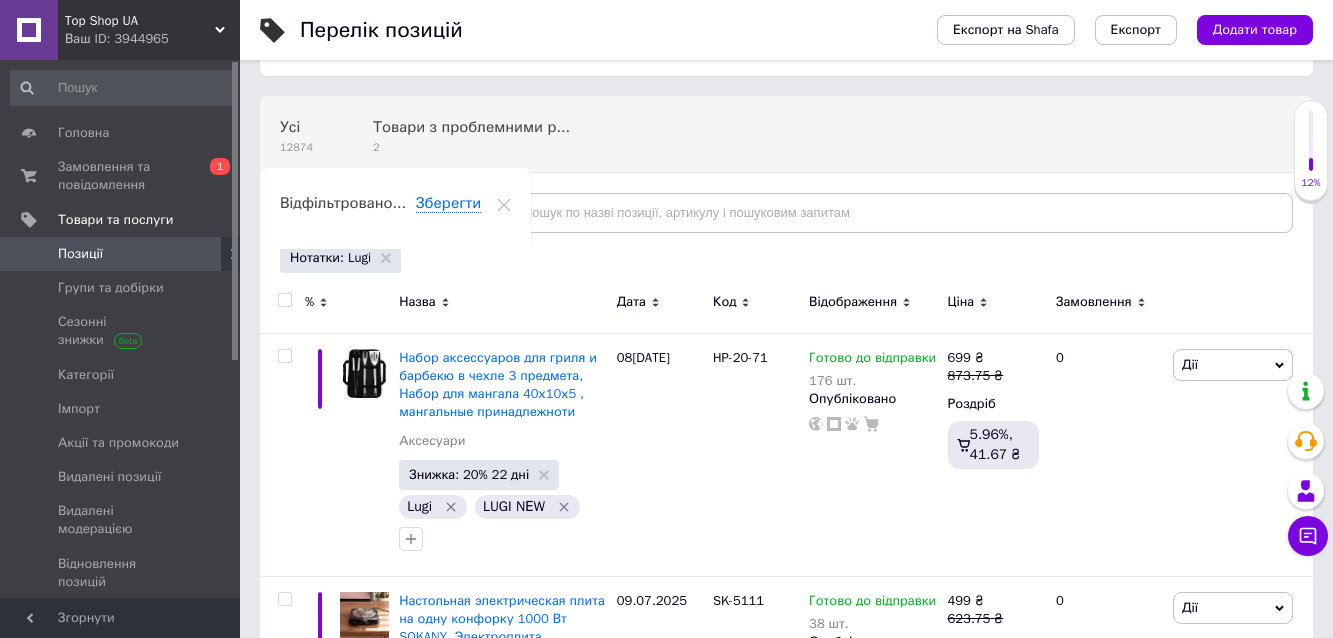 click on "Відфільтруйте товари" at bounding box center (368, 212) 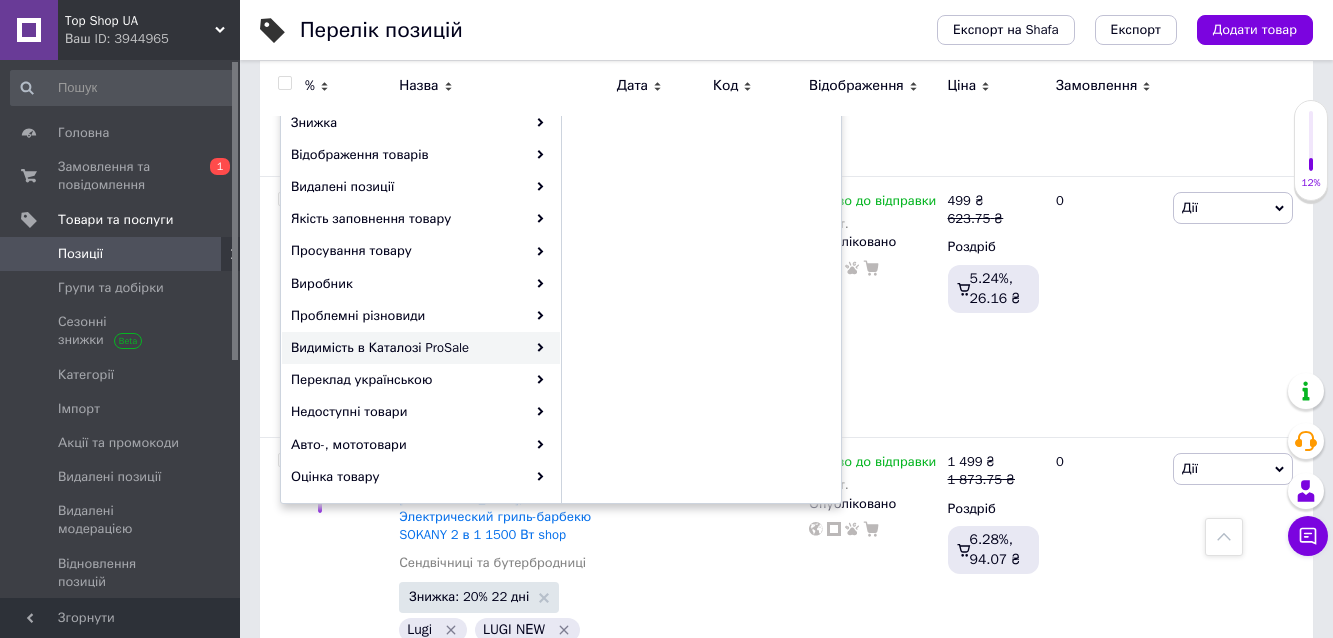 scroll, scrollTop: 133, scrollLeft: 0, axis: vertical 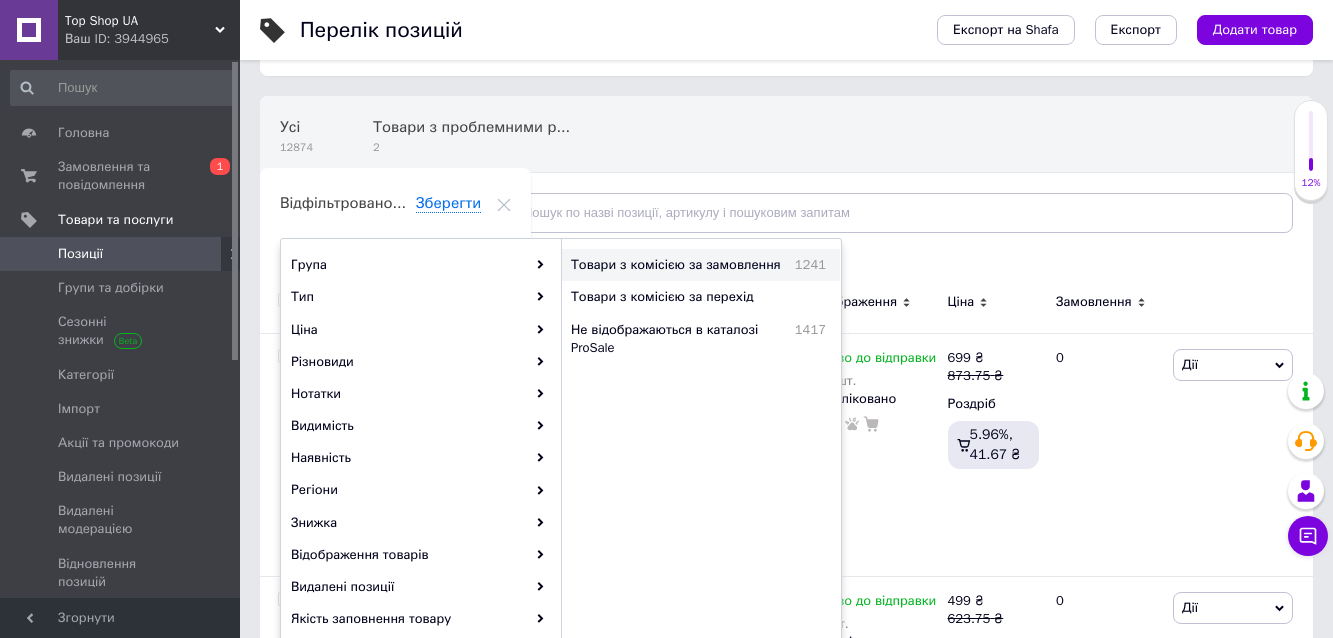 click on "Товари з комісією за замовлення" at bounding box center (677, 265) 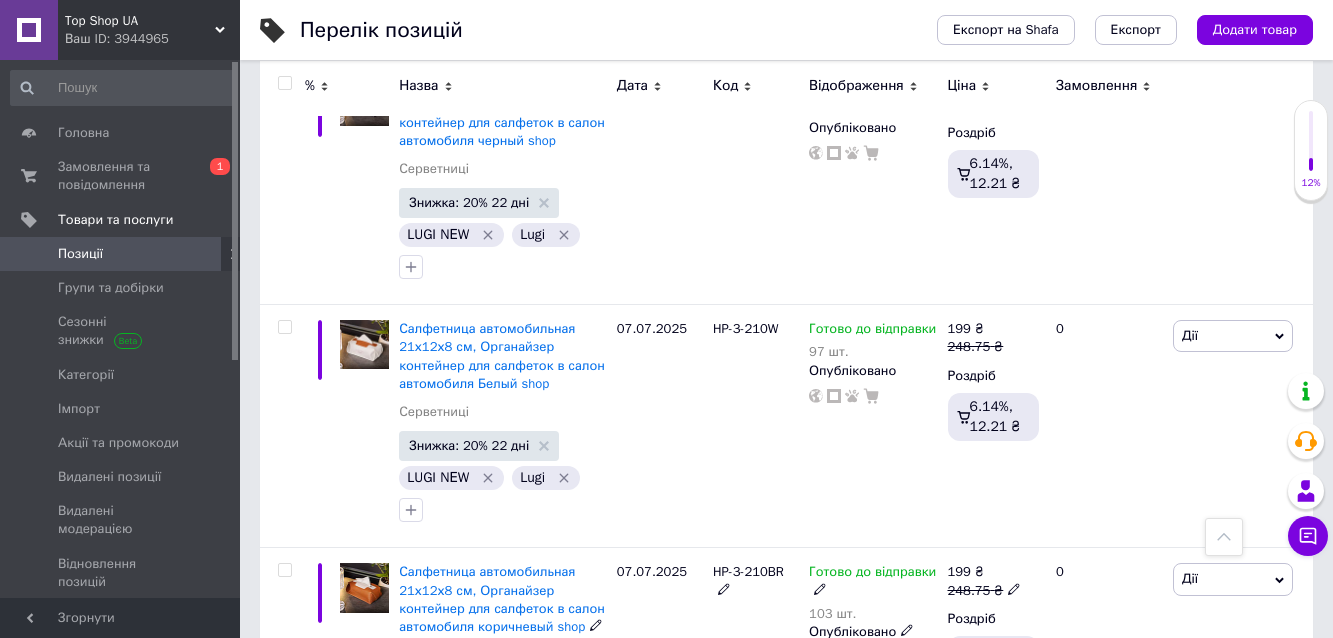 scroll, scrollTop: 22330, scrollLeft: 0, axis: vertical 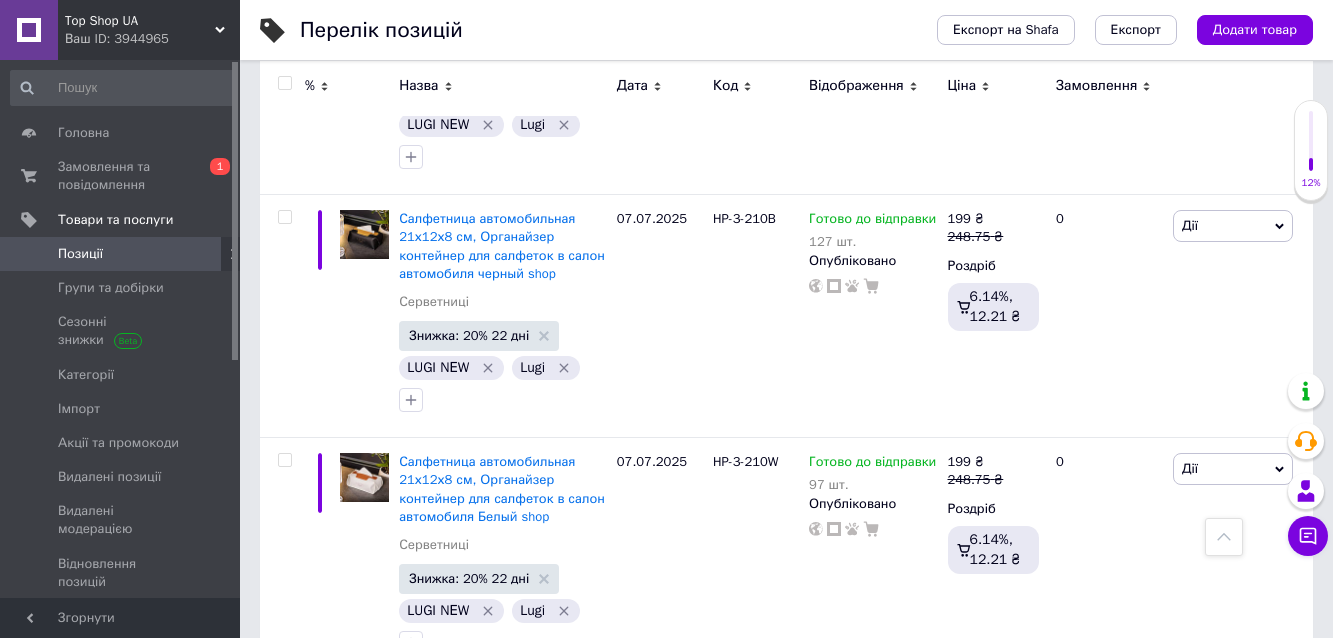 drag, startPoint x: 699, startPoint y: 492, endPoint x: 782, endPoint y: 492, distance: 83 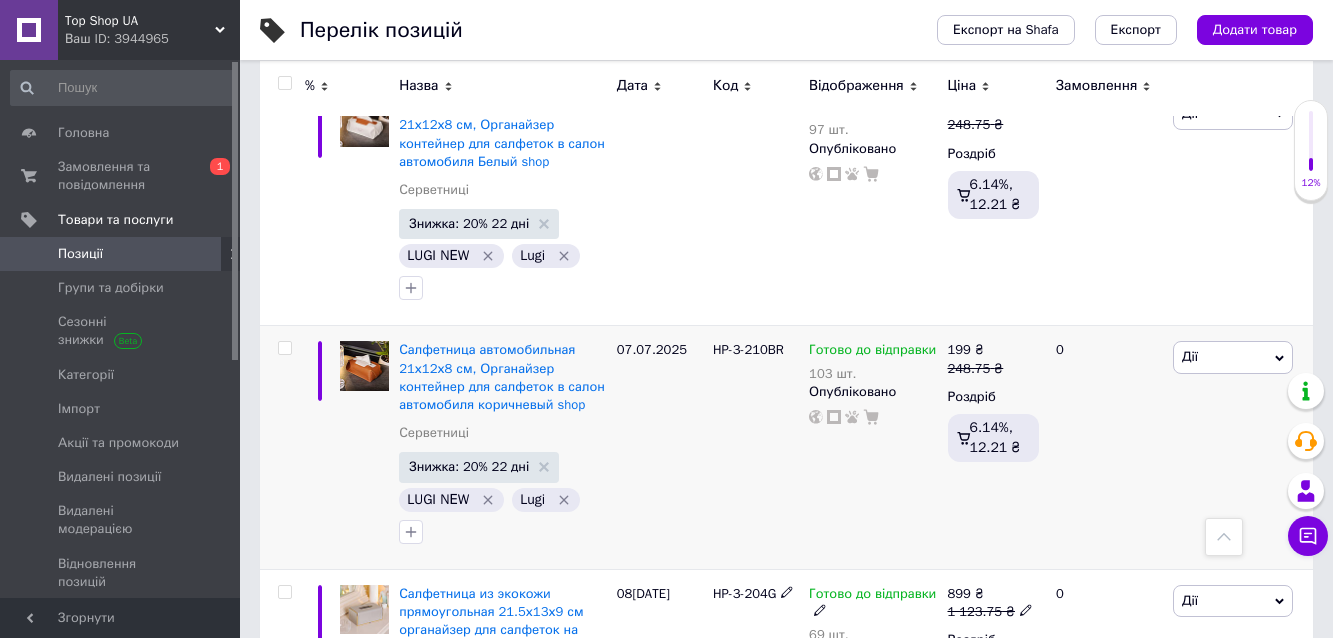 scroll, scrollTop: 22730, scrollLeft: 0, axis: vertical 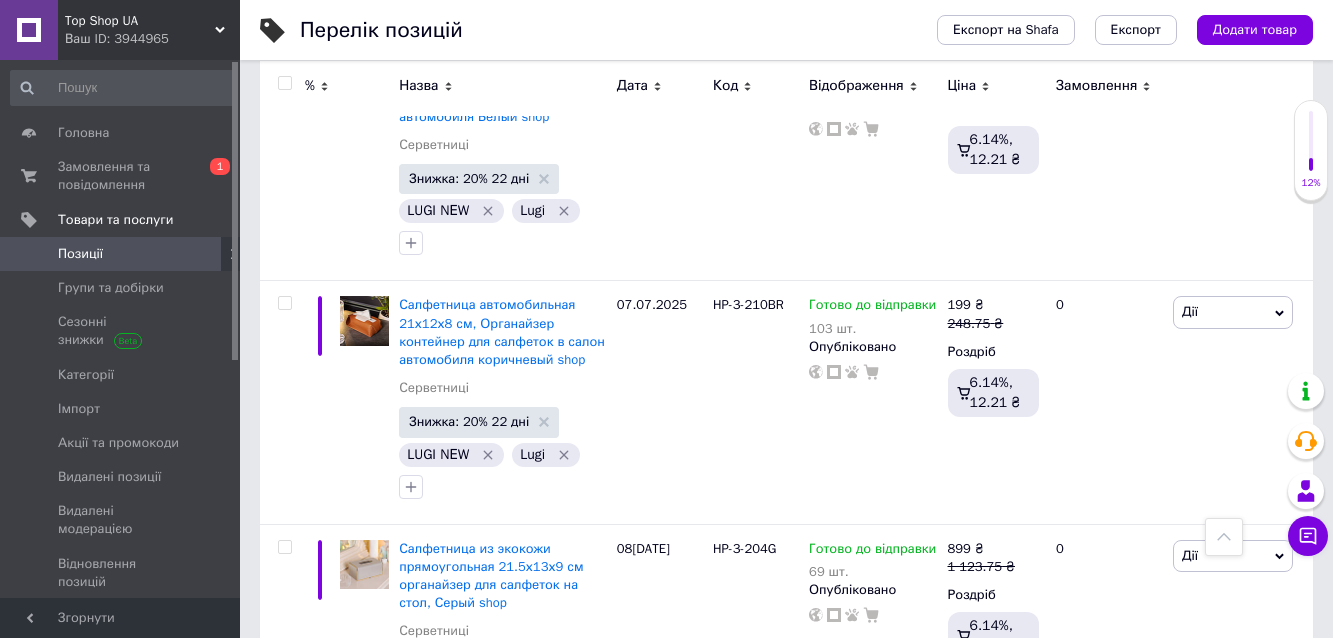 drag, startPoint x: 722, startPoint y: 299, endPoint x: 759, endPoint y: 306, distance: 37.65634 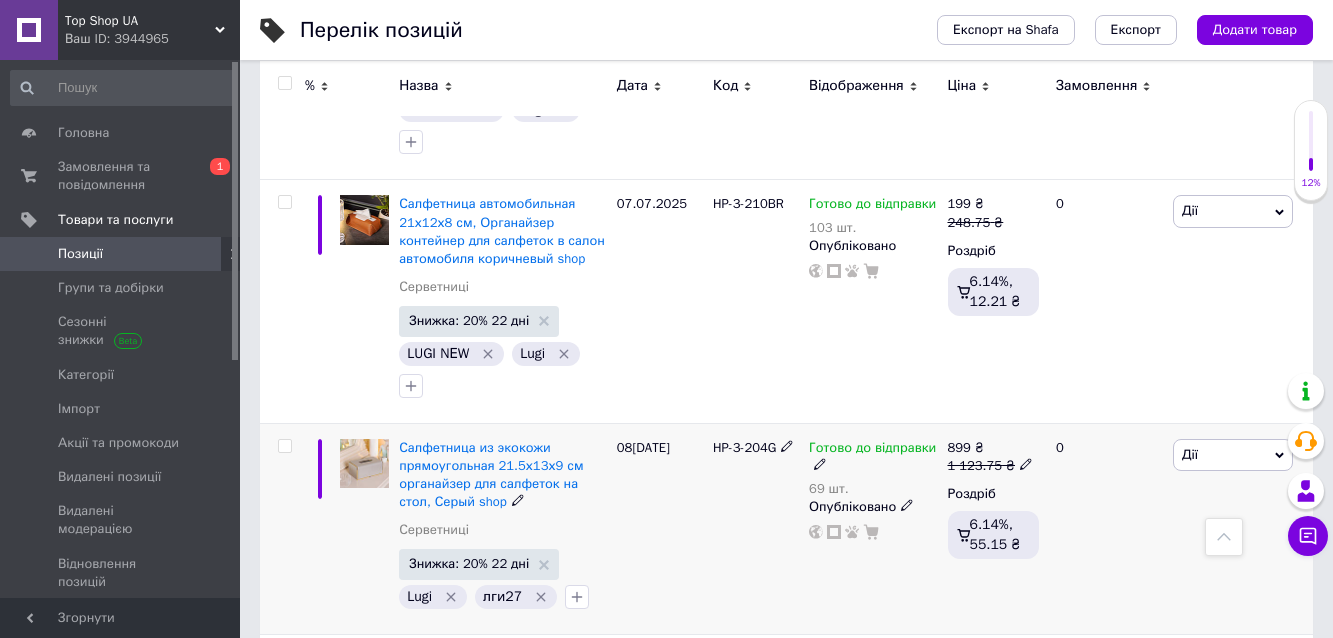 scroll, scrollTop: 22996, scrollLeft: 0, axis: vertical 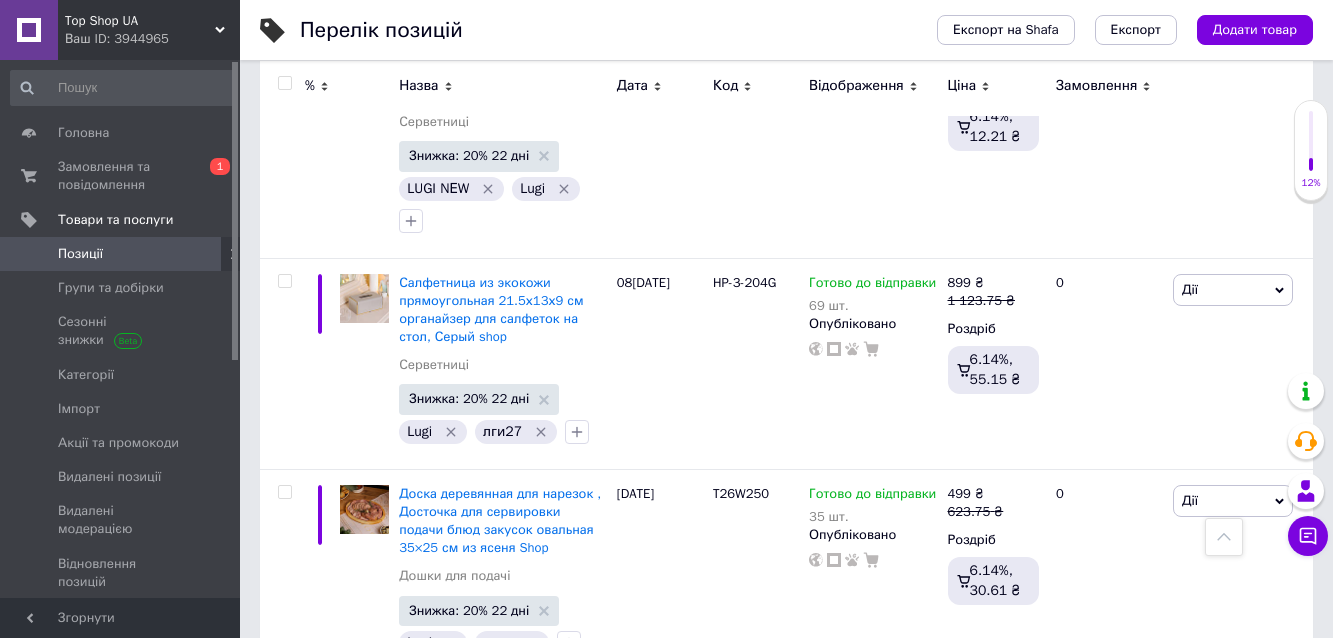 drag, startPoint x: 707, startPoint y: 242, endPoint x: 796, endPoint y: 247, distance: 89.140335 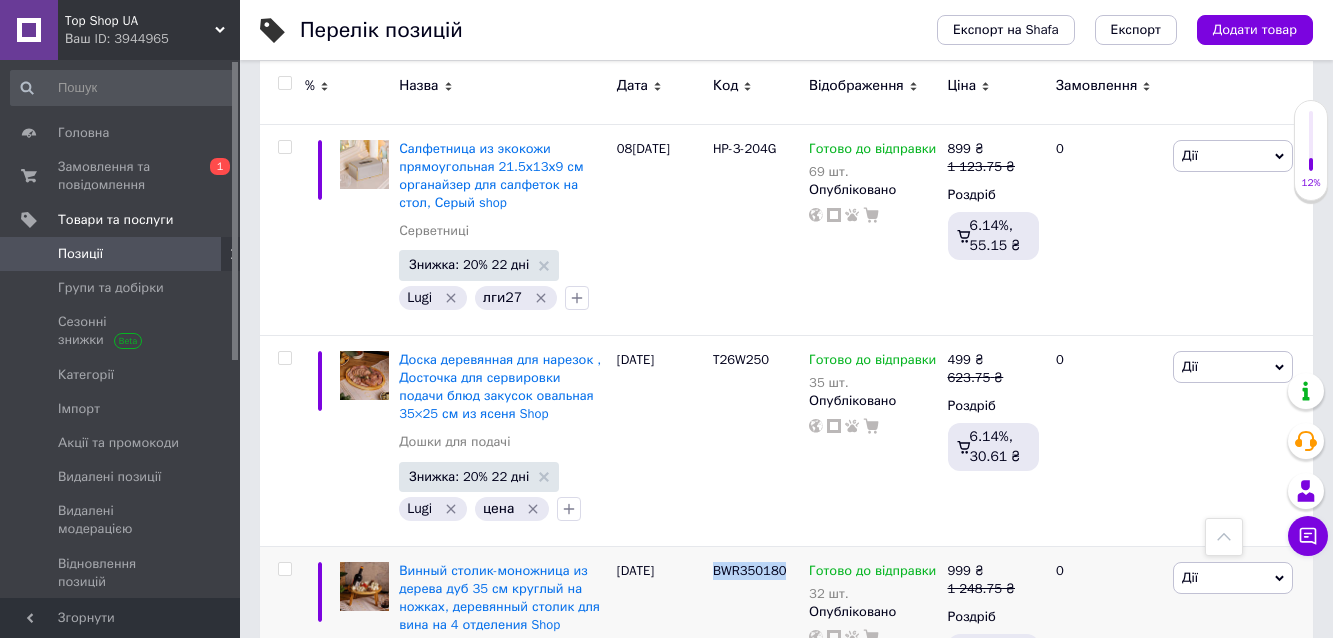 drag, startPoint x: 704, startPoint y: 324, endPoint x: 762, endPoint y: 326, distance: 58.034473 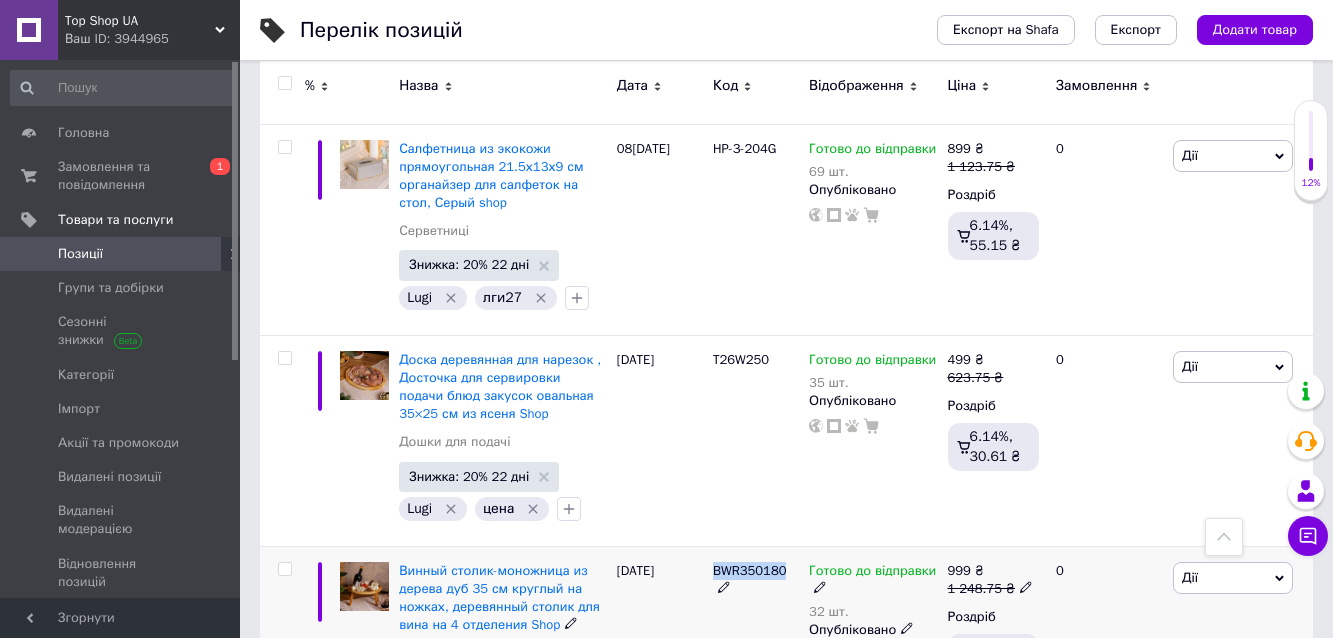 scroll, scrollTop: 23263, scrollLeft: 0, axis: vertical 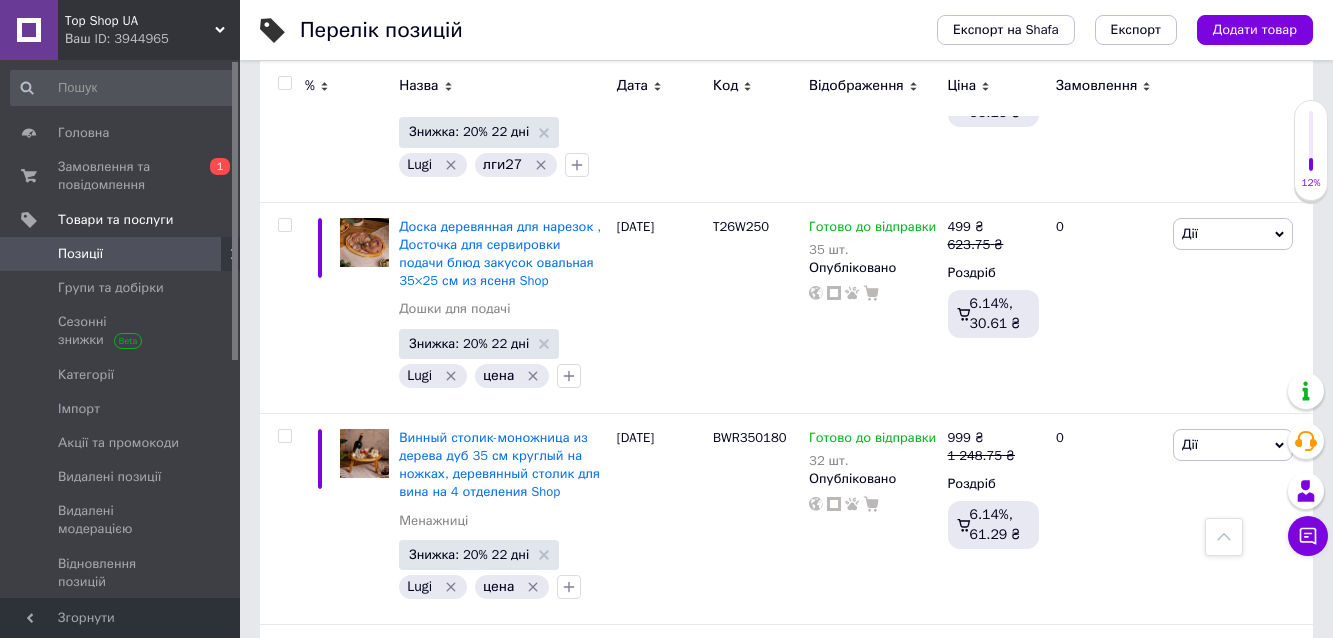 drag, startPoint x: 794, startPoint y: 408, endPoint x: 770, endPoint y: 401, distance: 25 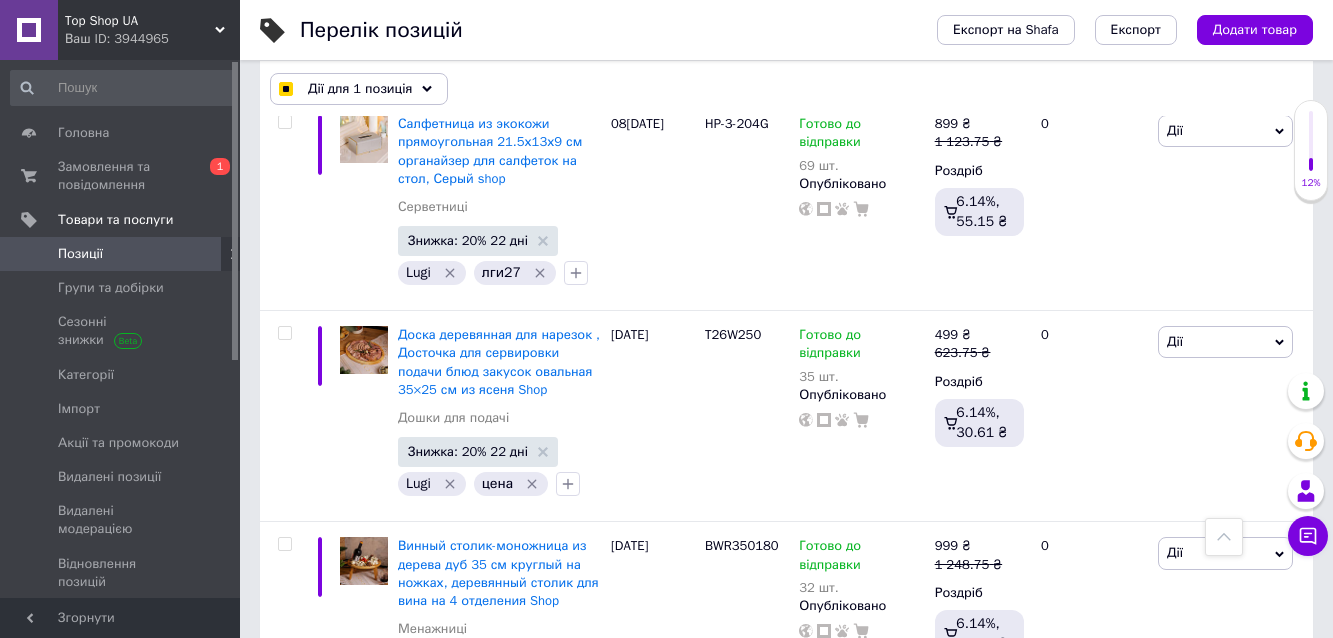 click at bounding box center (284, 756) 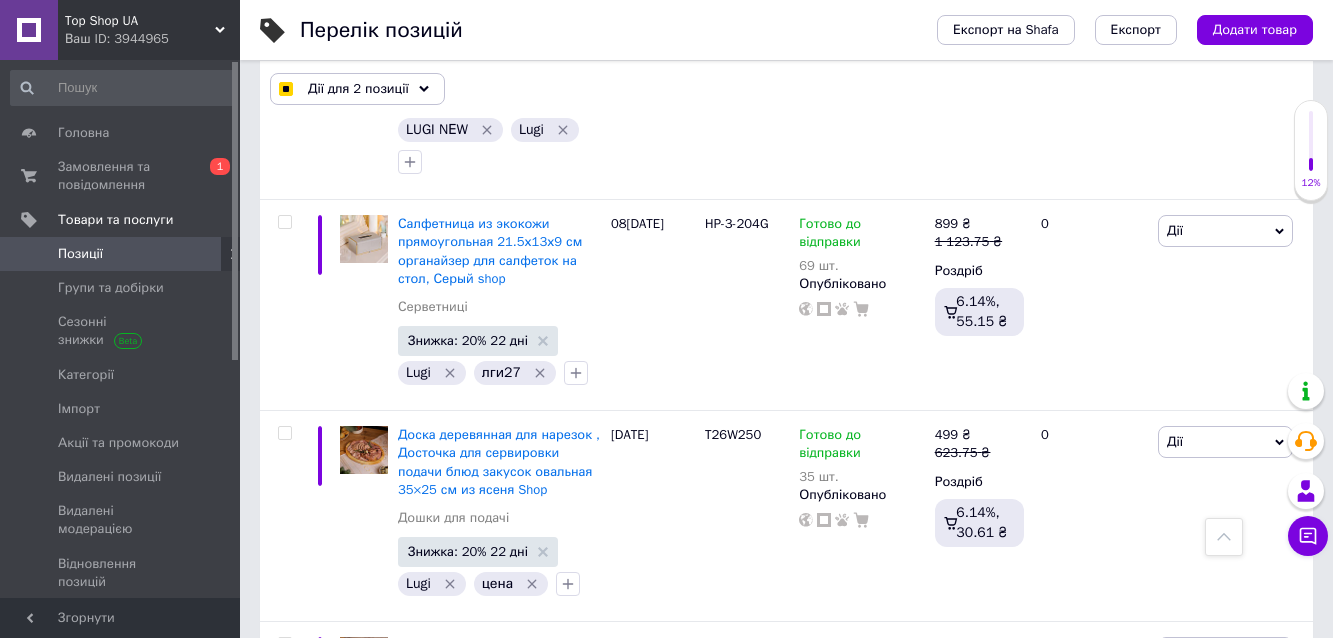scroll, scrollTop: 23104, scrollLeft: 0, axis: vertical 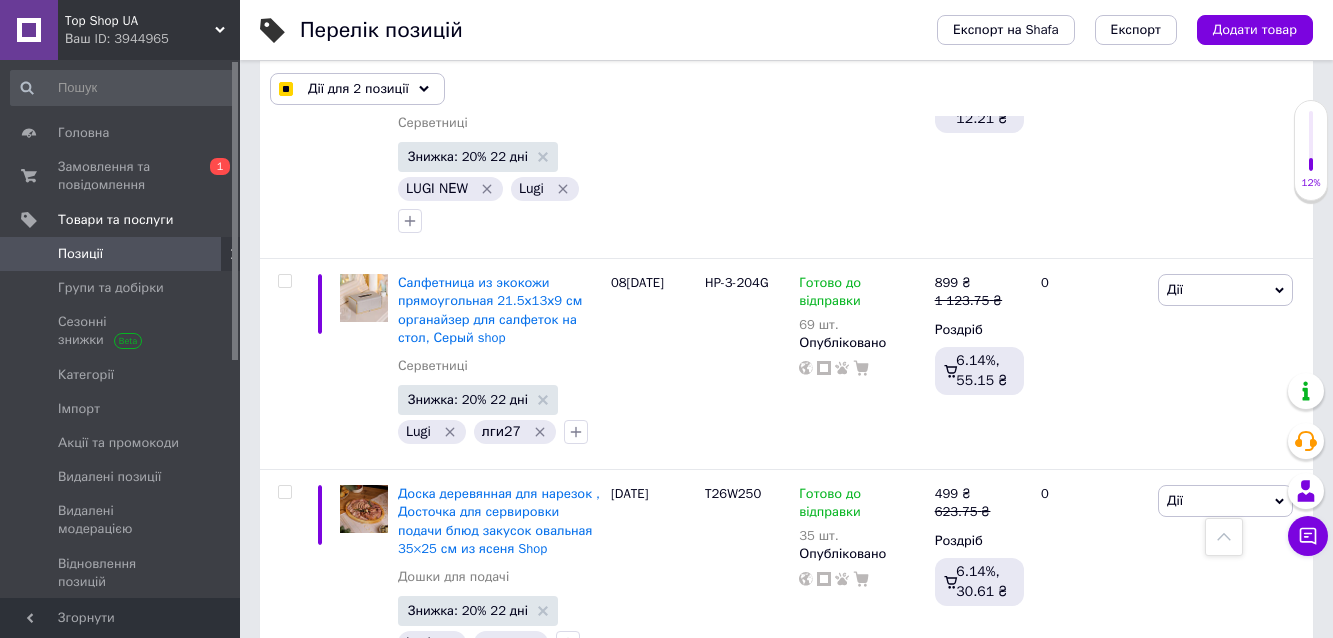 click at bounding box center (284, 703) 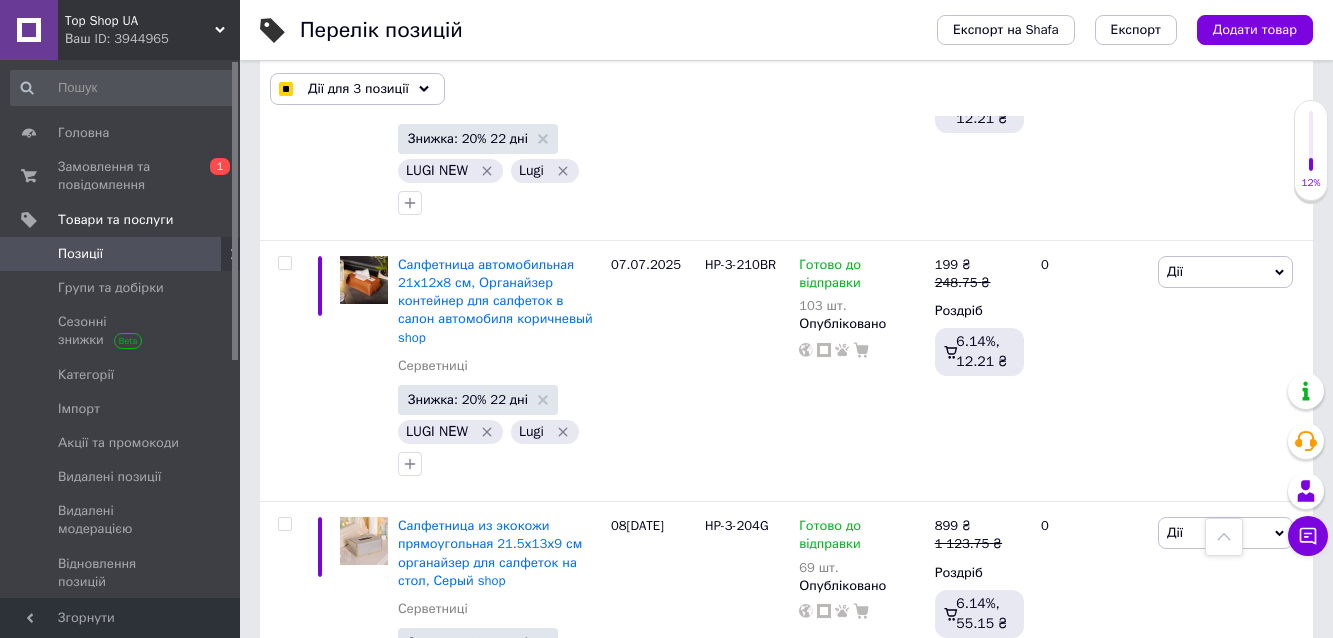 scroll, scrollTop: 22838, scrollLeft: 0, axis: vertical 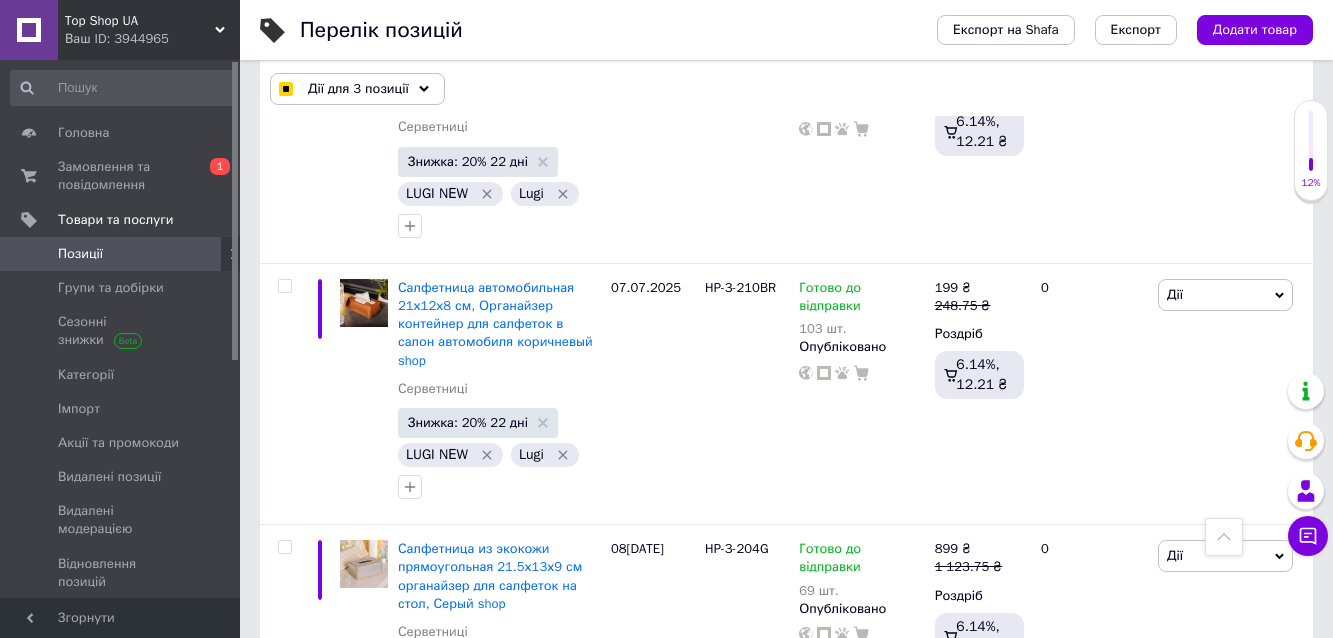 click at bounding box center [284, 758] 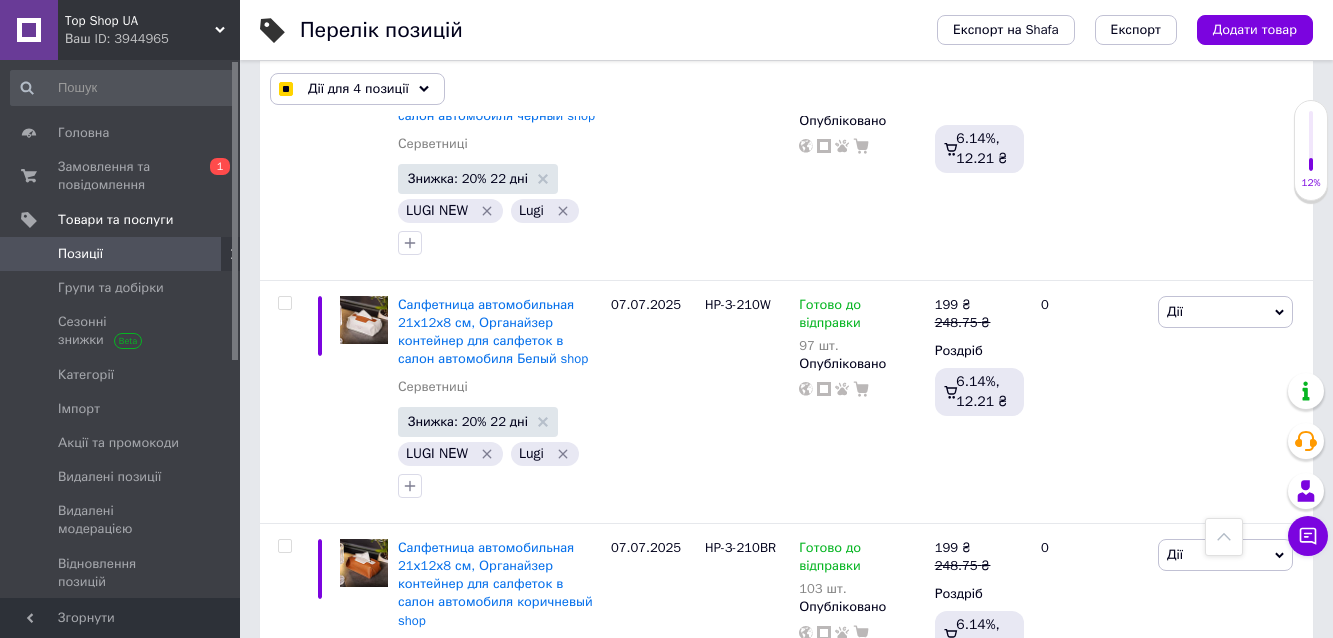 scroll, scrollTop: 22571, scrollLeft: 0, axis: vertical 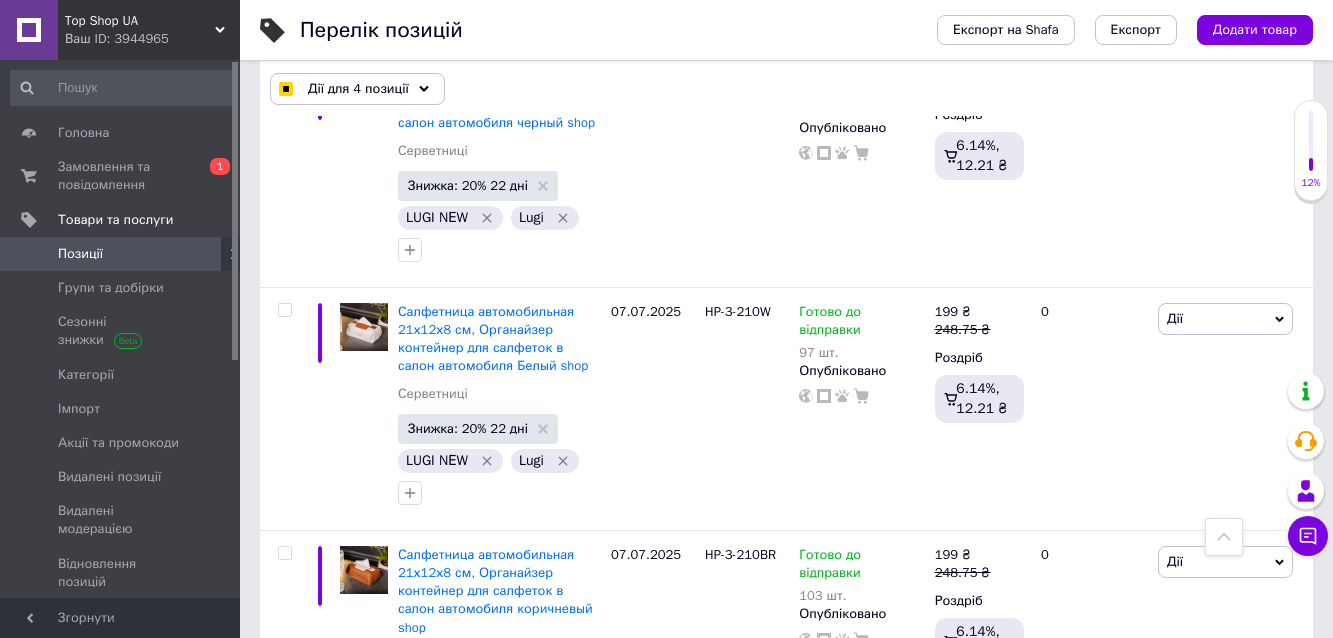 click at bounding box center (284, 814) 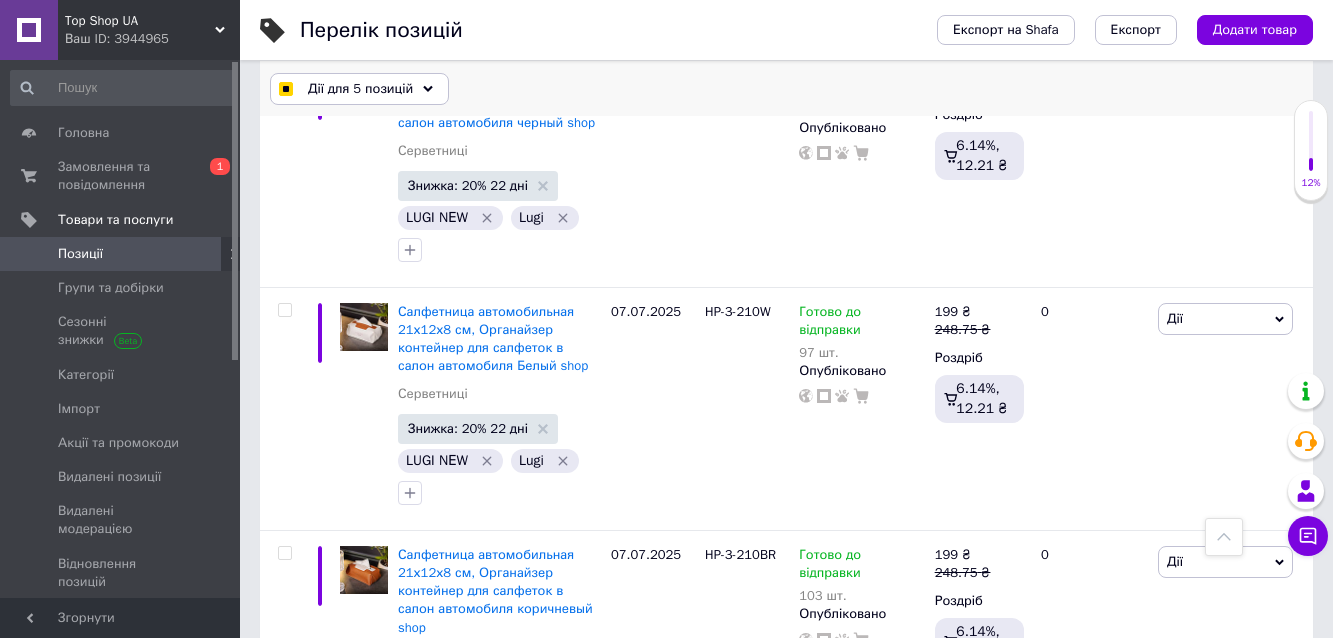 click on "Дії для 5 позицій" at bounding box center (359, 89) 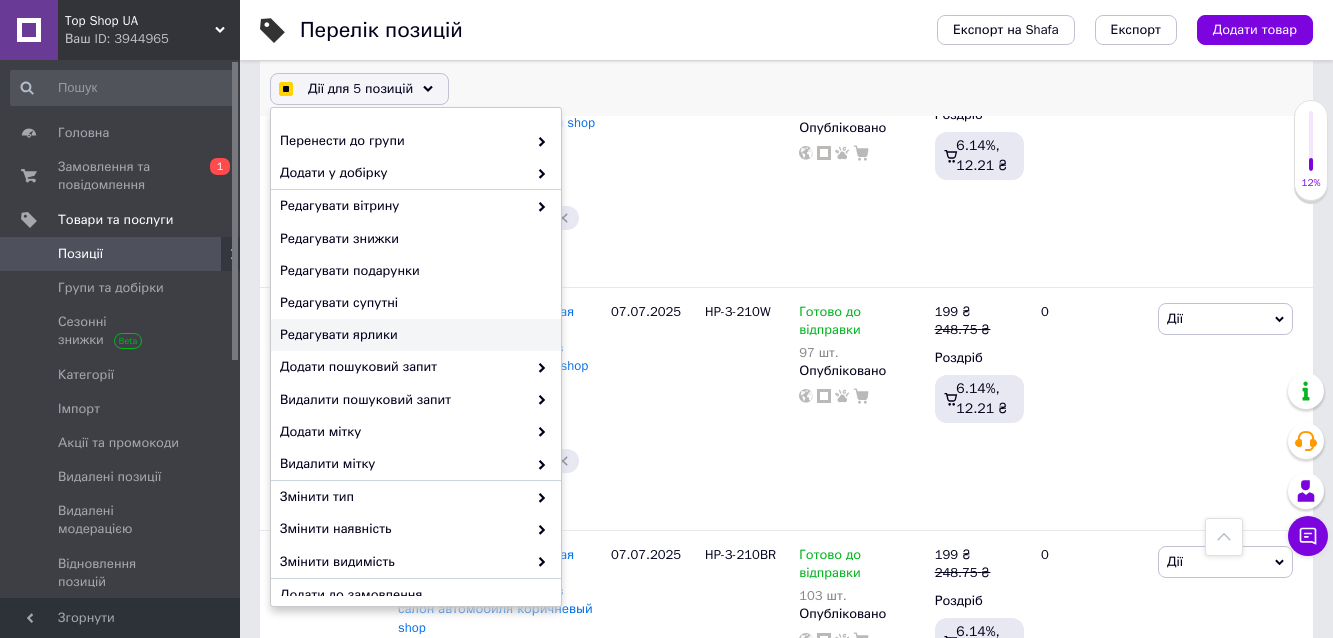 scroll, scrollTop: 133, scrollLeft: 0, axis: vertical 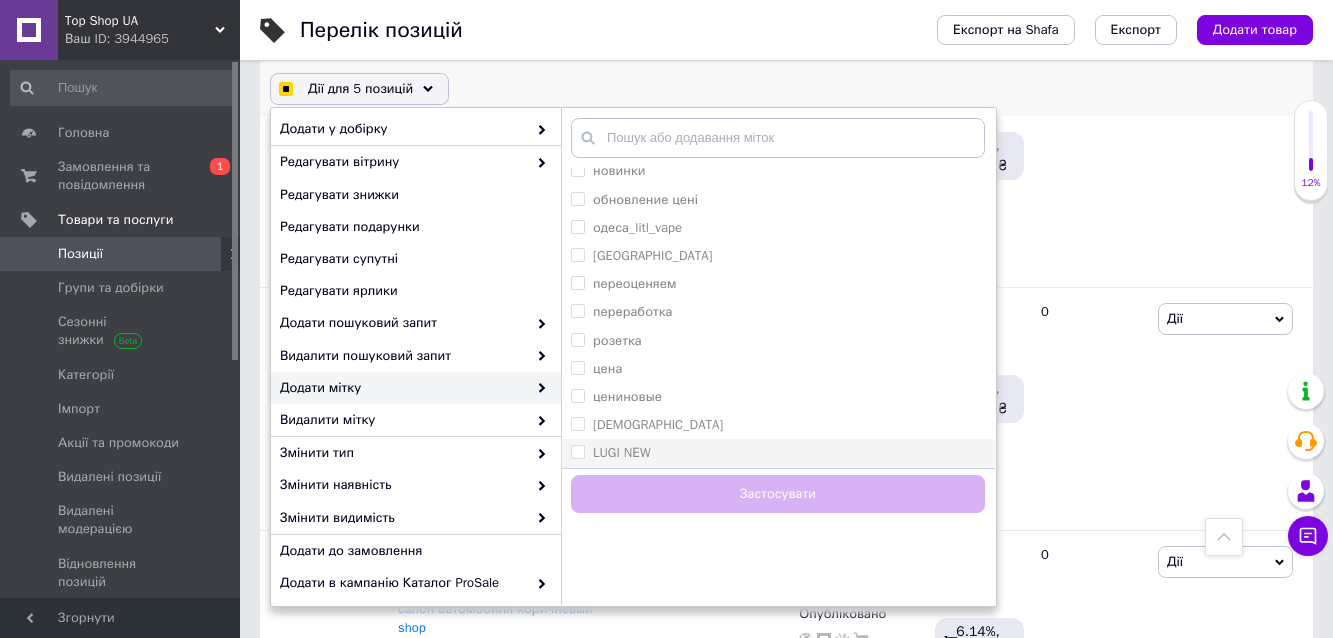 click on "LUGI NЕW" at bounding box center (577, 451) 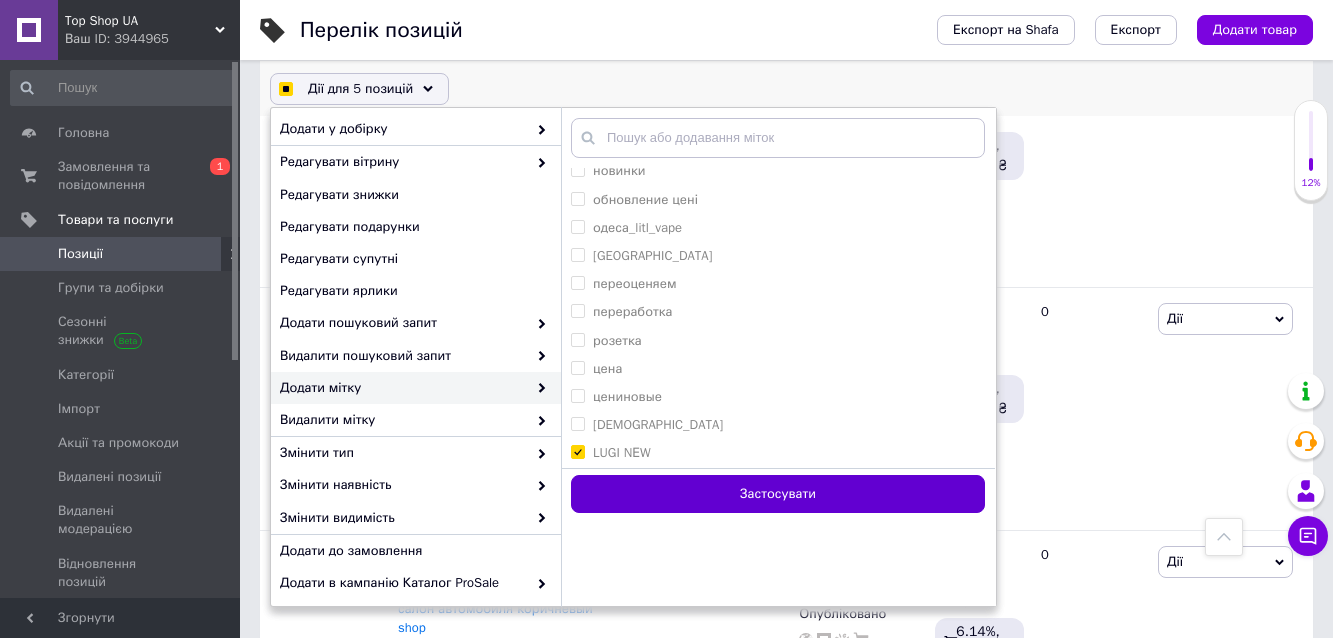 click on "Застосувати" at bounding box center [778, 494] 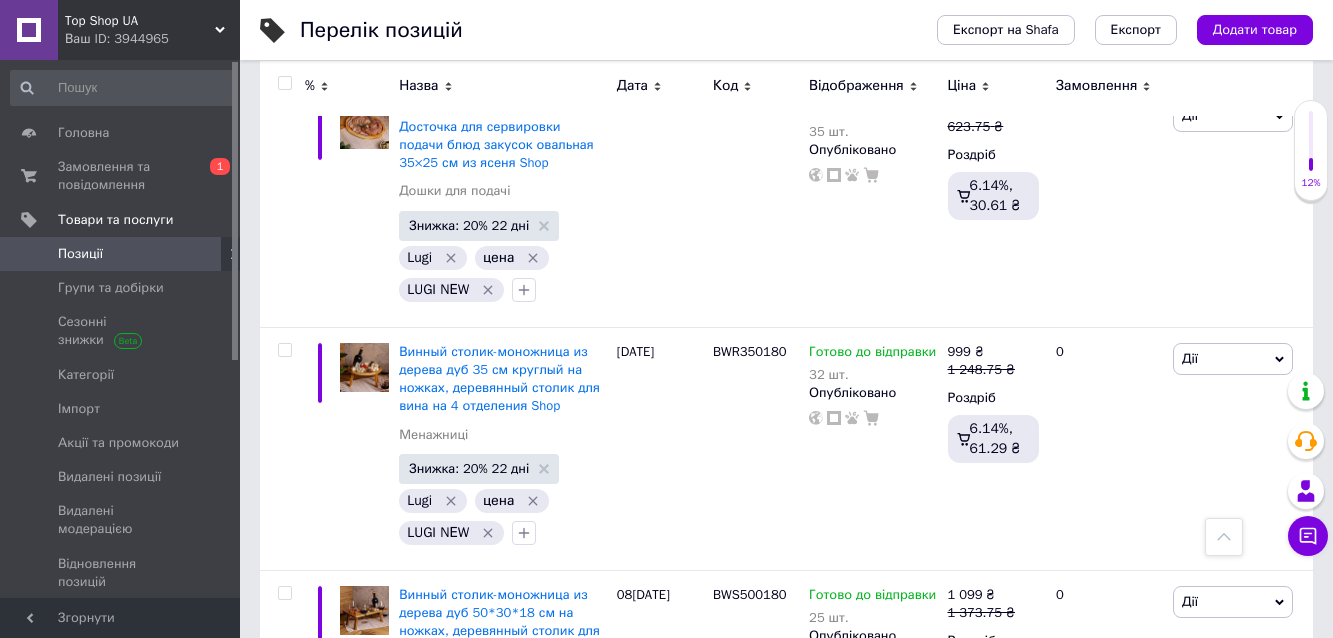 scroll, scrollTop: 23423, scrollLeft: 0, axis: vertical 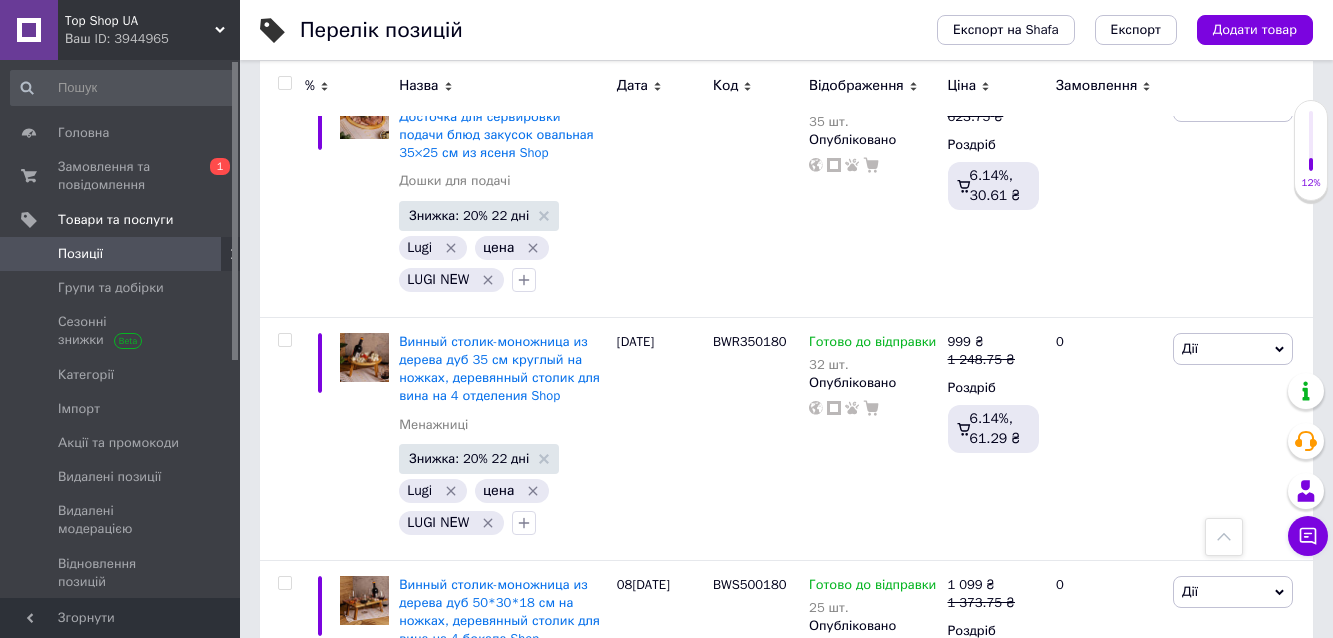 click on "2" at bounding box center [327, 1051] 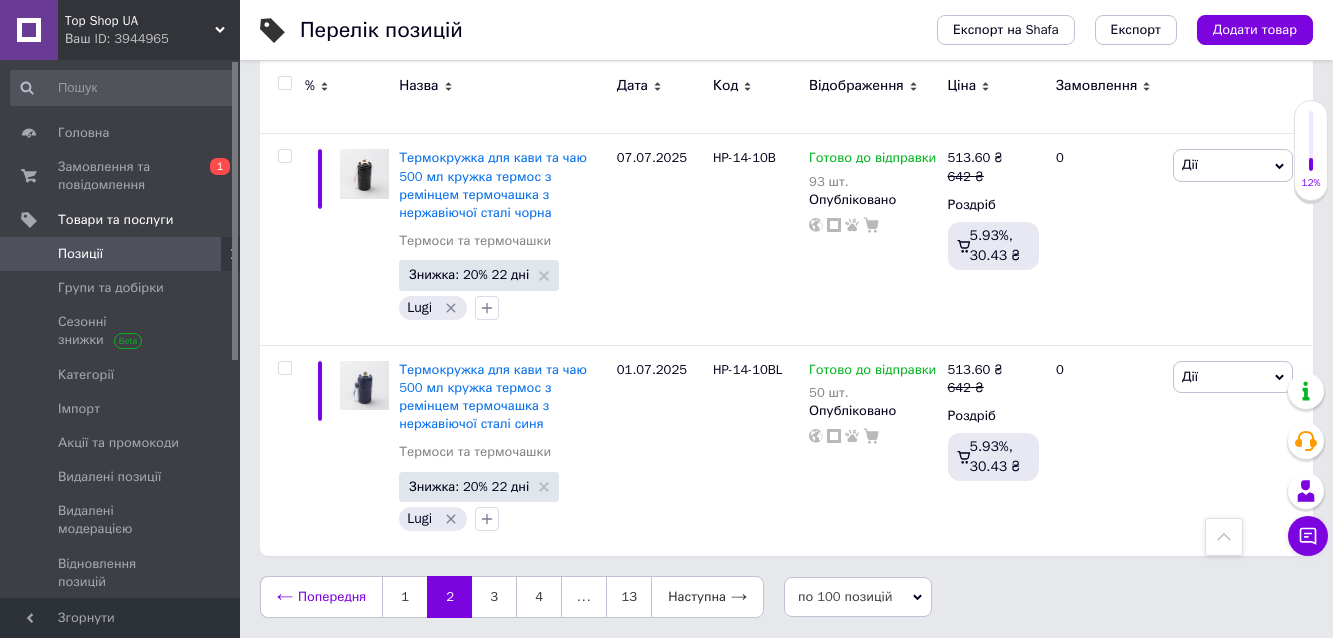 scroll, scrollTop: 21151, scrollLeft: 0, axis: vertical 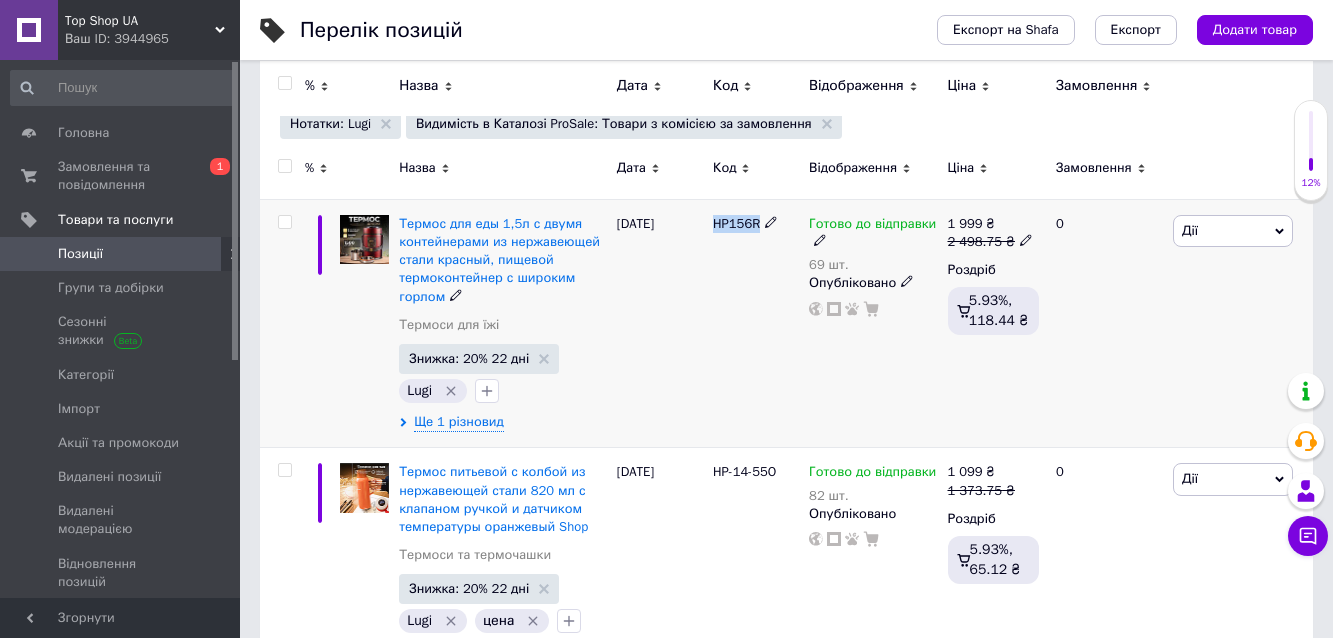 drag, startPoint x: 713, startPoint y: 225, endPoint x: 745, endPoint y: 224, distance: 32.01562 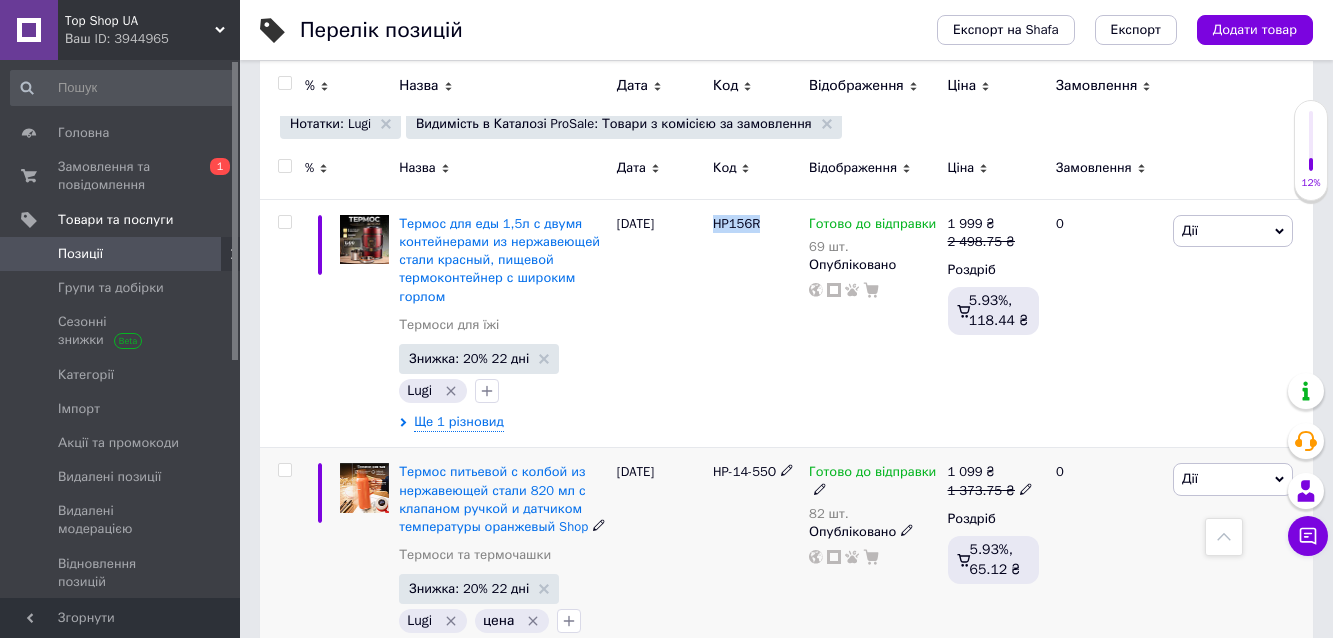 click on "HP-14-55O" at bounding box center (756, 553) 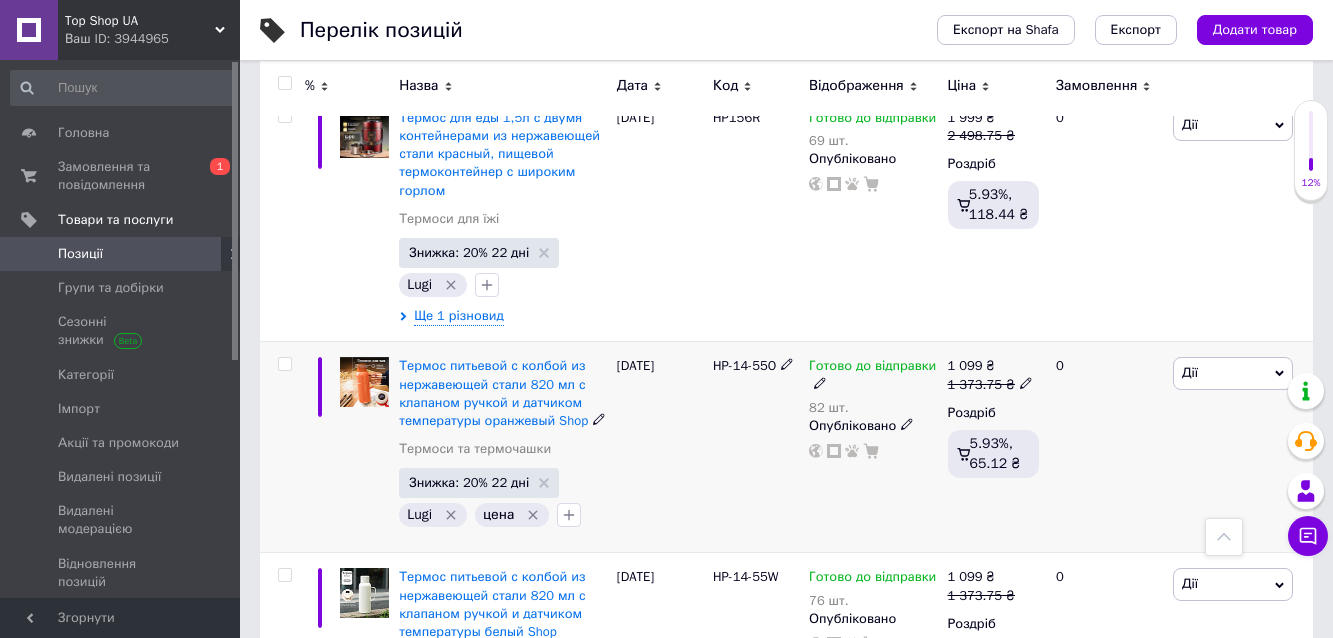 scroll, scrollTop: 400, scrollLeft: 0, axis: vertical 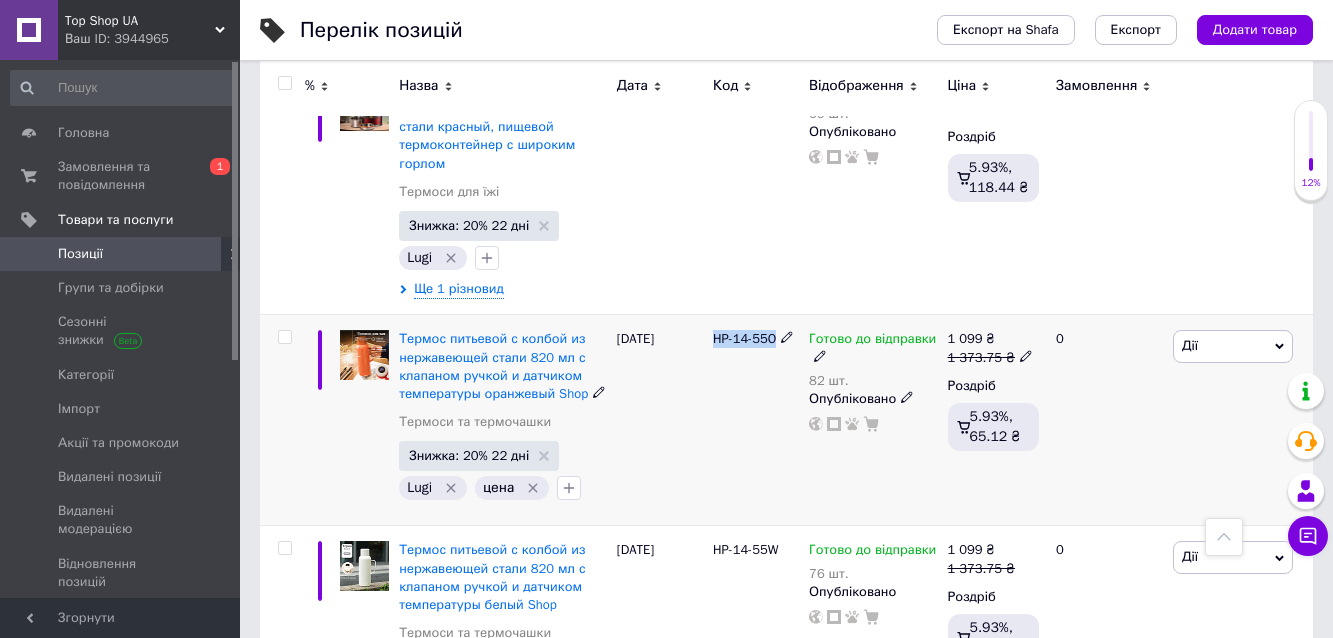drag, startPoint x: 715, startPoint y: 335, endPoint x: 785, endPoint y: 336, distance: 70.00714 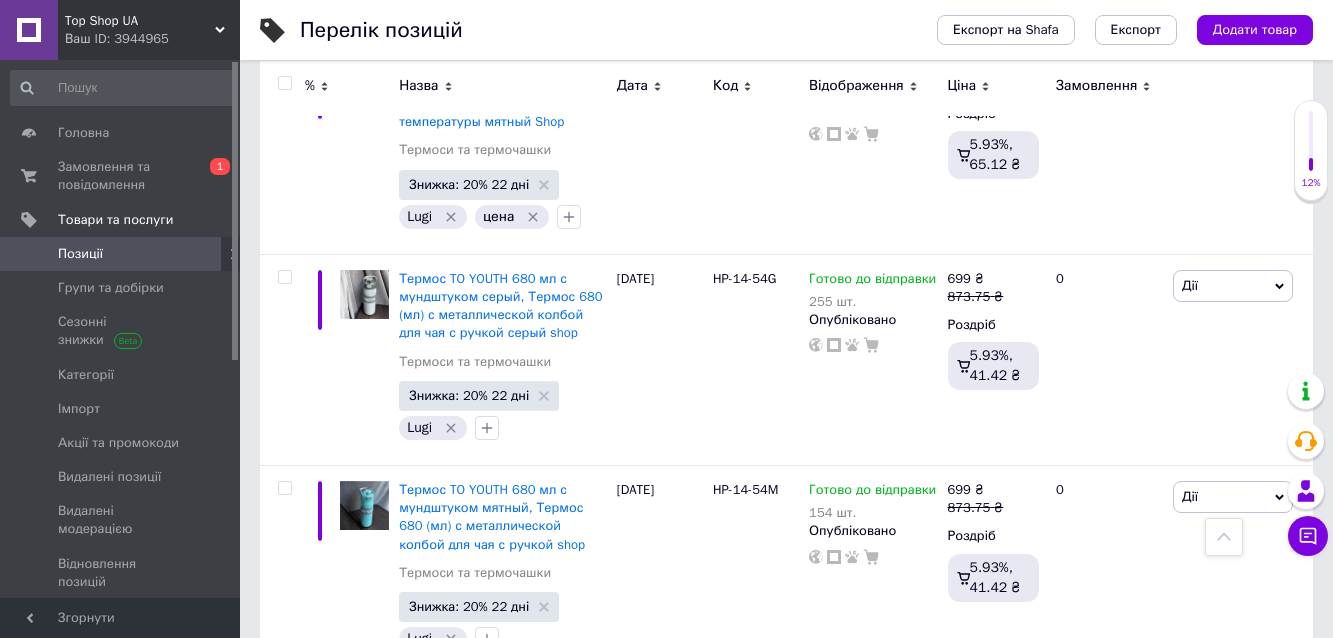 scroll, scrollTop: 1333, scrollLeft: 0, axis: vertical 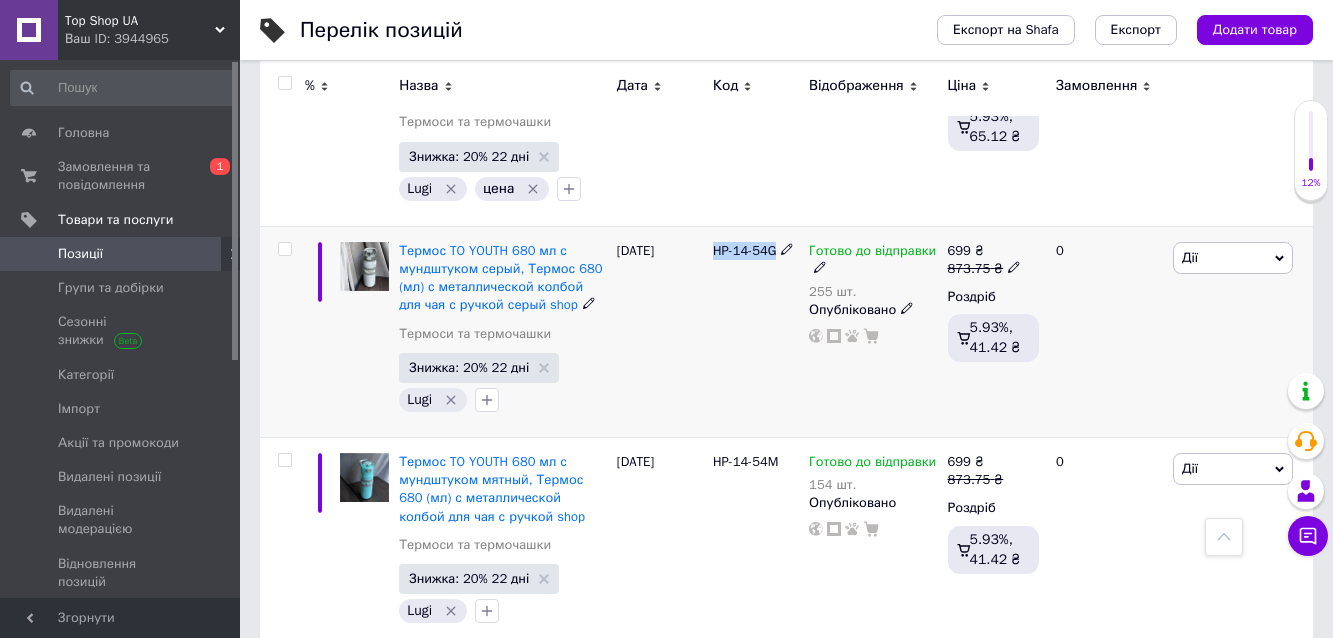 drag, startPoint x: 712, startPoint y: 246, endPoint x: 782, endPoint y: 251, distance: 70.178345 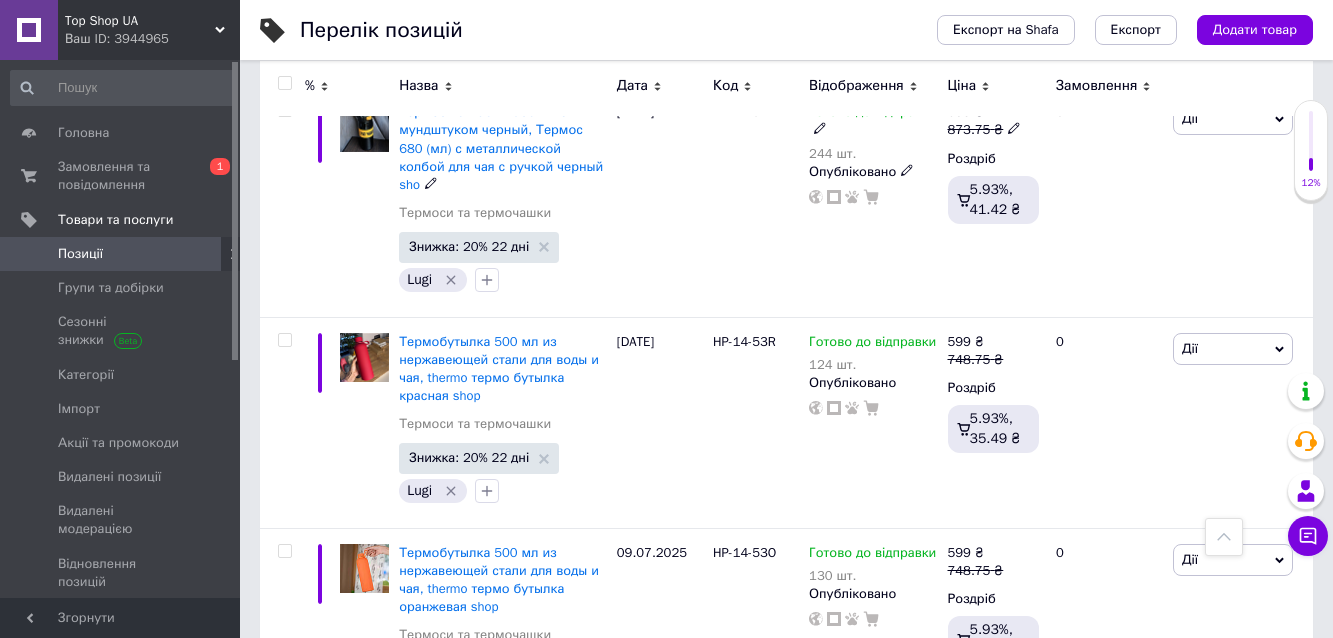 scroll, scrollTop: 2133, scrollLeft: 0, axis: vertical 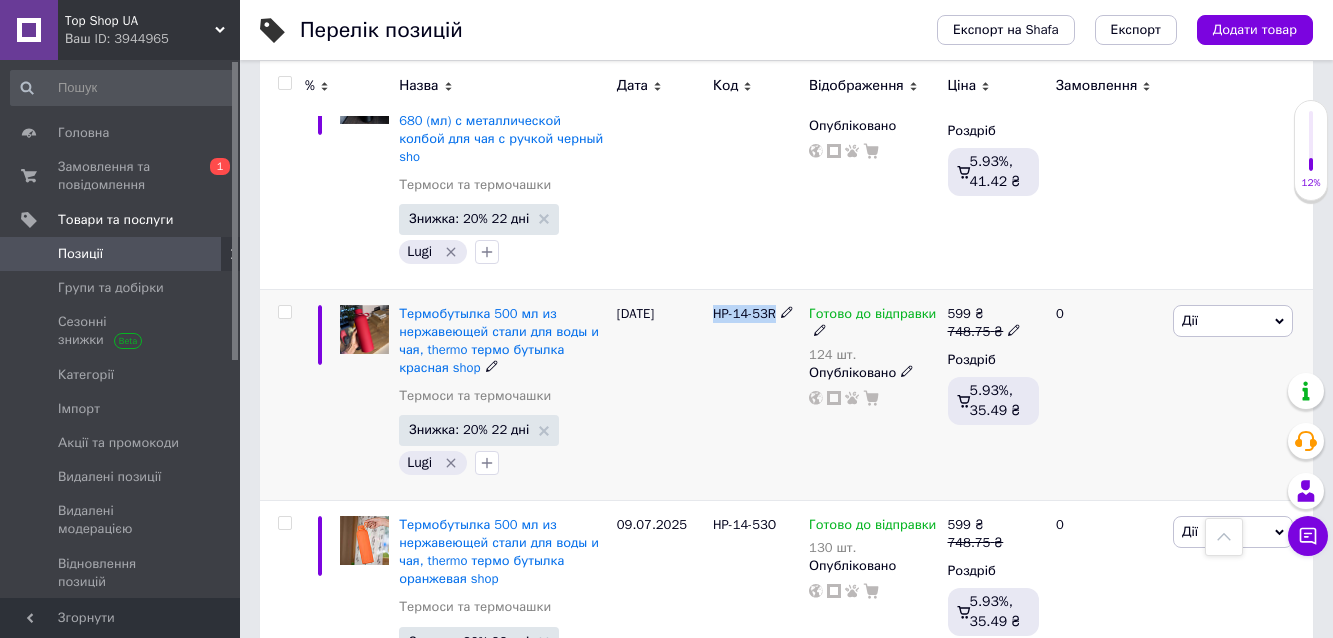 drag, startPoint x: 714, startPoint y: 291, endPoint x: 784, endPoint y: 293, distance: 70.028564 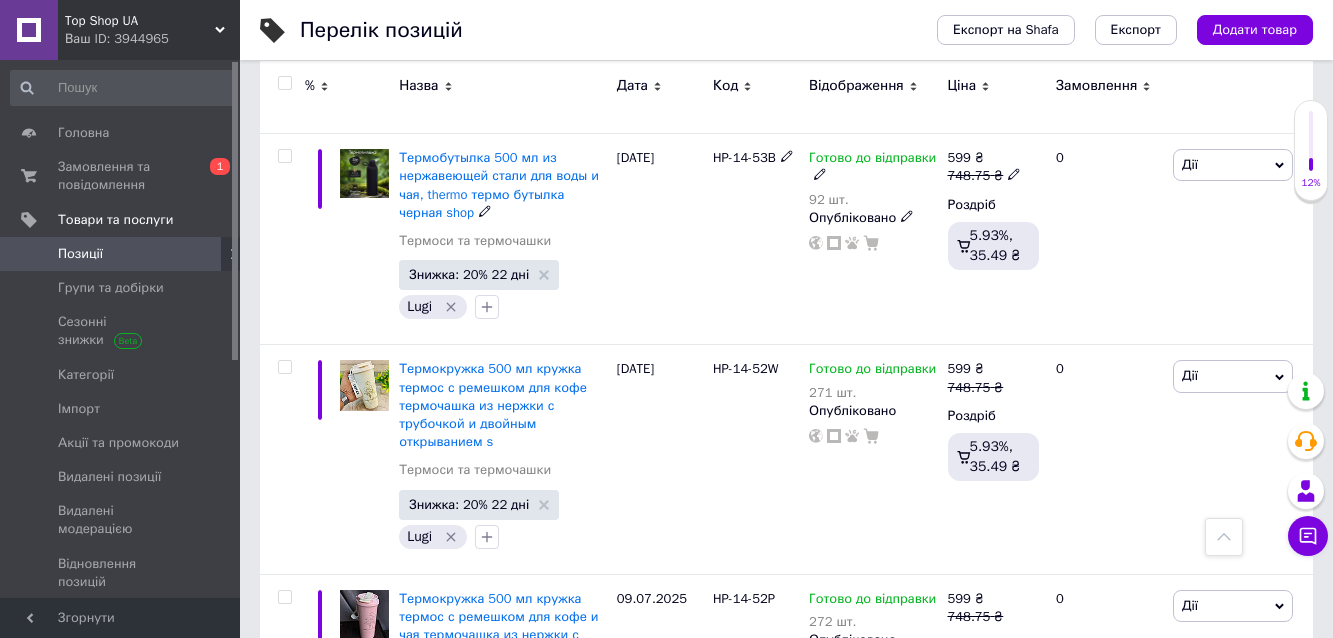 scroll, scrollTop: 3600, scrollLeft: 0, axis: vertical 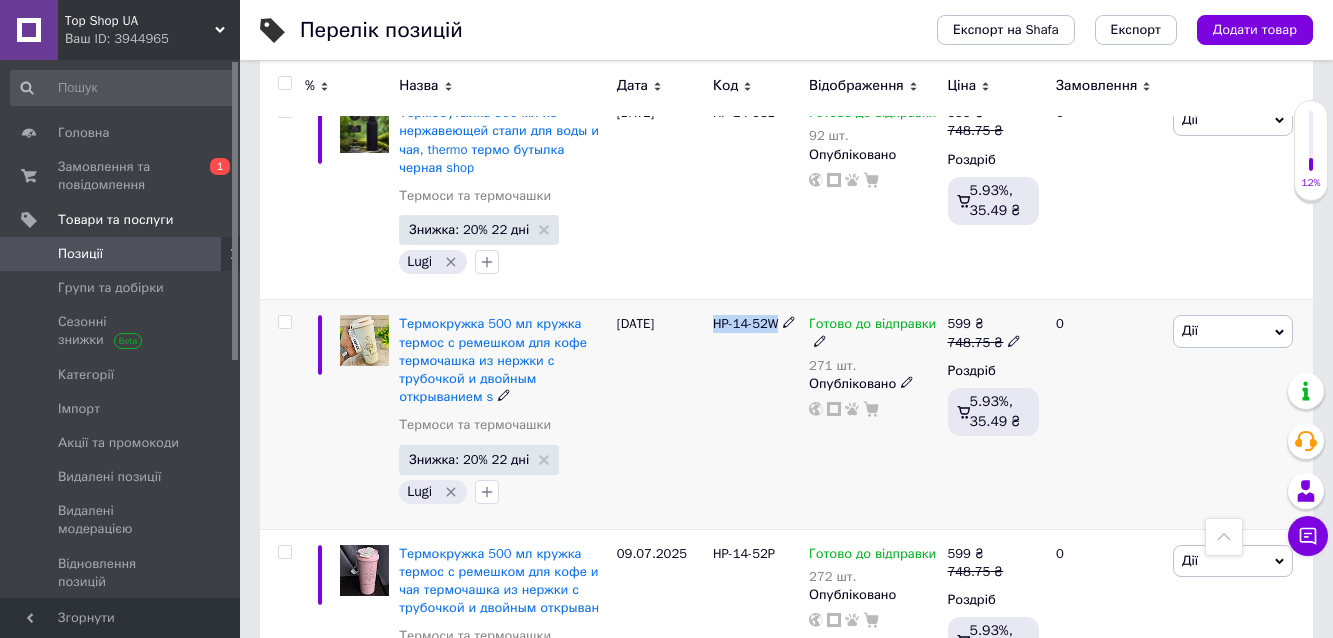 drag, startPoint x: 755, startPoint y: 309, endPoint x: 784, endPoint y: 313, distance: 29.274563 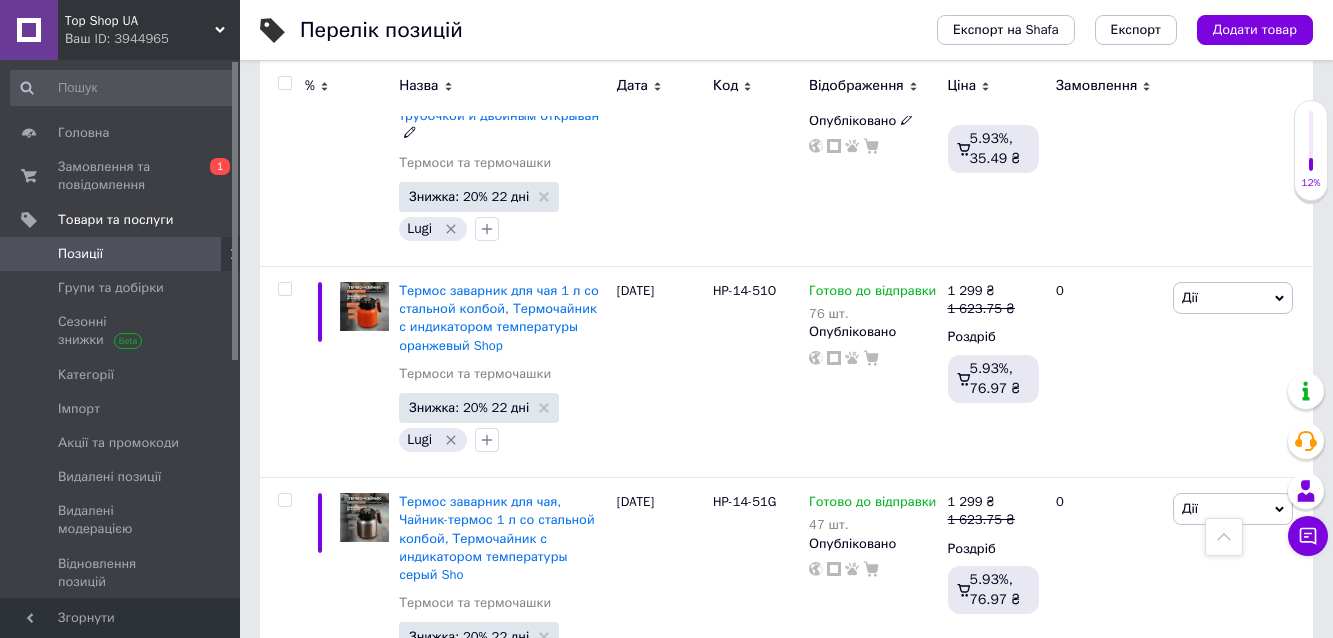 scroll, scrollTop: 4133, scrollLeft: 0, axis: vertical 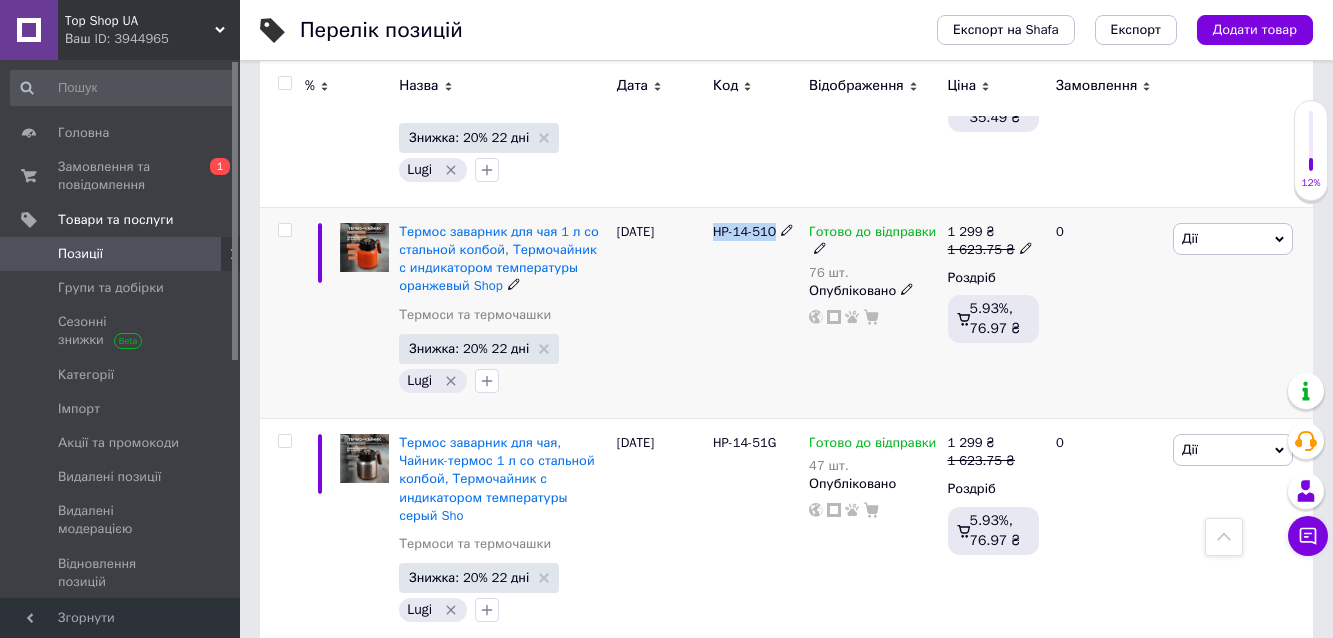 drag, startPoint x: 713, startPoint y: 211, endPoint x: 797, endPoint y: 214, distance: 84.05355 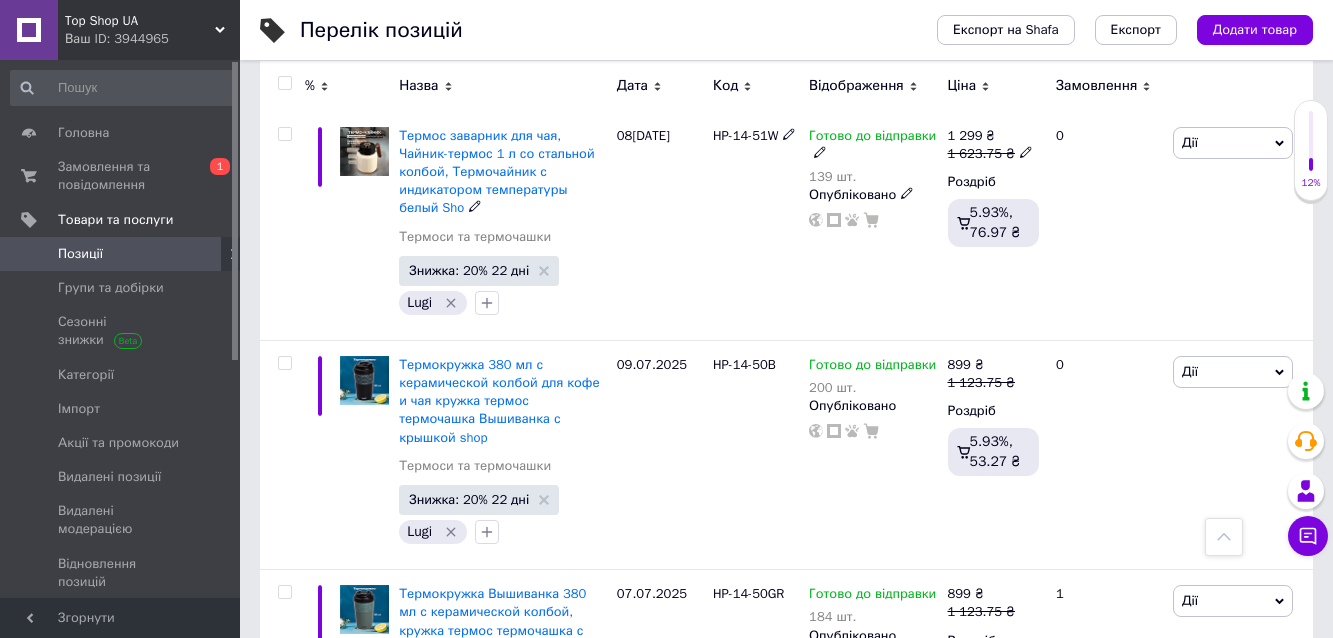 scroll, scrollTop: 4933, scrollLeft: 0, axis: vertical 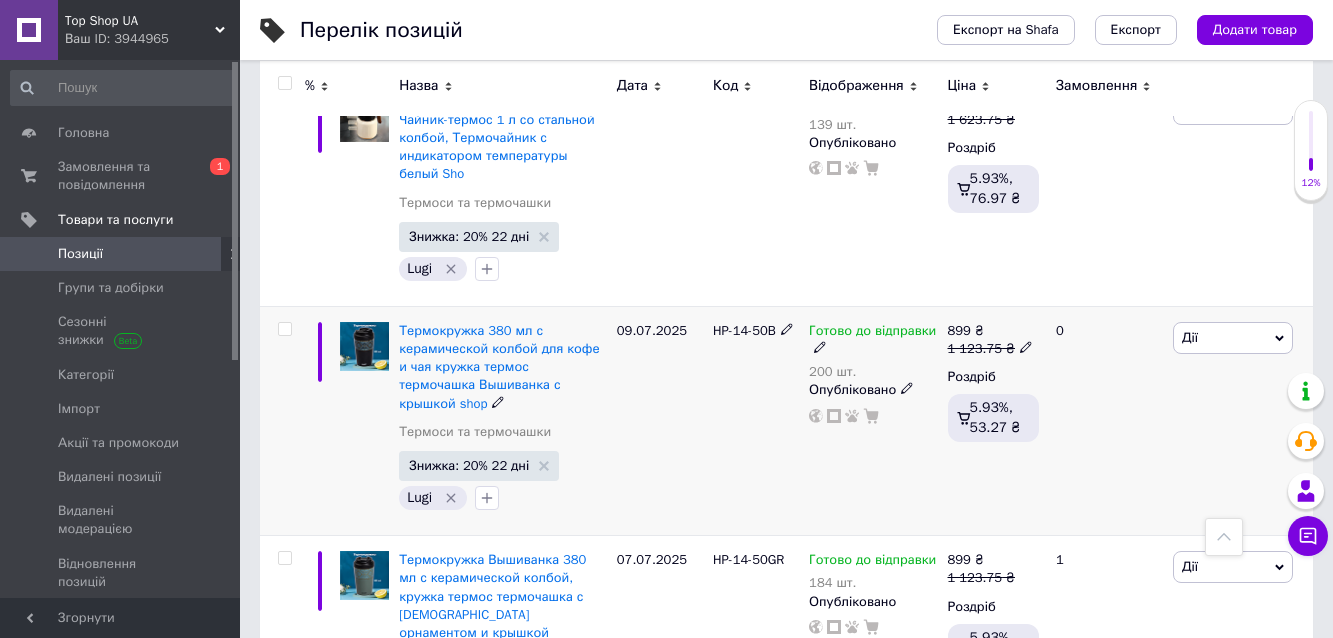 drag, startPoint x: 714, startPoint y: 255, endPoint x: 735, endPoint y: 258, distance: 21.213203 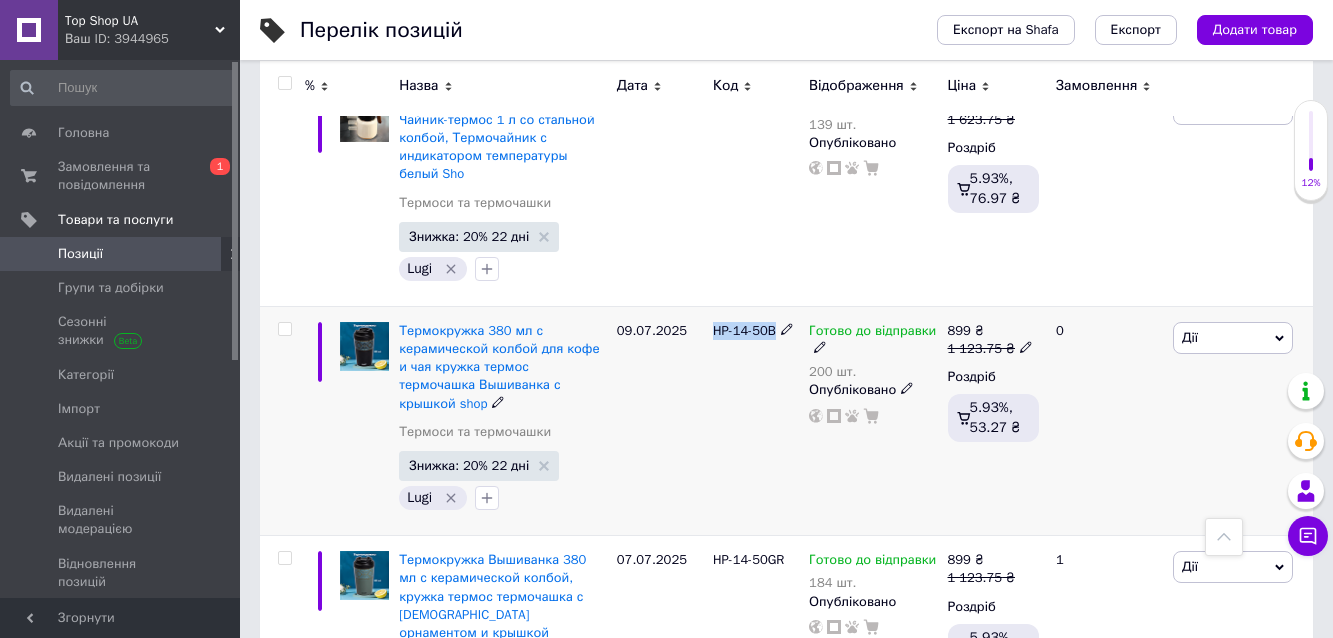 drag, startPoint x: 715, startPoint y: 257, endPoint x: 788, endPoint y: 261, distance: 73.109505 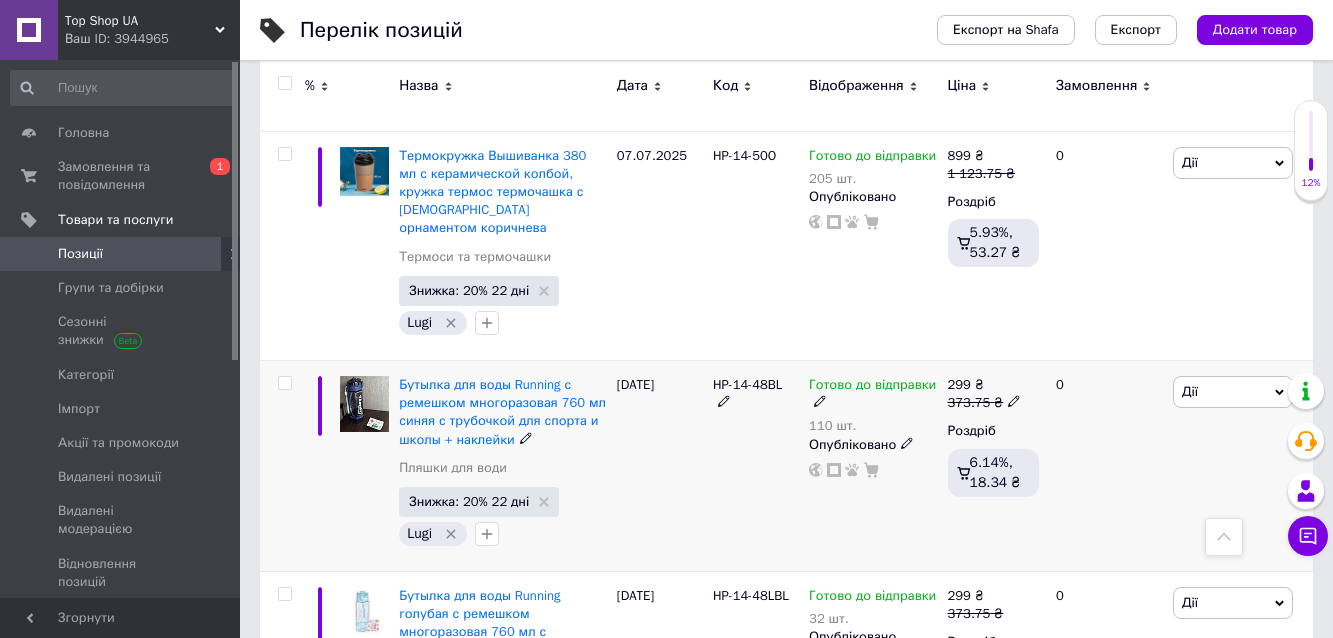 scroll, scrollTop: 5733, scrollLeft: 0, axis: vertical 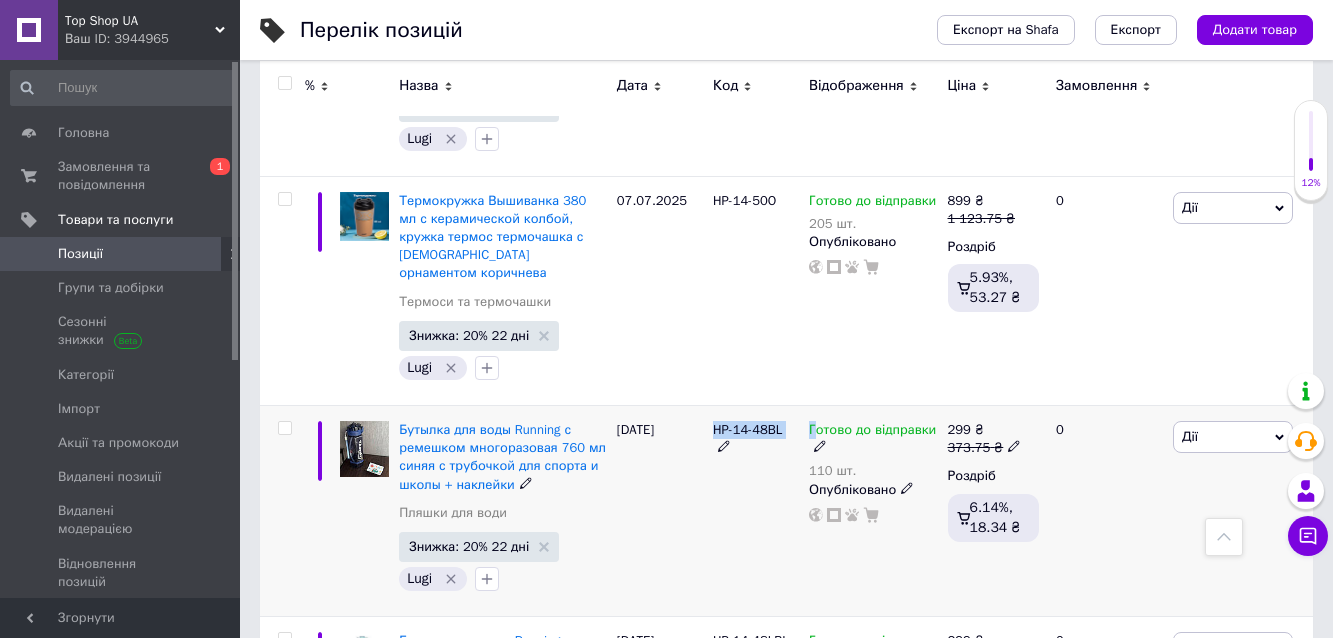 drag, startPoint x: 786, startPoint y: 304, endPoint x: 816, endPoint y: 307, distance: 30.149628 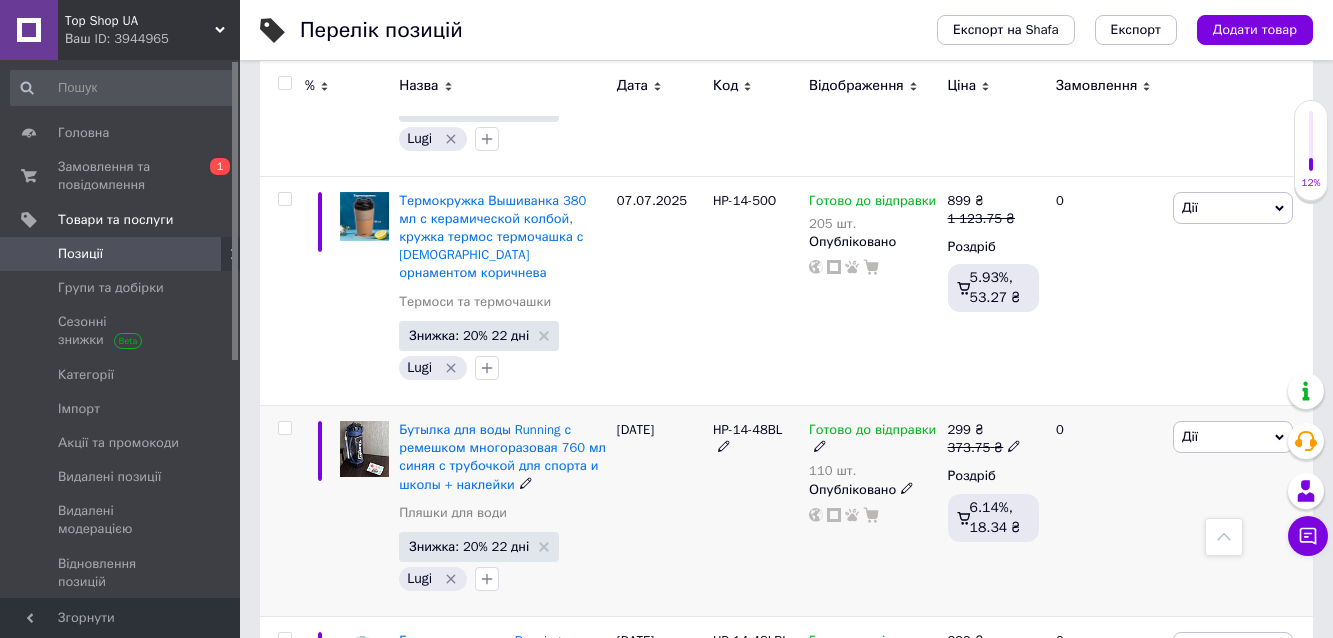 click on "[DATE]" at bounding box center (660, 510) 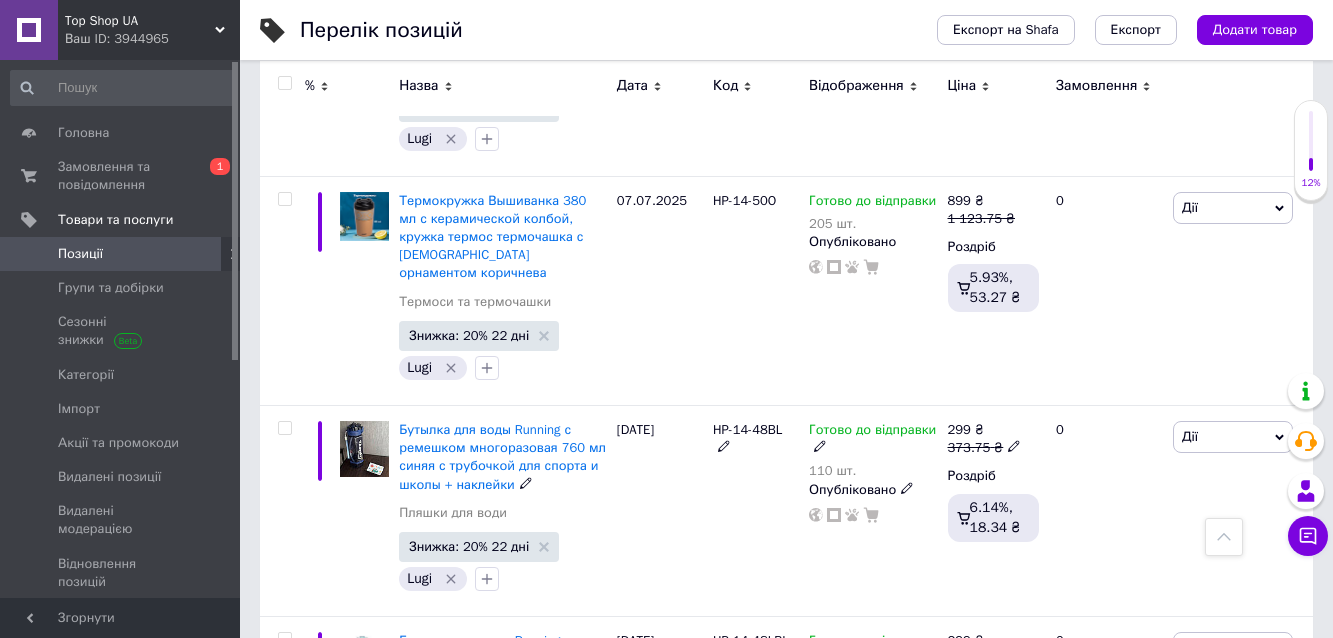 click on "Бутылка для воды Running с ремешком многоразовая 760 мл синяя с трубочкой для спорта и школы + наклейки Пляшки для води Знижка: 20% 22 дні Lugi   [DATE] HP-14-48BL Готово до відправки 110 шт. Опубліковано 299   ₴ 373.75   ₴ Роздріб 6.14%, 18.34 ₴ 0 Дії Редагувати Підняти на початок групи Копіювати Знижка Подарунок Супутні Приховати Ярлик Додати на вітрину Додати в кампанію Каталог ProSale Видалити" at bounding box center [786, 510] 